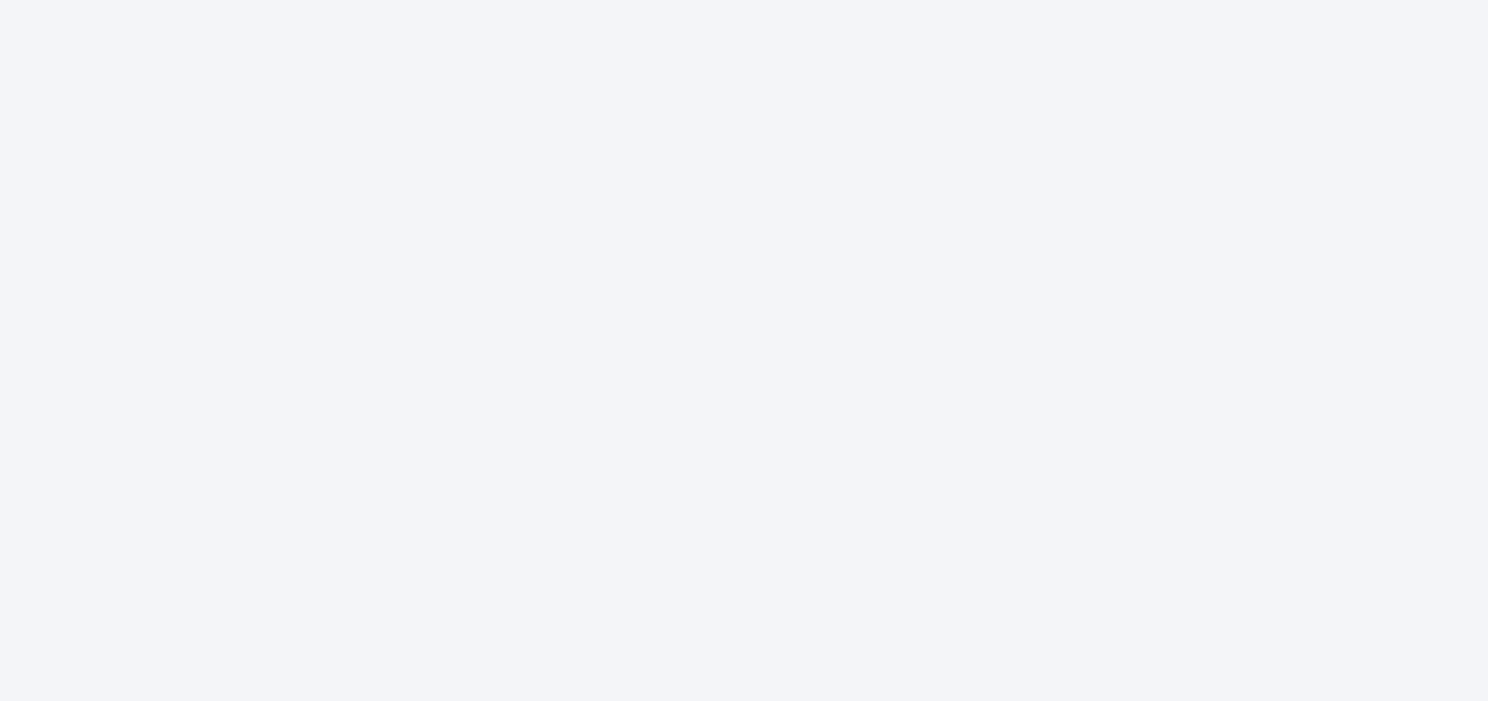 scroll, scrollTop: 0, scrollLeft: 0, axis: both 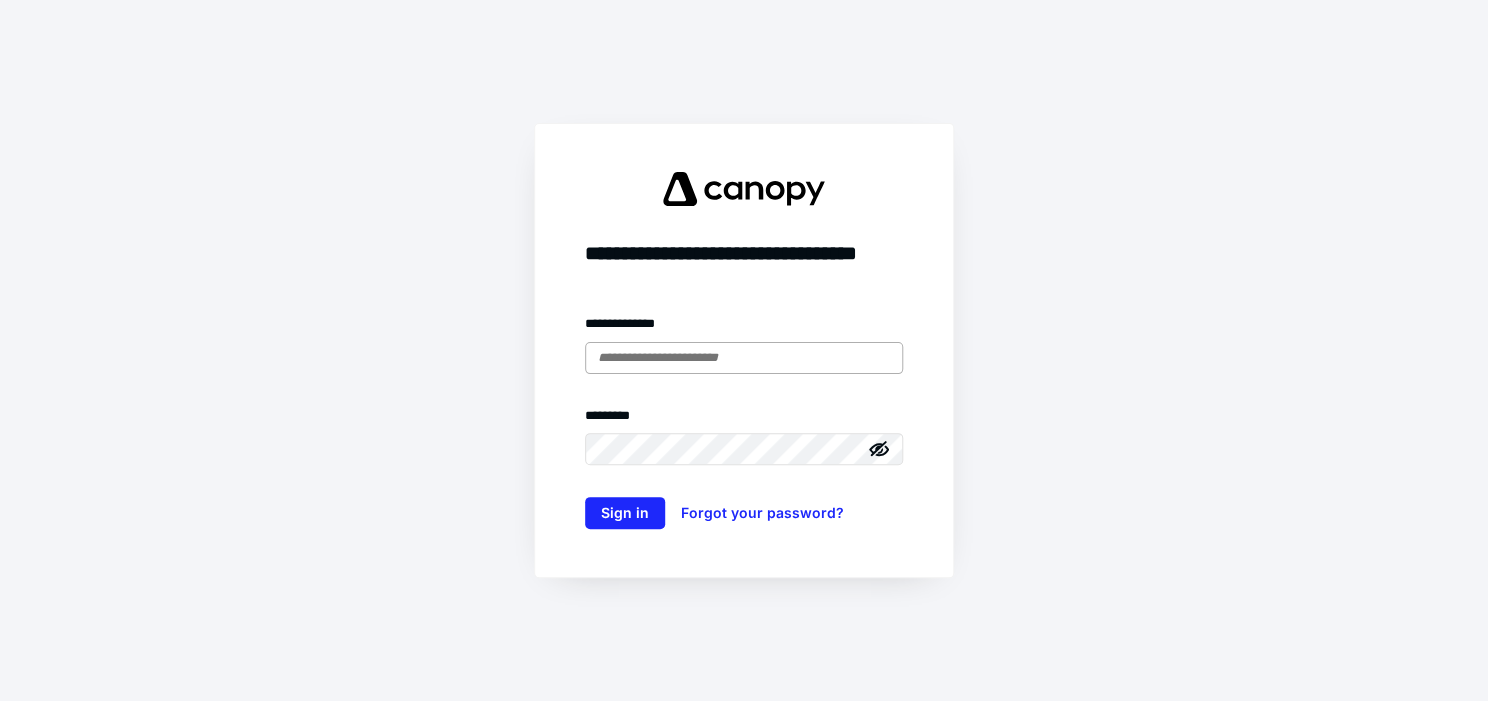 click at bounding box center [744, 358] 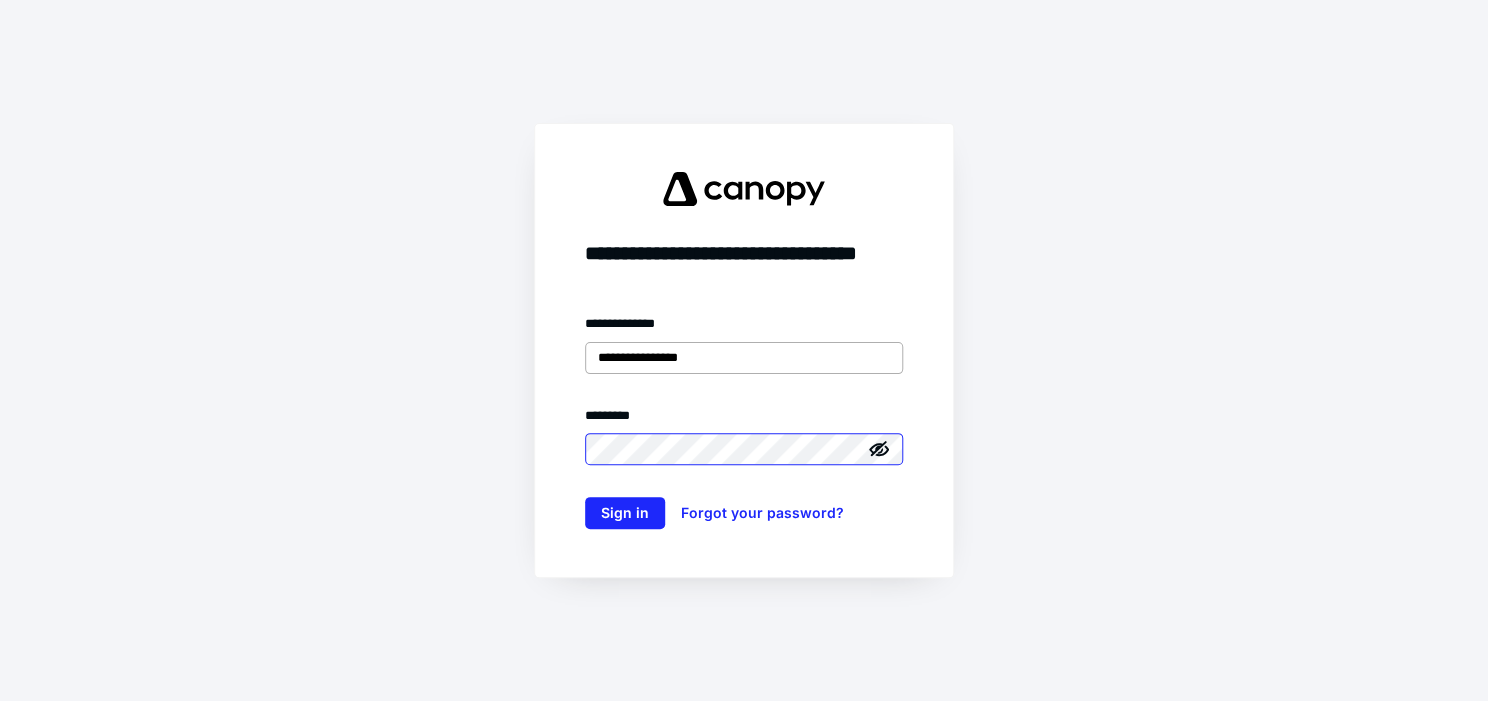 click on "Sign in" at bounding box center [625, 513] 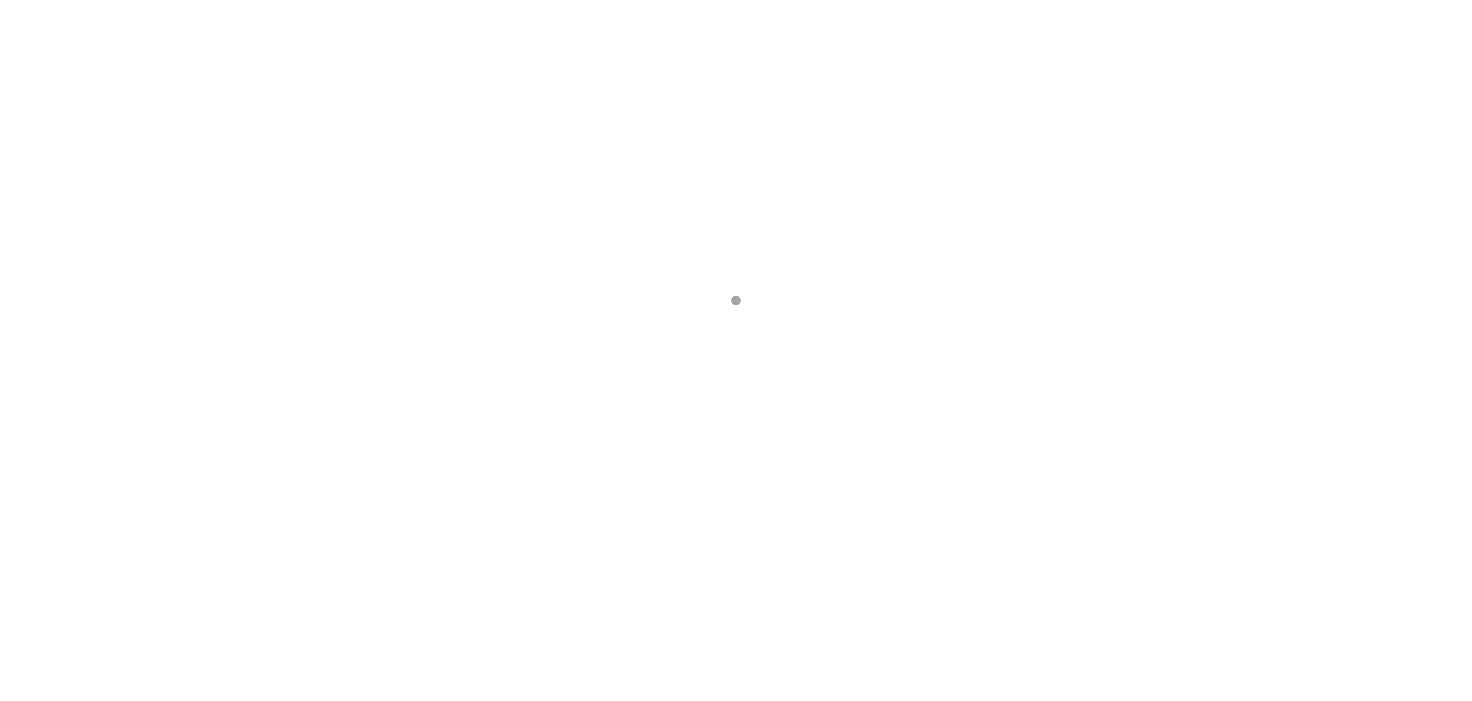 scroll, scrollTop: 0, scrollLeft: 0, axis: both 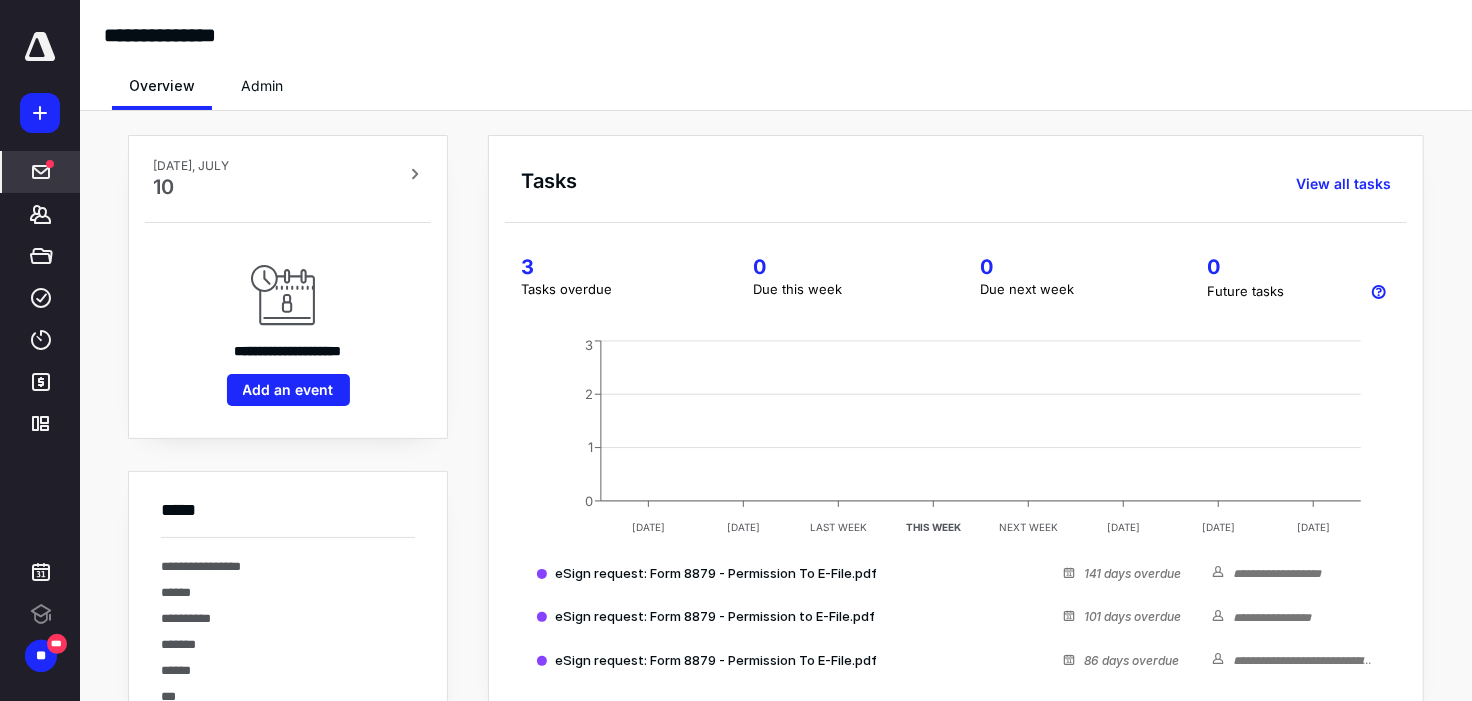 click on "*****" at bounding box center [41, 172] 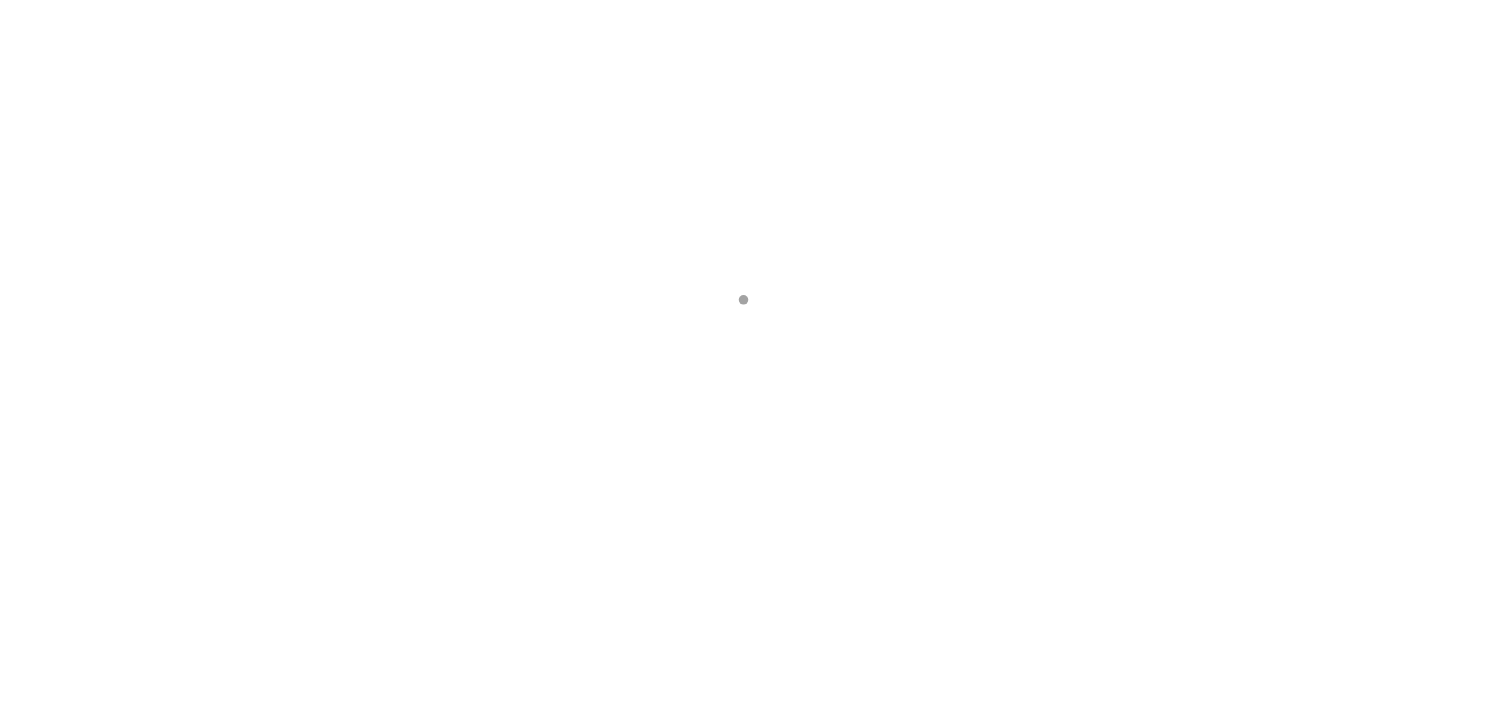 scroll, scrollTop: 0, scrollLeft: 0, axis: both 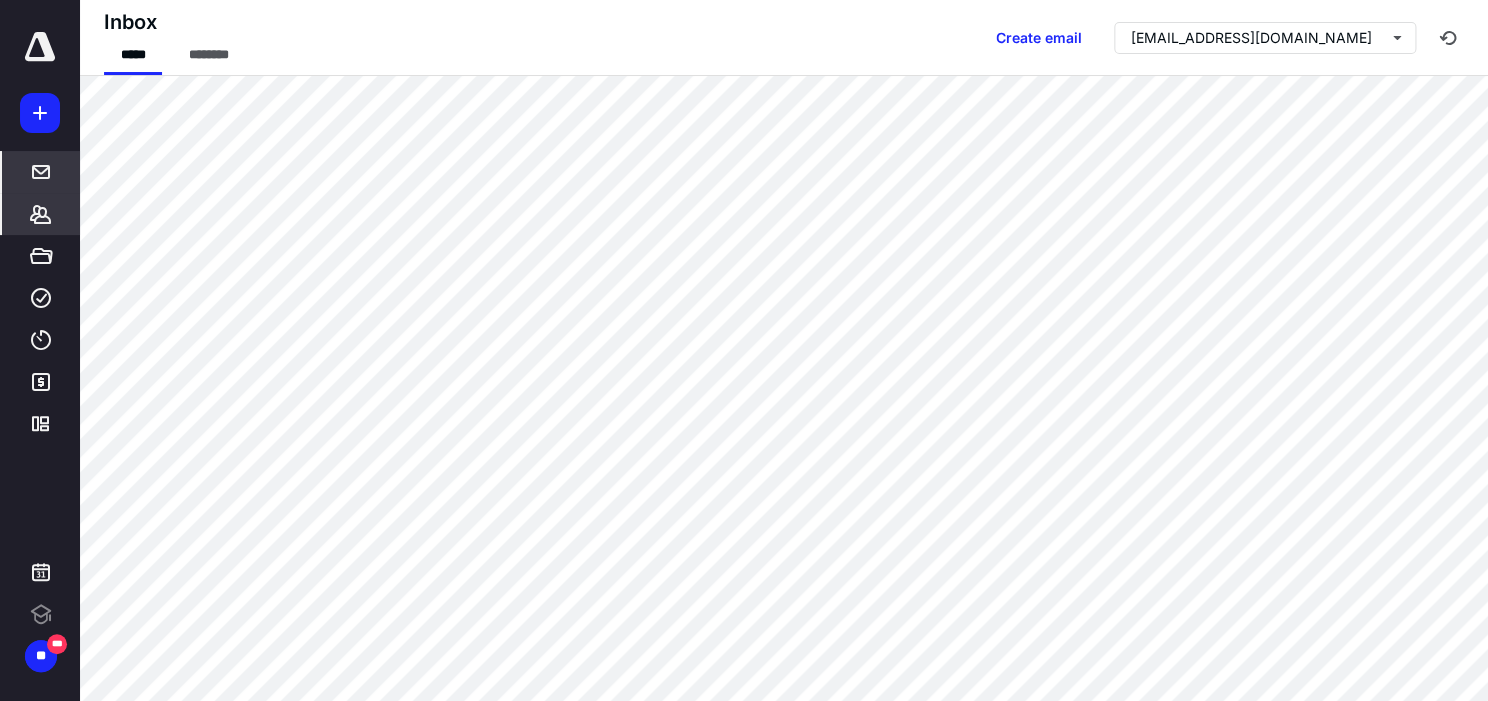 click 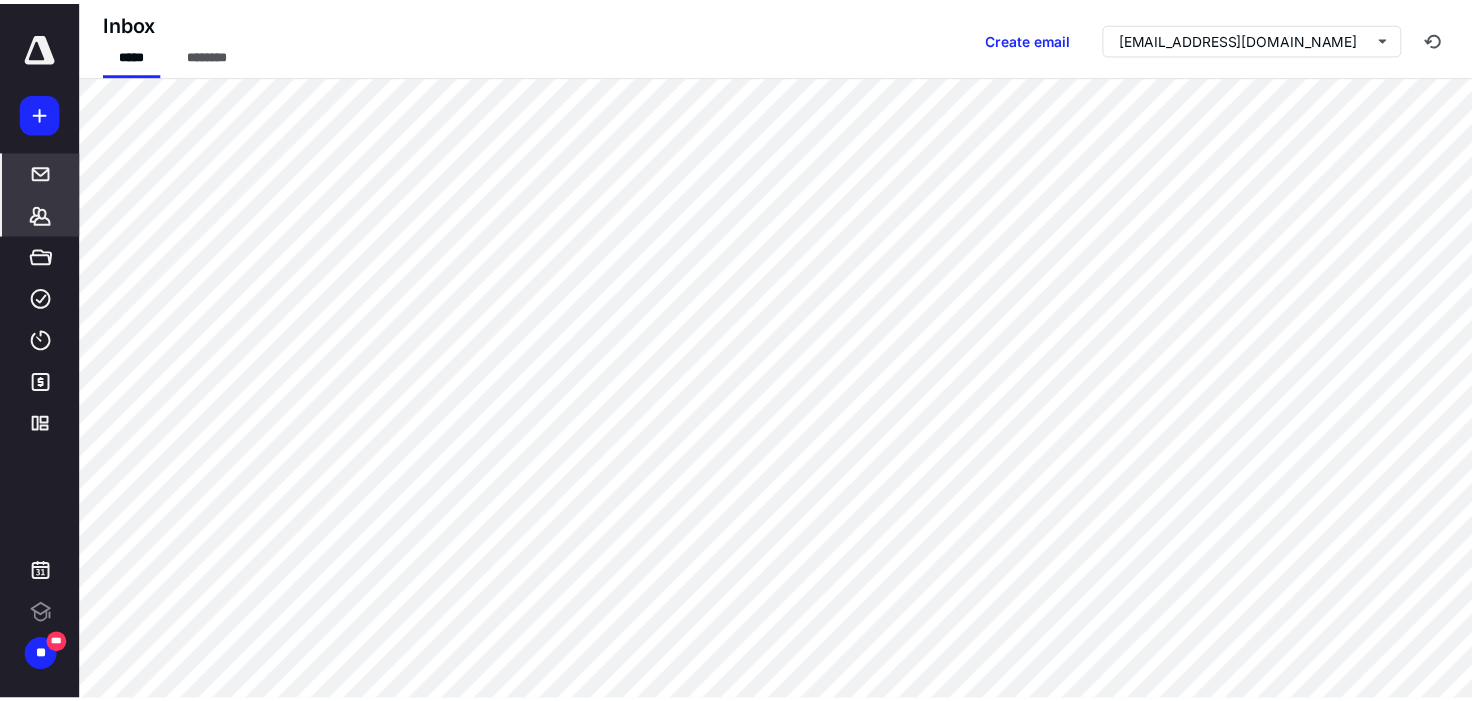 scroll, scrollTop: 0, scrollLeft: 0, axis: both 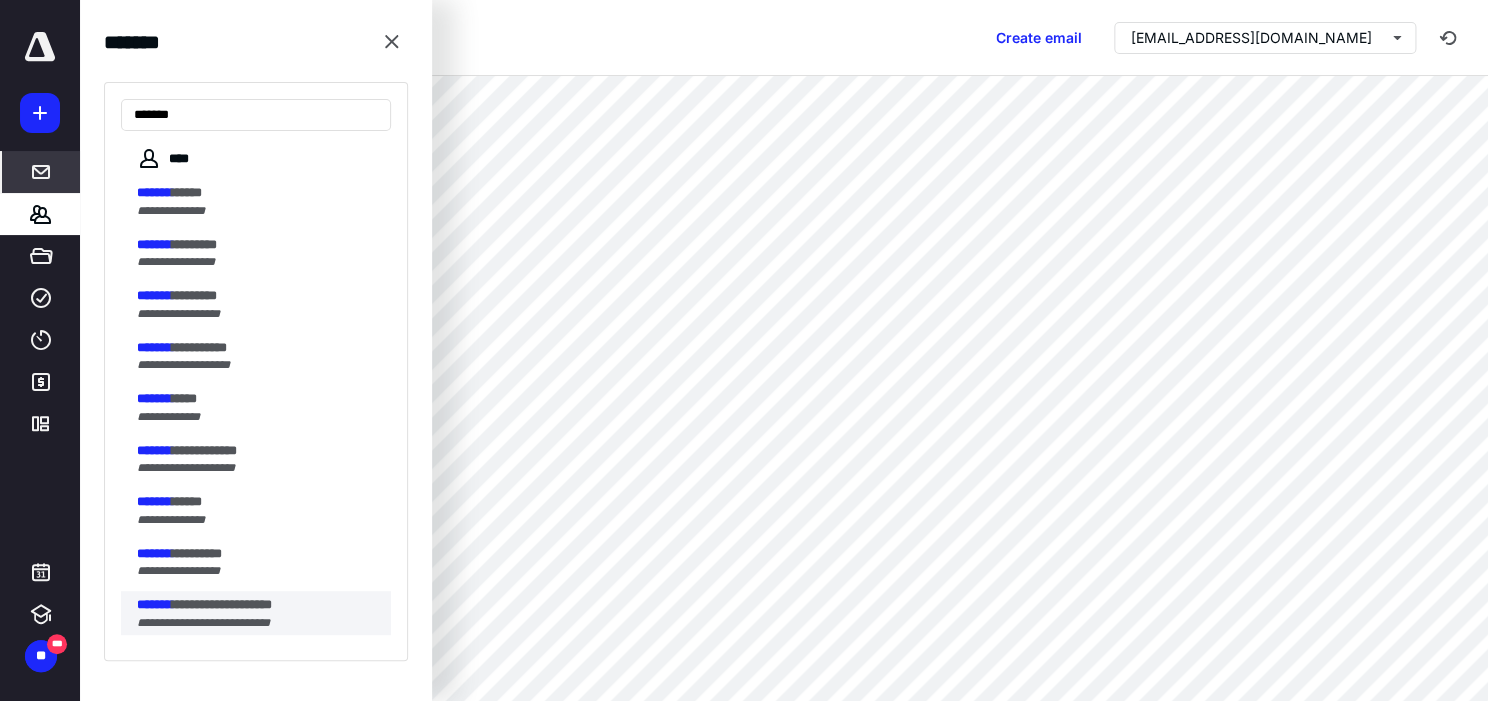 type on "*******" 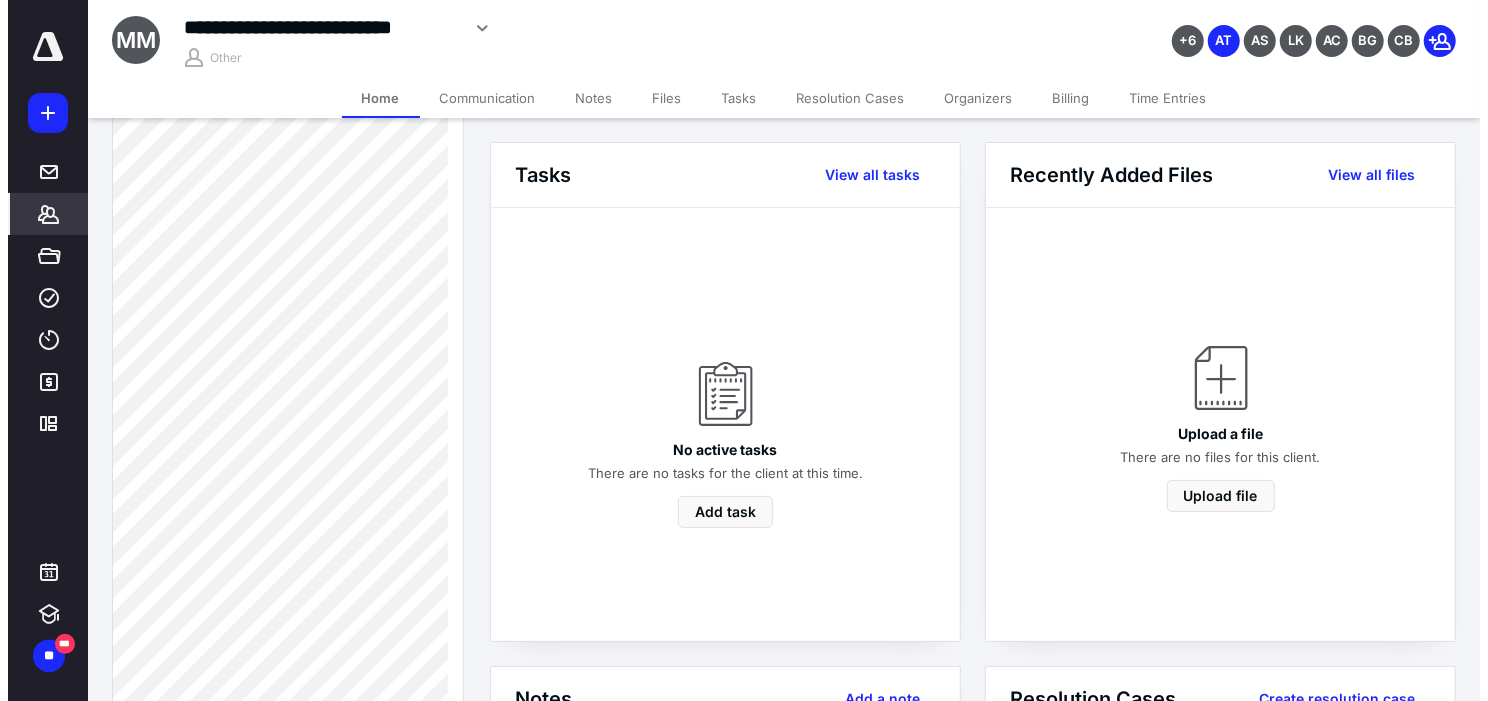 scroll, scrollTop: 1800, scrollLeft: 0, axis: vertical 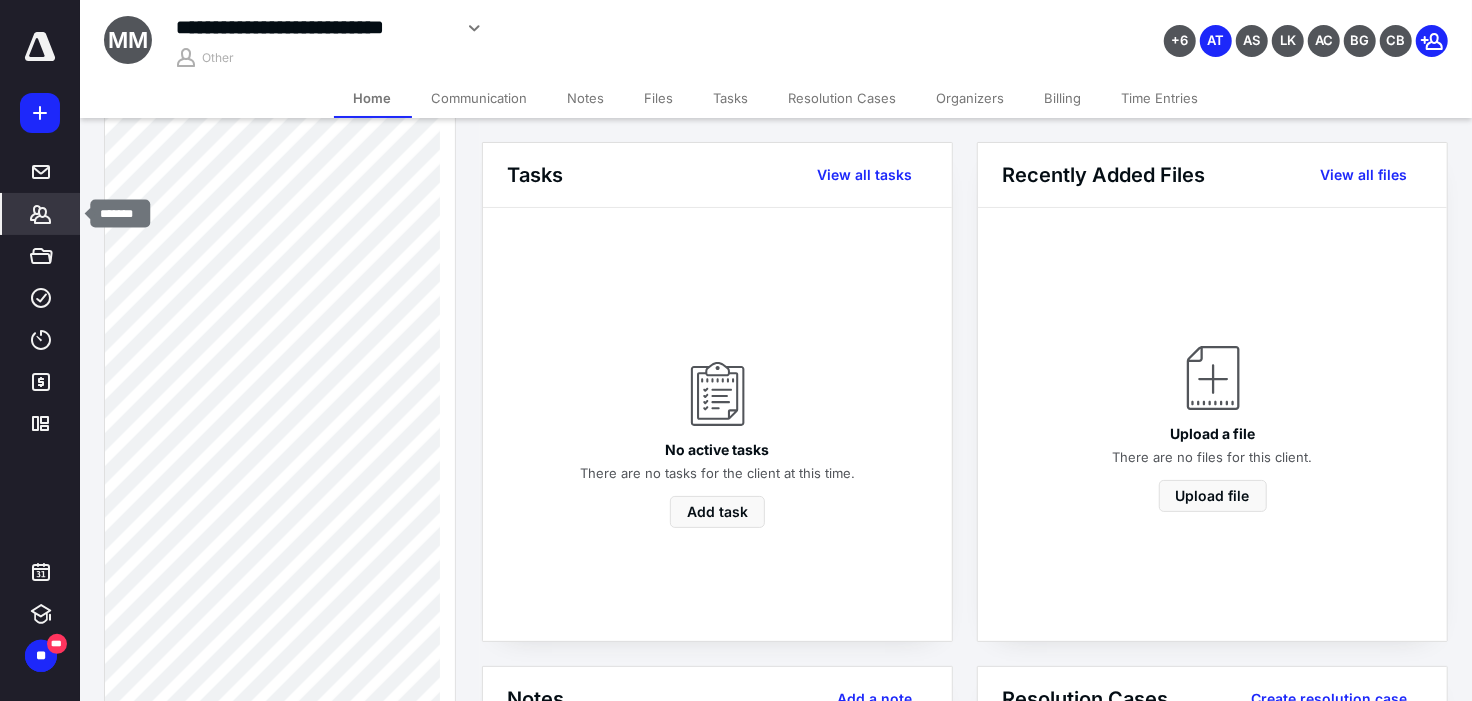 click 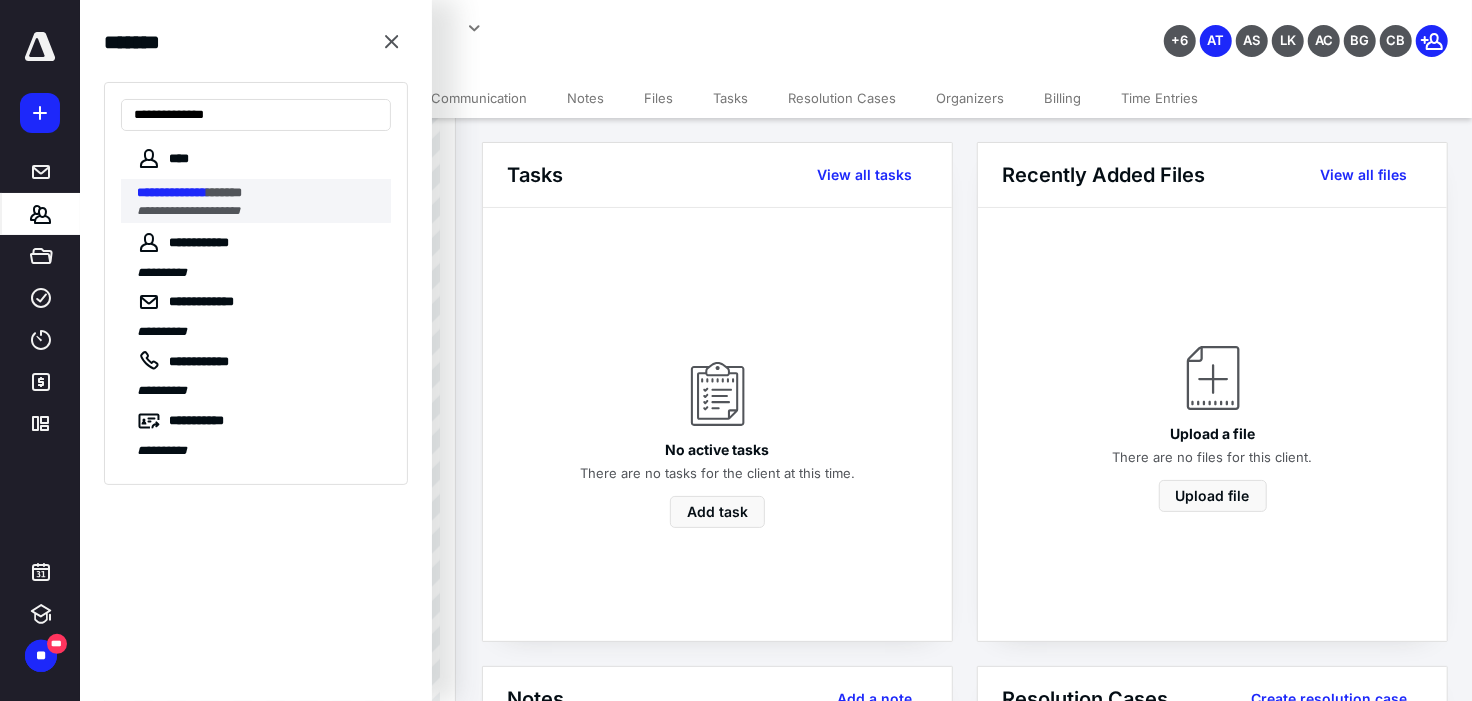 type on "**********" 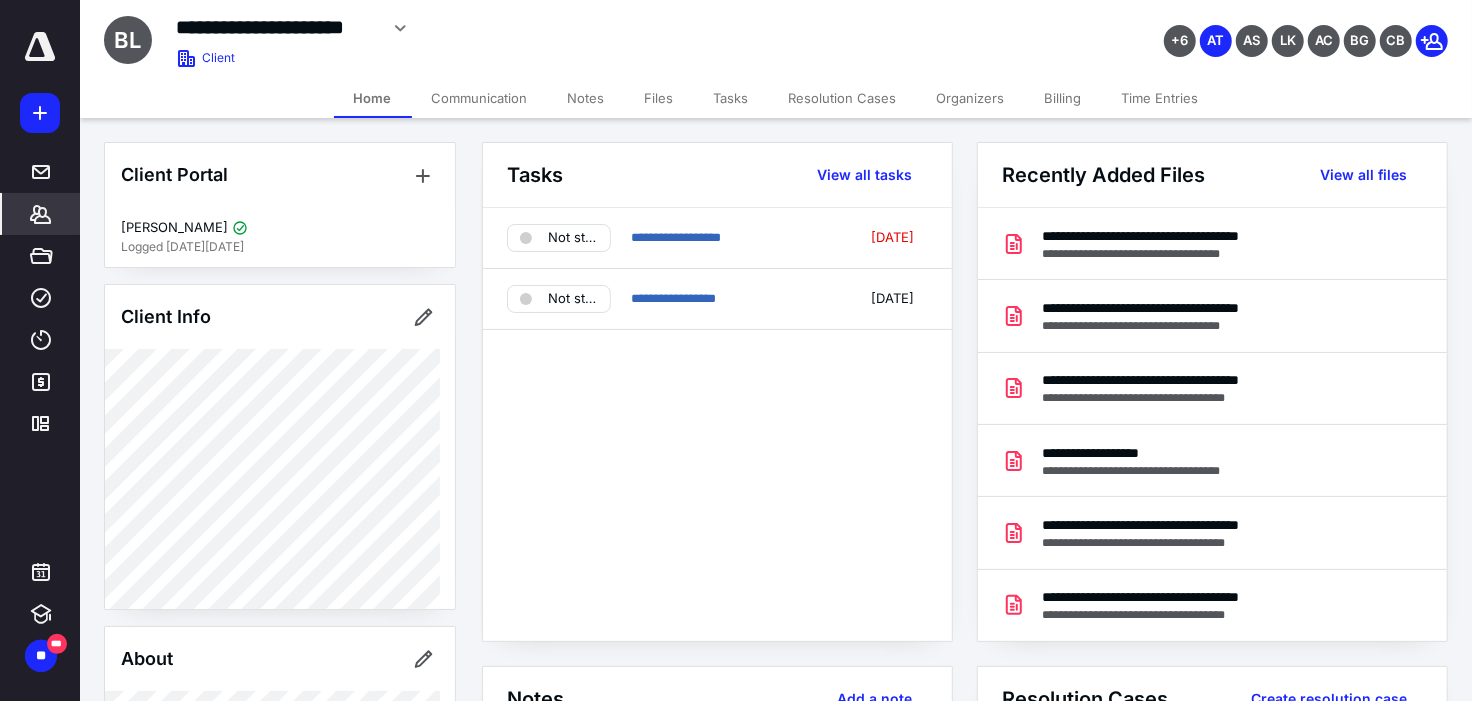 click on "Files" at bounding box center (659, 98) 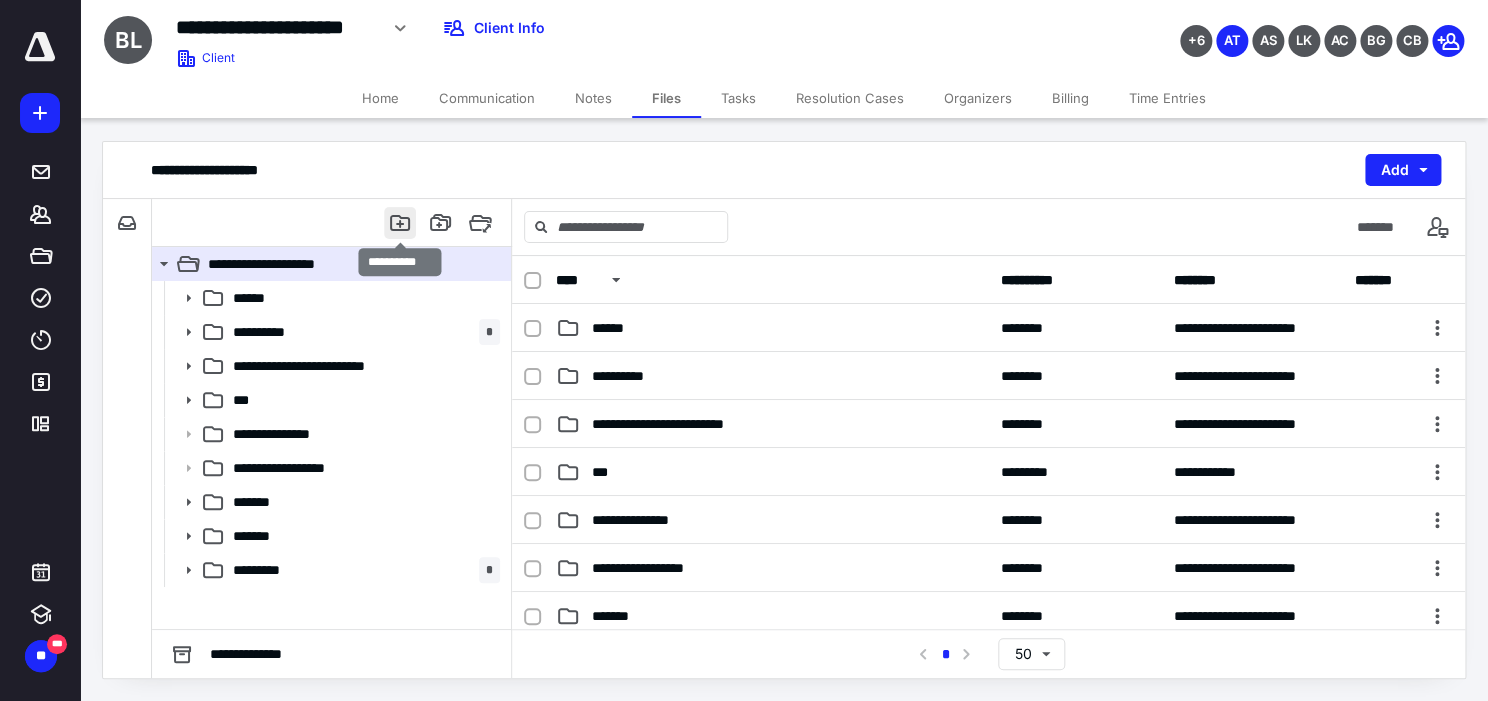 click at bounding box center [400, 223] 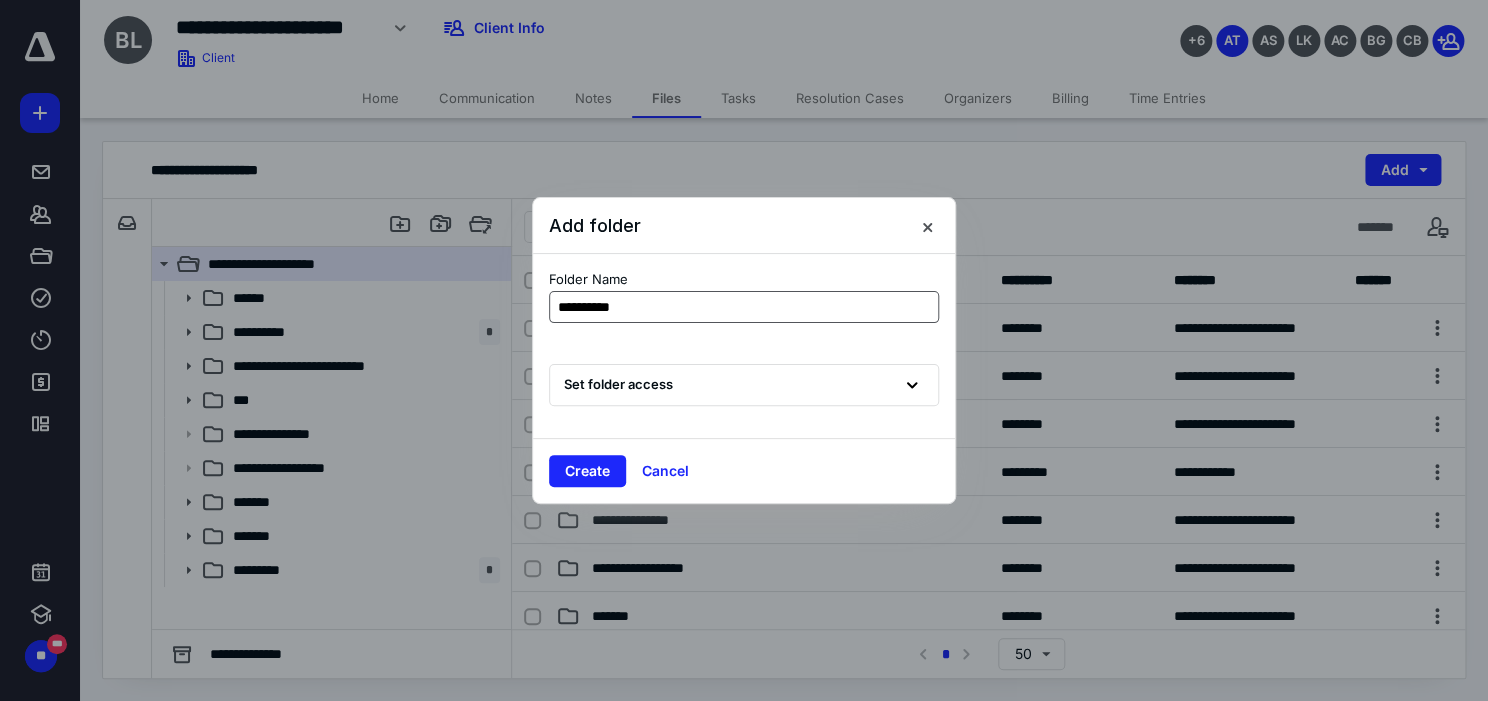 click on "**********" at bounding box center [744, 307] 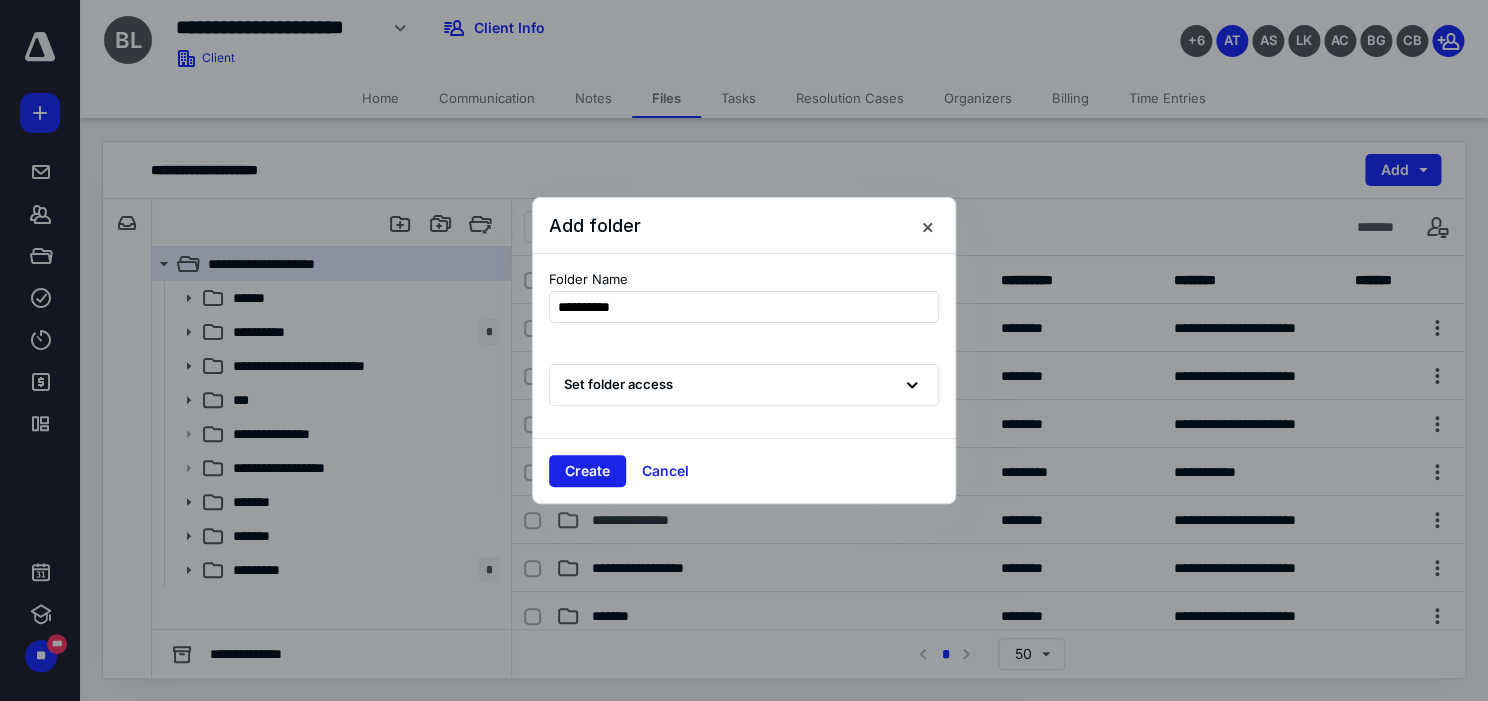 type on "**********" 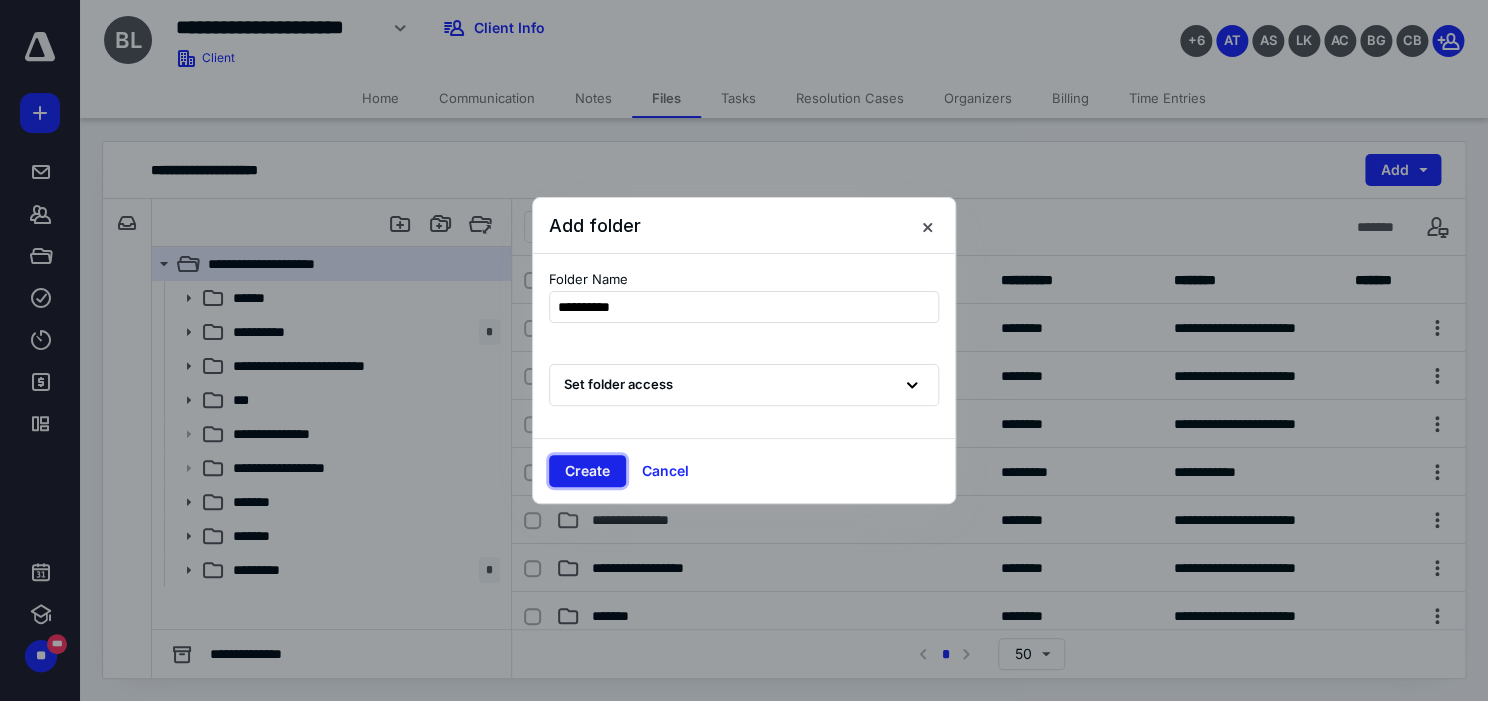 click on "Create" at bounding box center [587, 471] 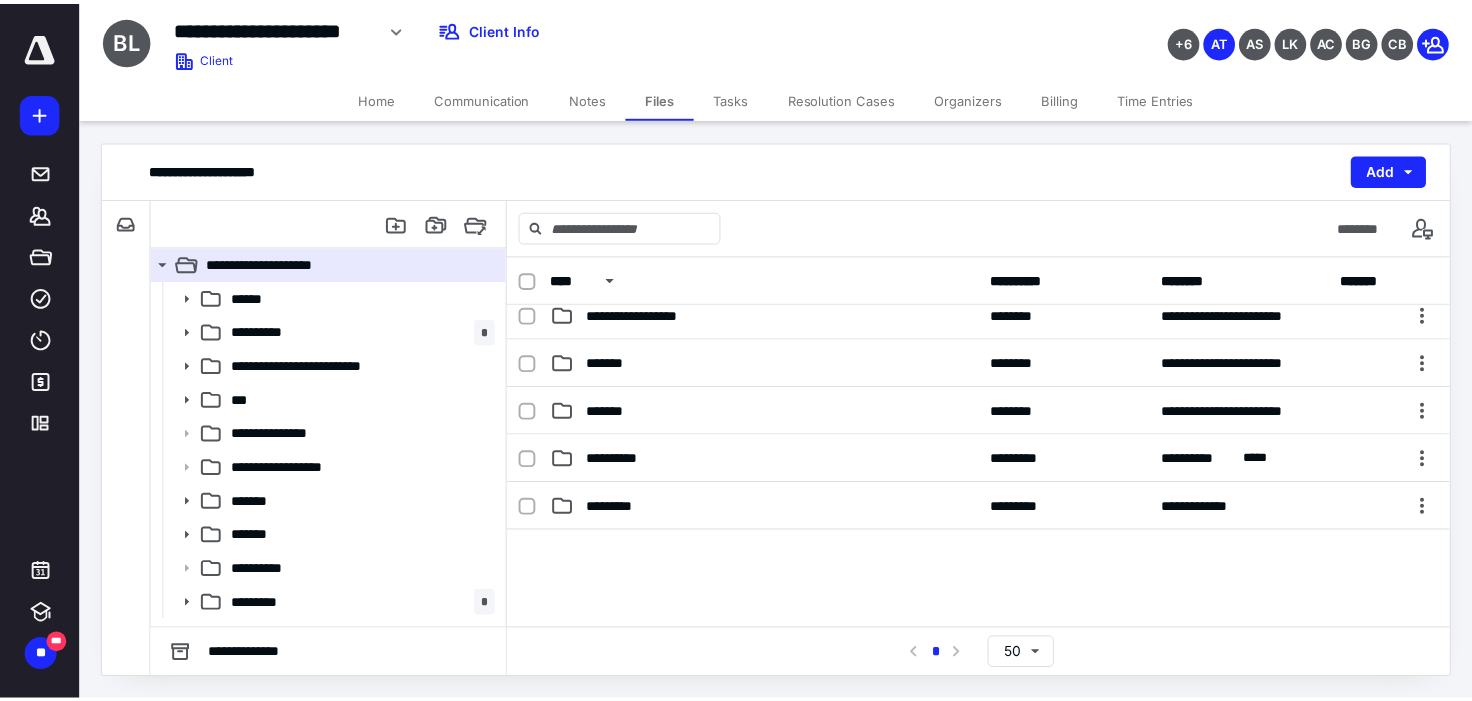 scroll, scrollTop: 153, scrollLeft: 0, axis: vertical 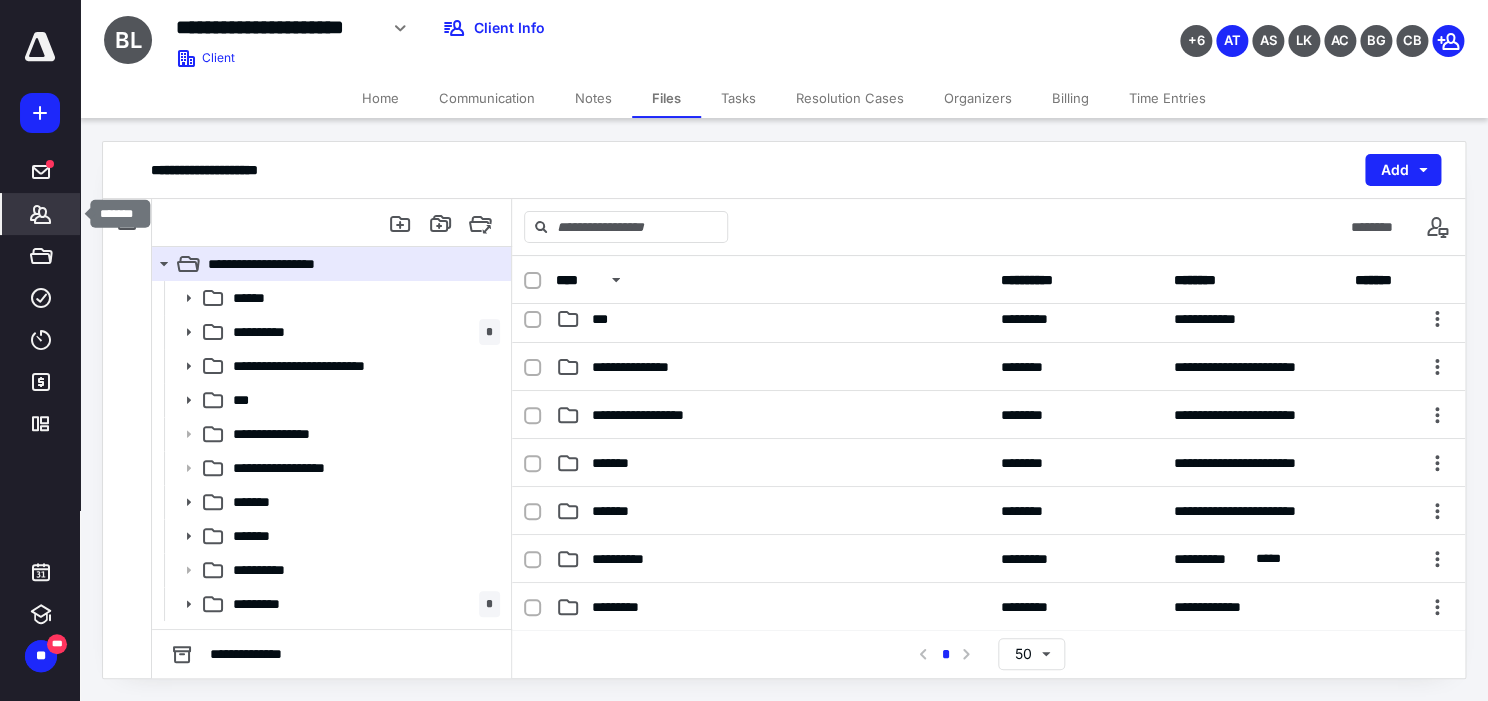 click 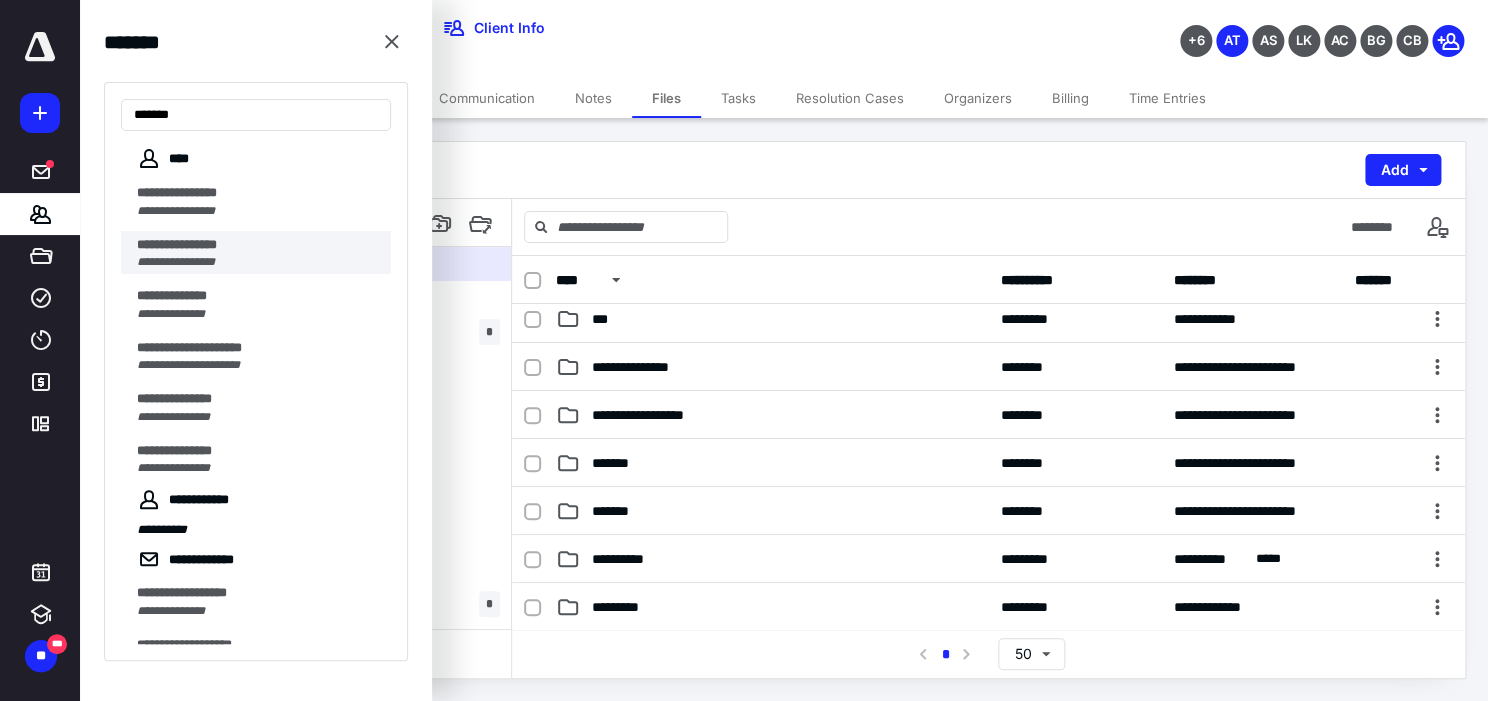 type on "******" 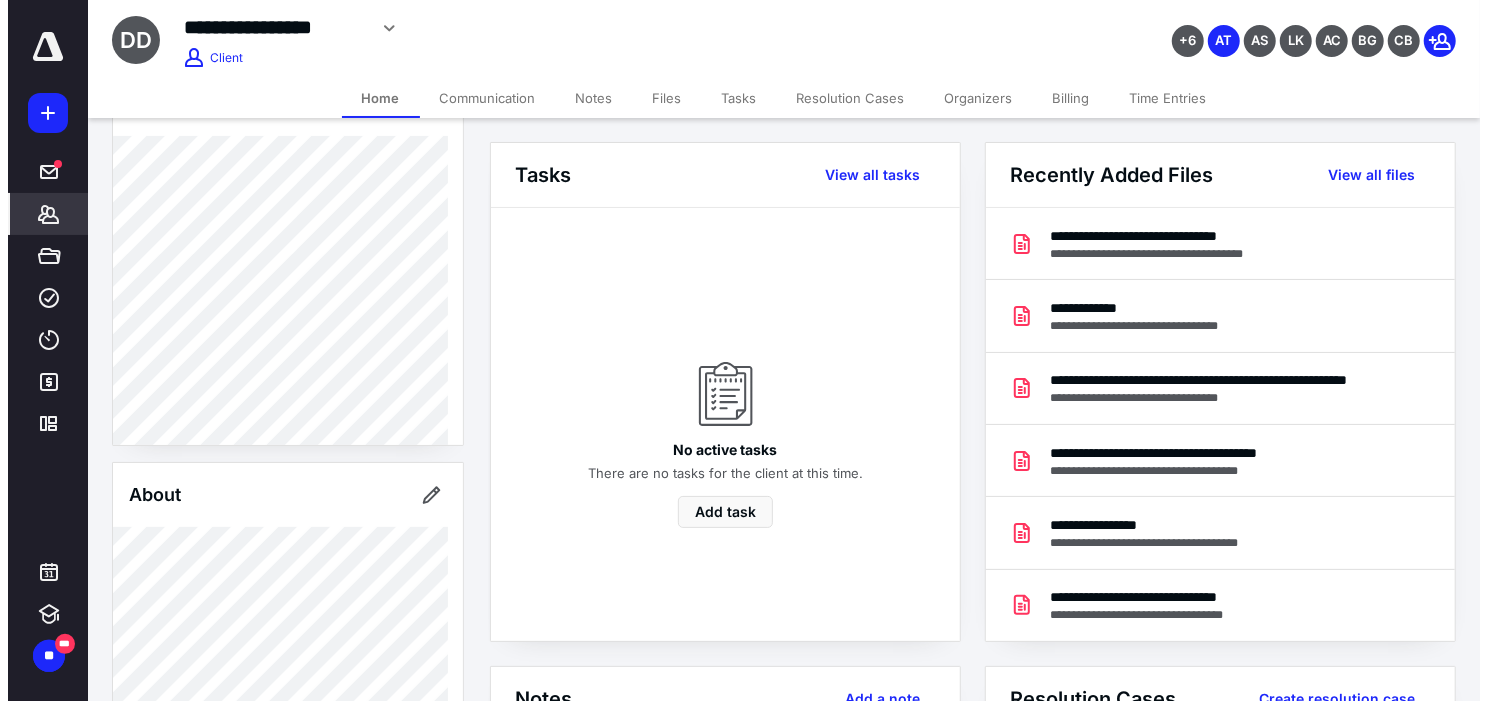 scroll, scrollTop: 0, scrollLeft: 0, axis: both 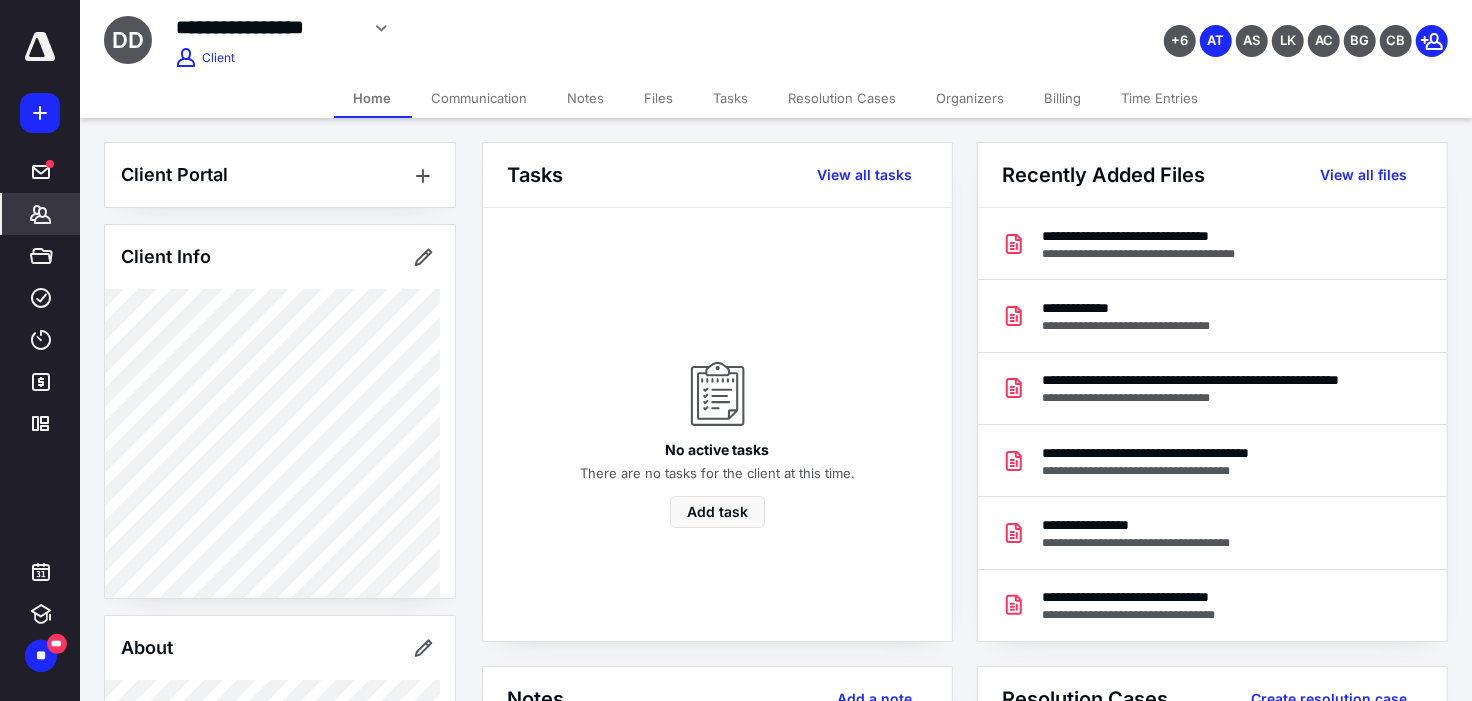 click on "Files" at bounding box center [659, 98] 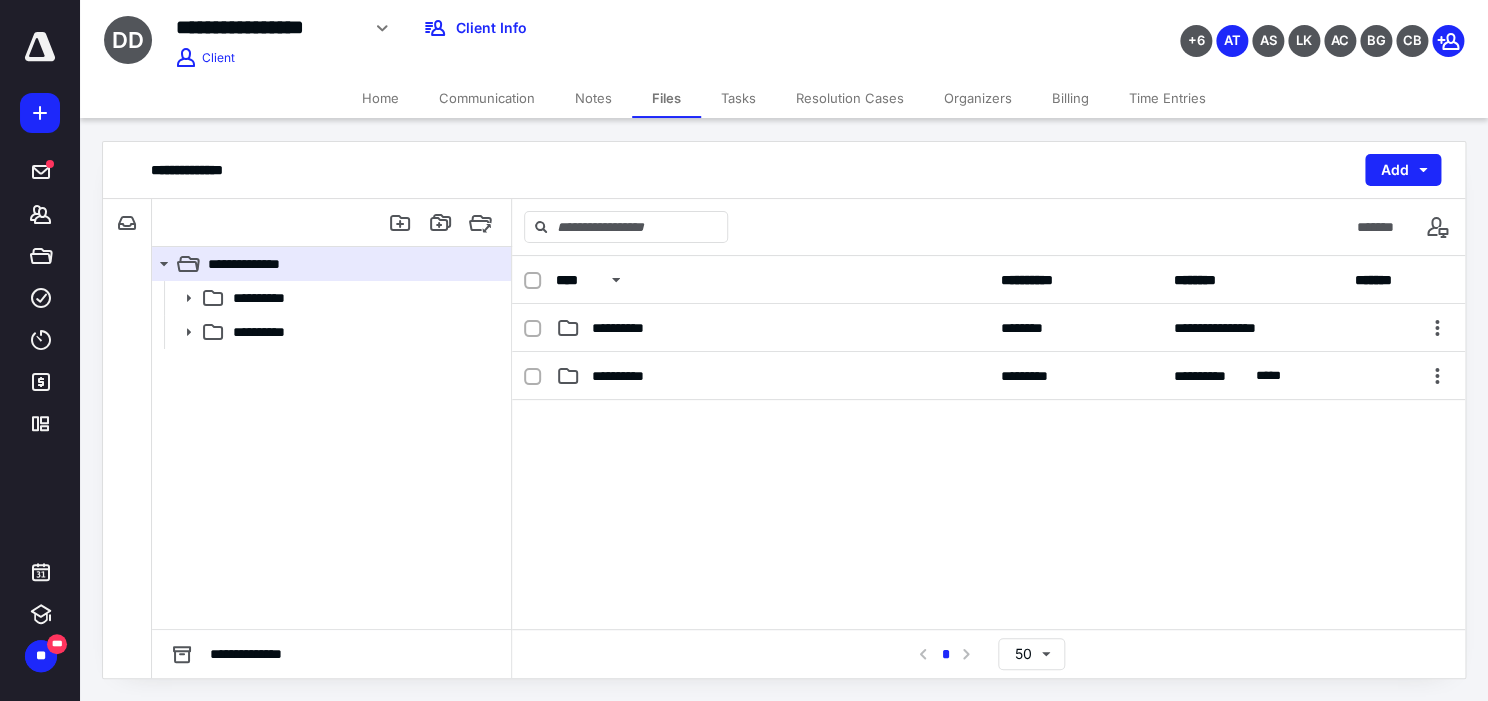 click on "Notes" at bounding box center (593, 98) 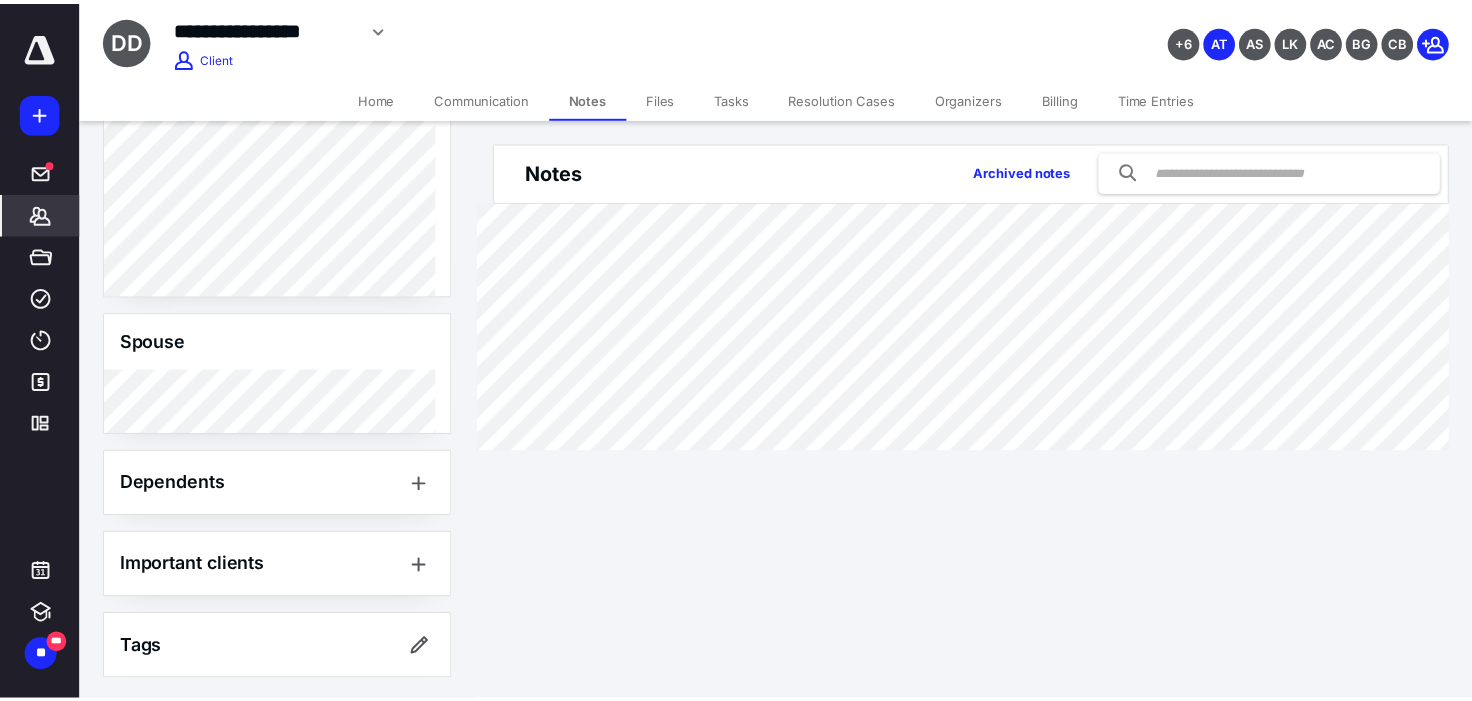scroll, scrollTop: 554, scrollLeft: 0, axis: vertical 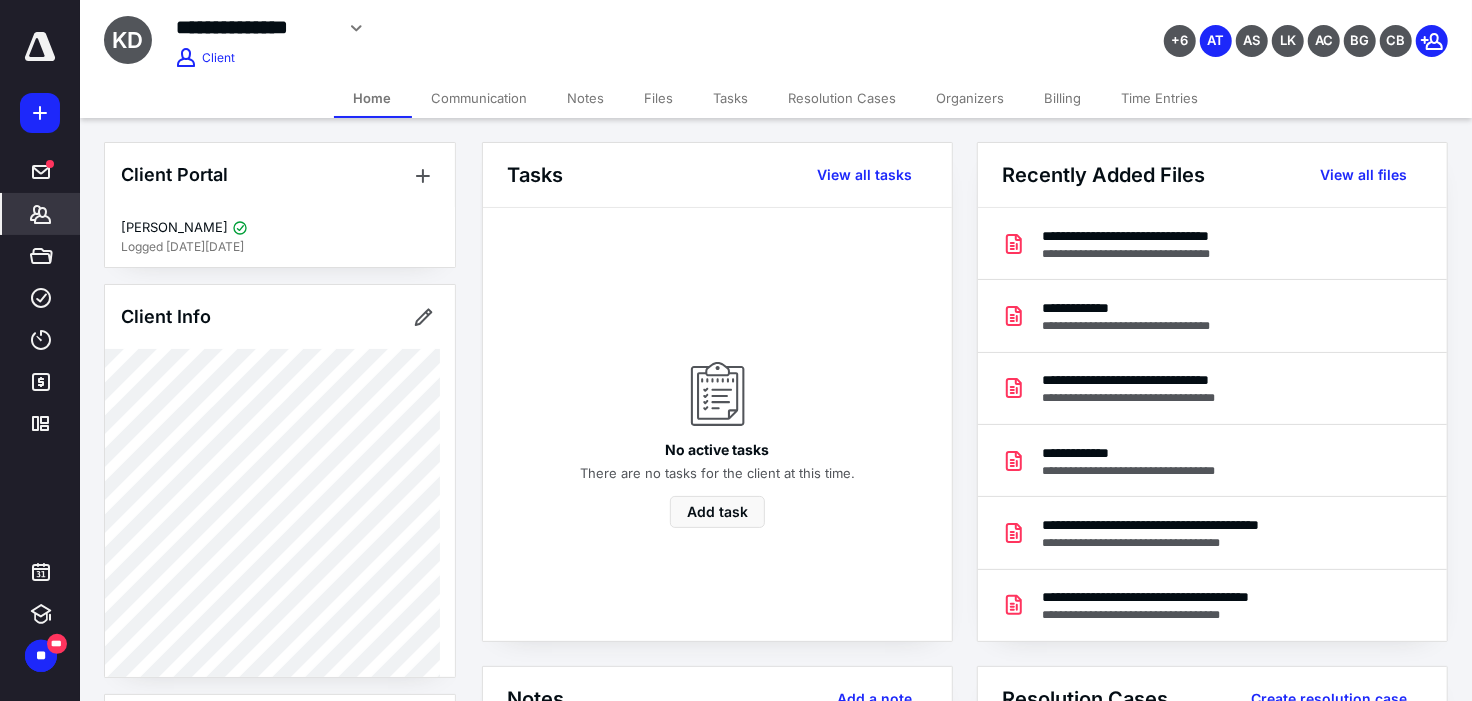 click 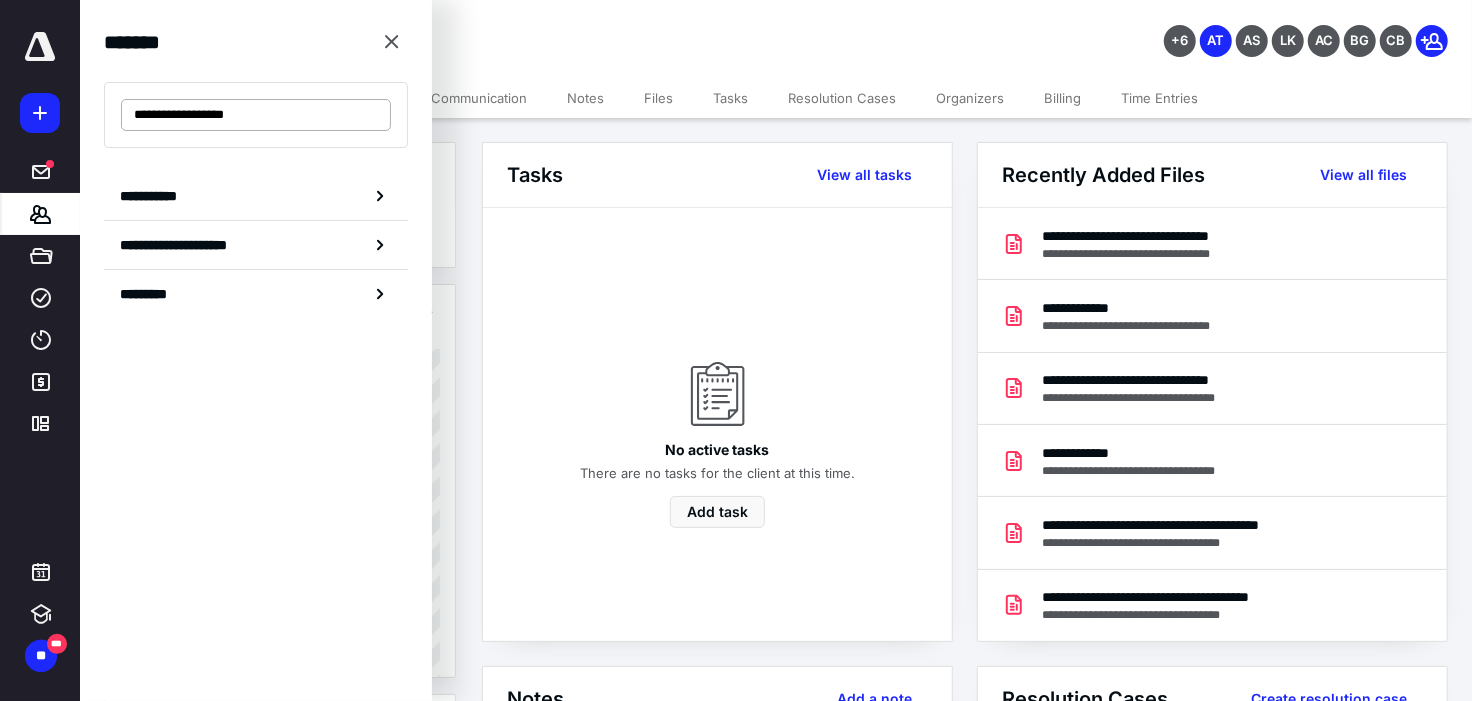 click on "**********" at bounding box center (256, 115) 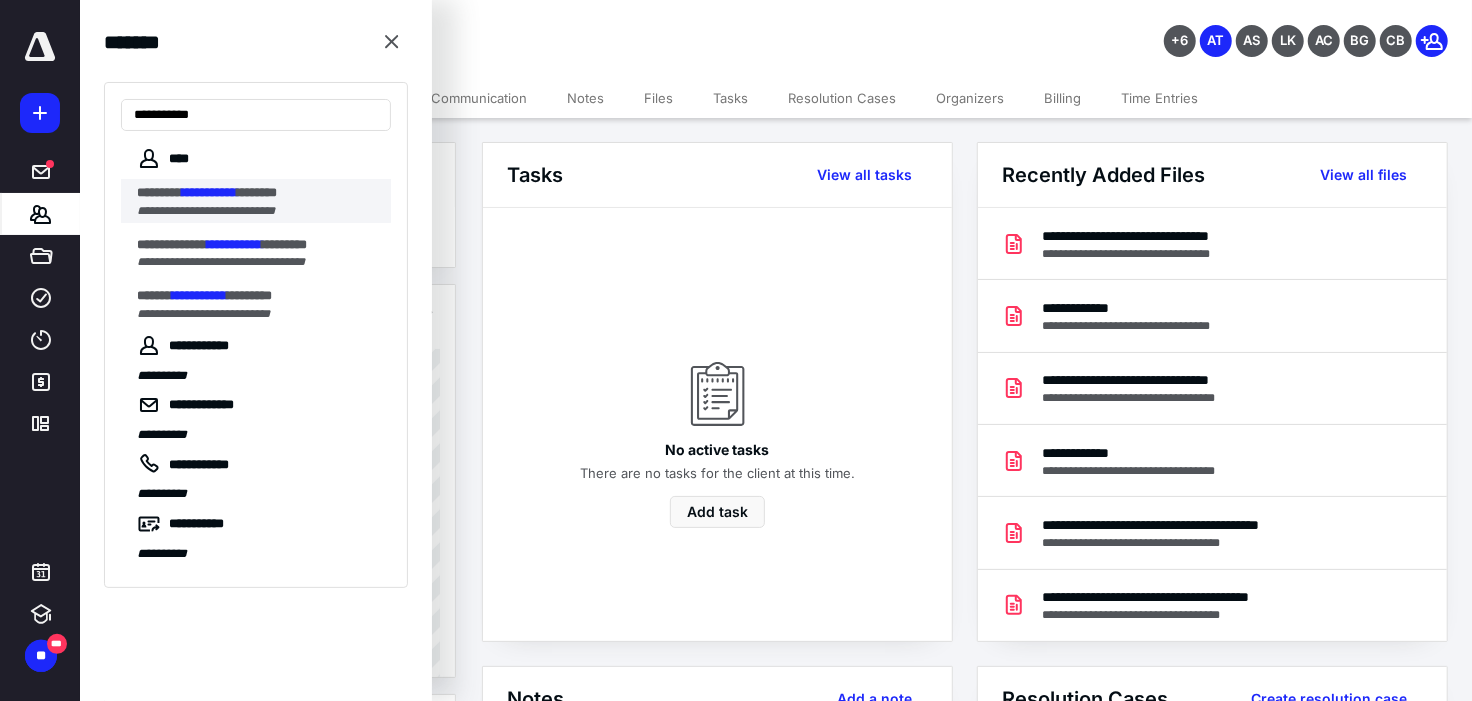 type on "**********" 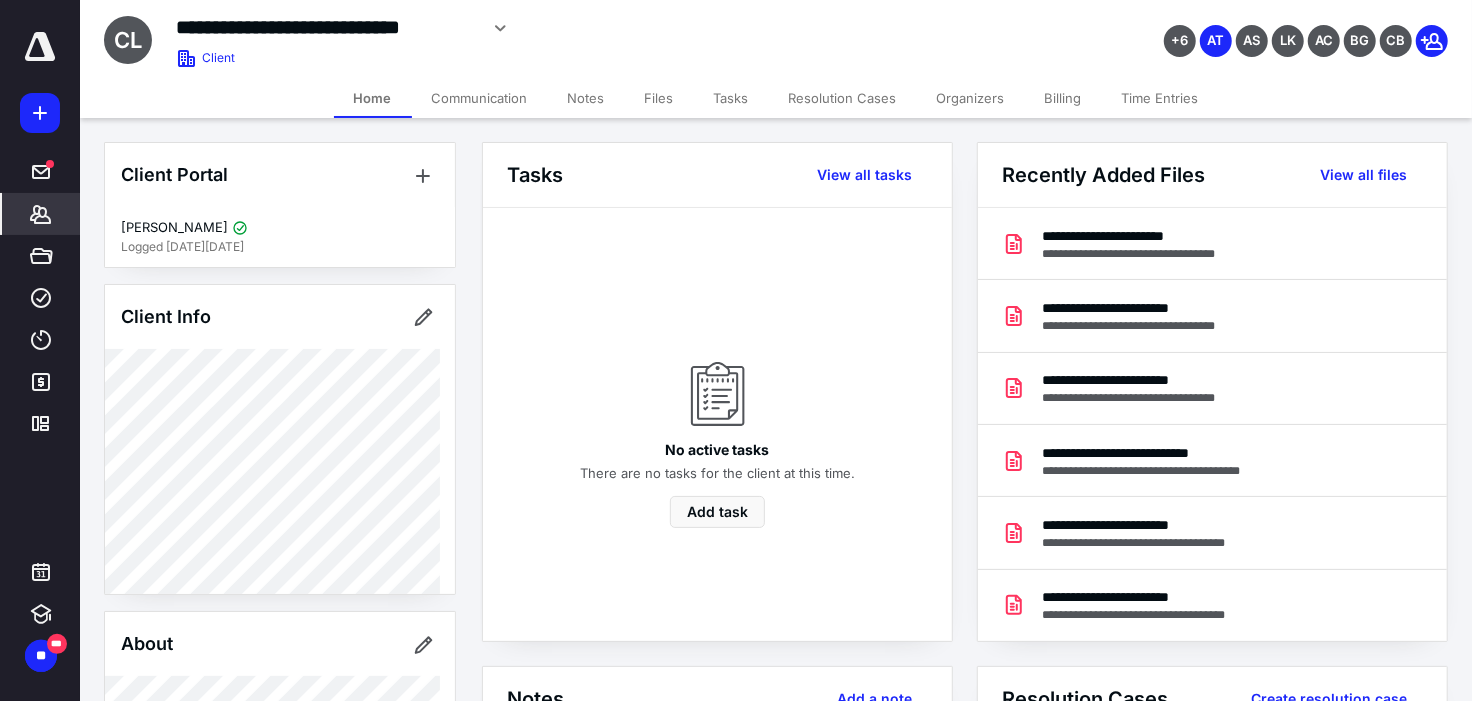 click on "*******" at bounding box center [41, 214] 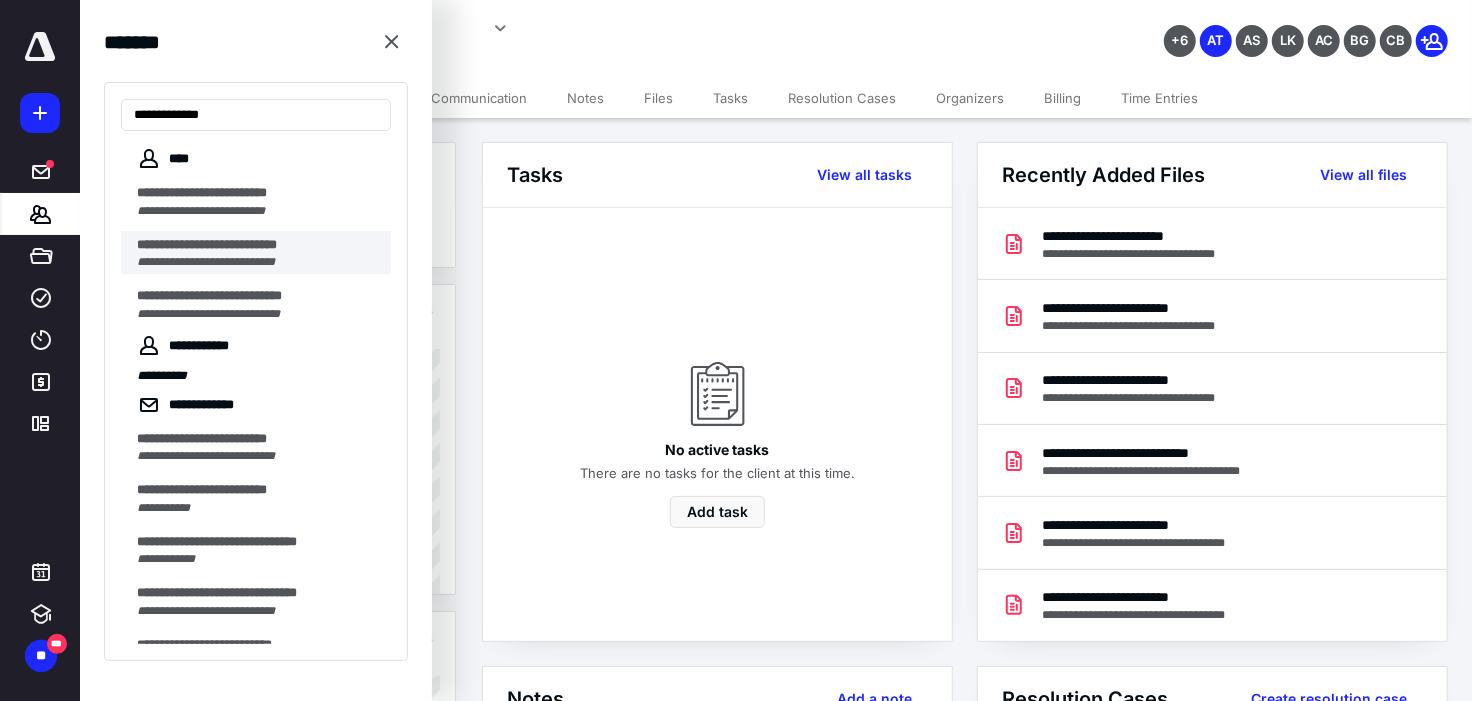 type on "**********" 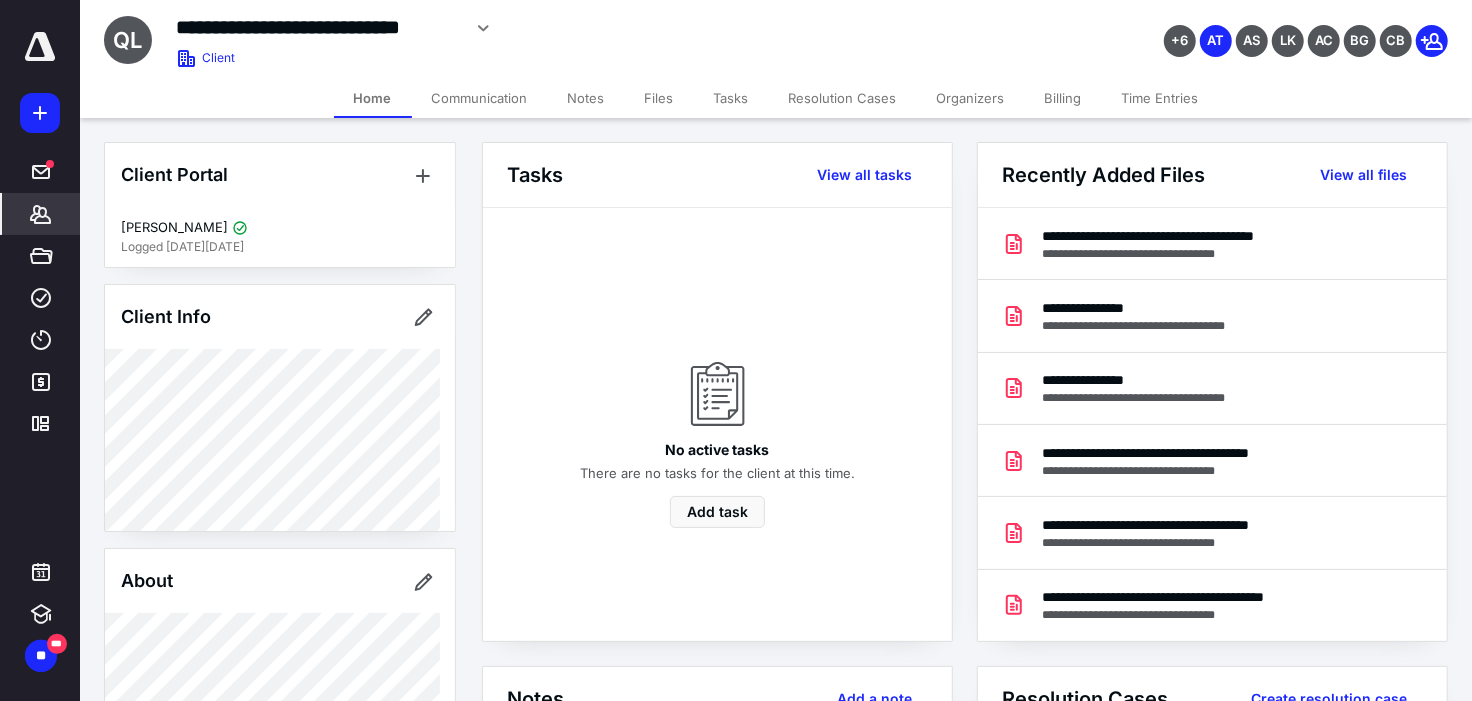 click on "Files" at bounding box center [659, 98] 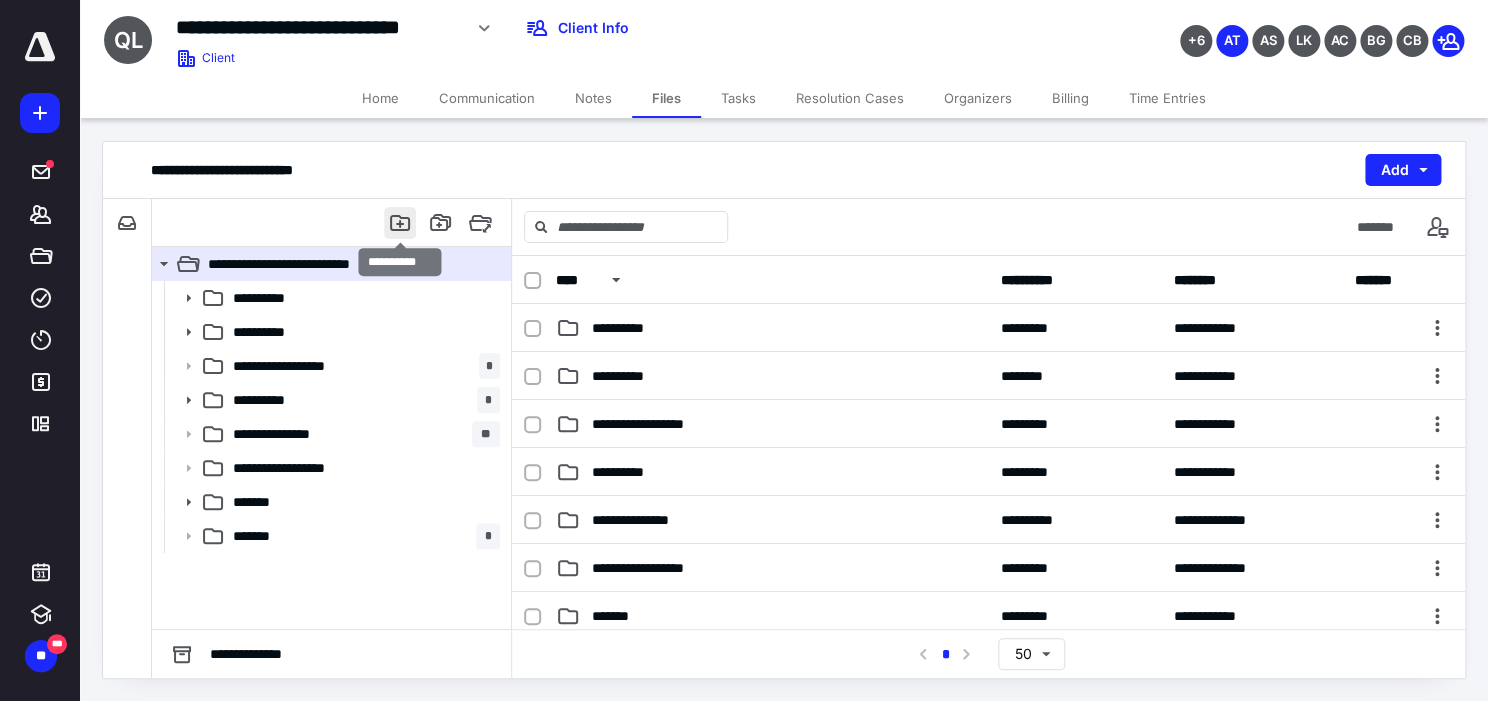 click at bounding box center [400, 223] 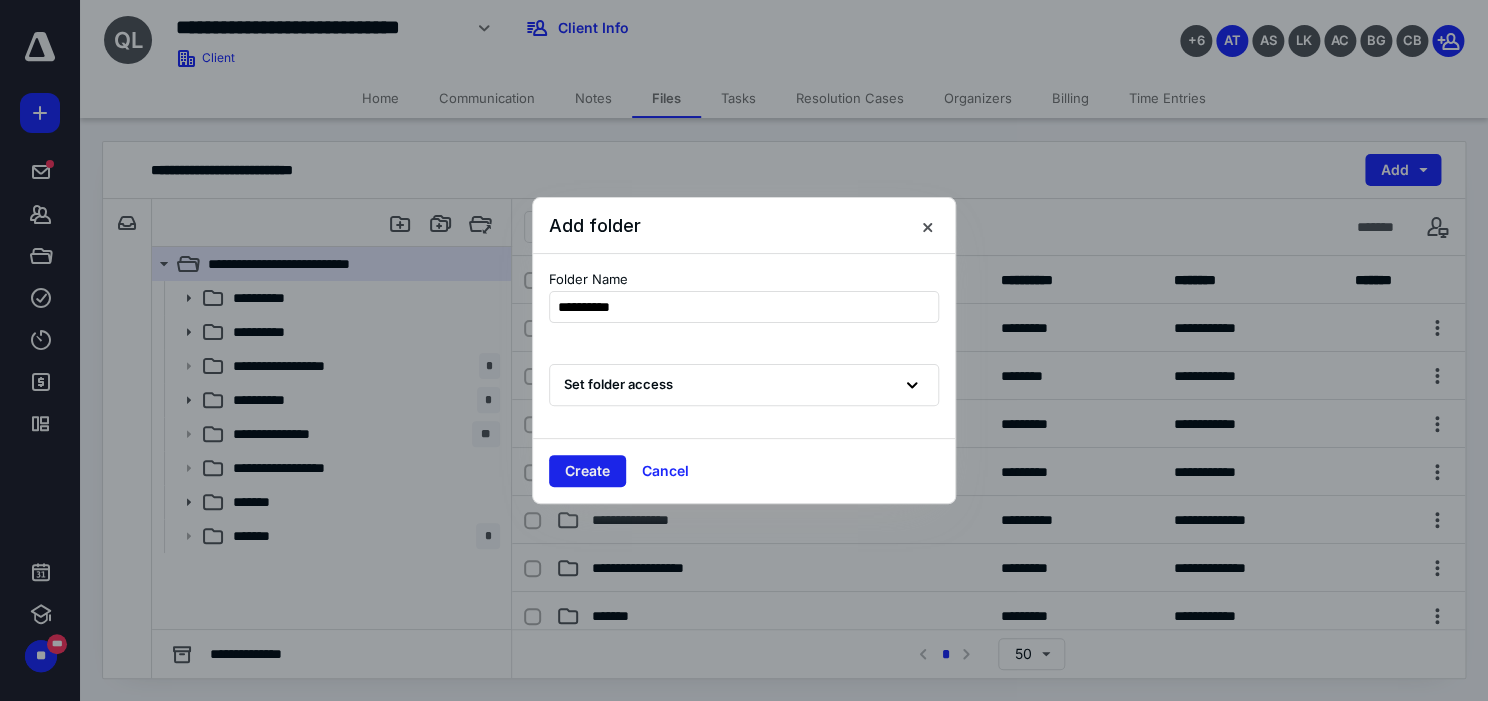 type on "**********" 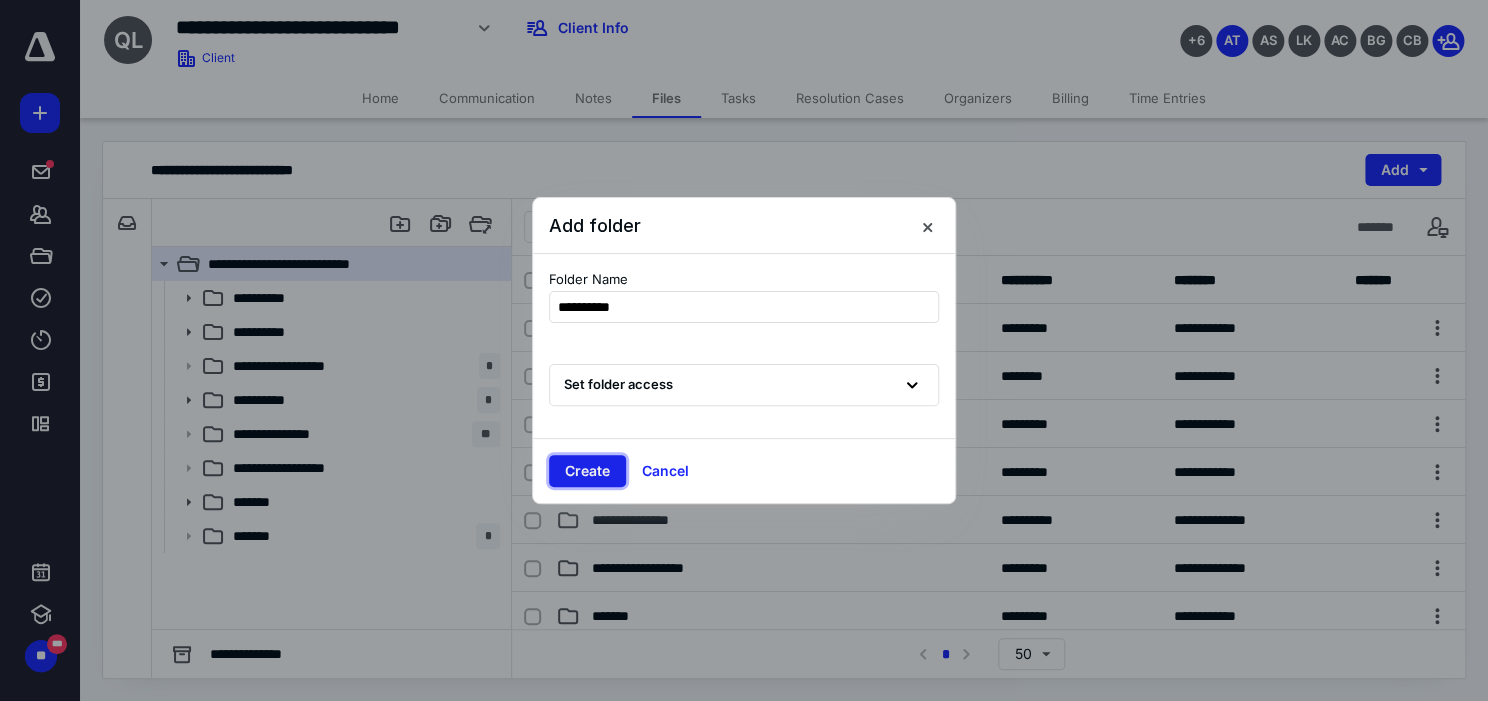 click on "Create" at bounding box center (587, 471) 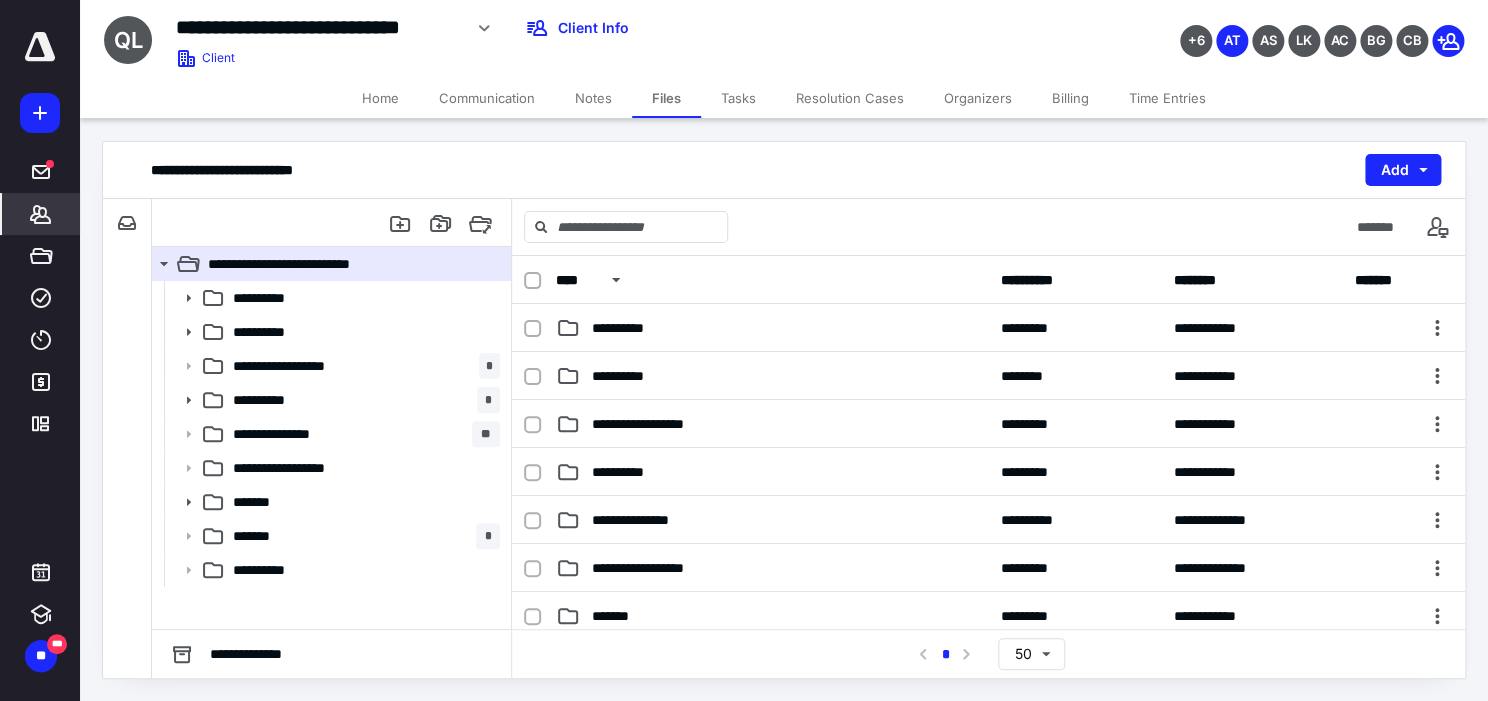 click on "*******" at bounding box center (41, 214) 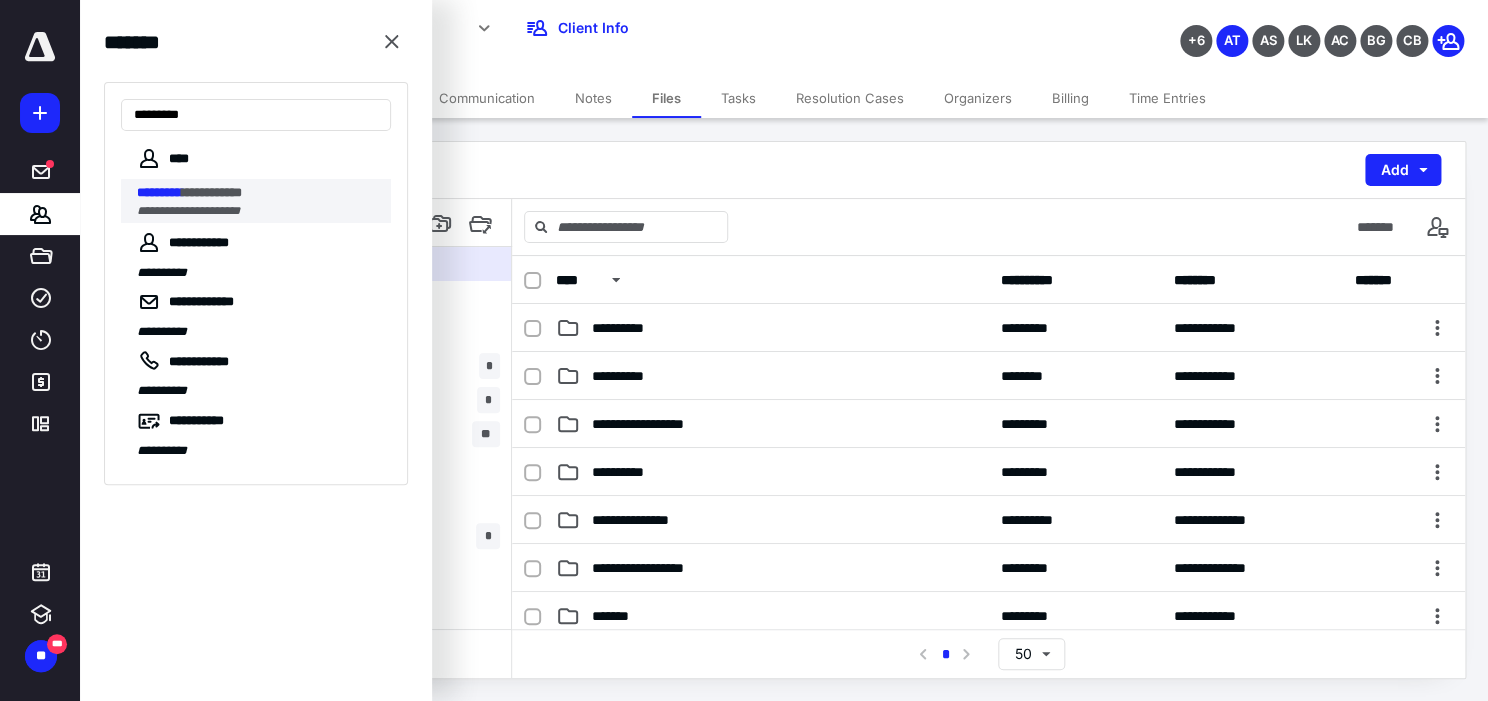 type on "*********" 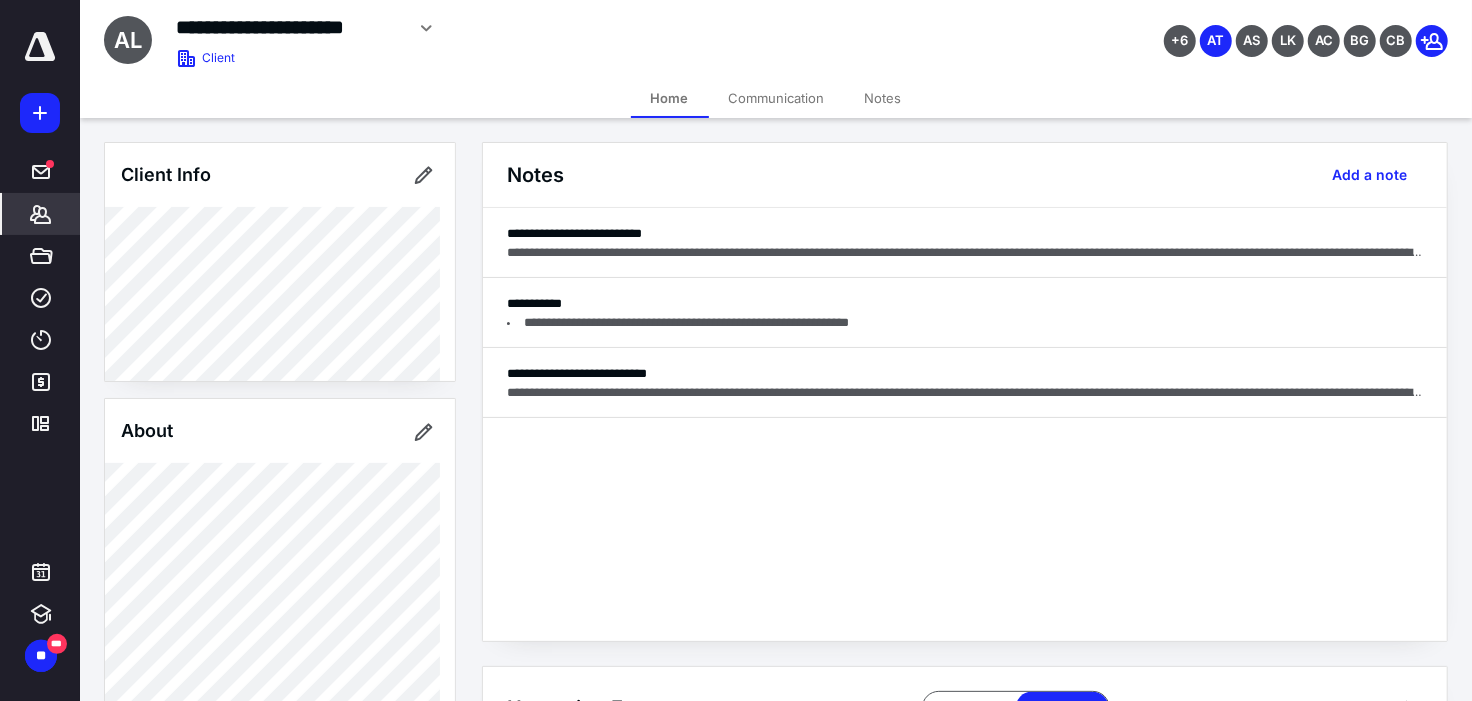 click on "Communication" at bounding box center [777, 98] 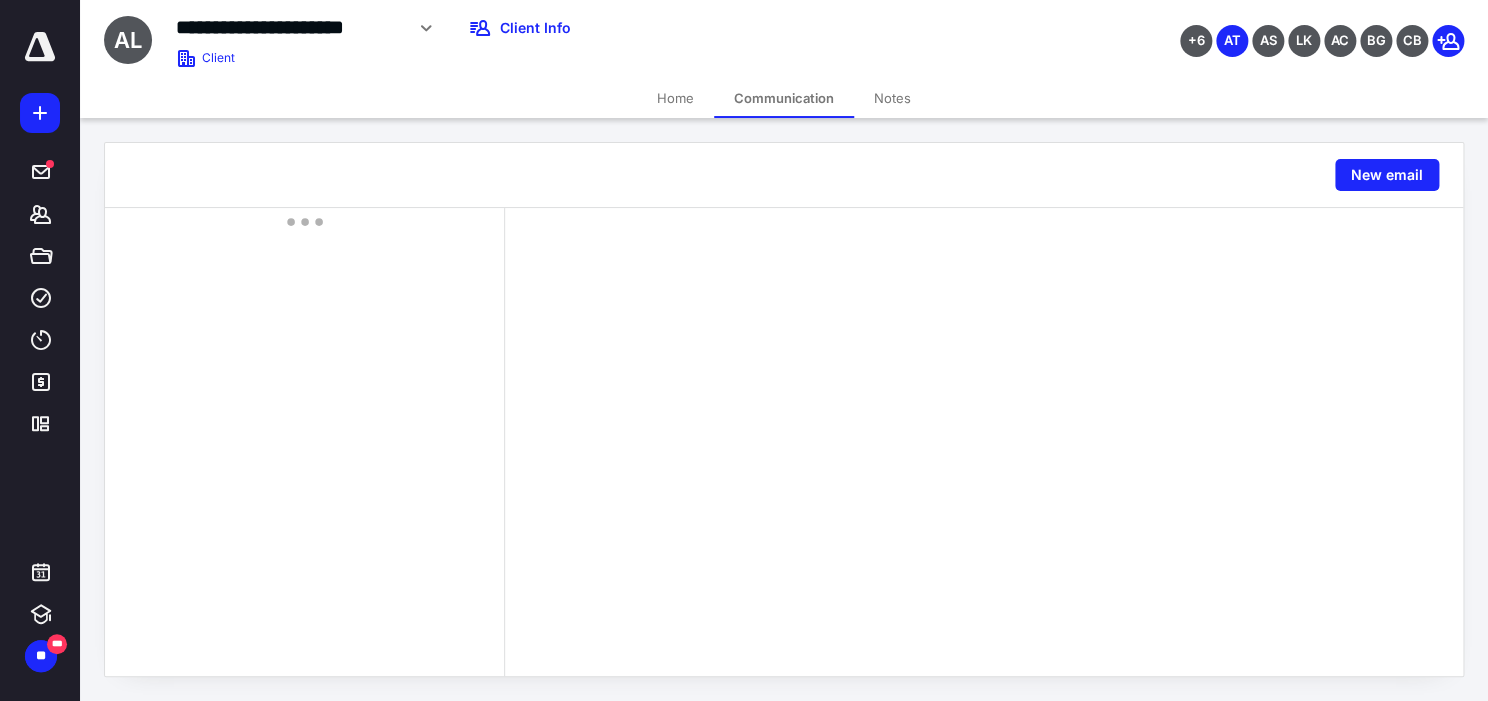 click on "Home" at bounding box center [675, 98] 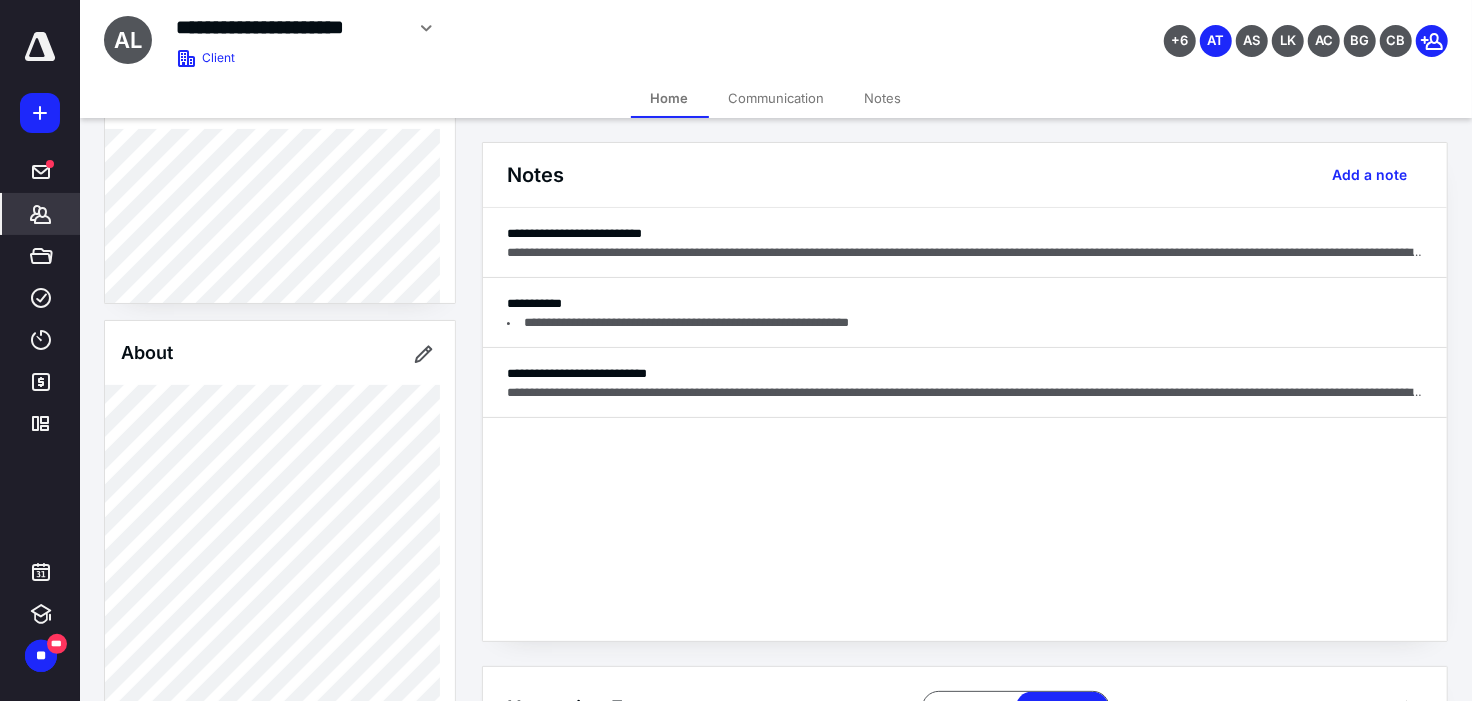 scroll, scrollTop: 411, scrollLeft: 0, axis: vertical 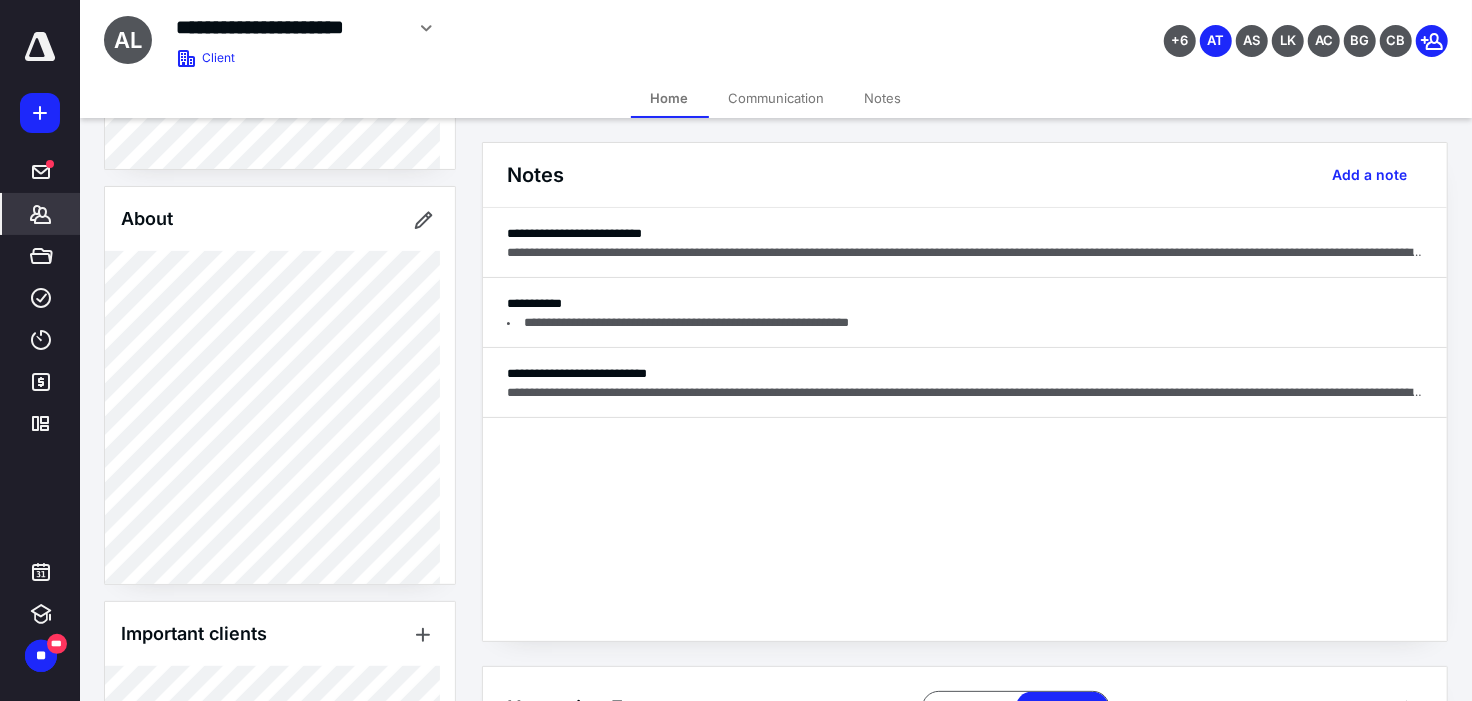 click on "Communication" at bounding box center (777, 98) 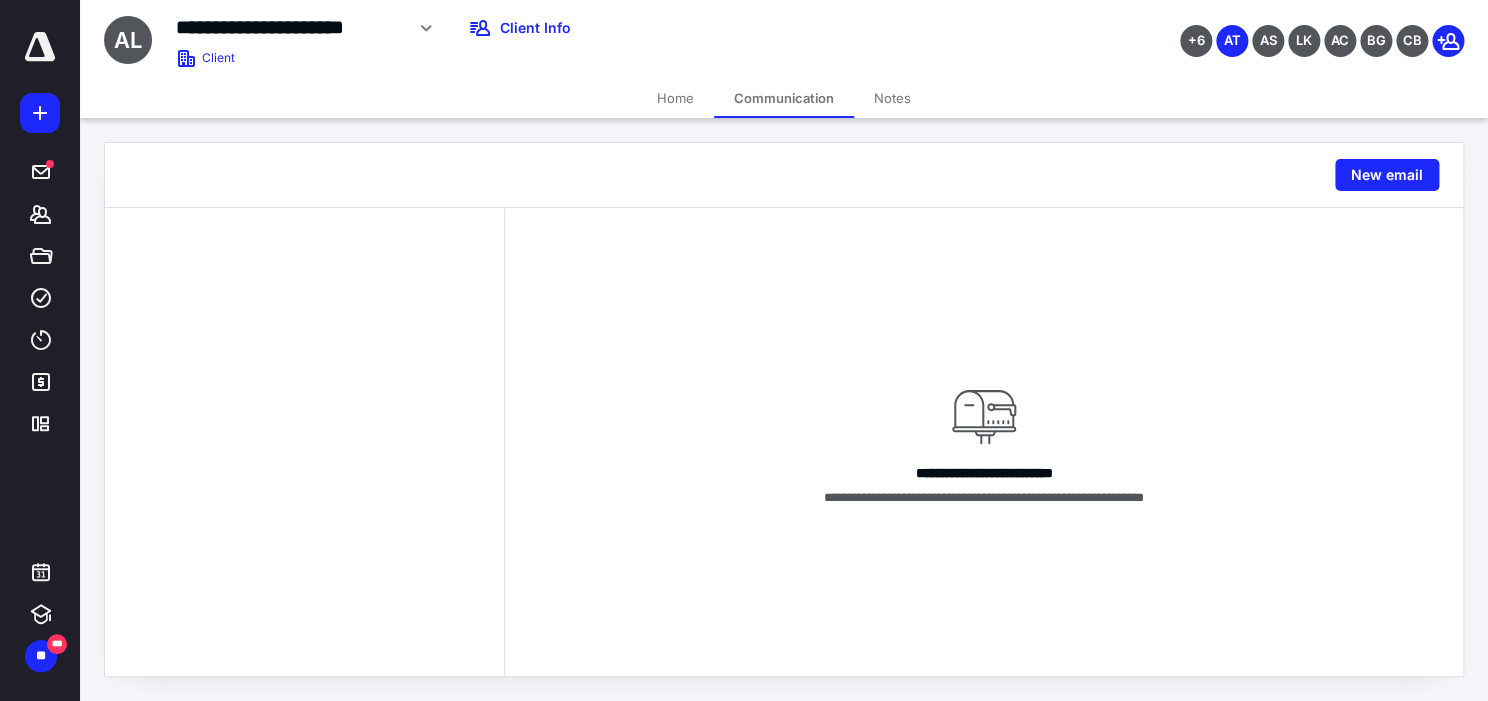 click on "Notes" at bounding box center [892, 98] 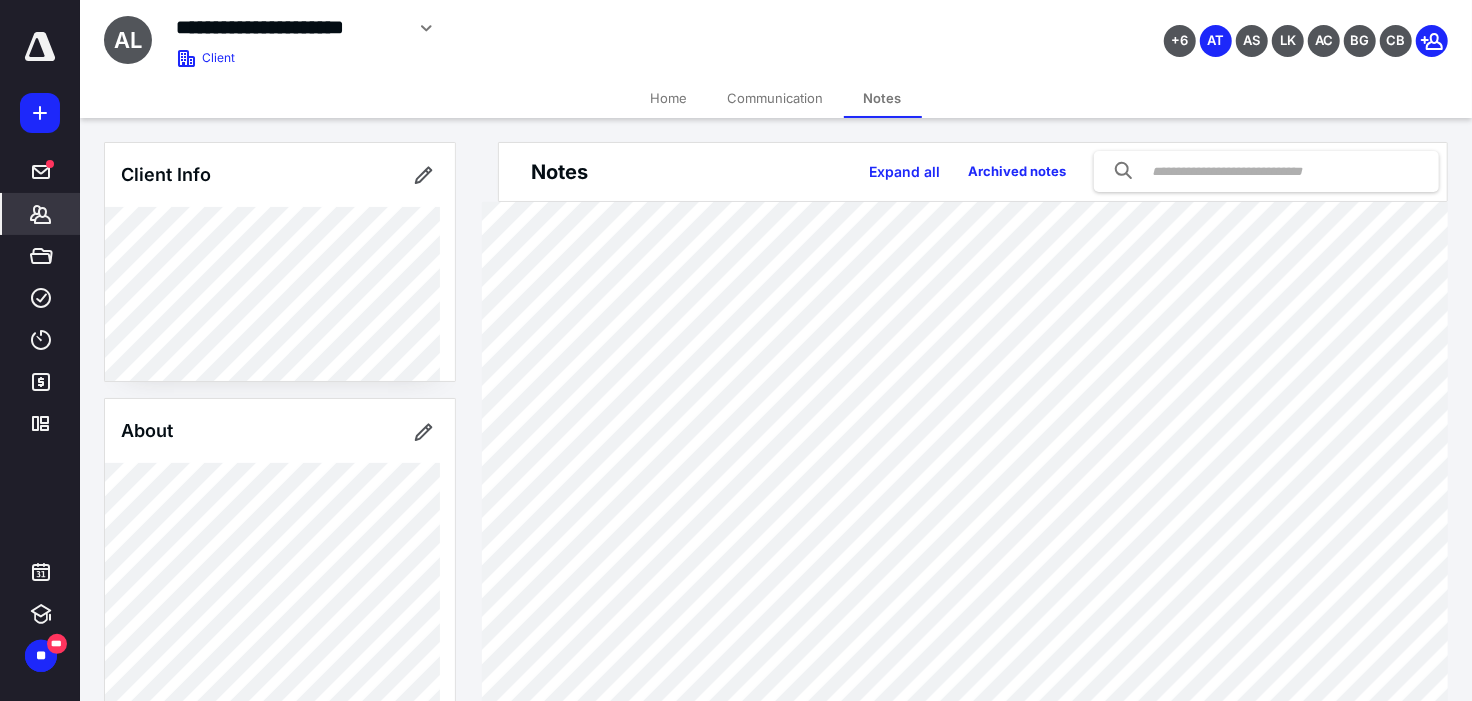 click on "Home" at bounding box center (669, 98) 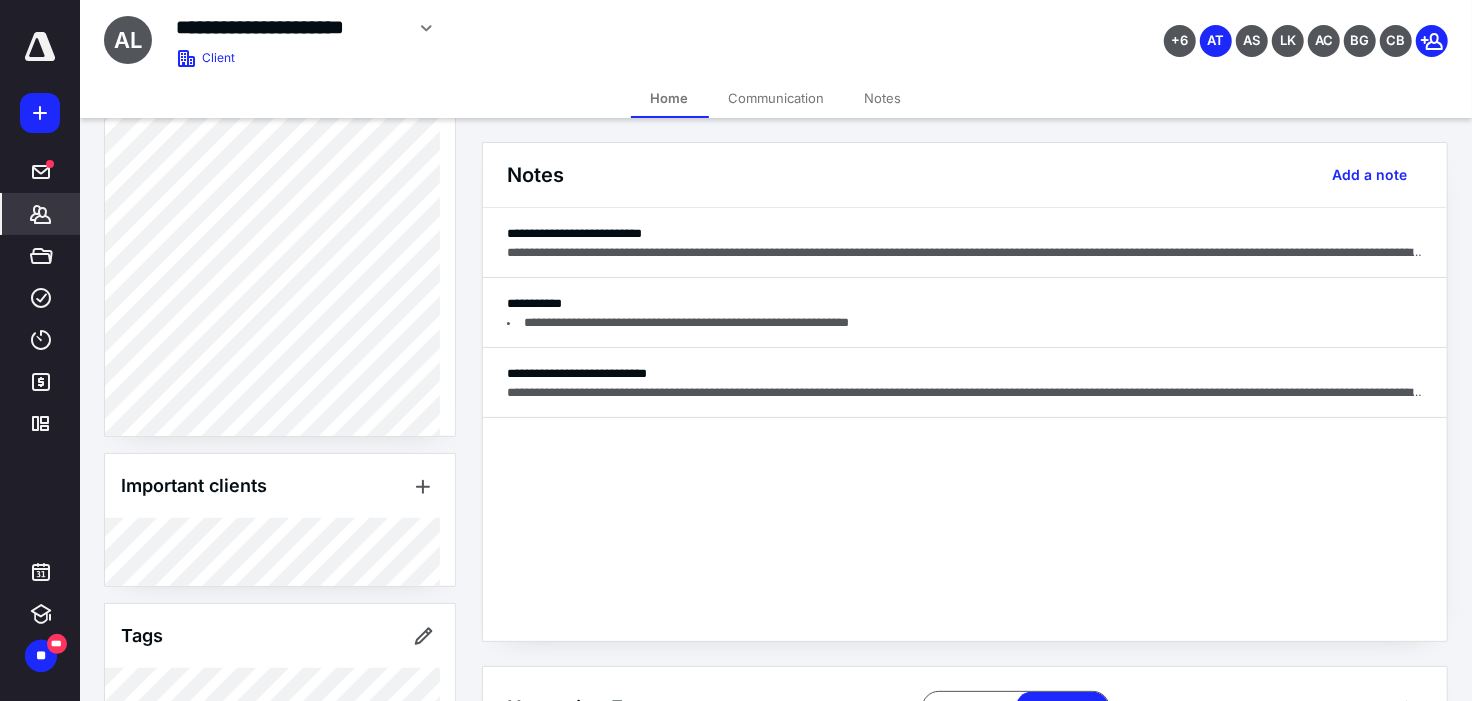 scroll, scrollTop: 411, scrollLeft: 0, axis: vertical 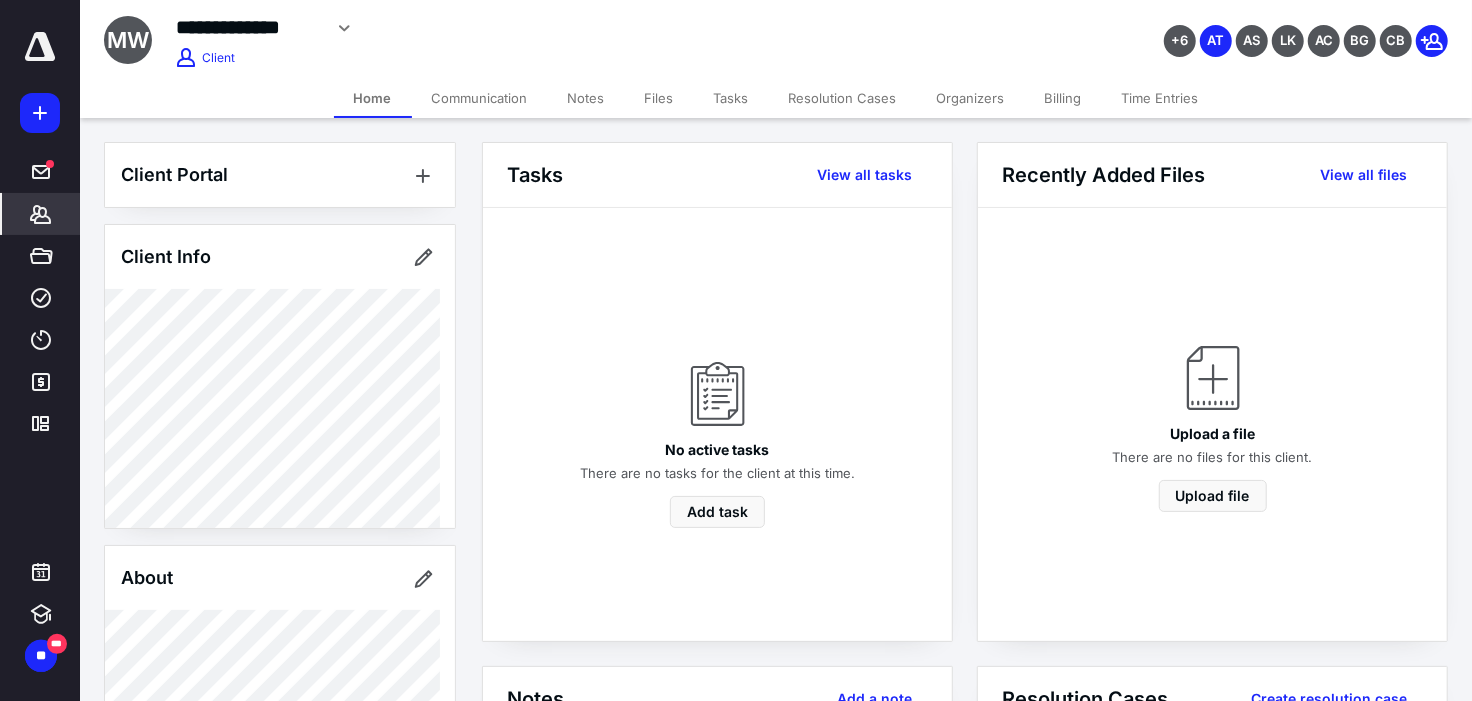 click on "Files" at bounding box center (659, 98) 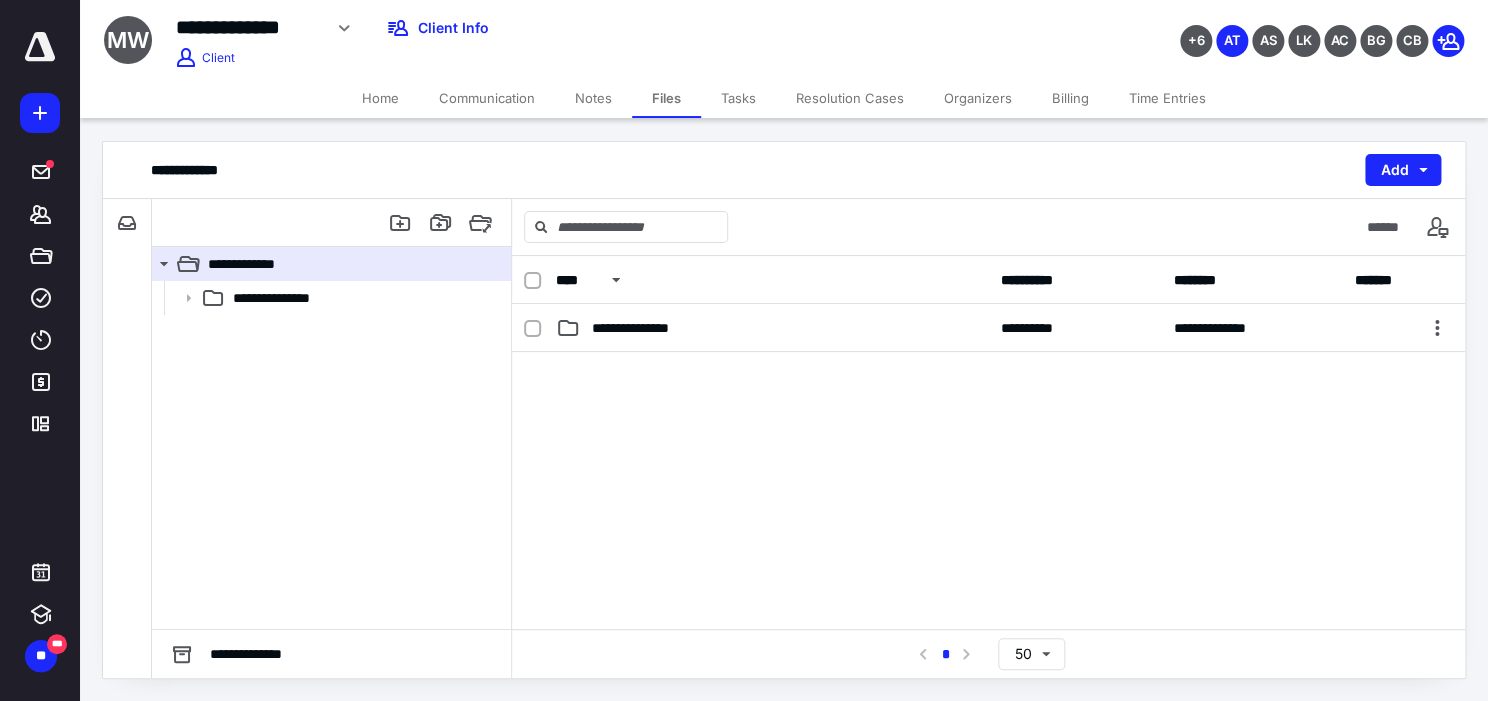 click on "Home" at bounding box center [380, 98] 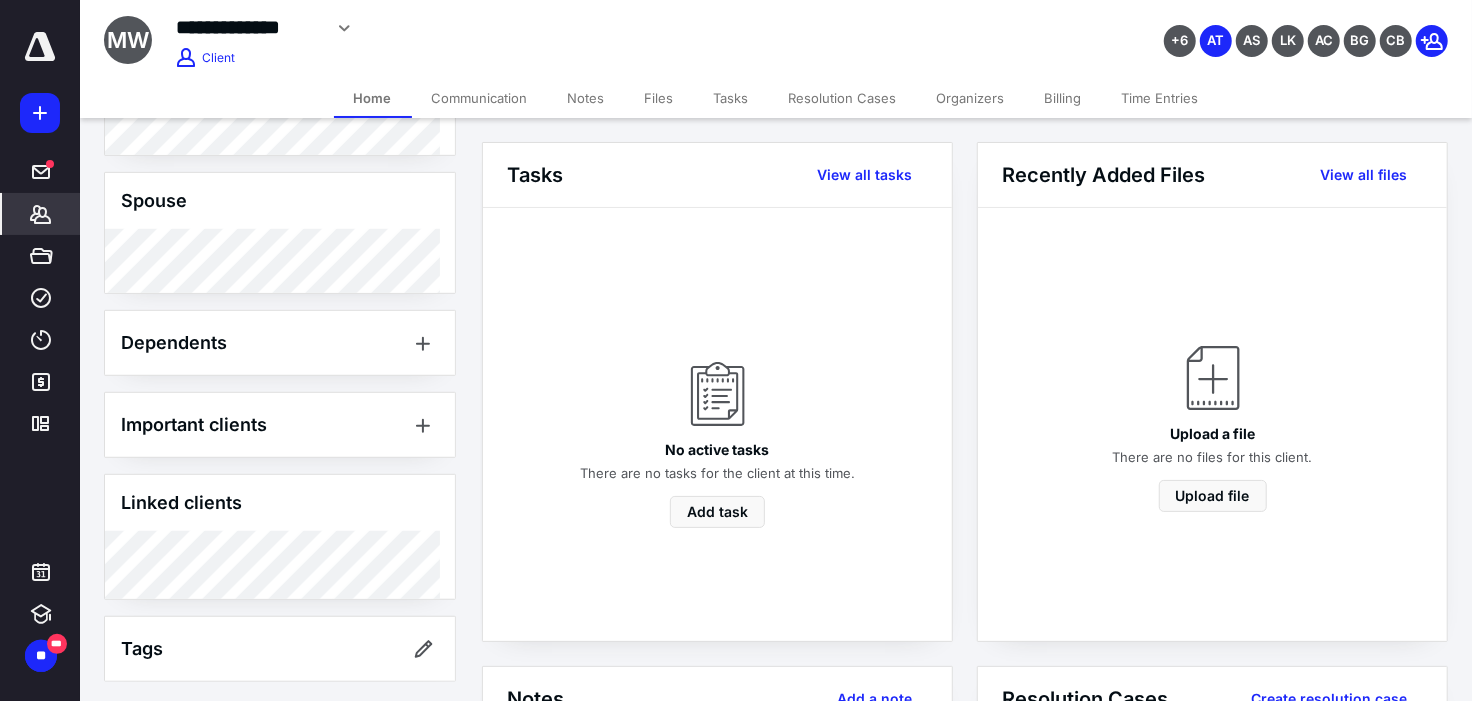 scroll, scrollTop: 726, scrollLeft: 0, axis: vertical 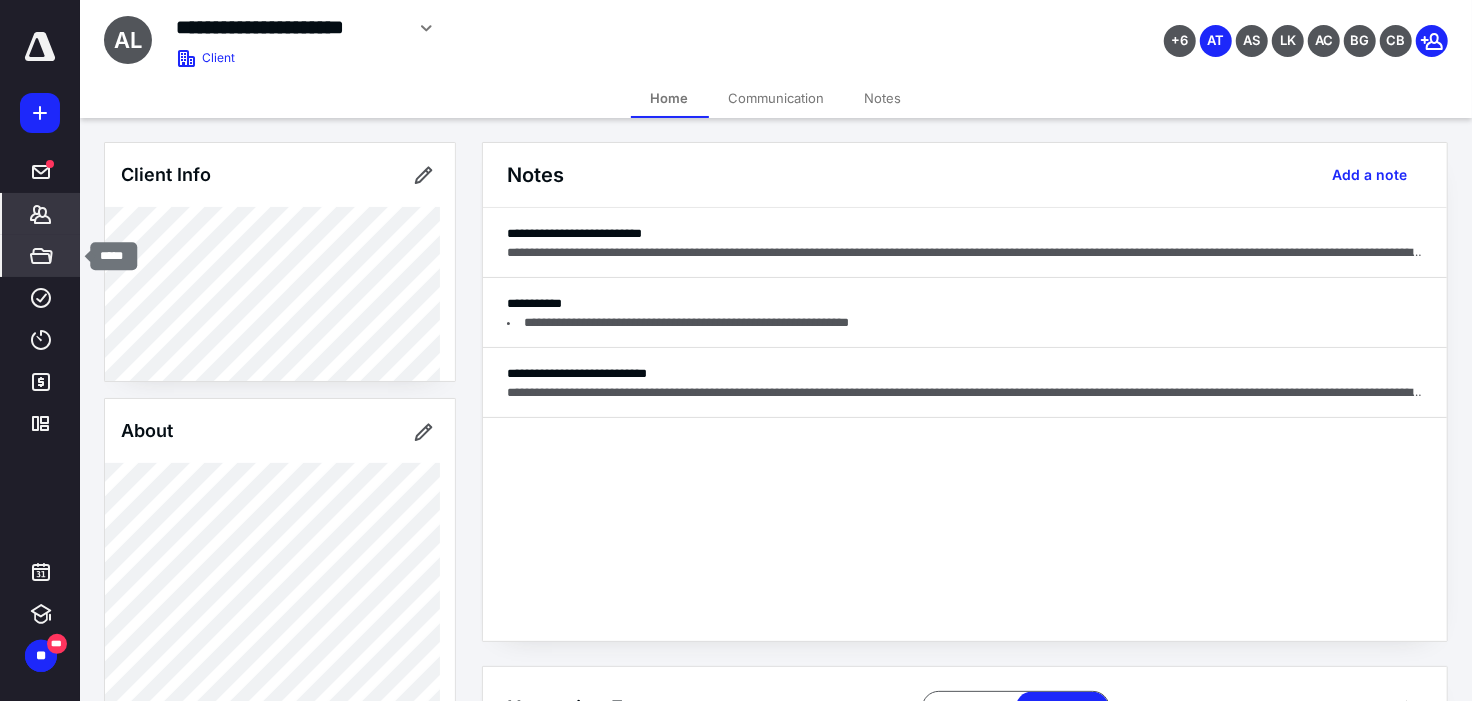 click on "*****" at bounding box center (41, 256) 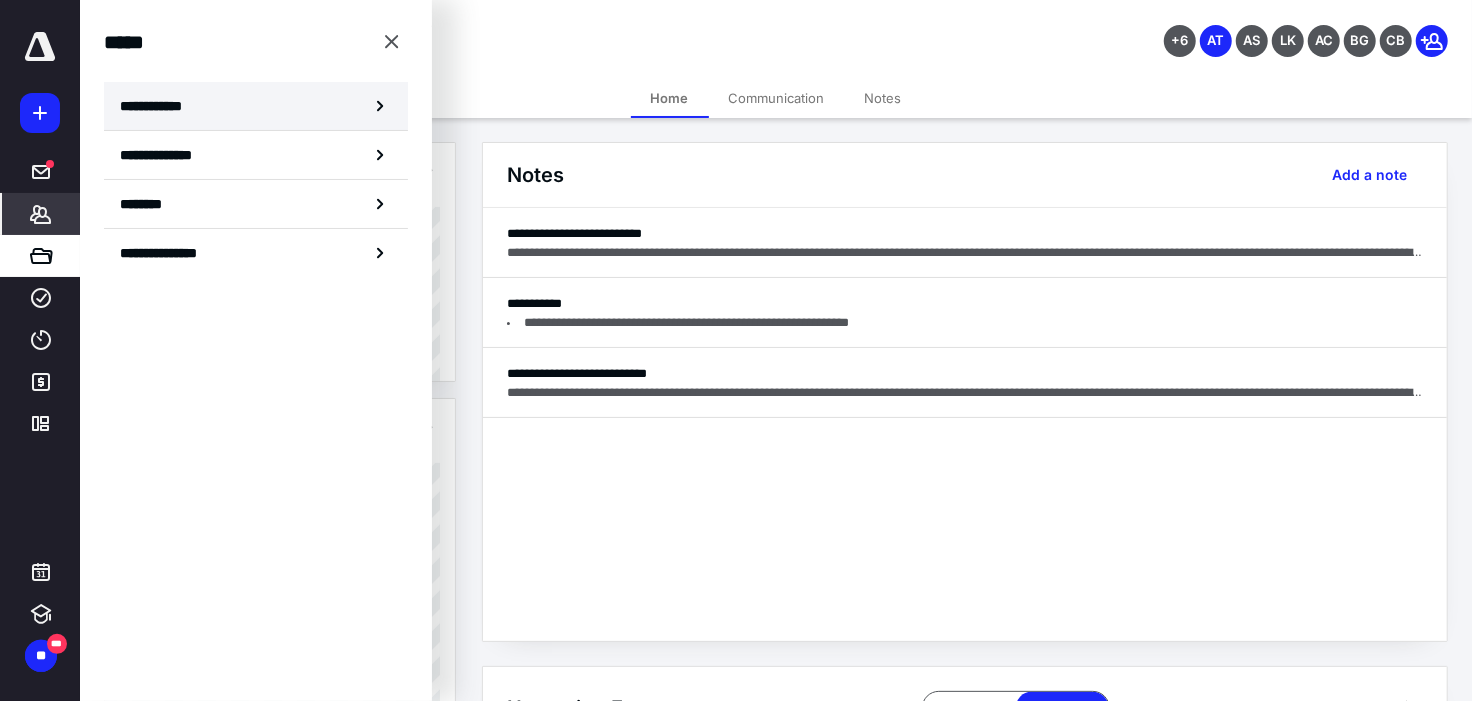 click on "**********" at bounding box center [157, 106] 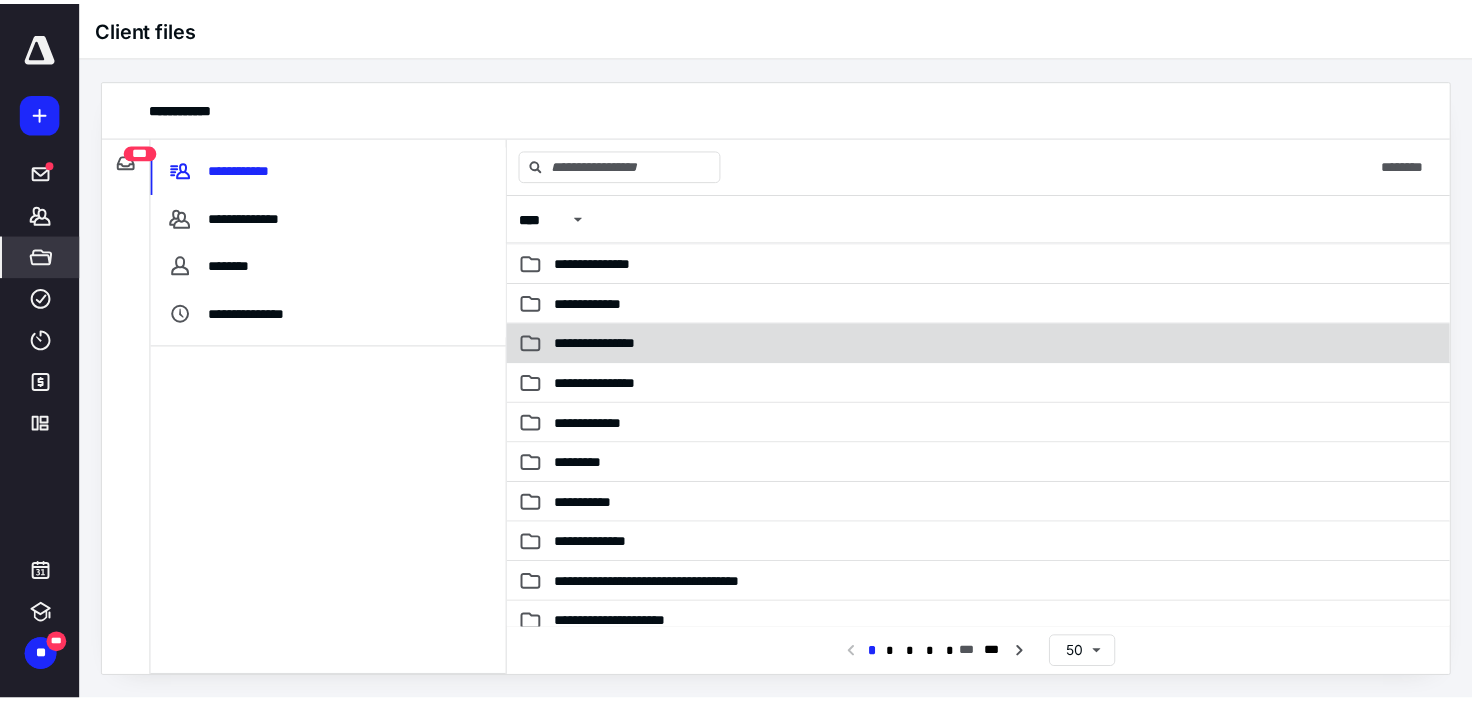 scroll, scrollTop: 1610, scrollLeft: 0, axis: vertical 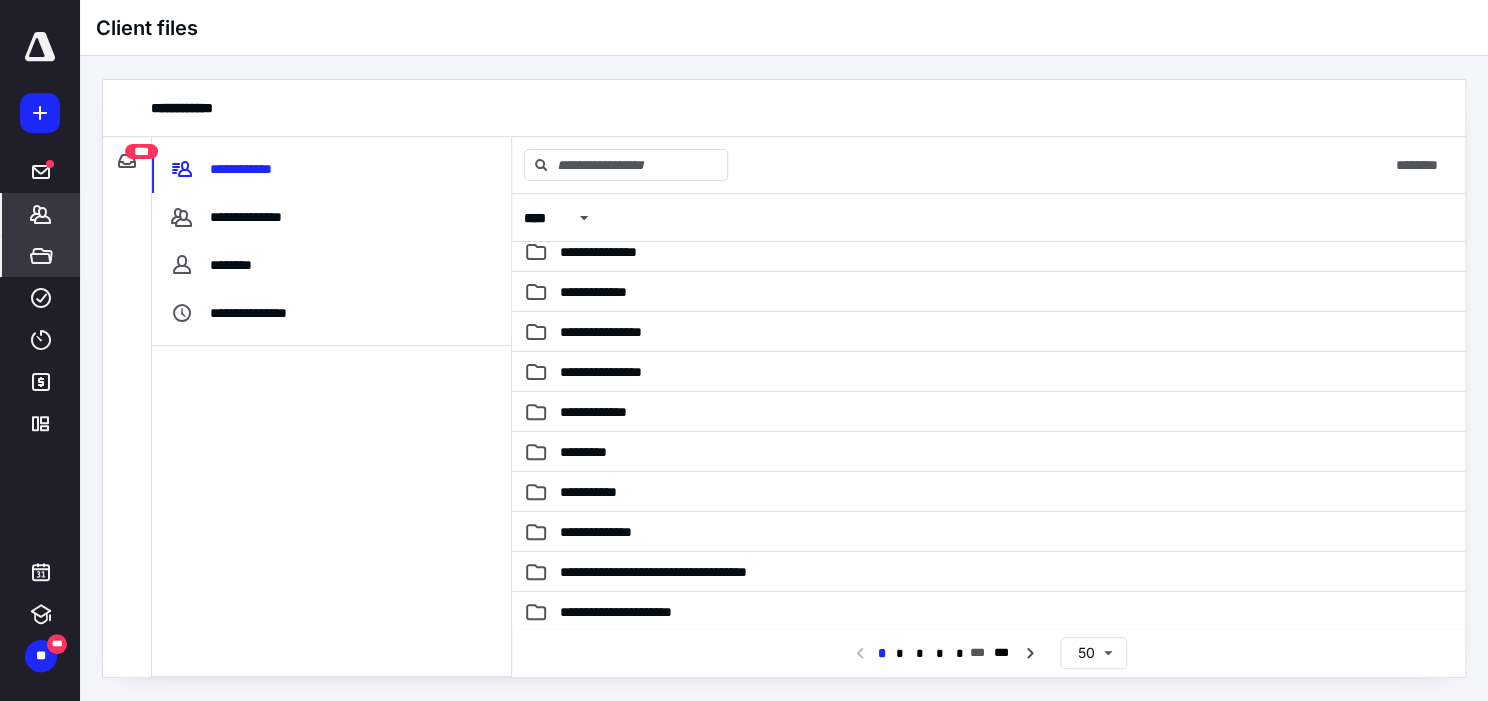 click 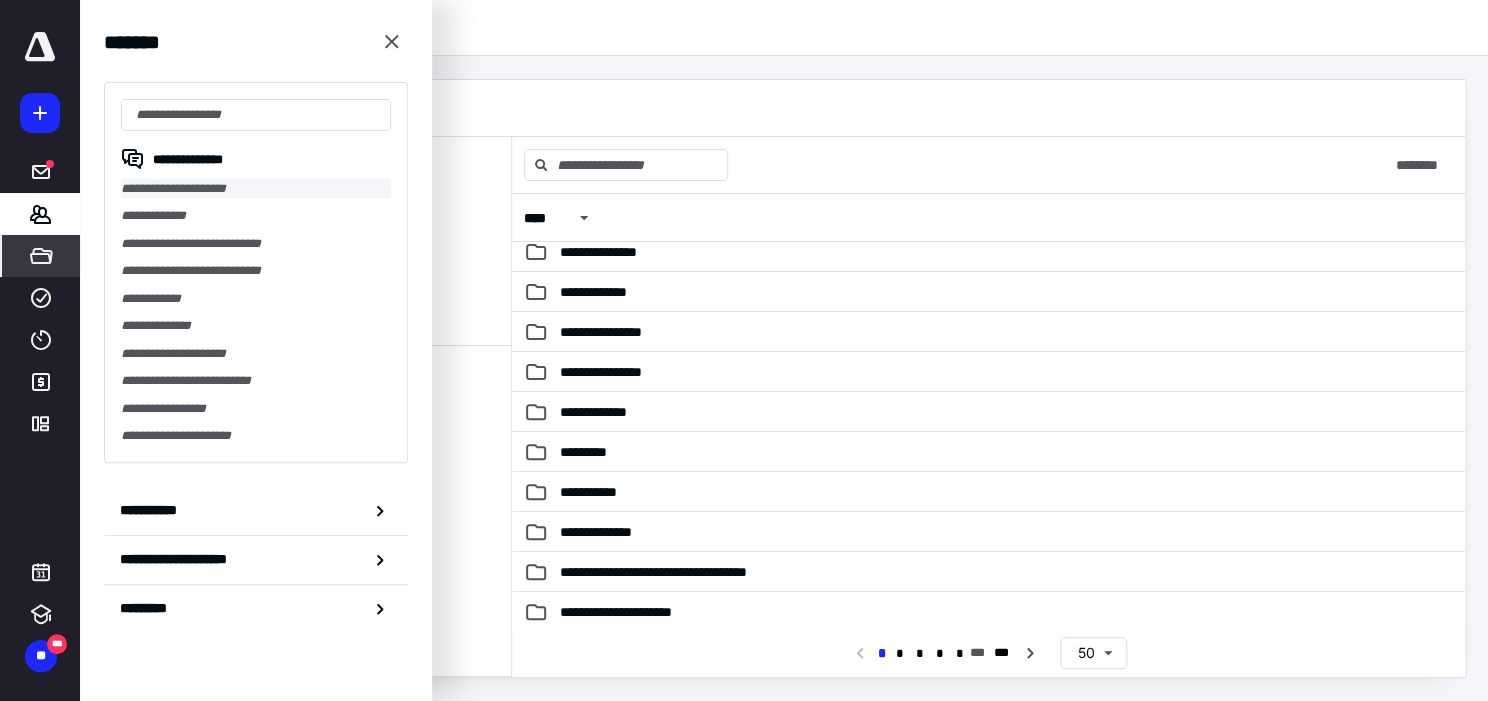 click on "**********" at bounding box center (256, 188) 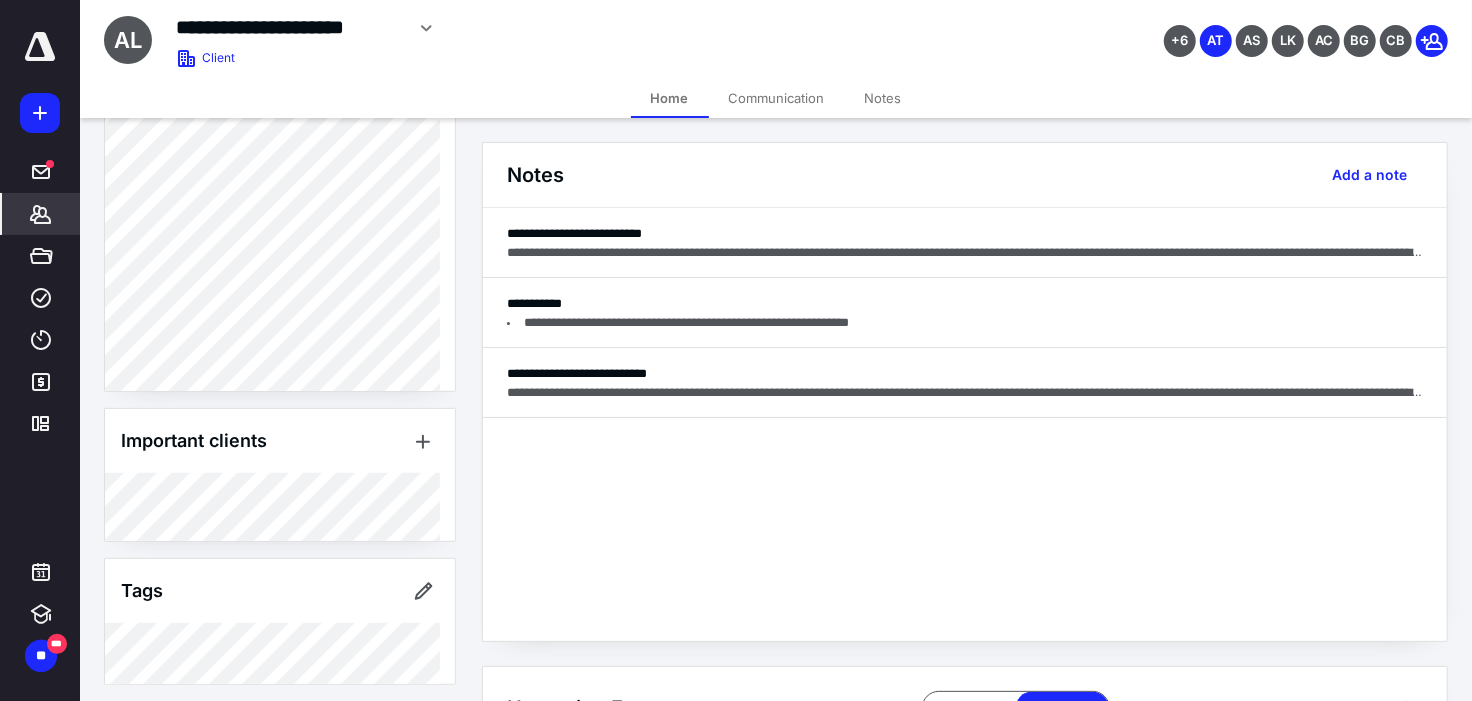 scroll, scrollTop: 411, scrollLeft: 0, axis: vertical 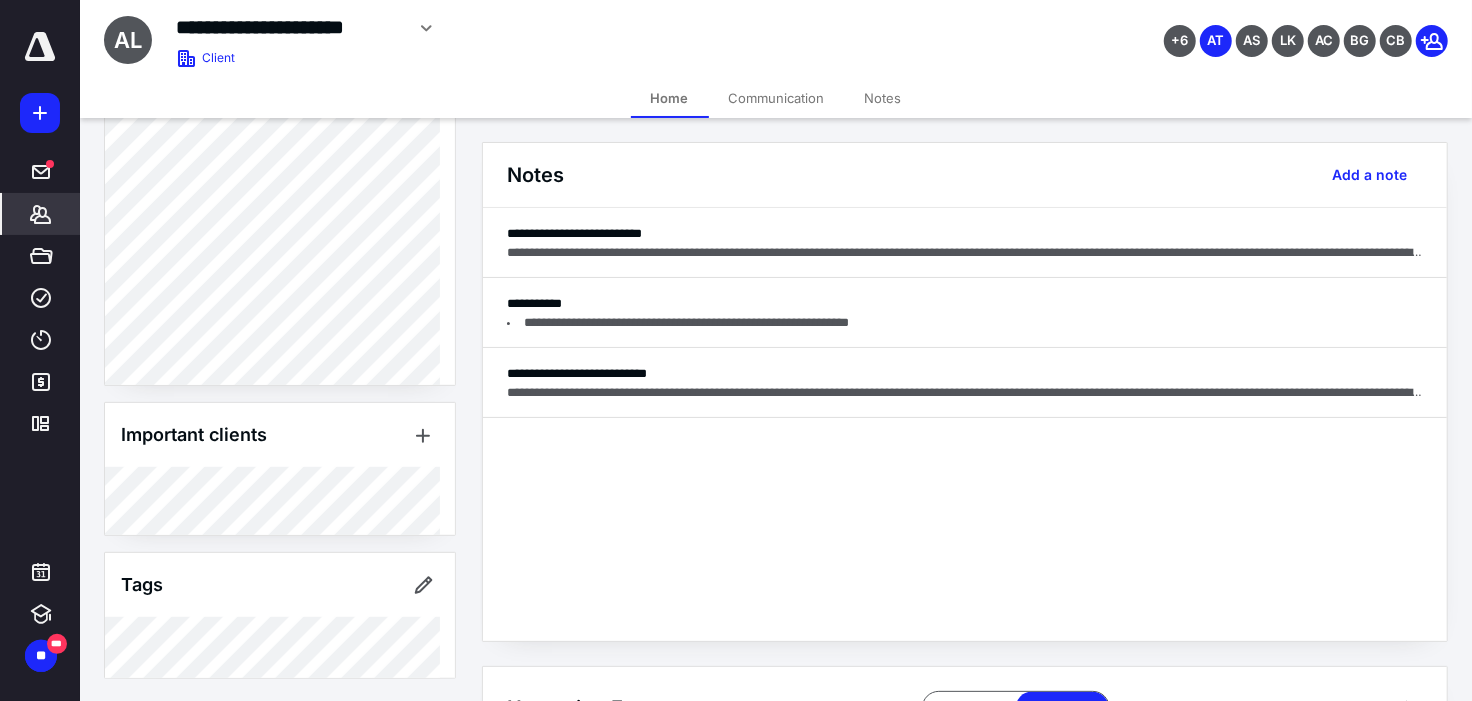 click on "*******" at bounding box center (41, 214) 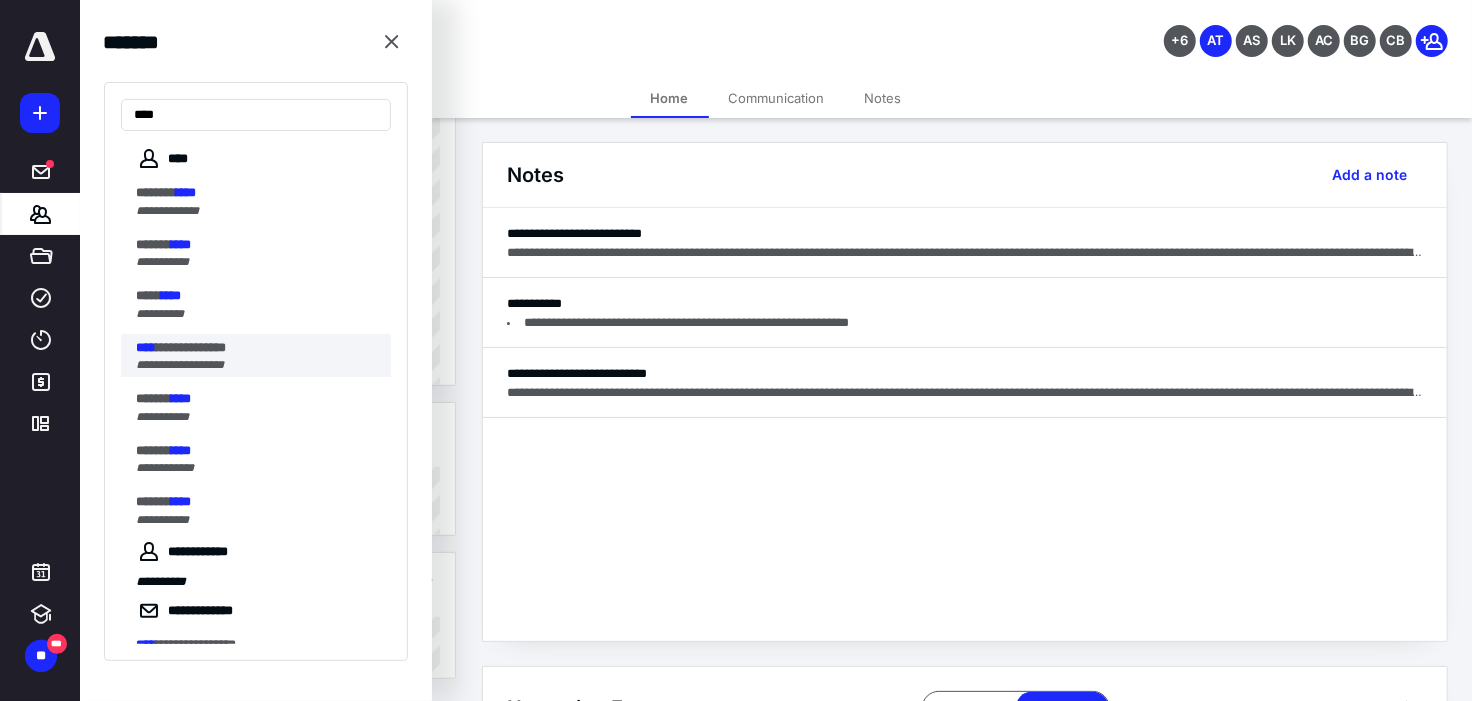 type on "****" 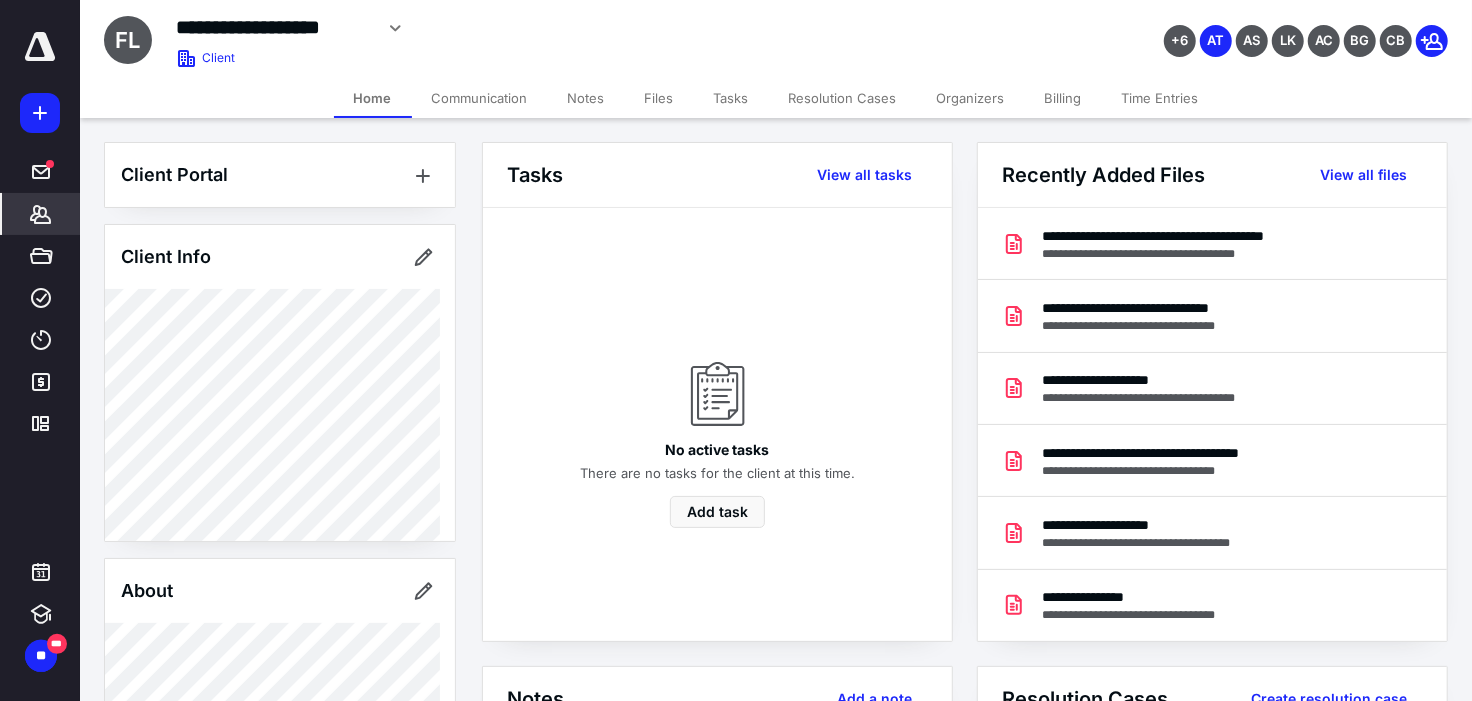 click on "Files" at bounding box center (659, 98) 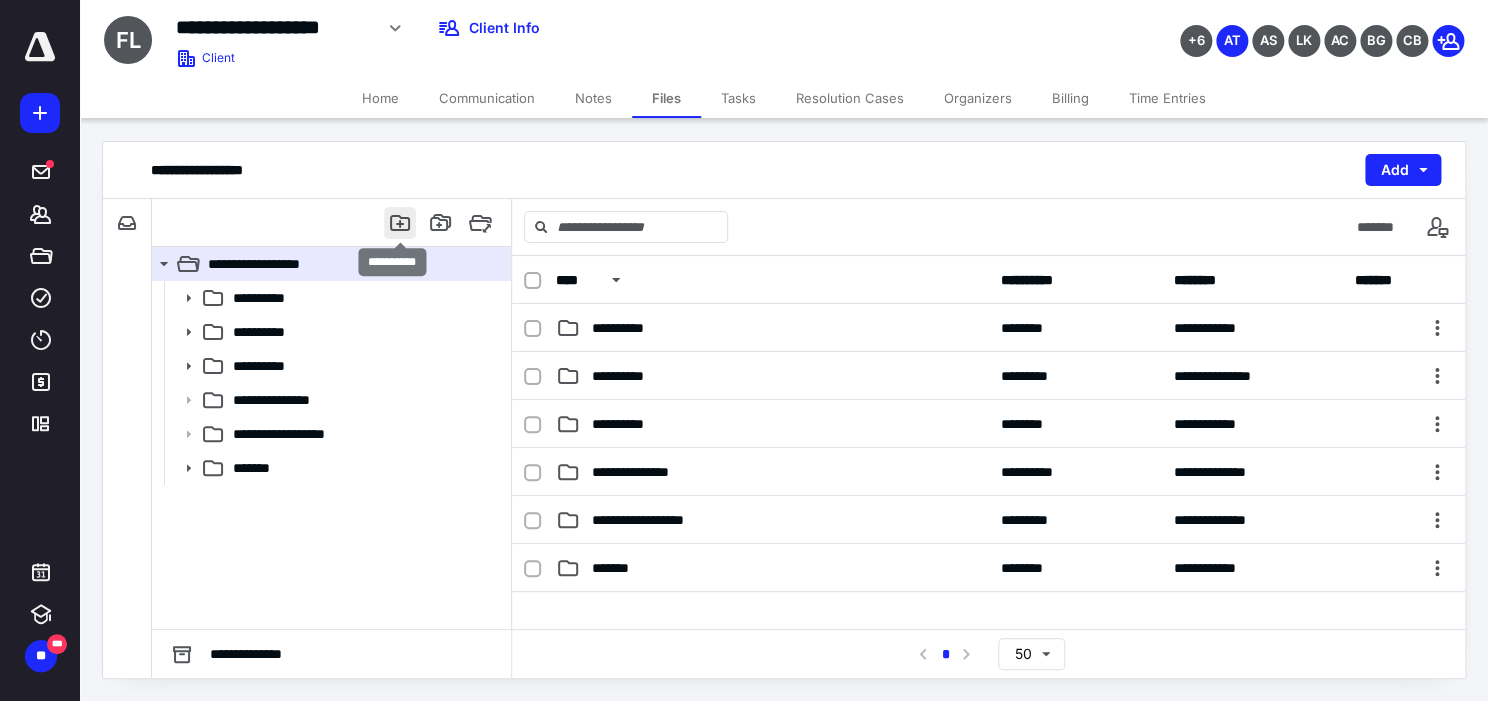 click at bounding box center [400, 223] 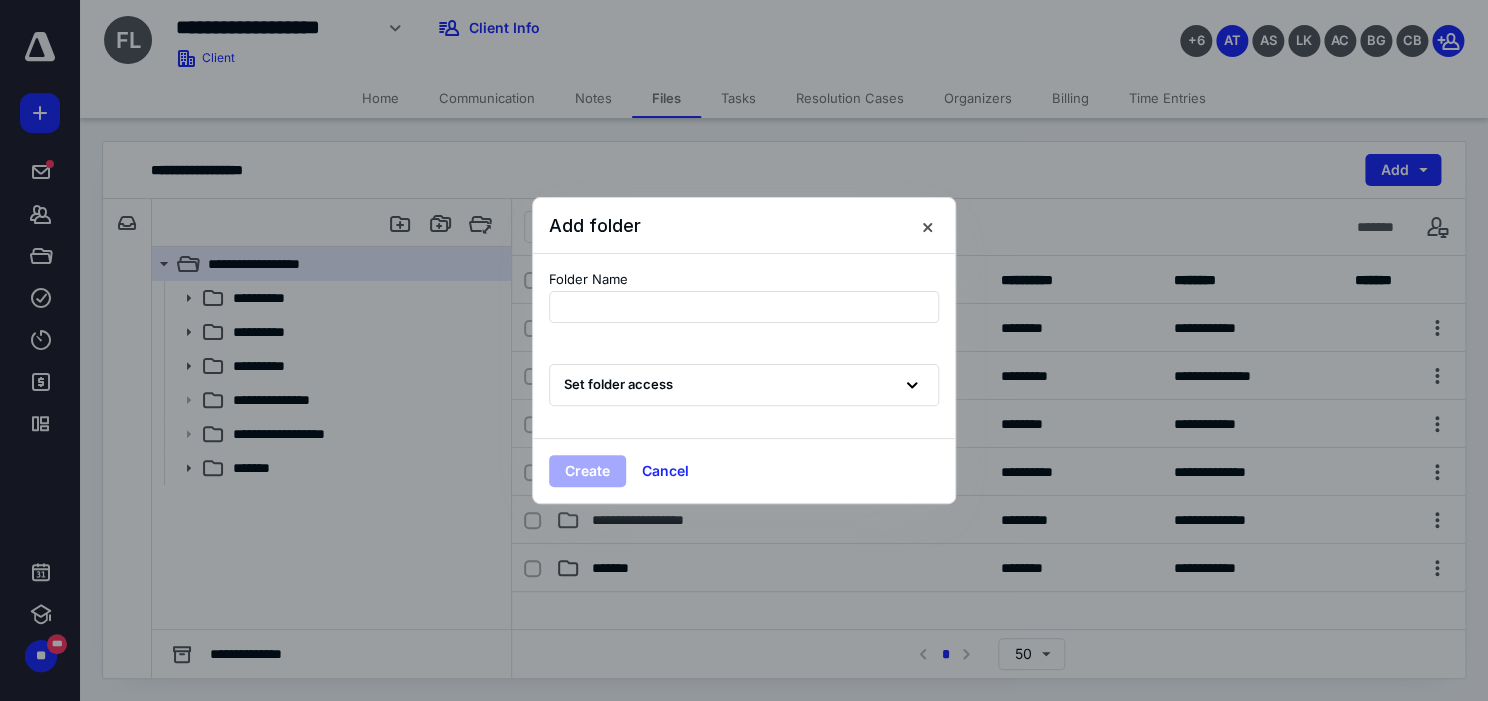 type on "**********" 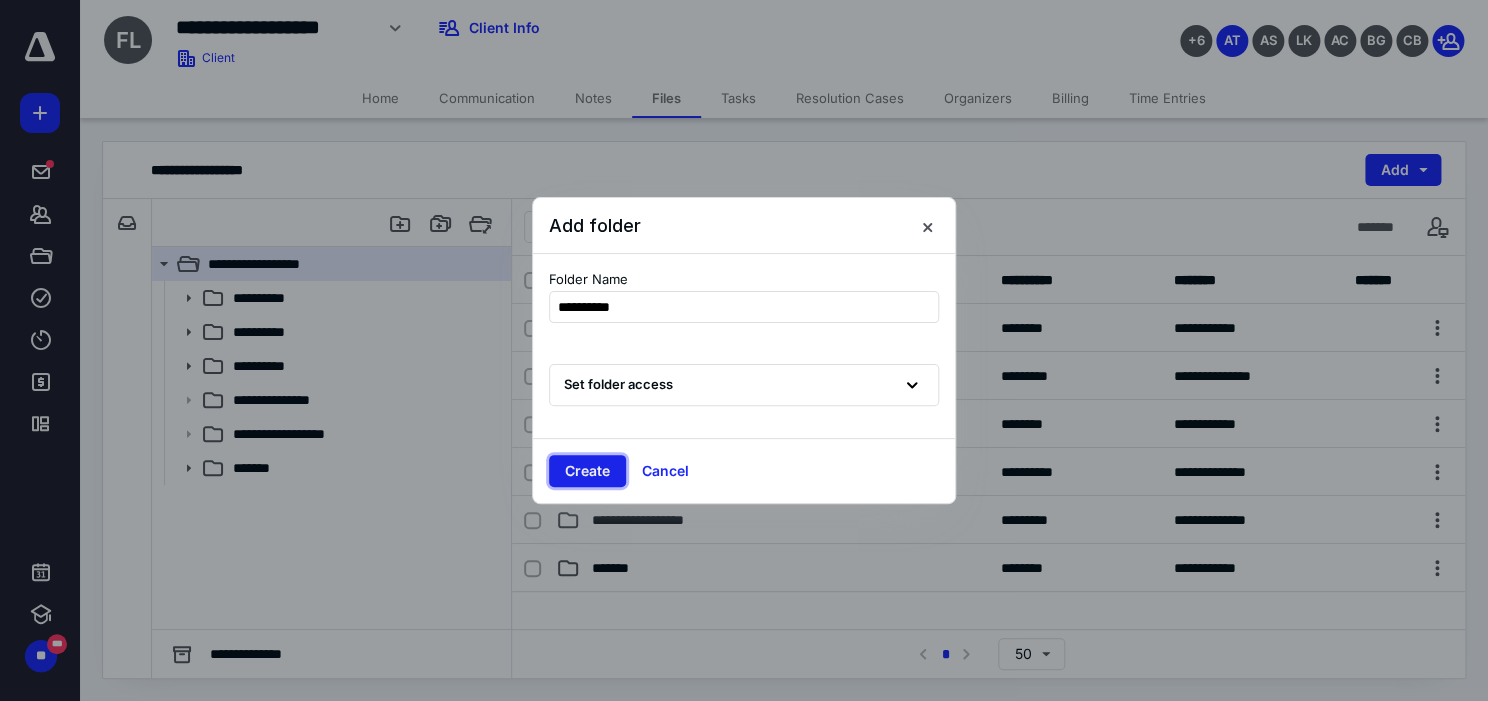 click on "Create" at bounding box center (587, 471) 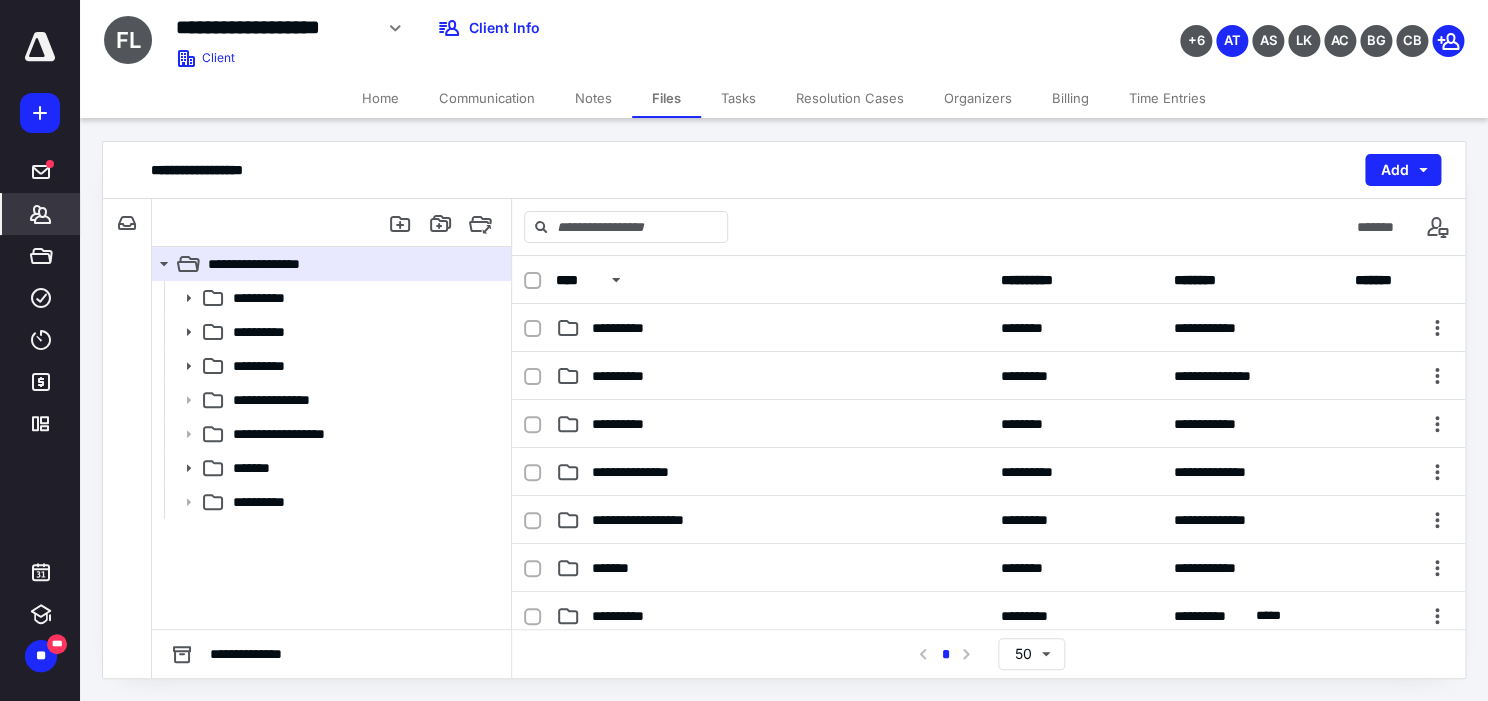 click 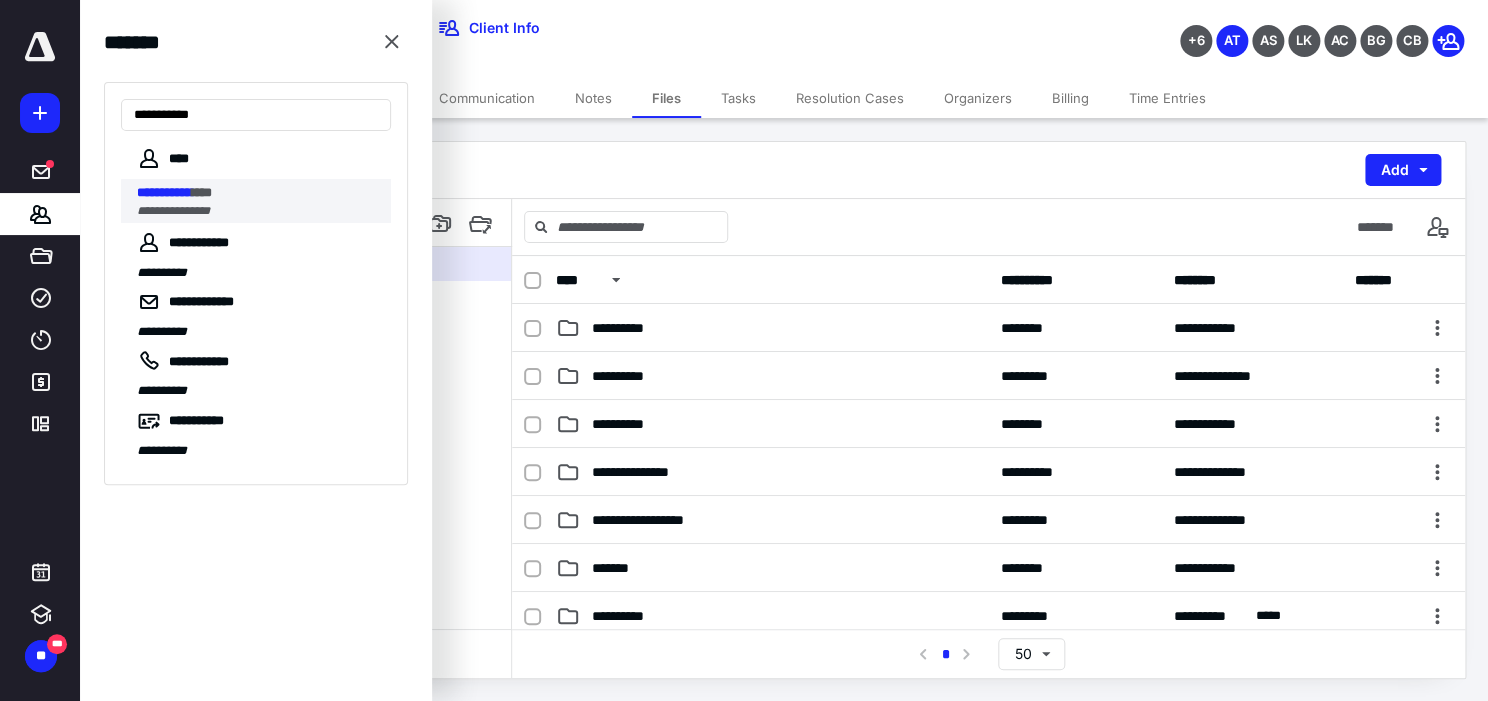 type on "**********" 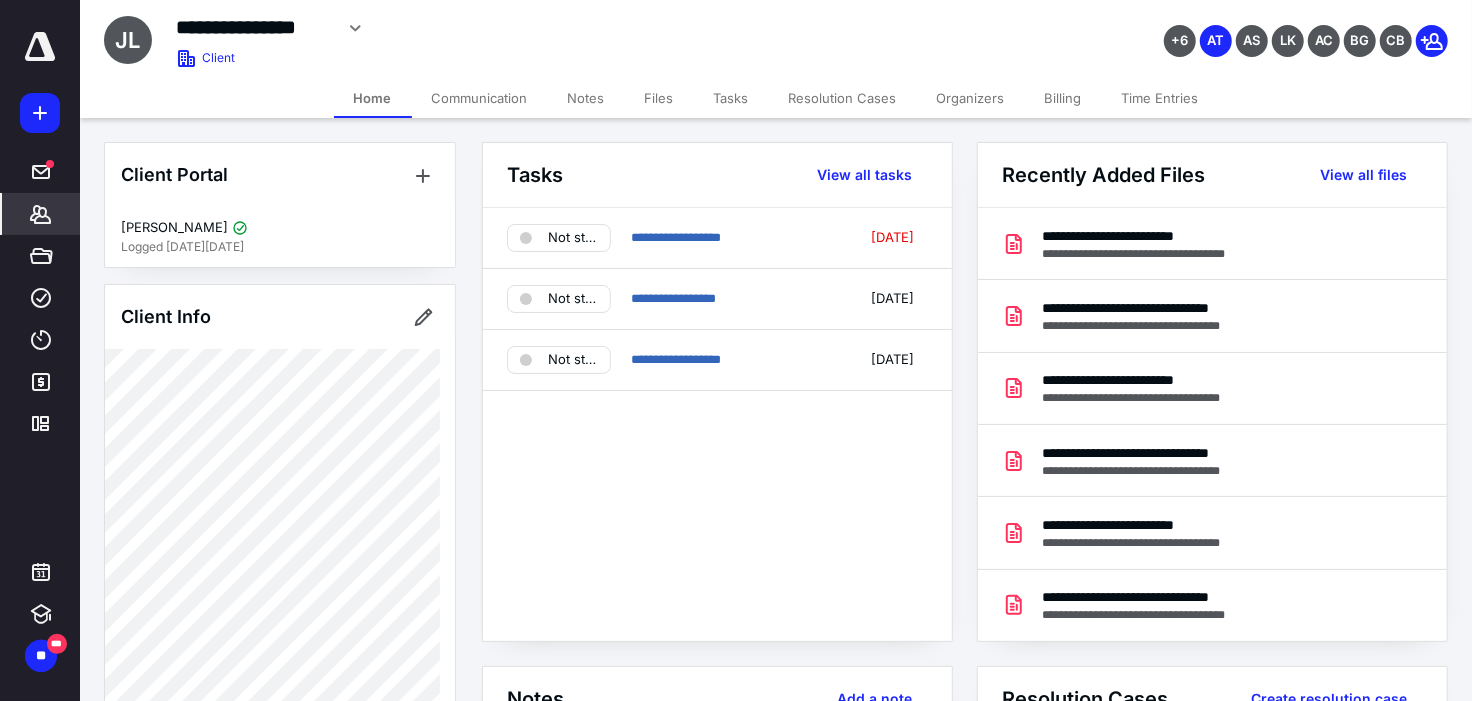 click on "Files" at bounding box center [659, 98] 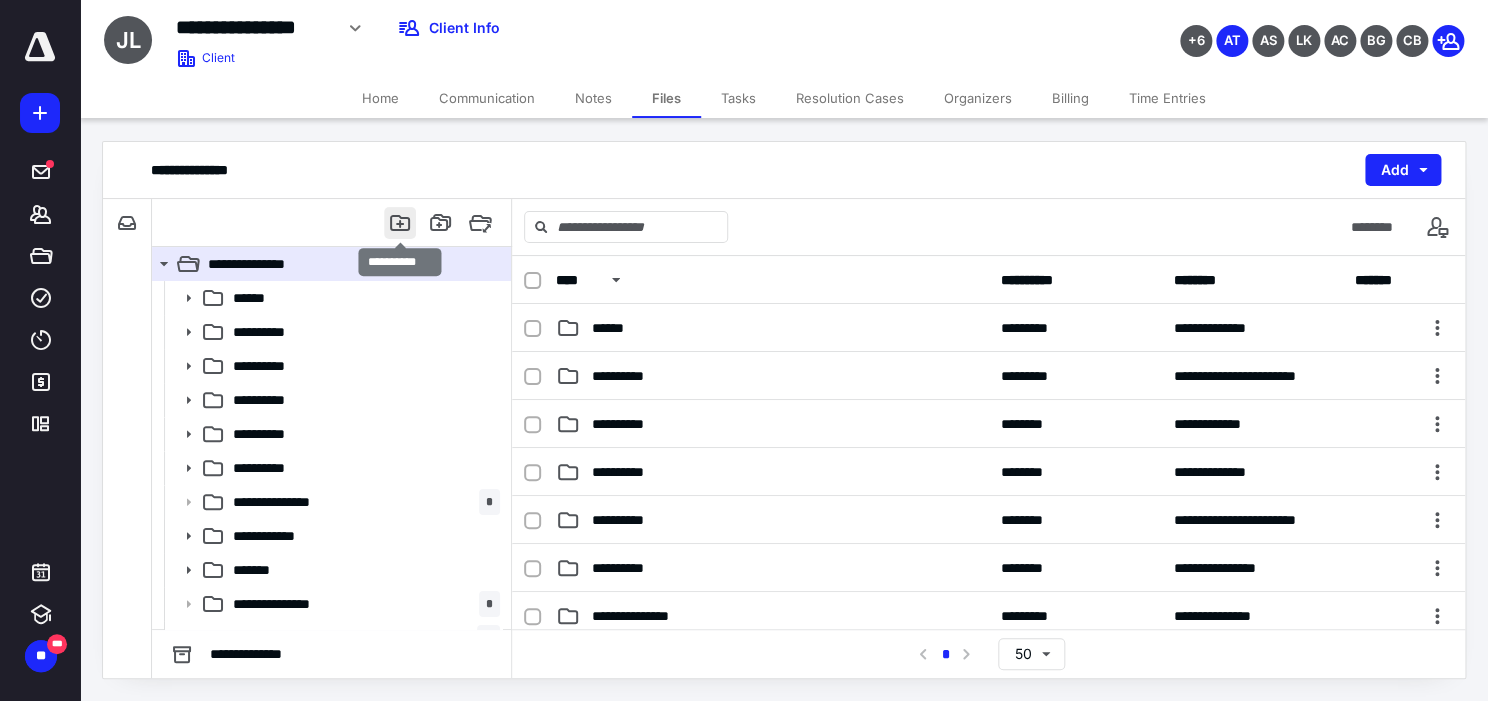 click at bounding box center (400, 223) 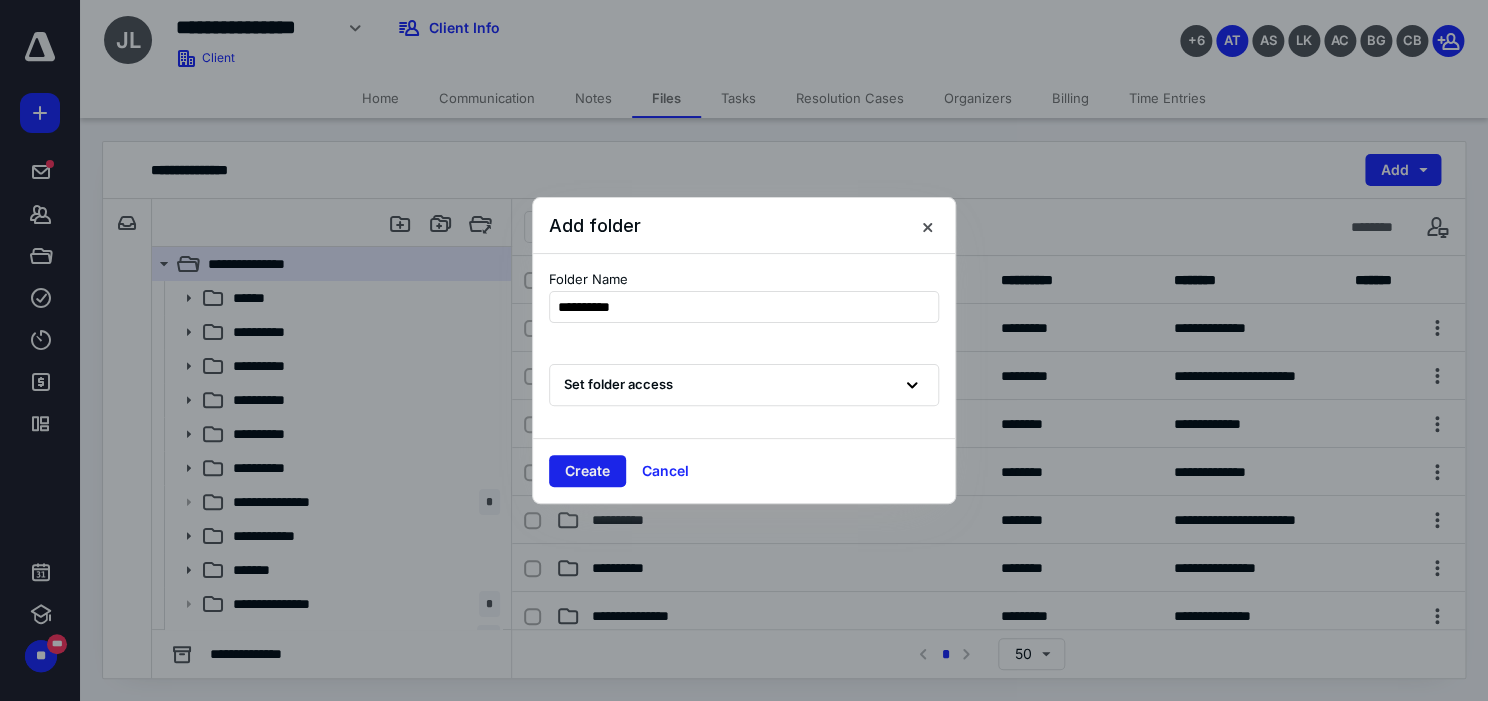 type on "**********" 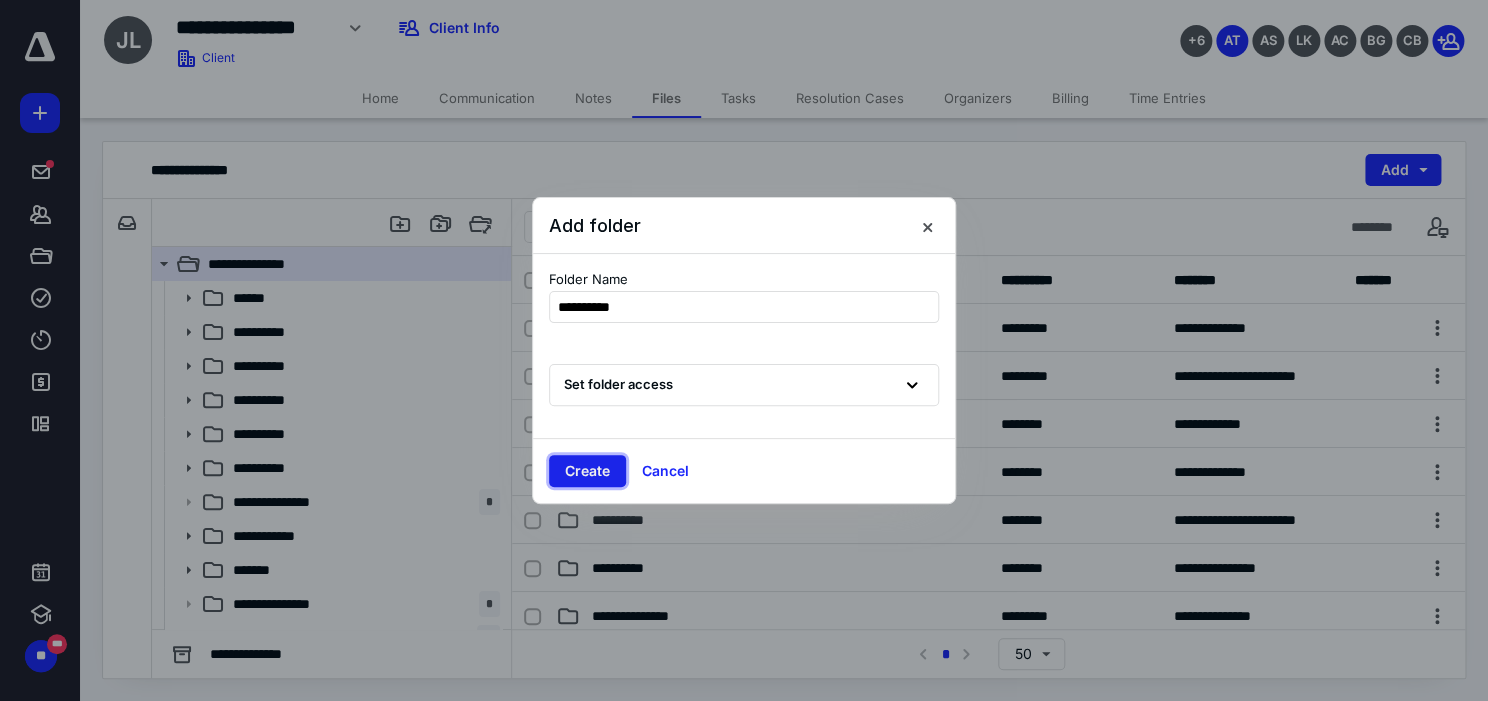 click on "Create" at bounding box center [587, 471] 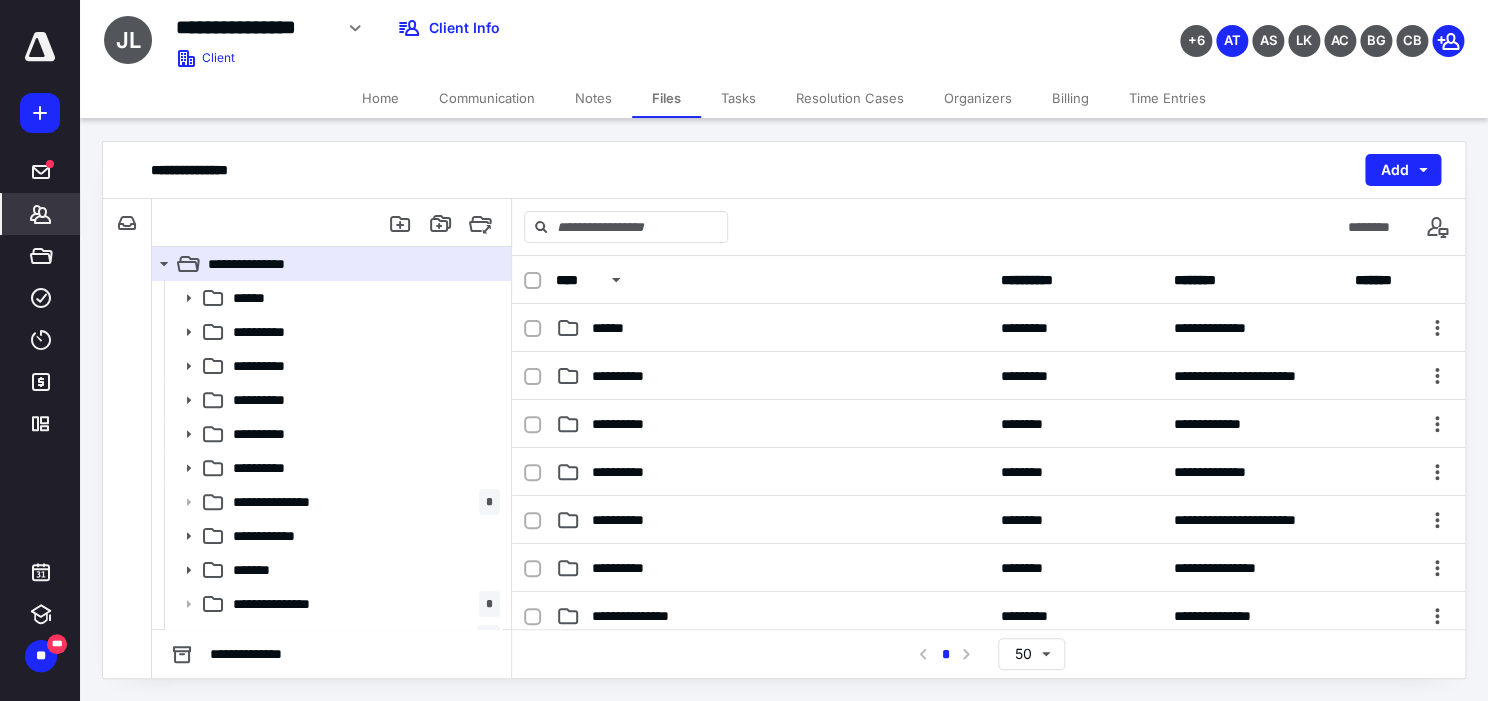 click 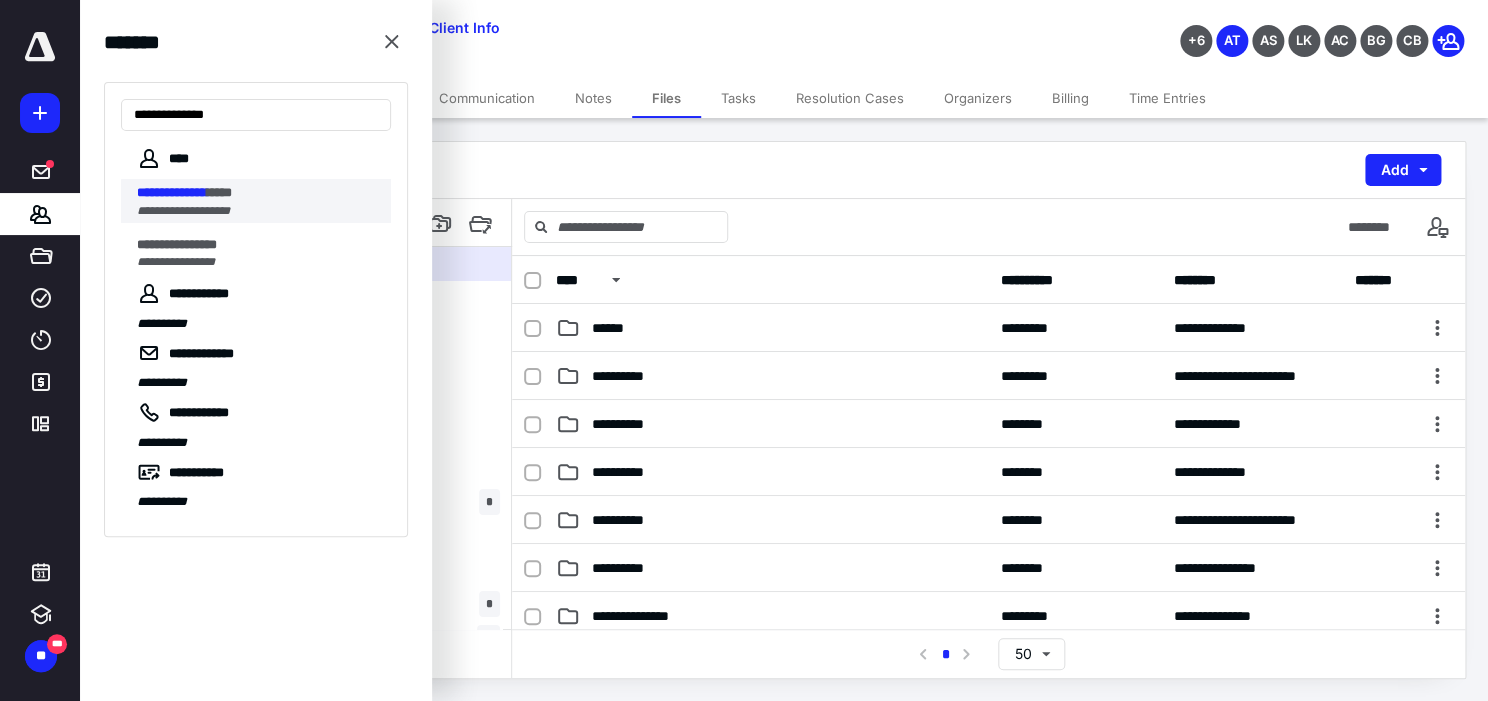 type on "**********" 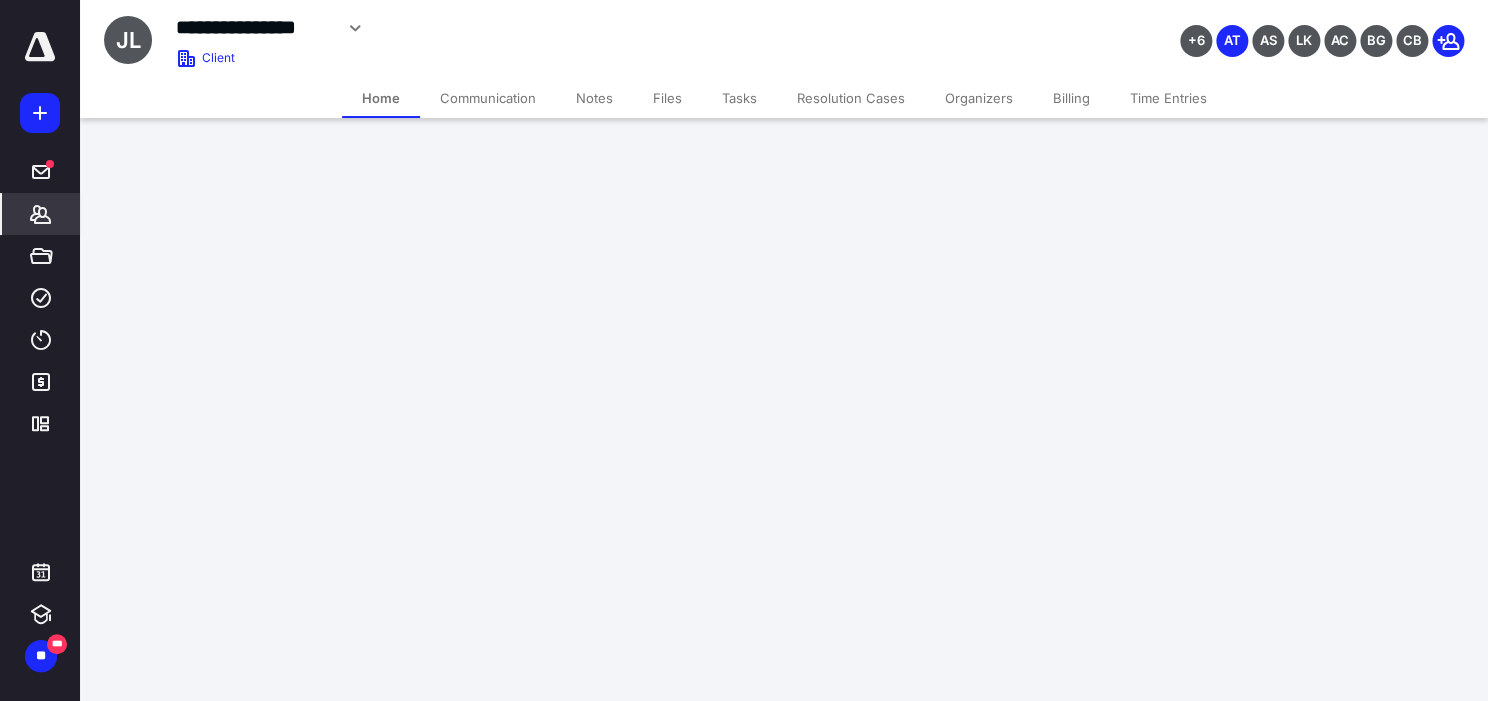 click on "Files" at bounding box center [667, 98] 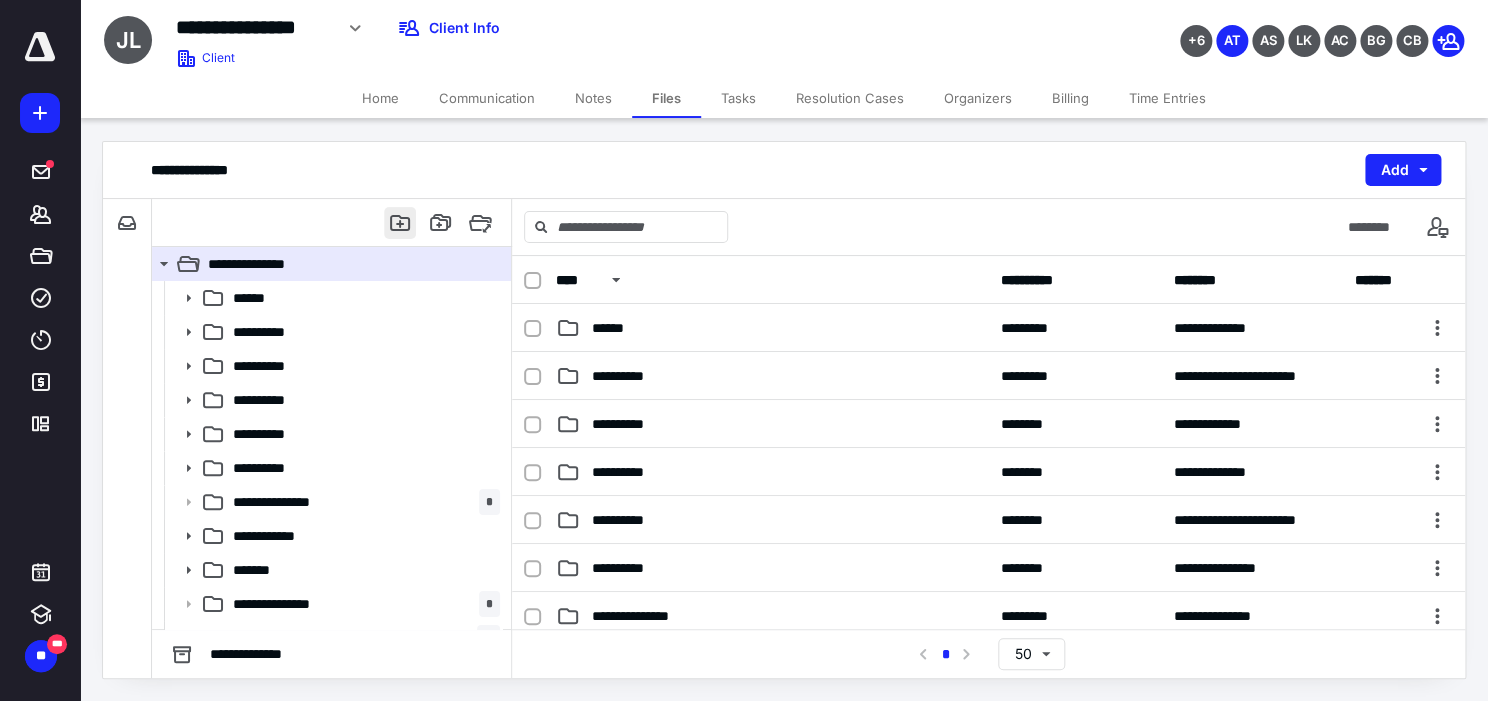 click at bounding box center (400, 223) 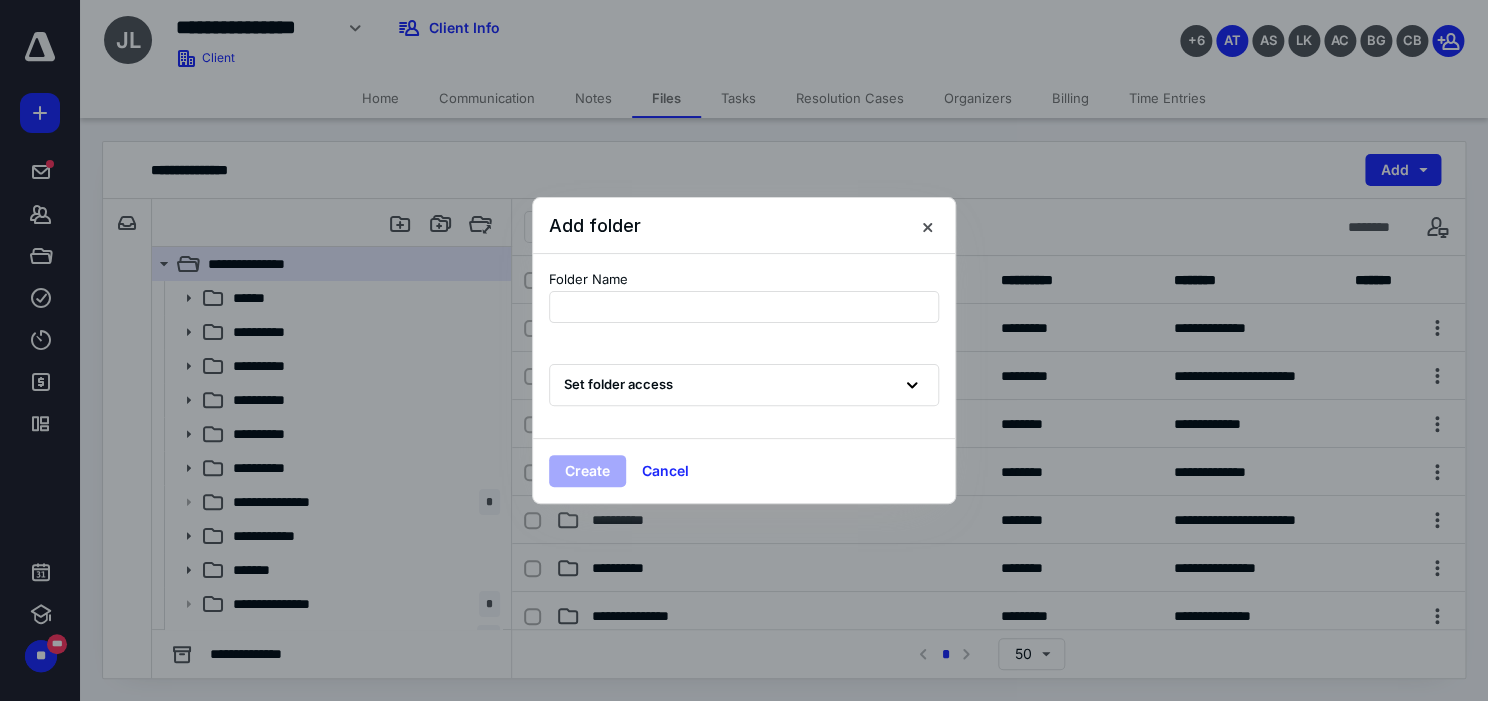 click at bounding box center [744, 350] 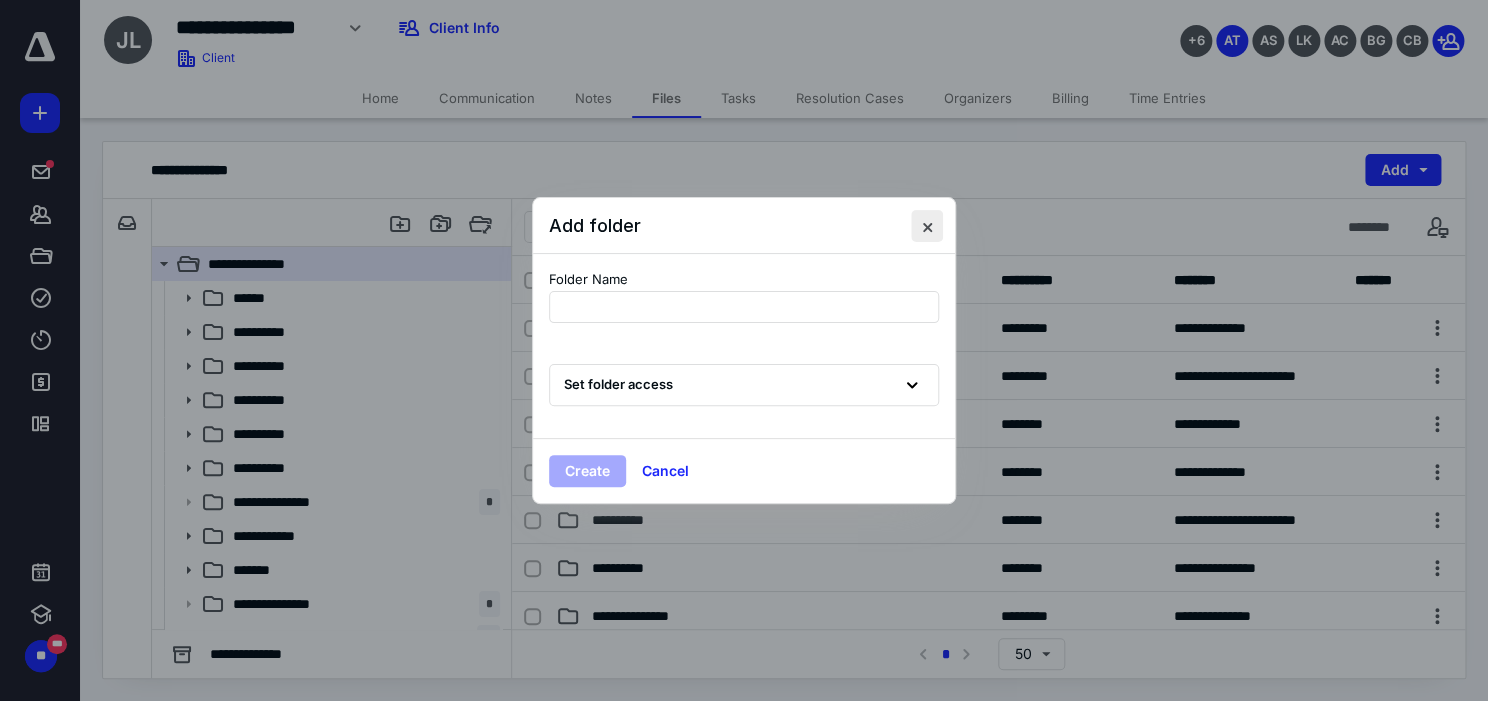 click at bounding box center [927, 226] 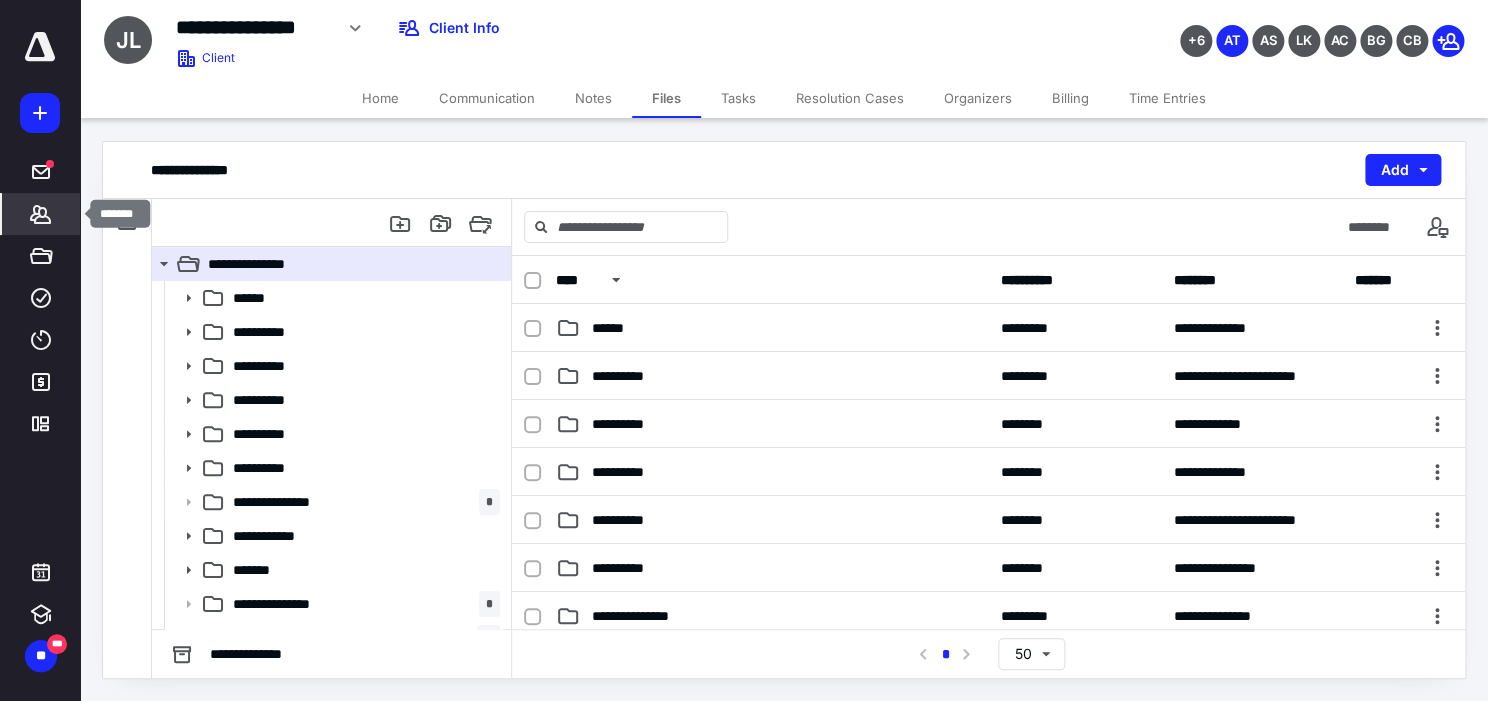 click on "*******" at bounding box center (41, 214) 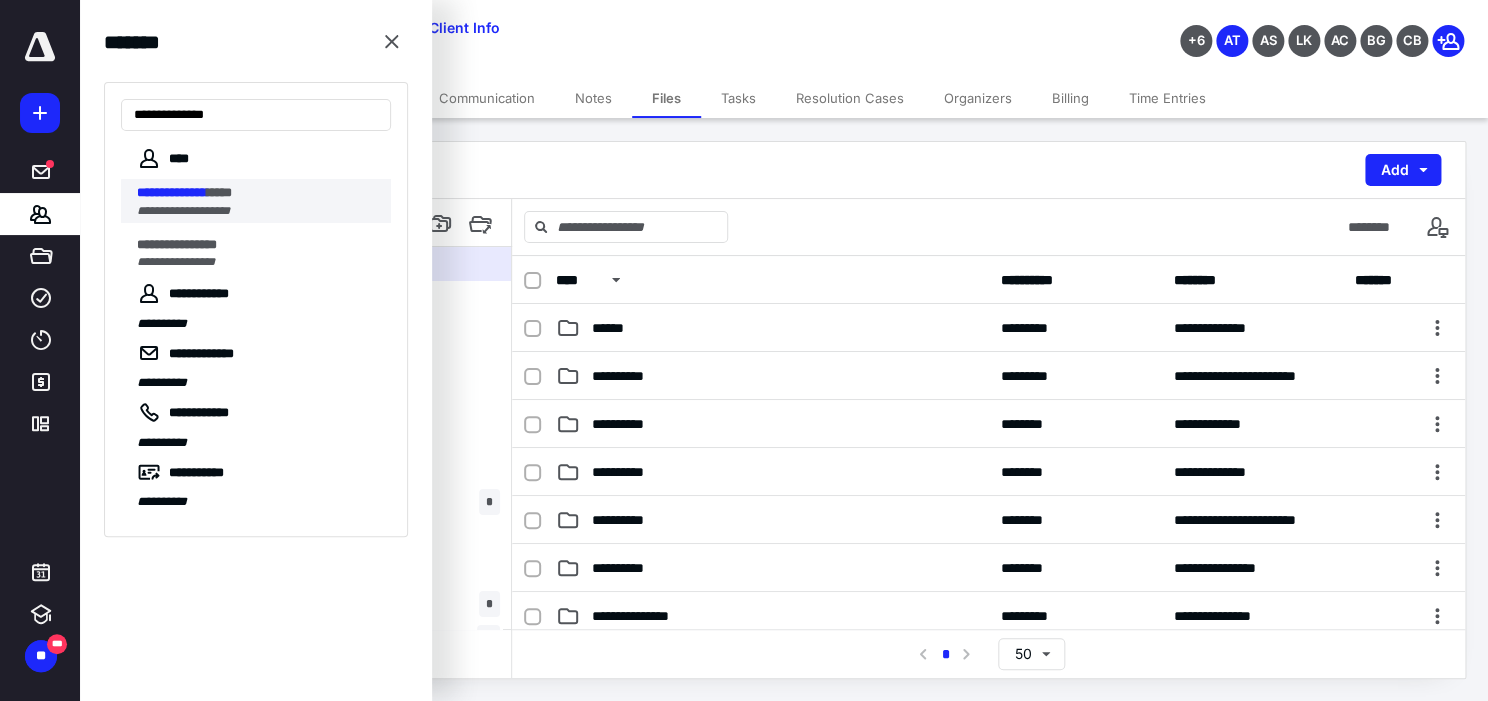 type on "**********" 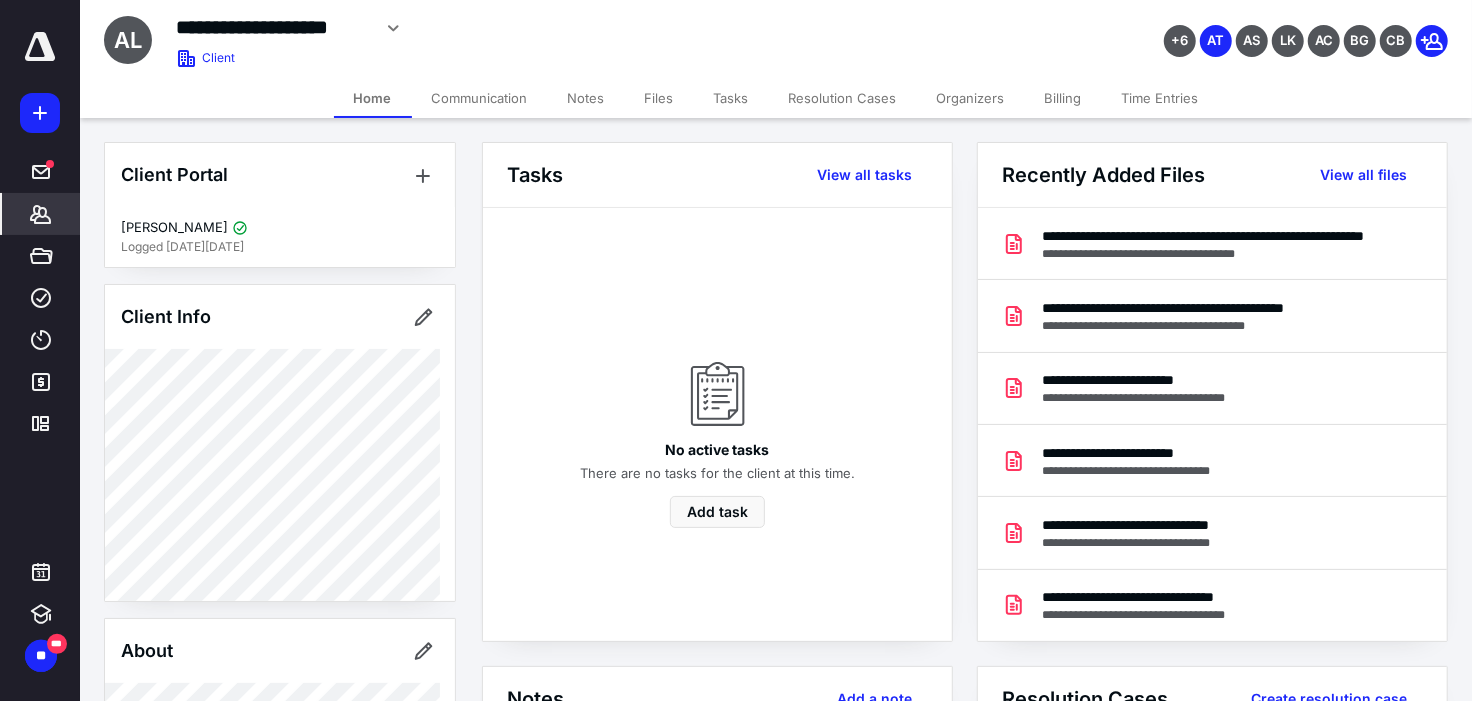 click on "Files" at bounding box center (659, 98) 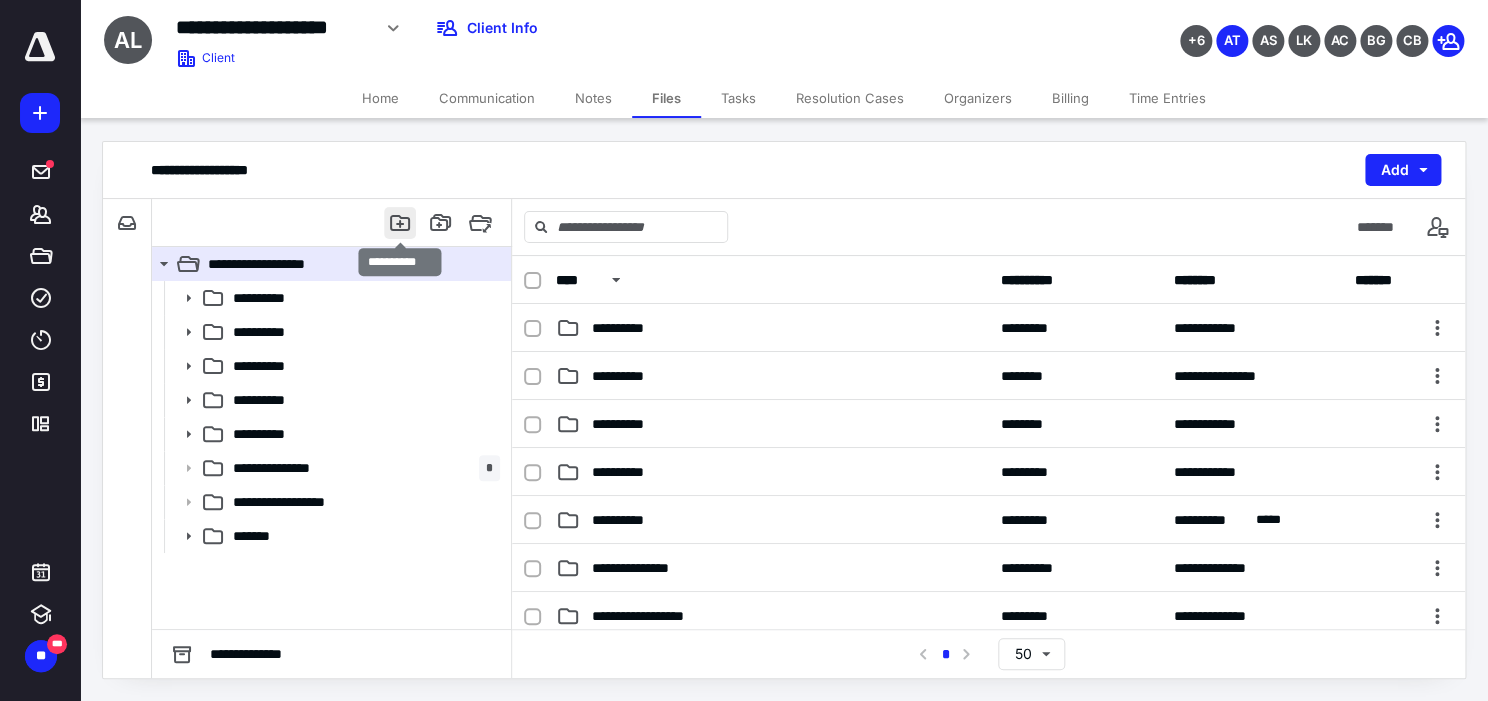 click at bounding box center [400, 223] 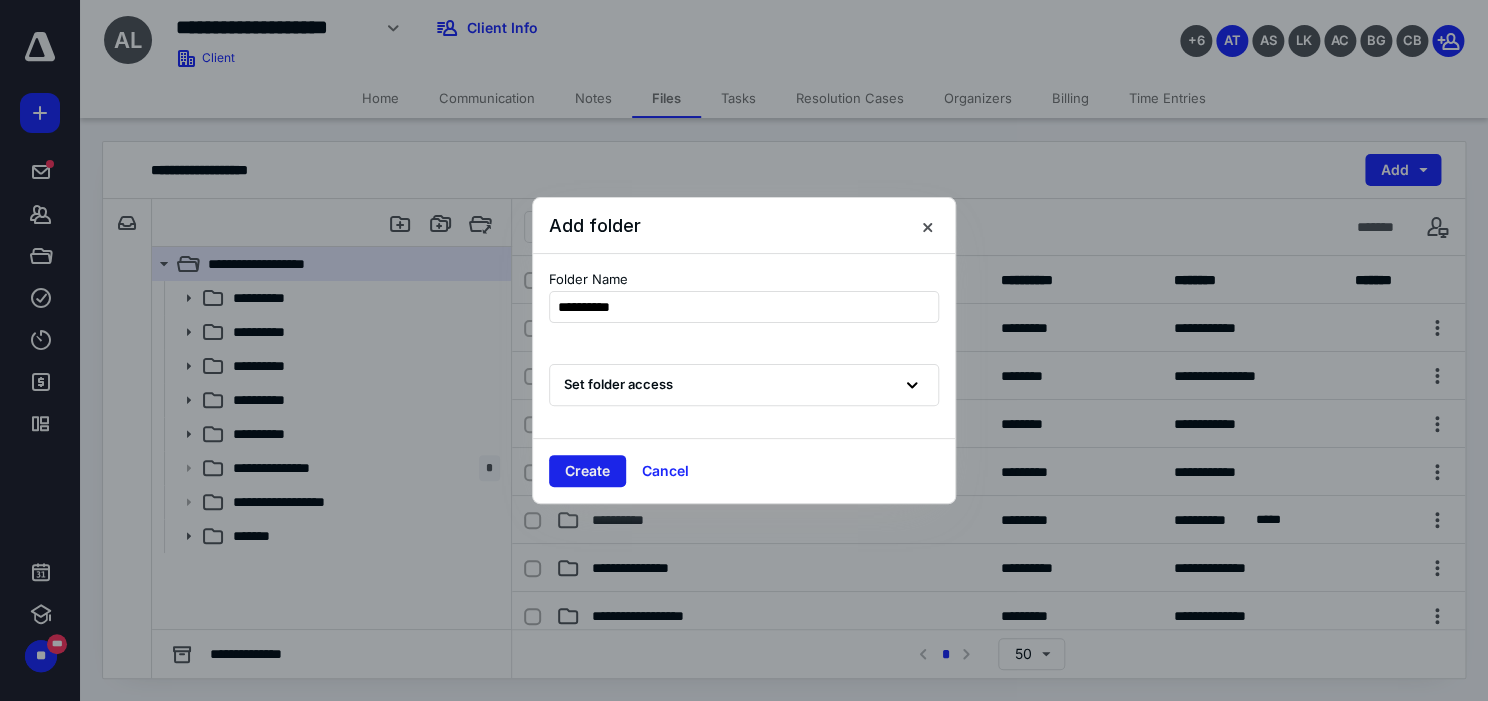type on "**********" 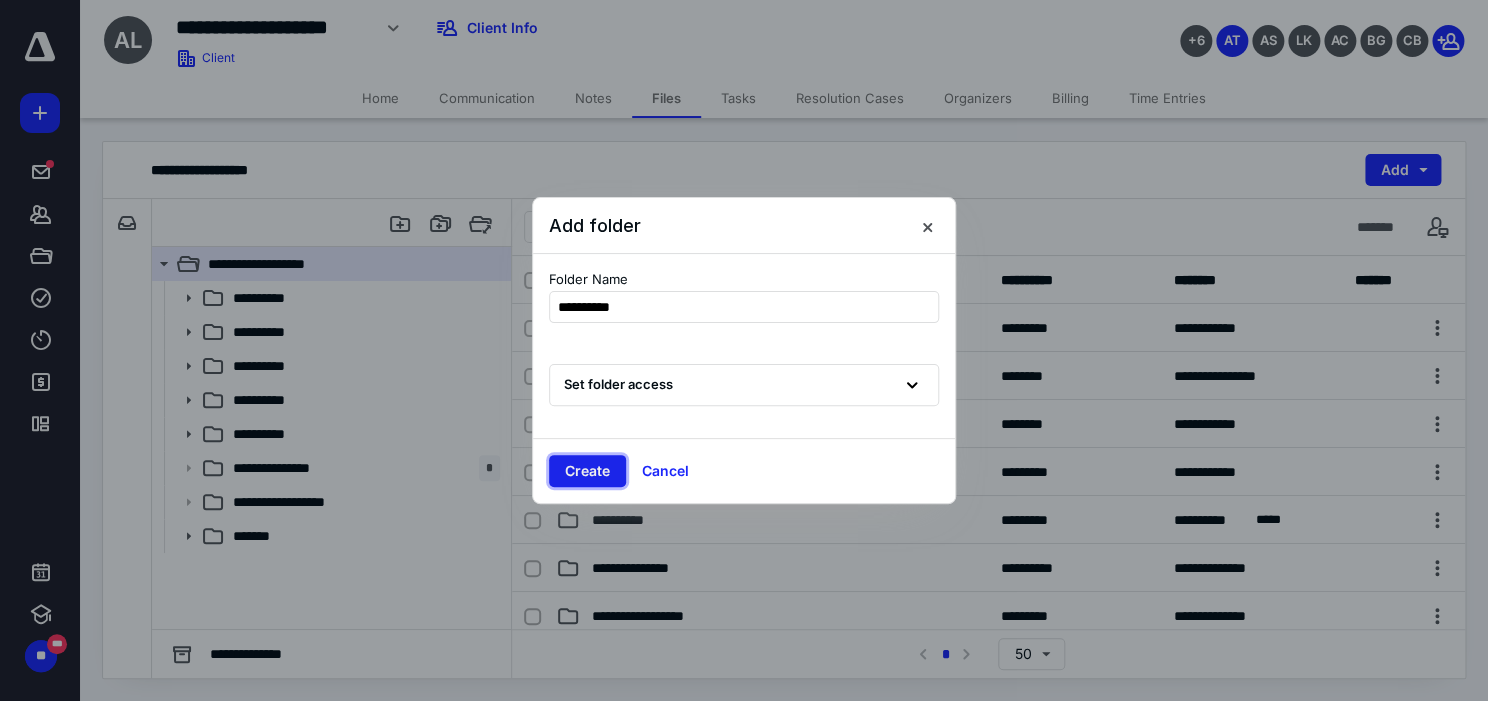 click on "Create" at bounding box center [587, 471] 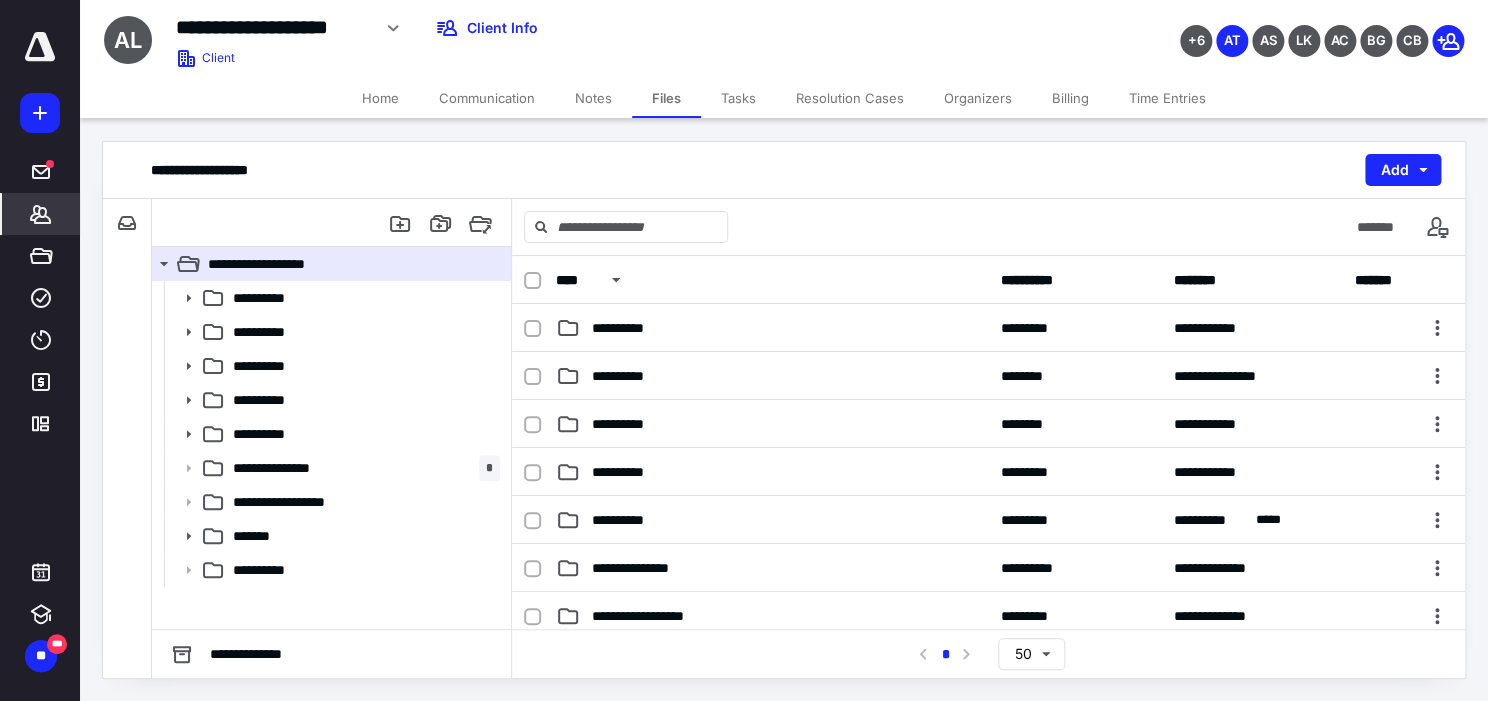 click on "*******" at bounding box center (41, 214) 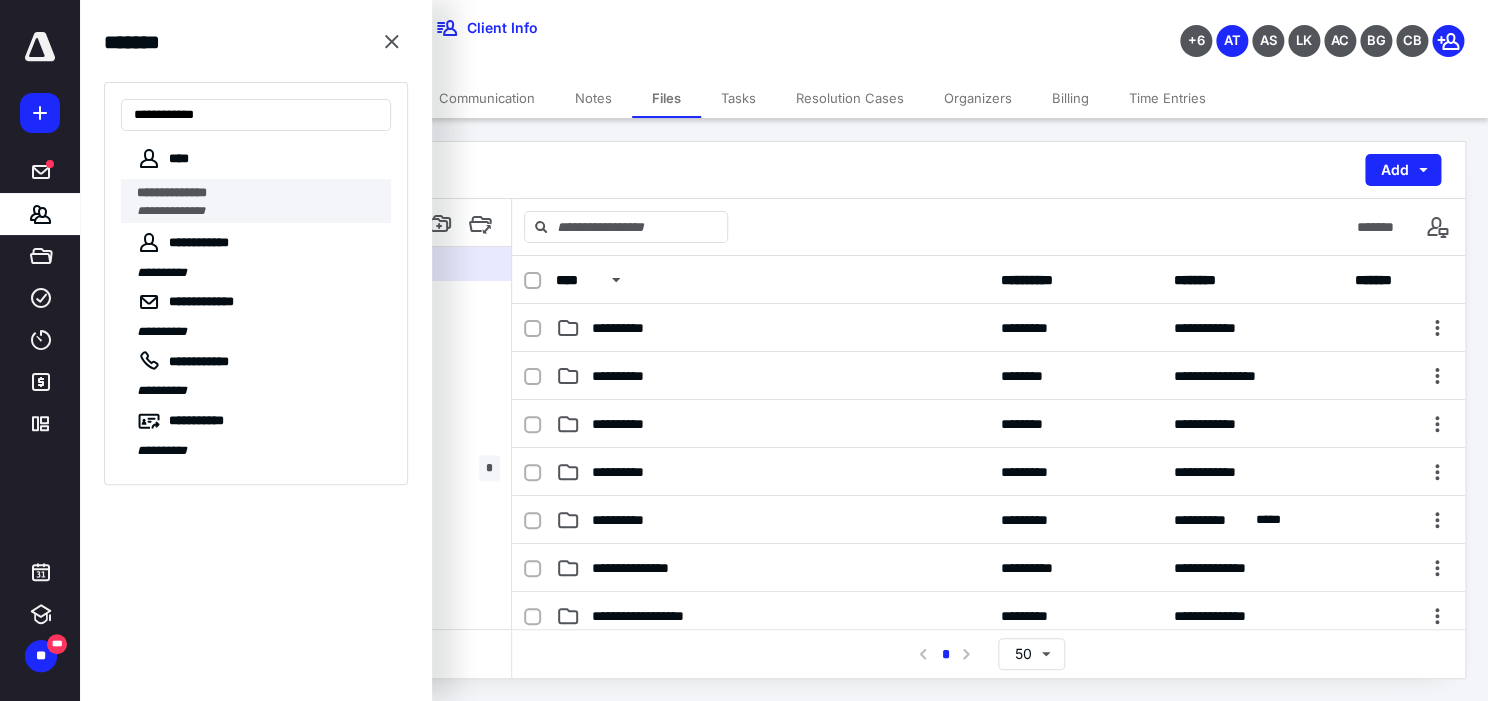 type on "**********" 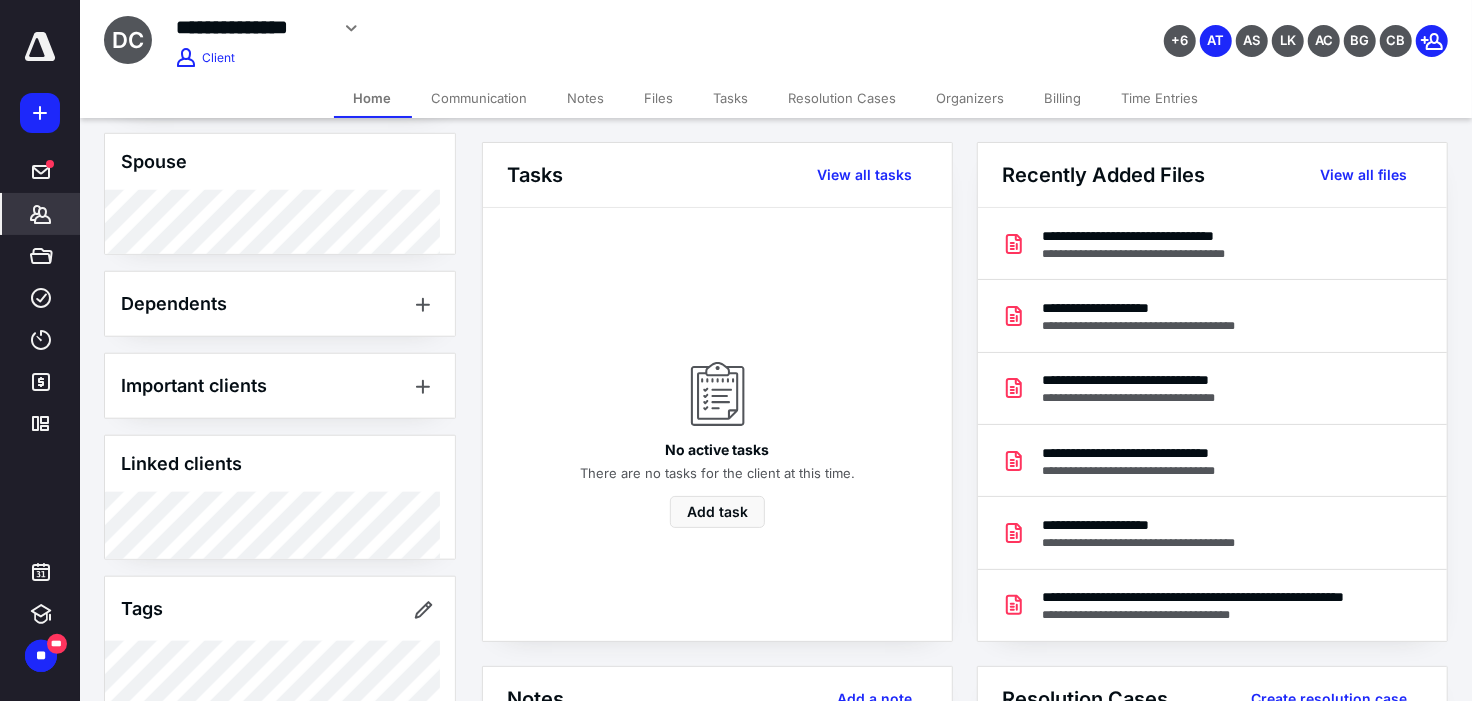 scroll, scrollTop: 1071, scrollLeft: 0, axis: vertical 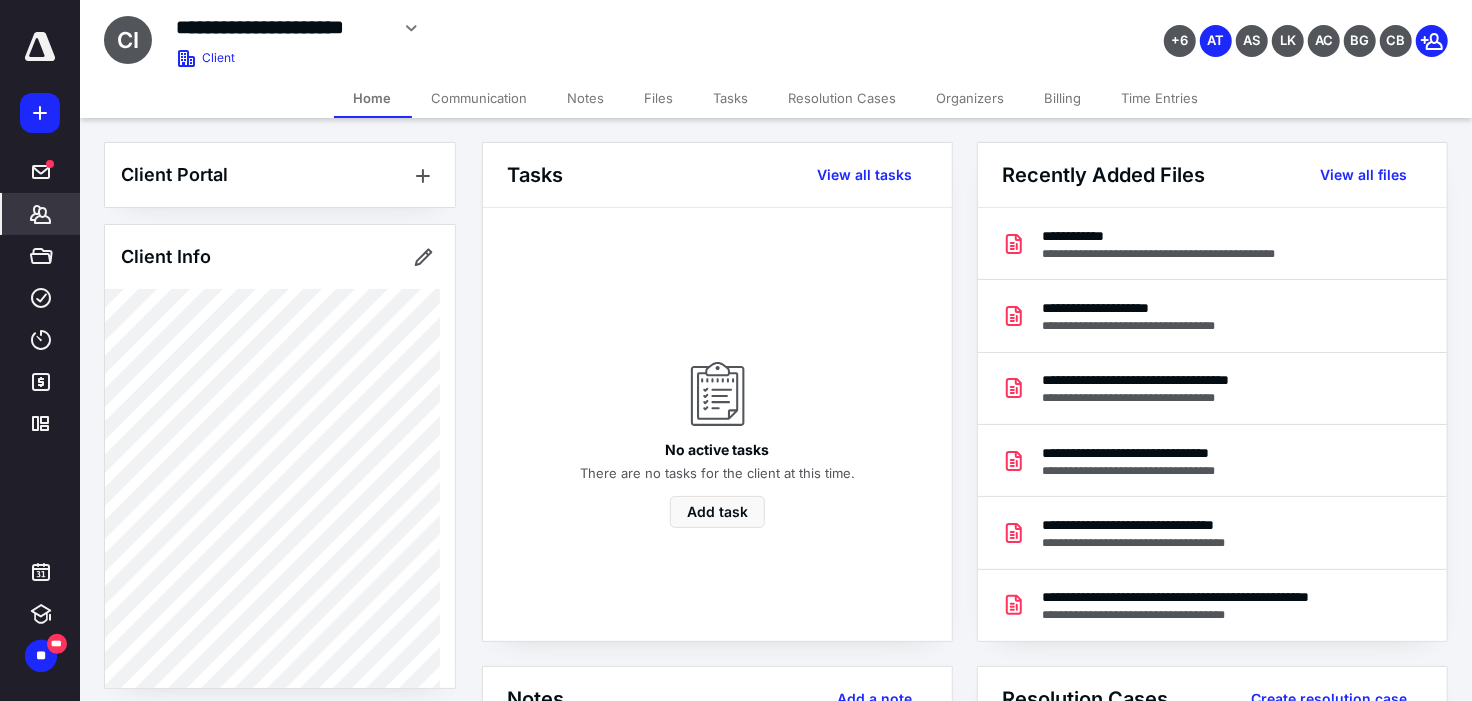 click on "Files" at bounding box center [659, 98] 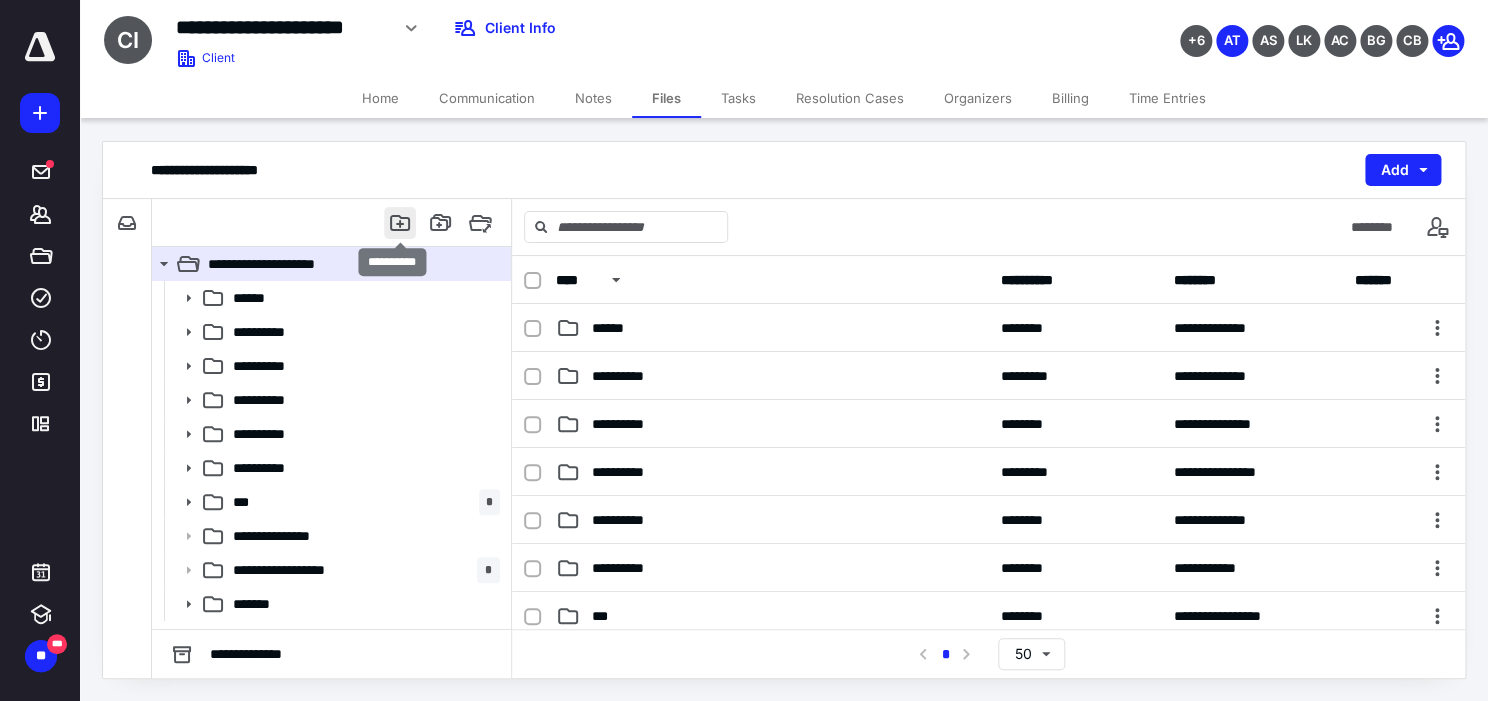 click at bounding box center (400, 223) 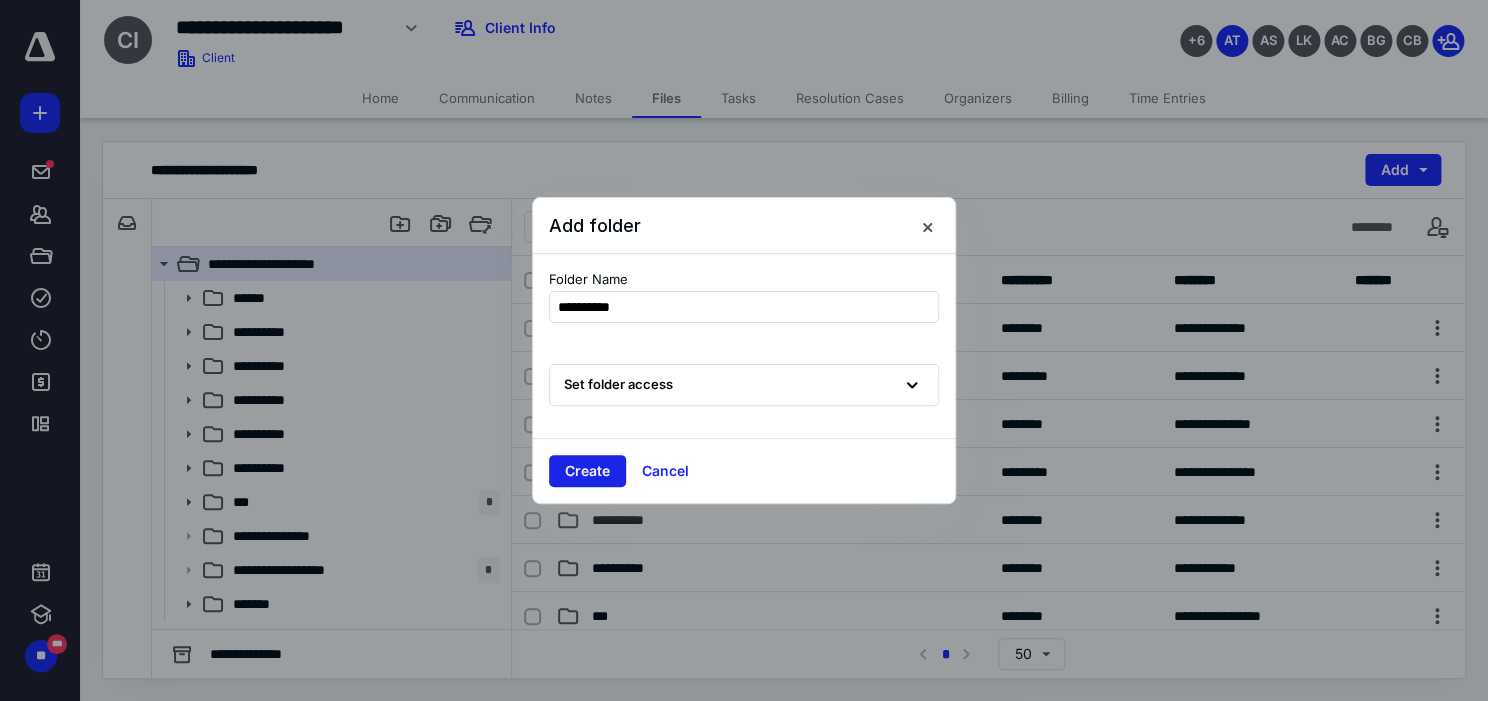 type on "**********" 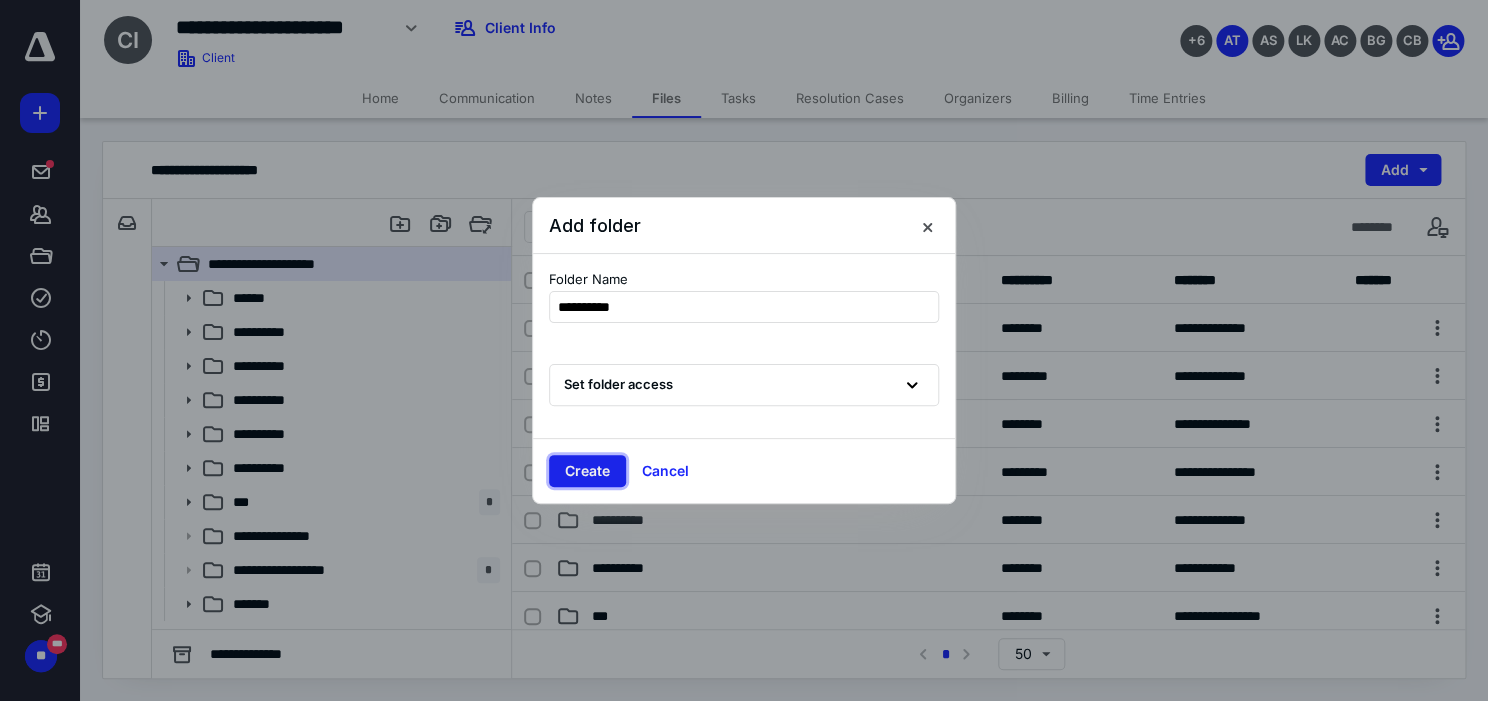 click on "Create" at bounding box center (587, 471) 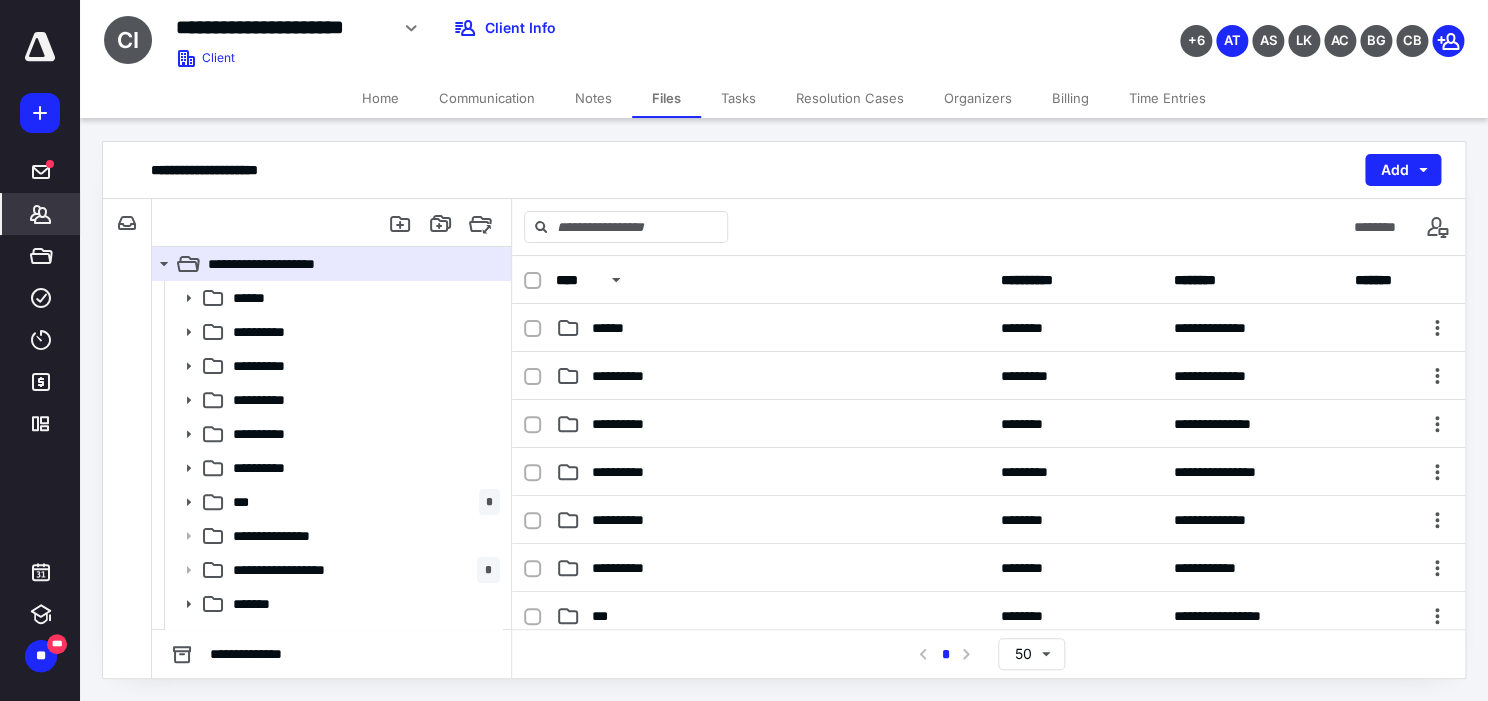 click 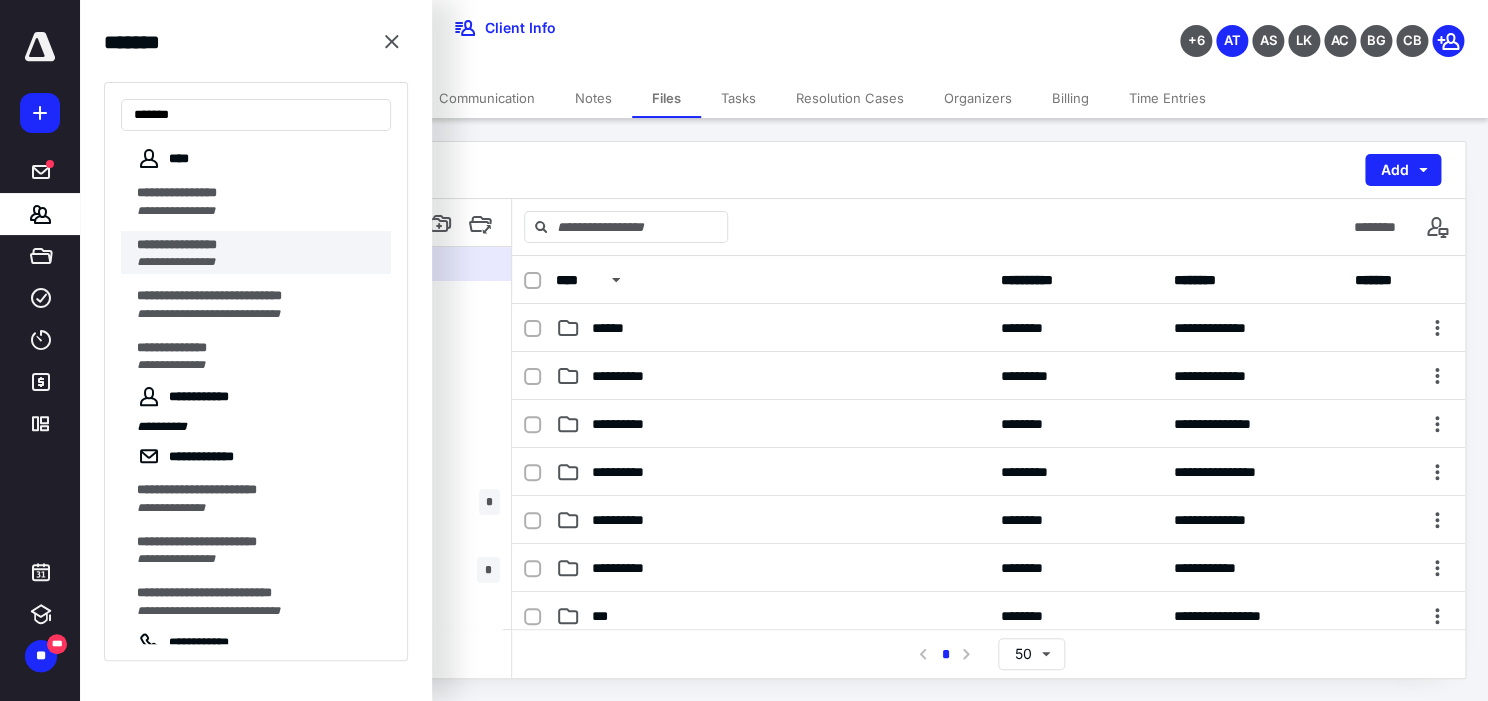type on "******" 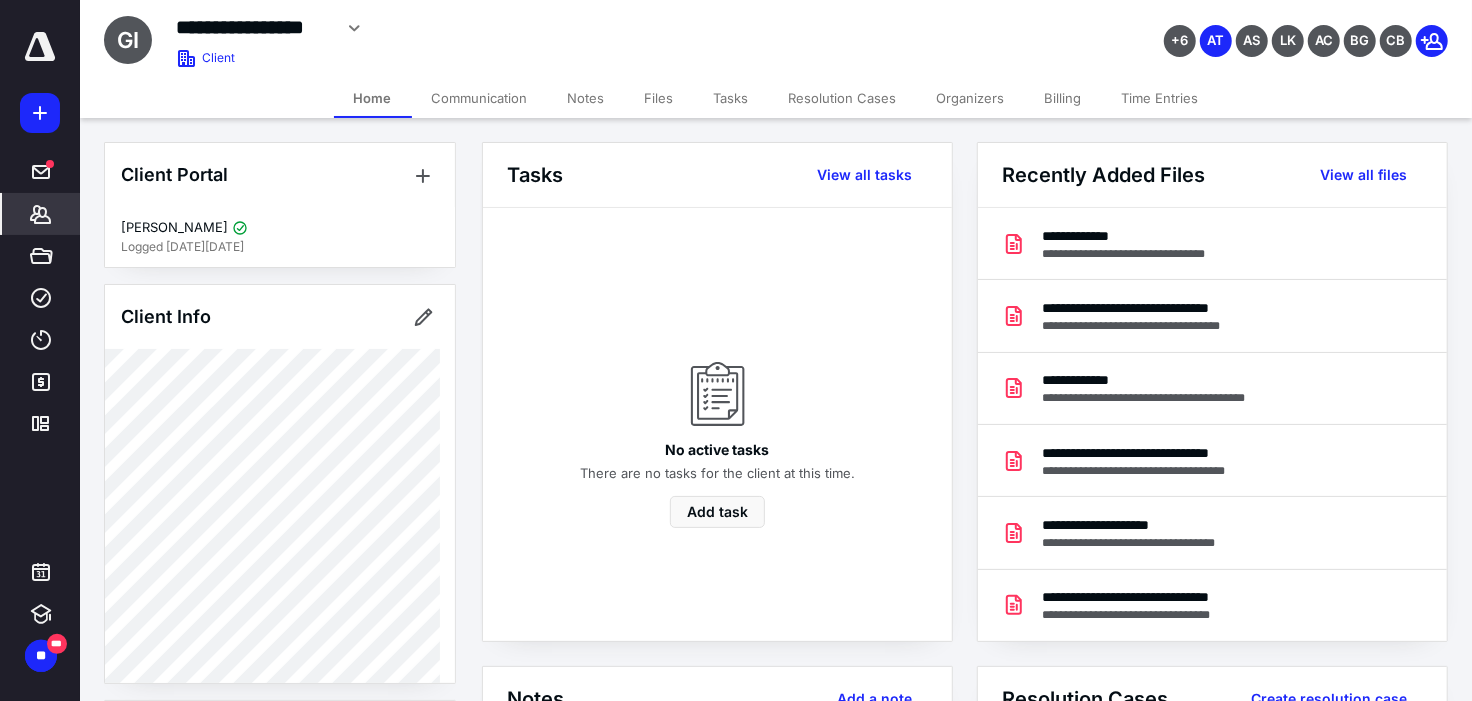 click on "Files" at bounding box center [659, 98] 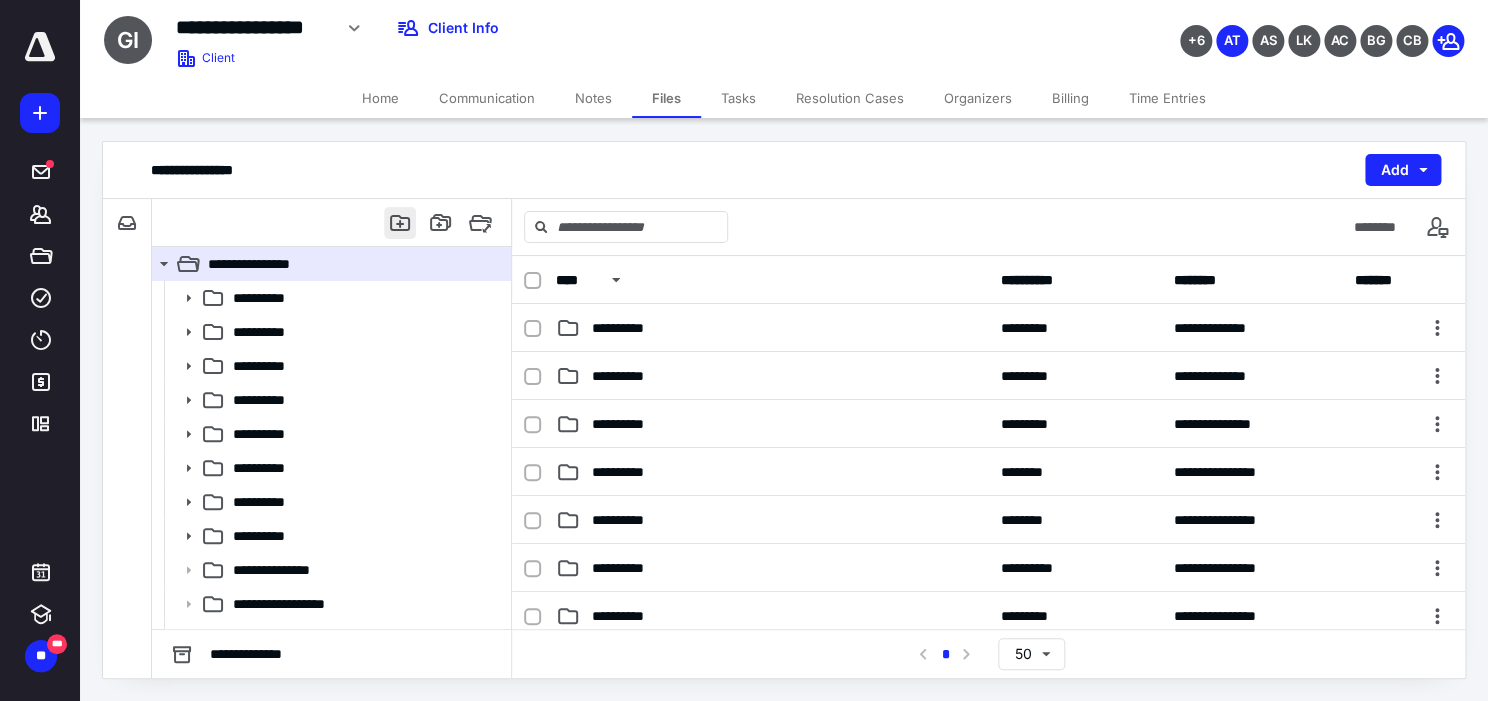 click at bounding box center [400, 223] 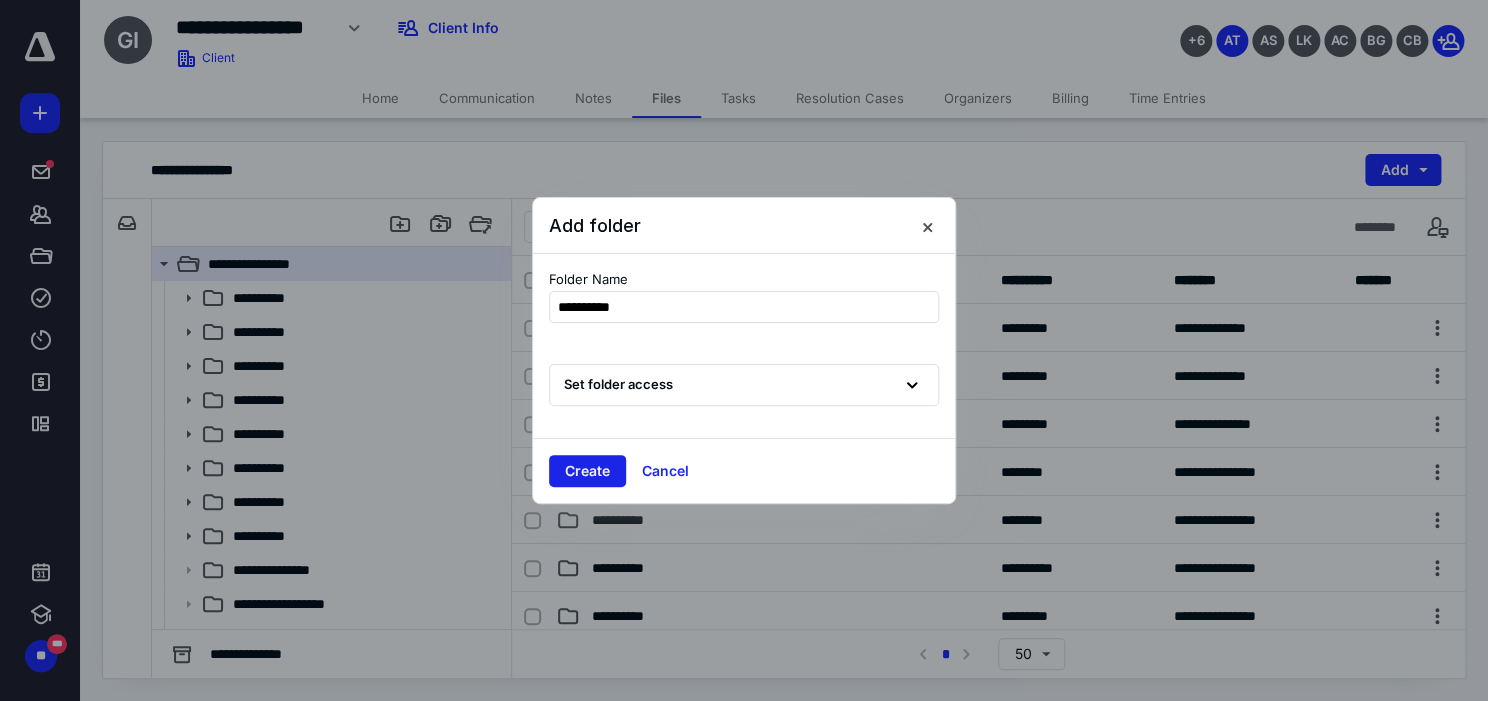 type on "**********" 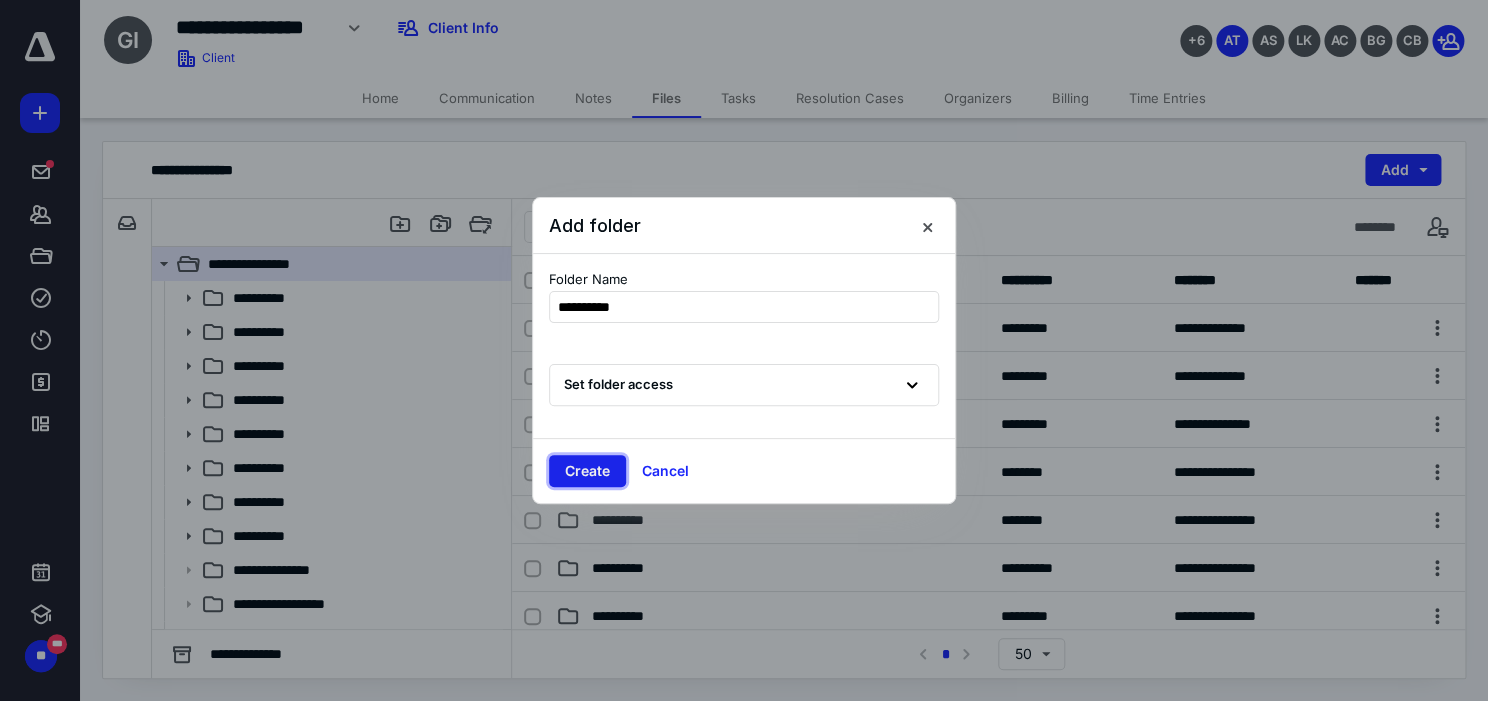 click on "Create" at bounding box center [587, 471] 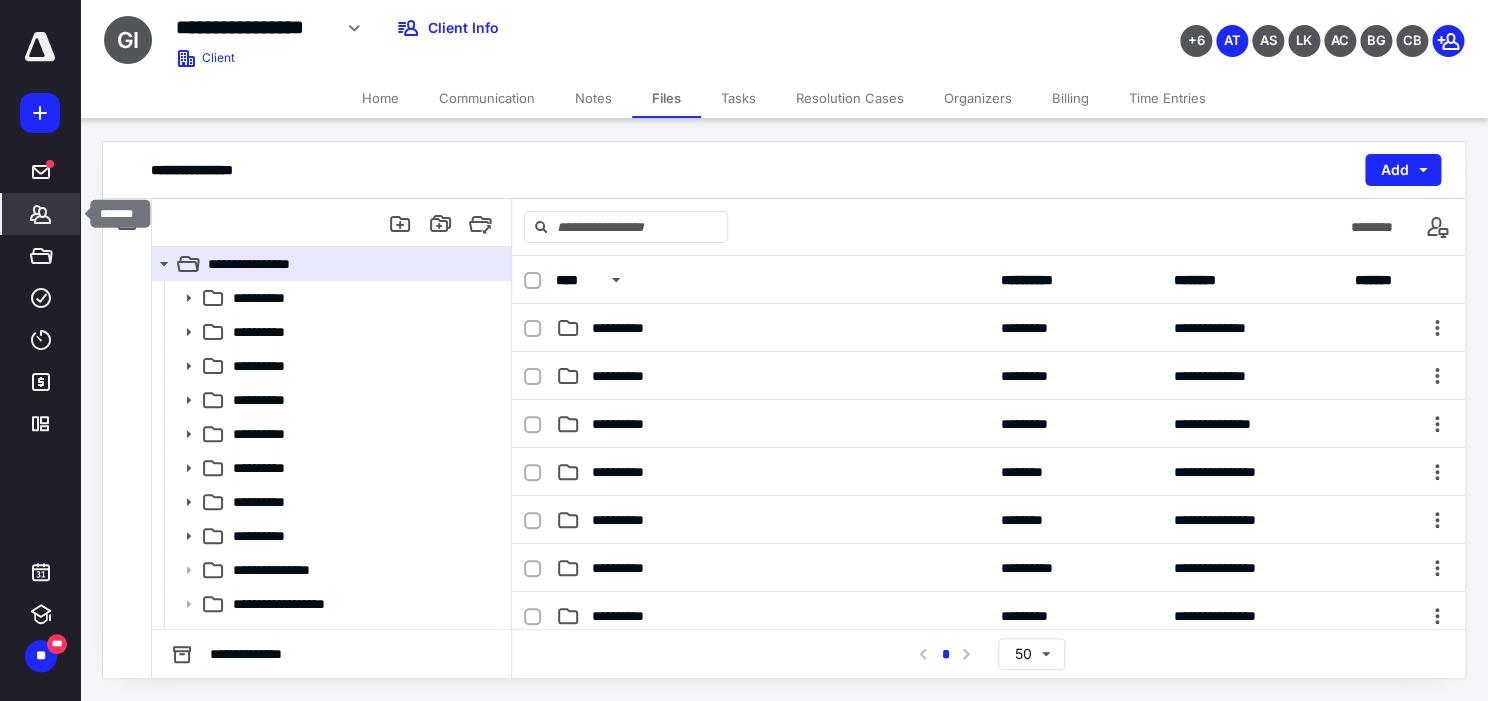 click 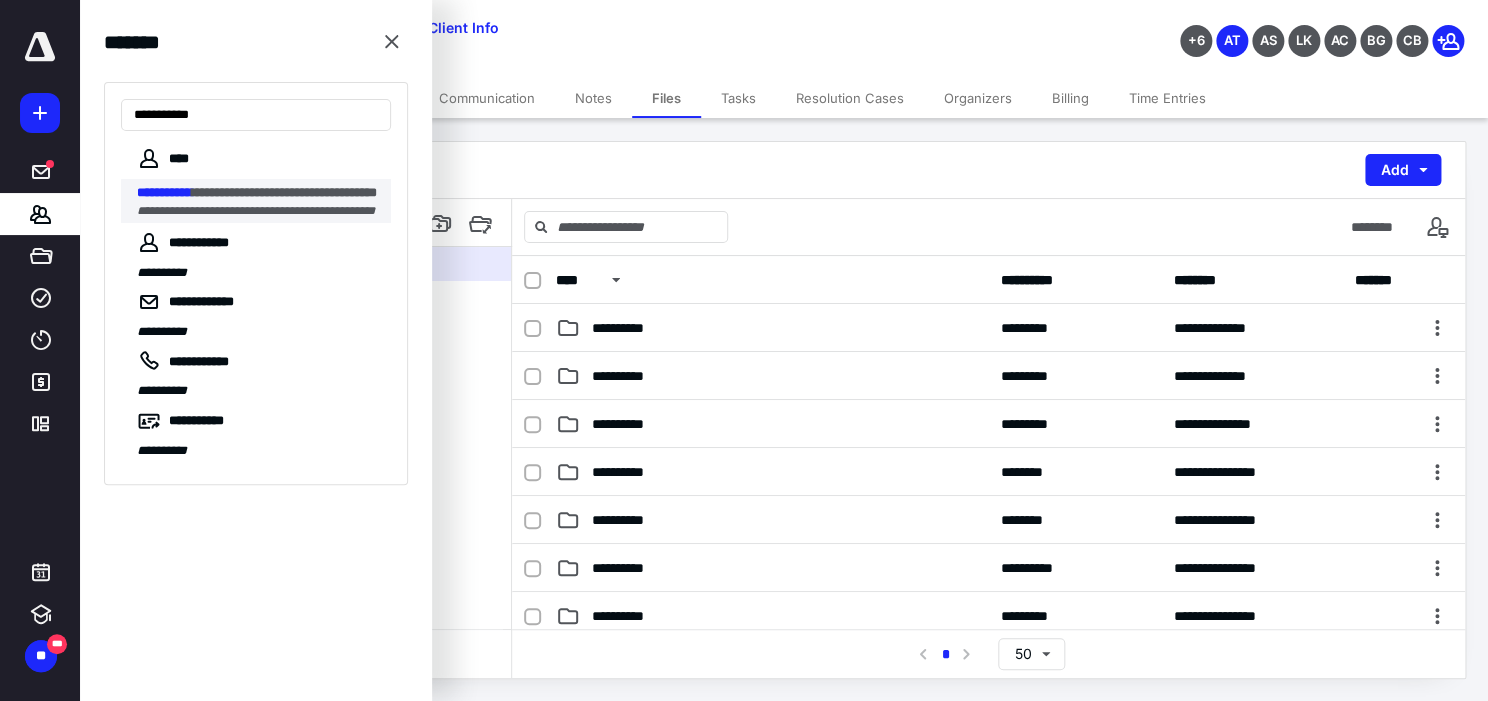 type on "**********" 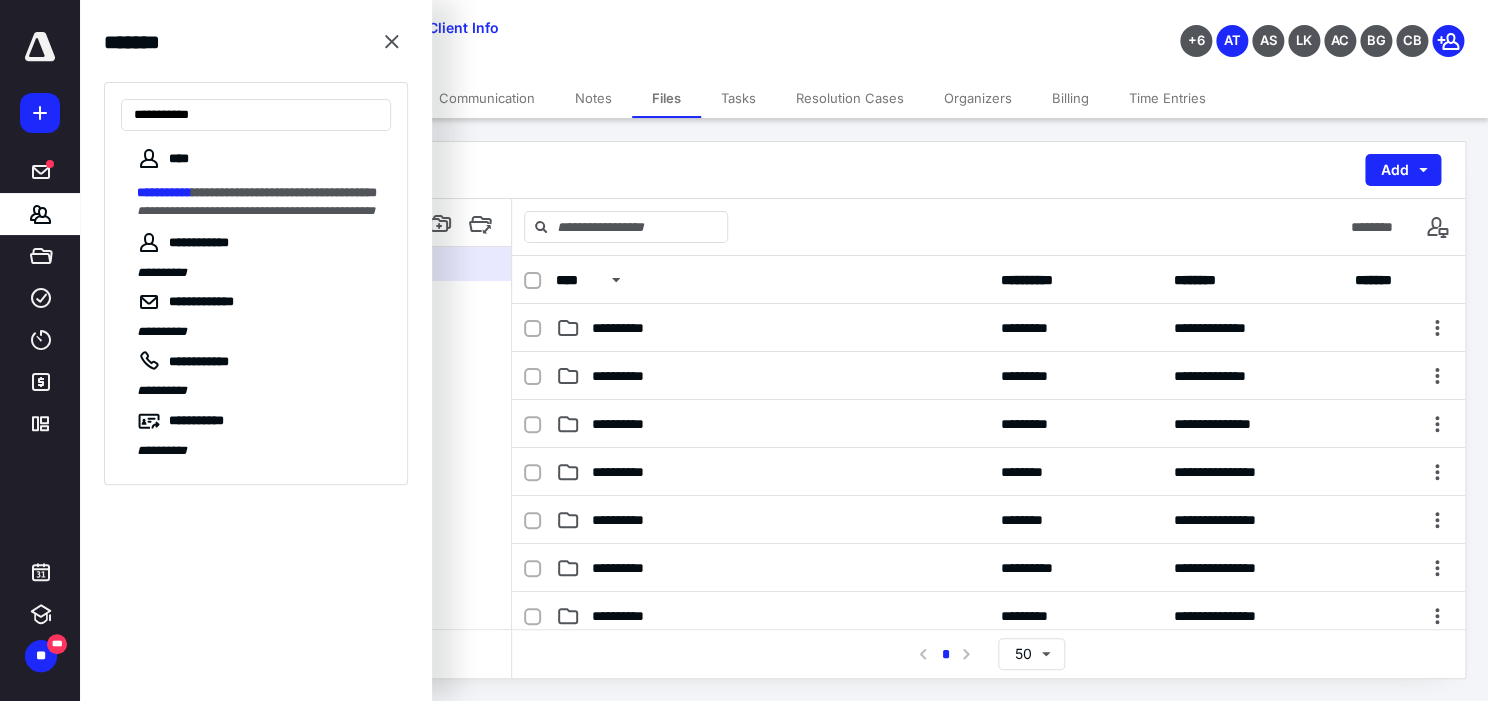 click on "**********" at bounding box center [284, 192] 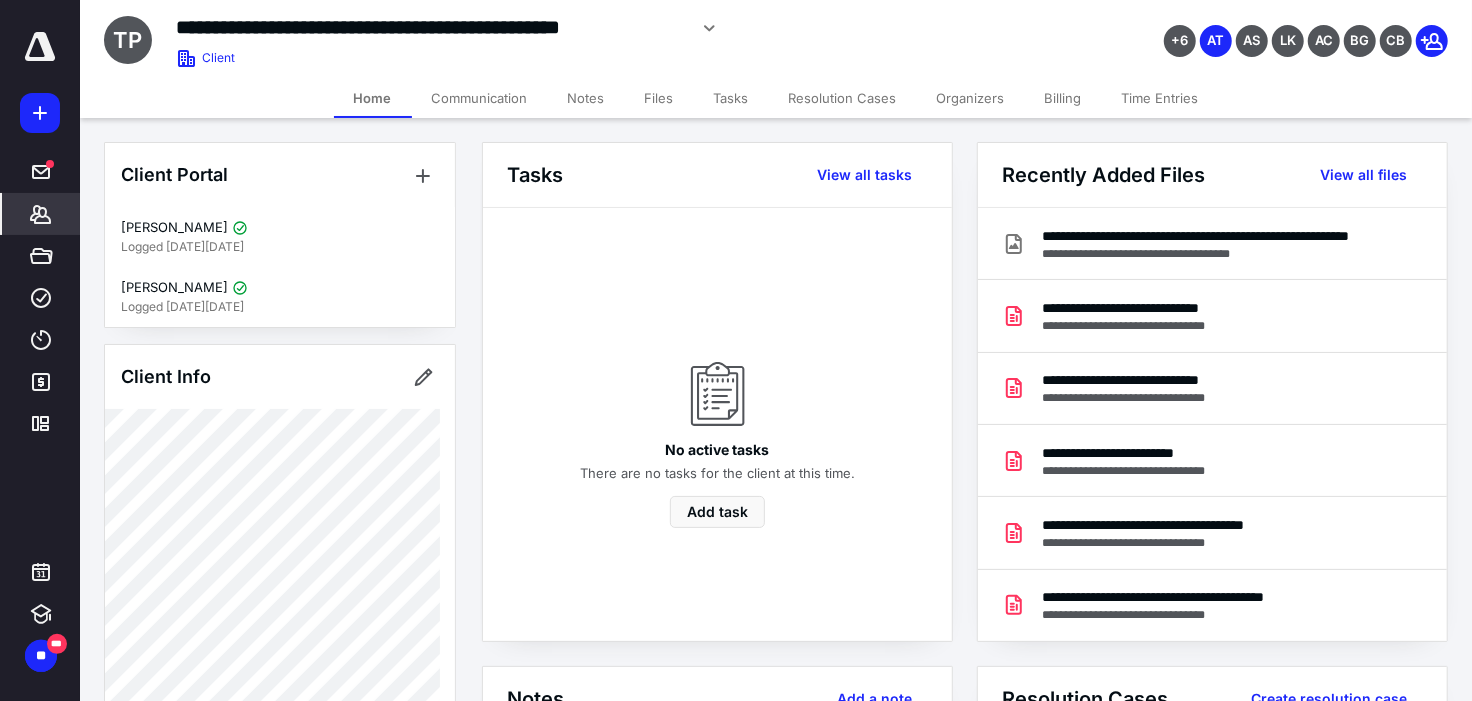 drag, startPoint x: 662, startPoint y: 101, endPoint x: 649, endPoint y: 107, distance: 14.3178215 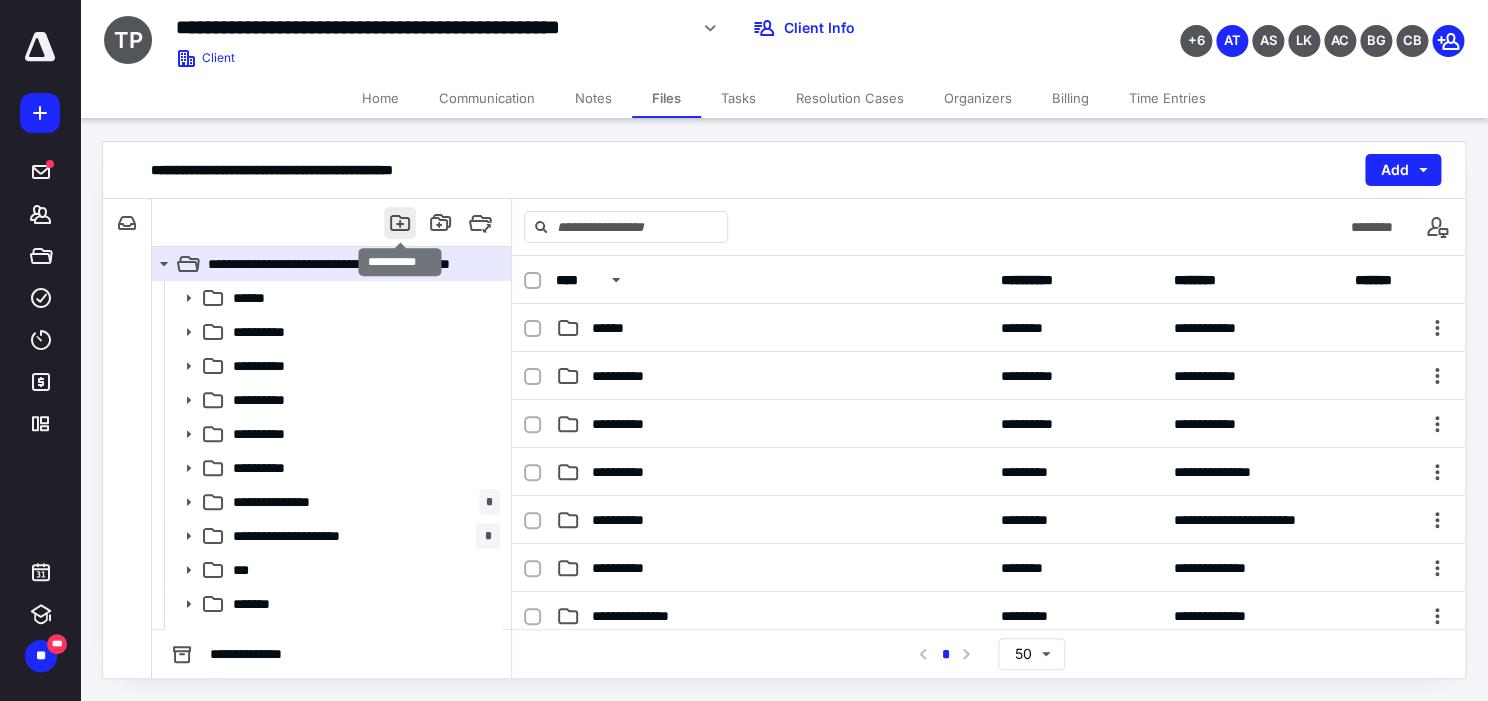 click at bounding box center [400, 223] 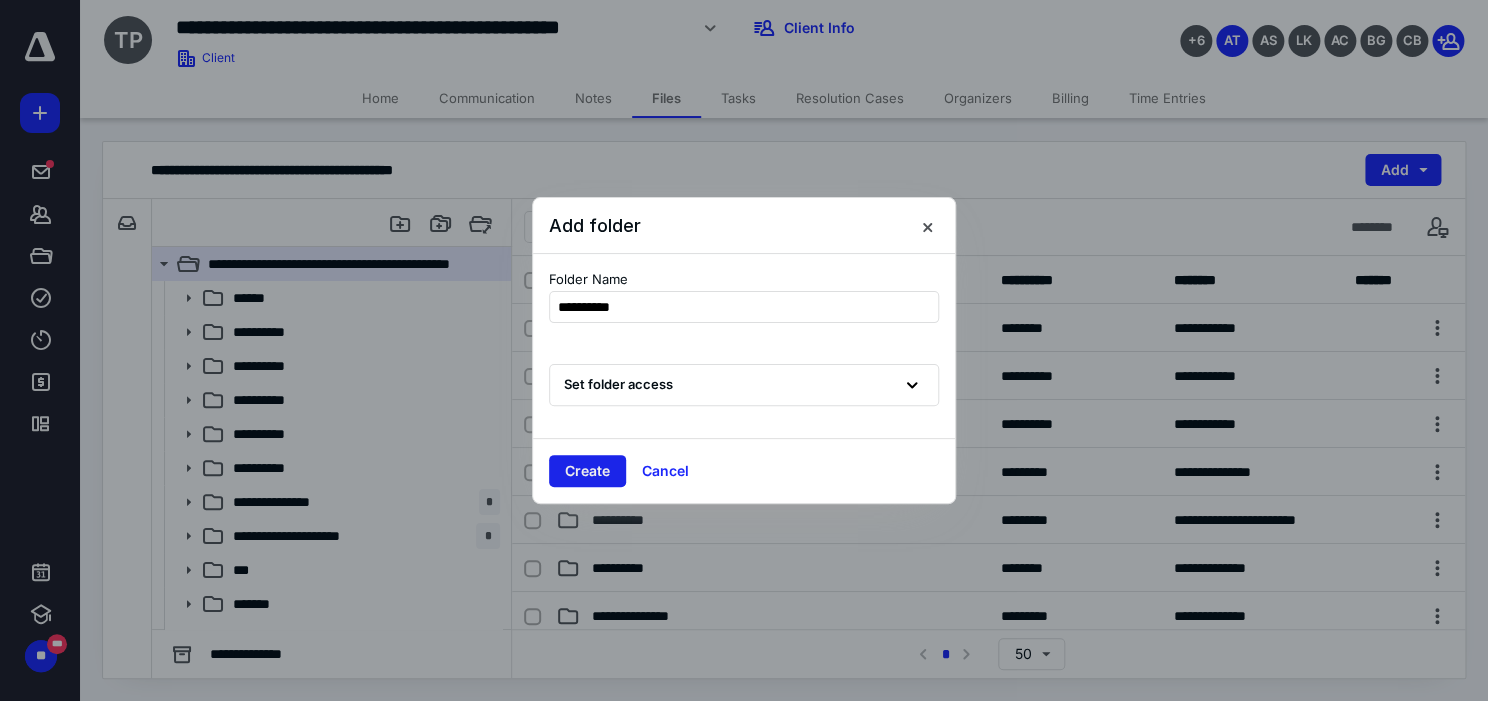 type on "**********" 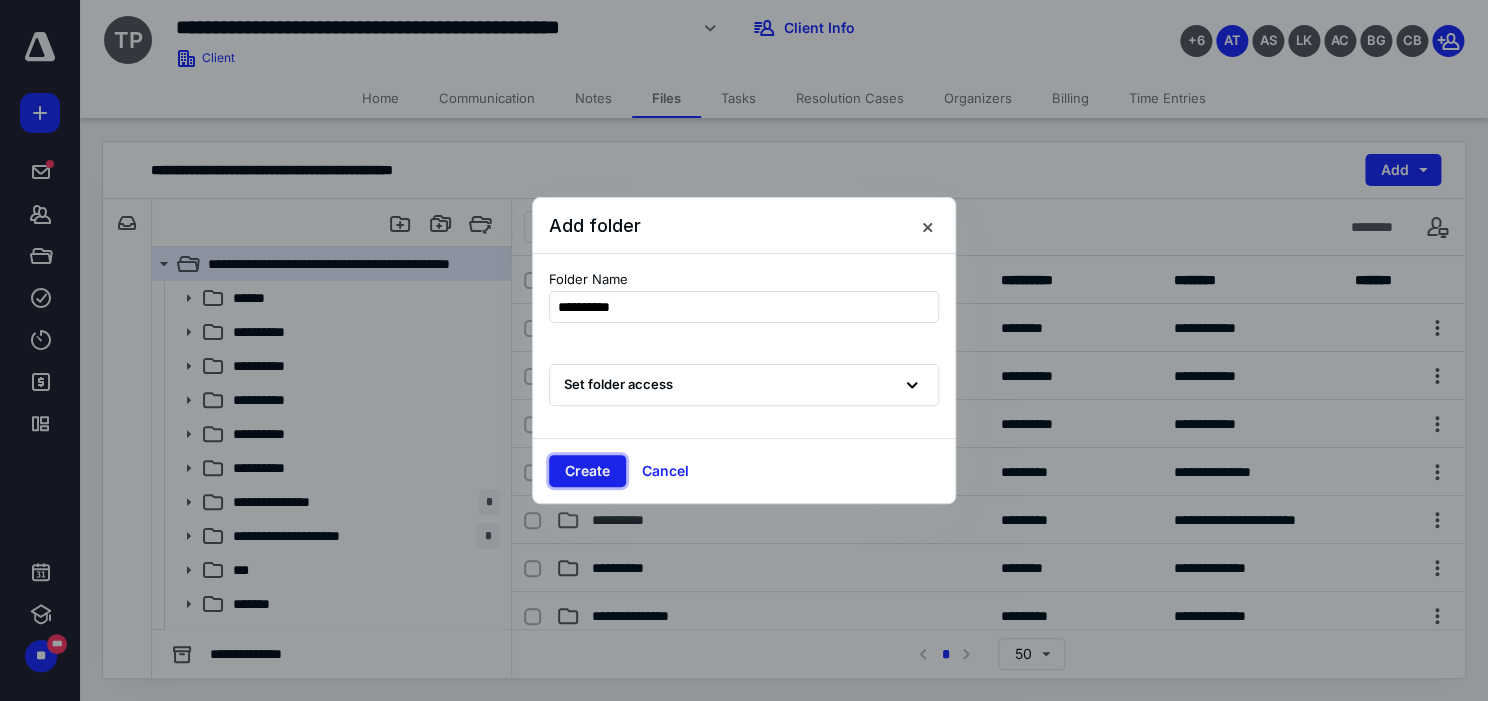 click on "Create" at bounding box center [587, 471] 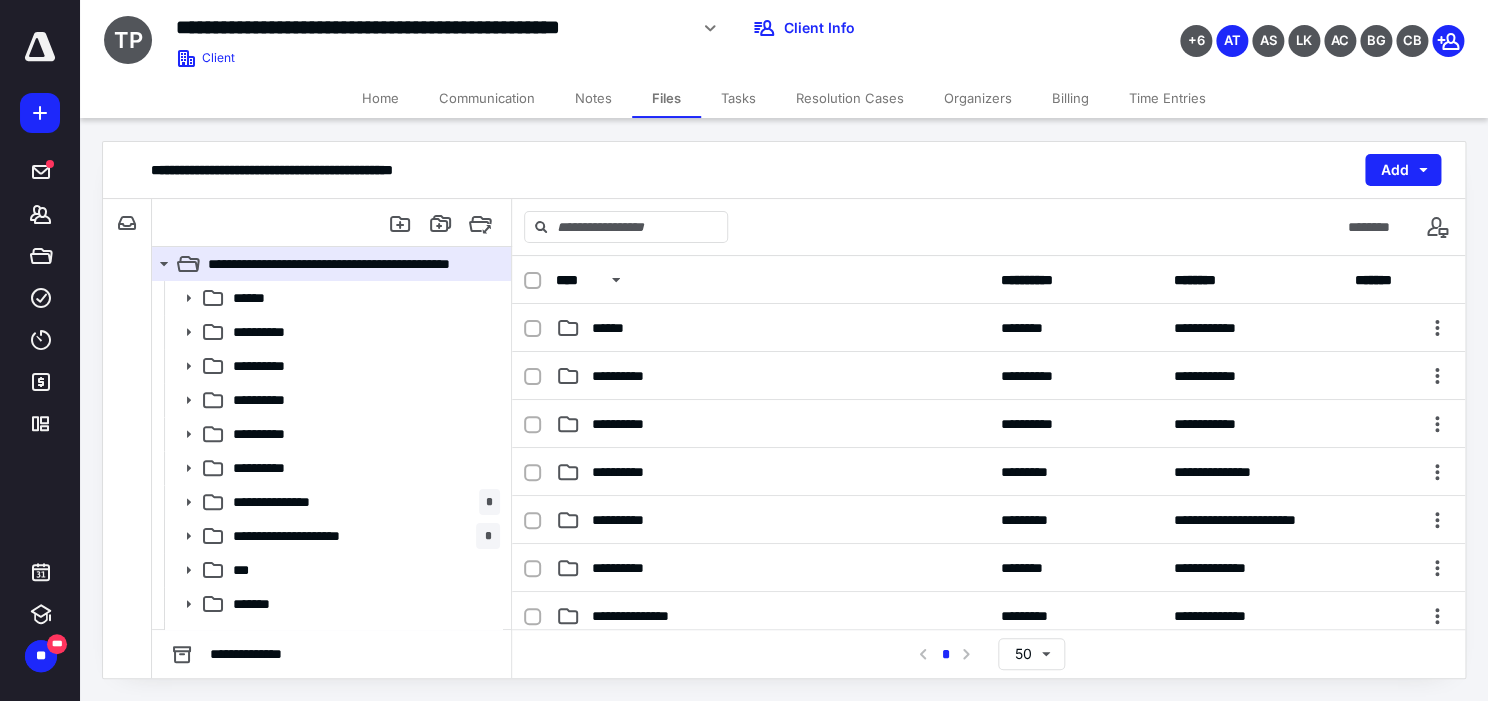 click on "Home" at bounding box center [380, 98] 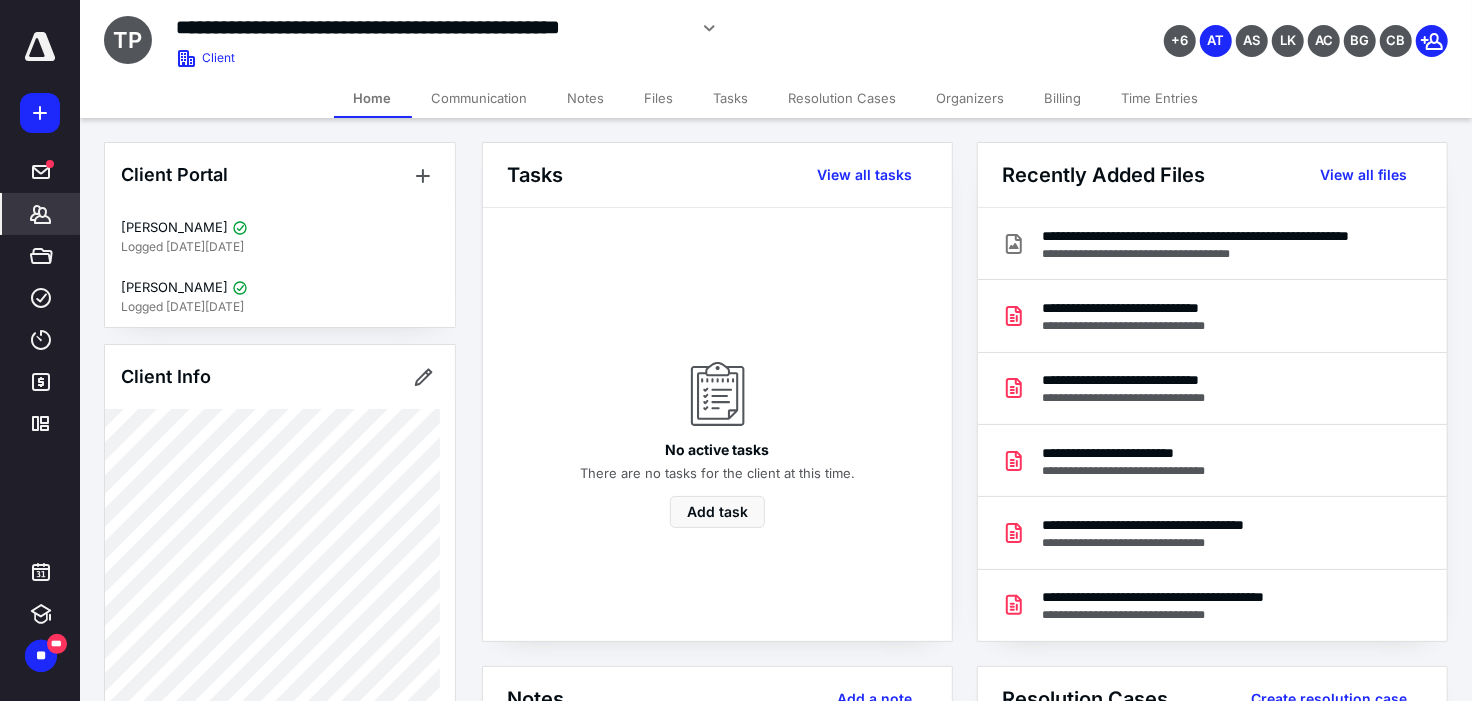 click 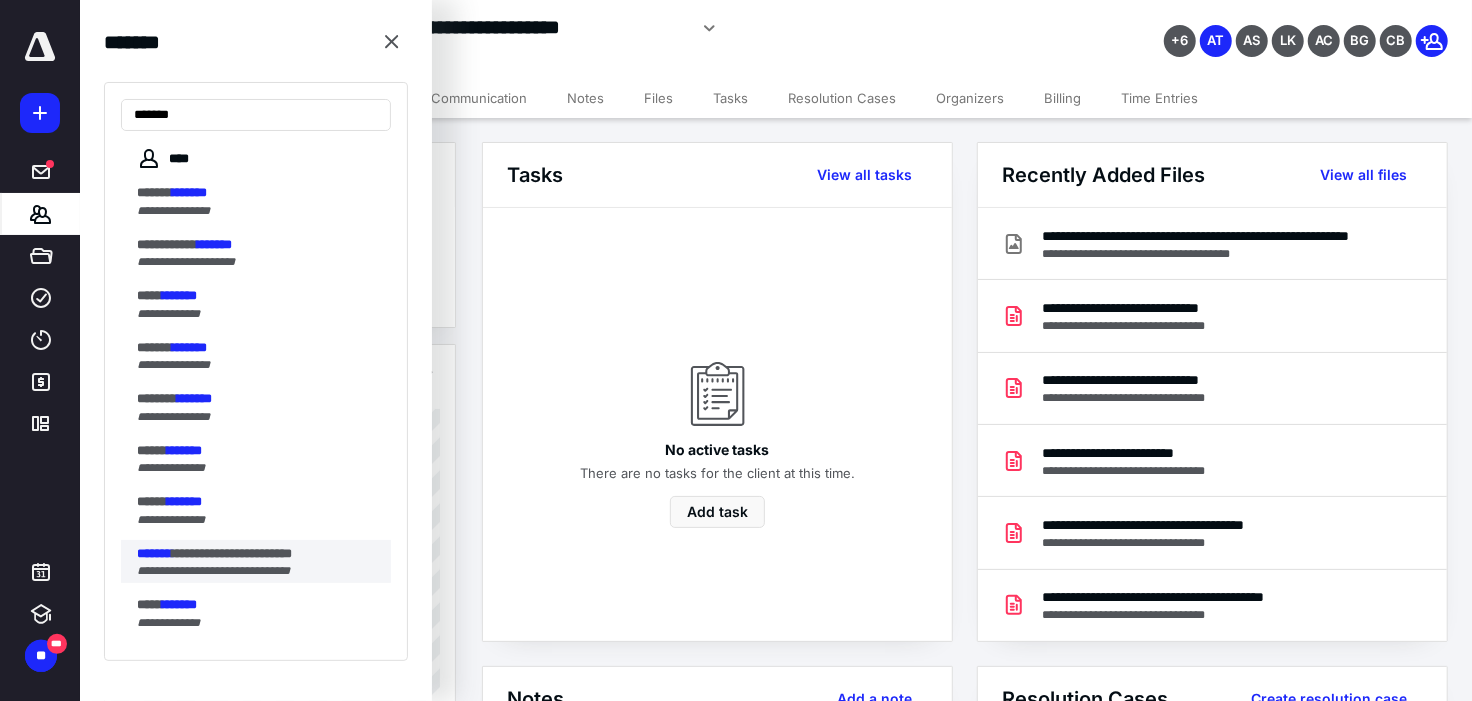 type on "*******" 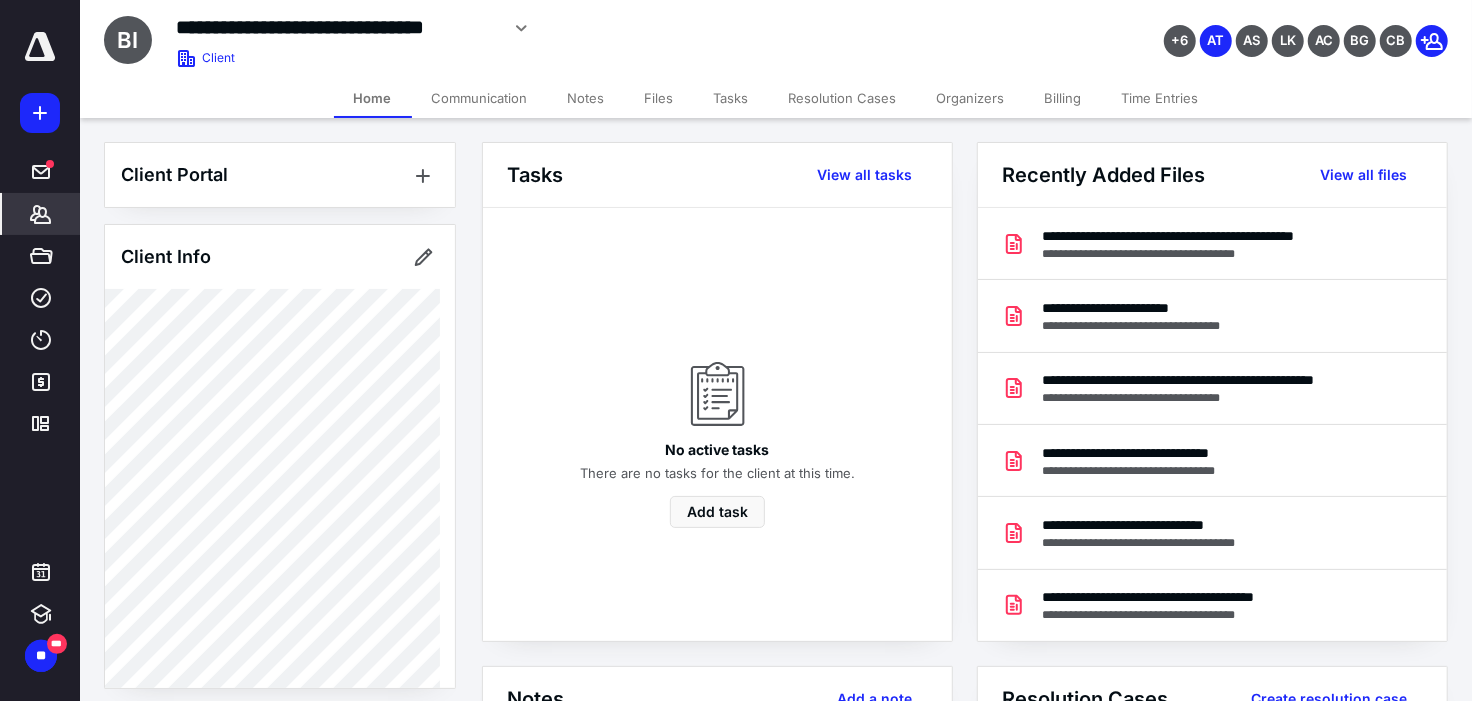 drag, startPoint x: 661, startPoint y: 94, endPoint x: 654, endPoint y: 102, distance: 10.630146 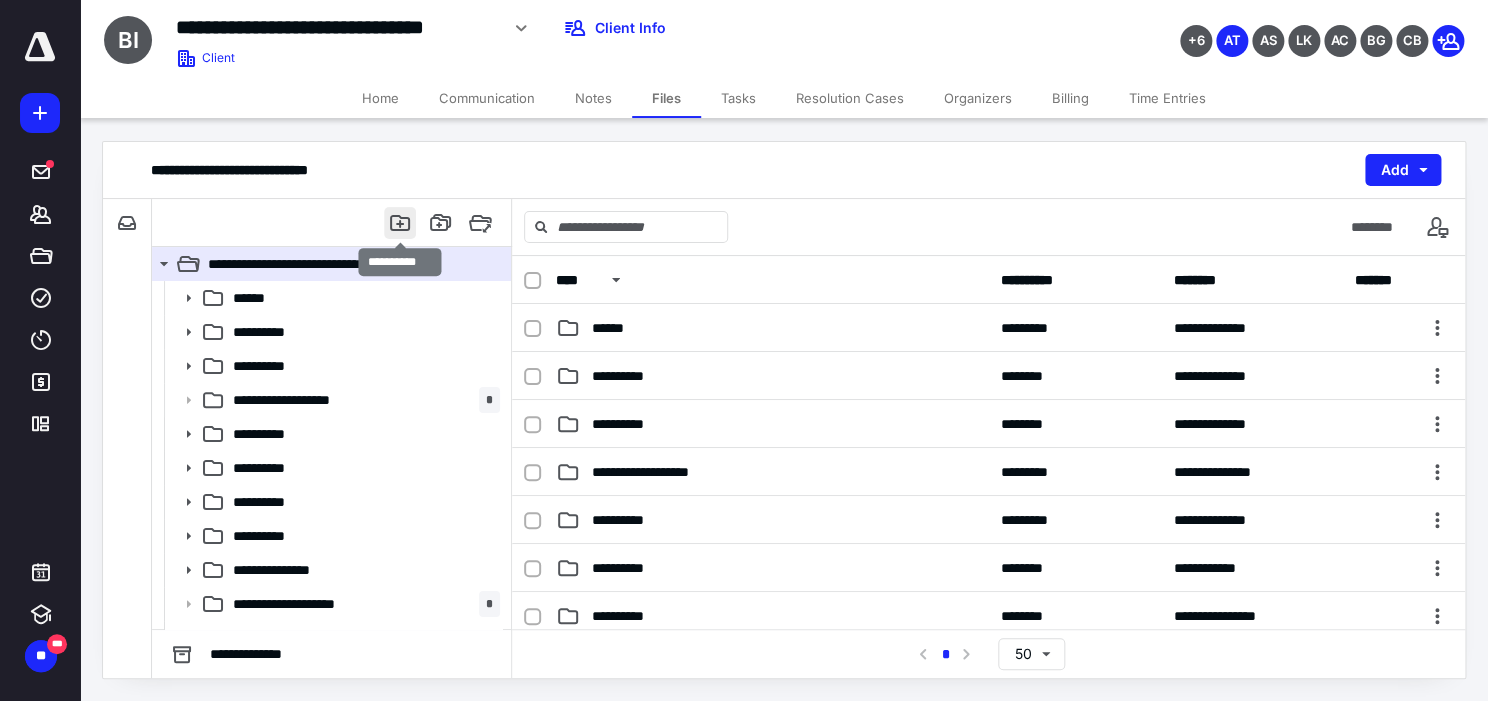 click at bounding box center [400, 223] 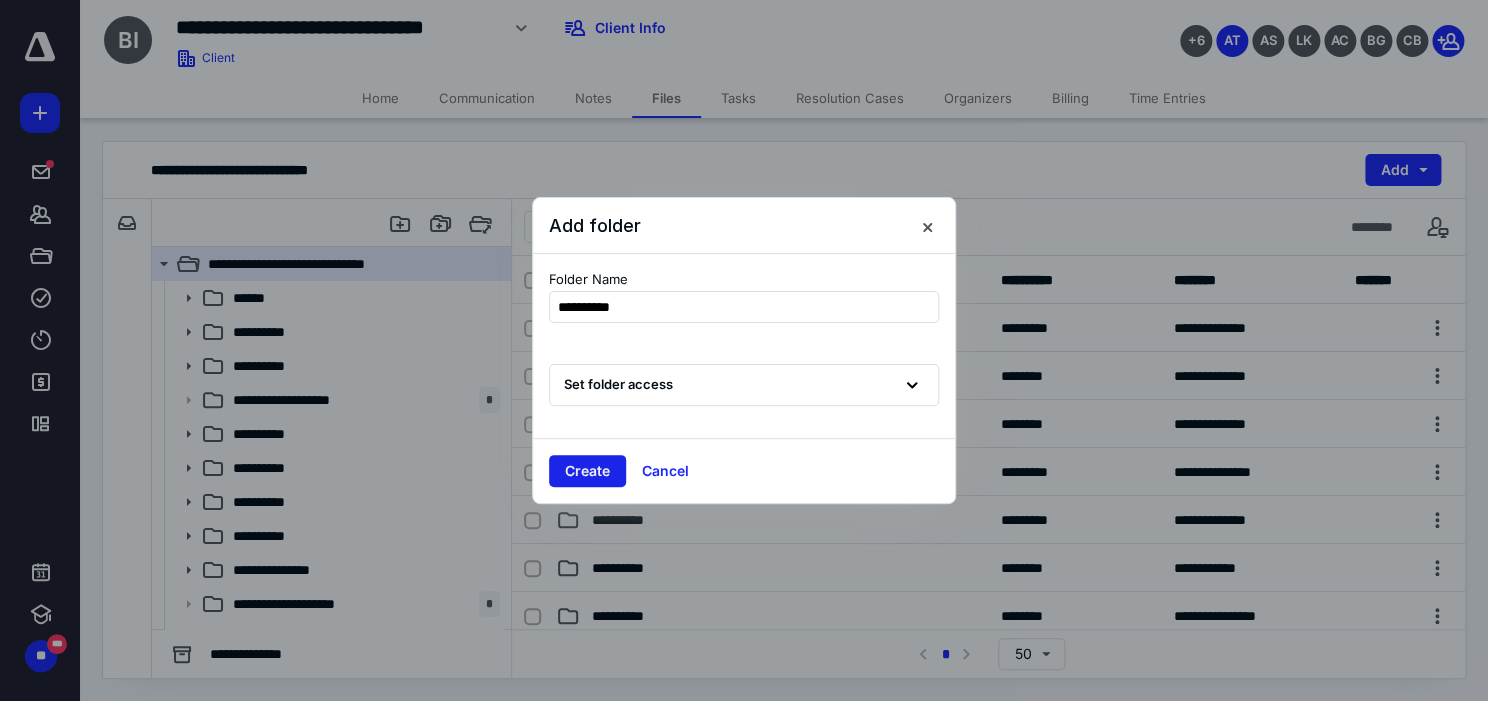 type on "**********" 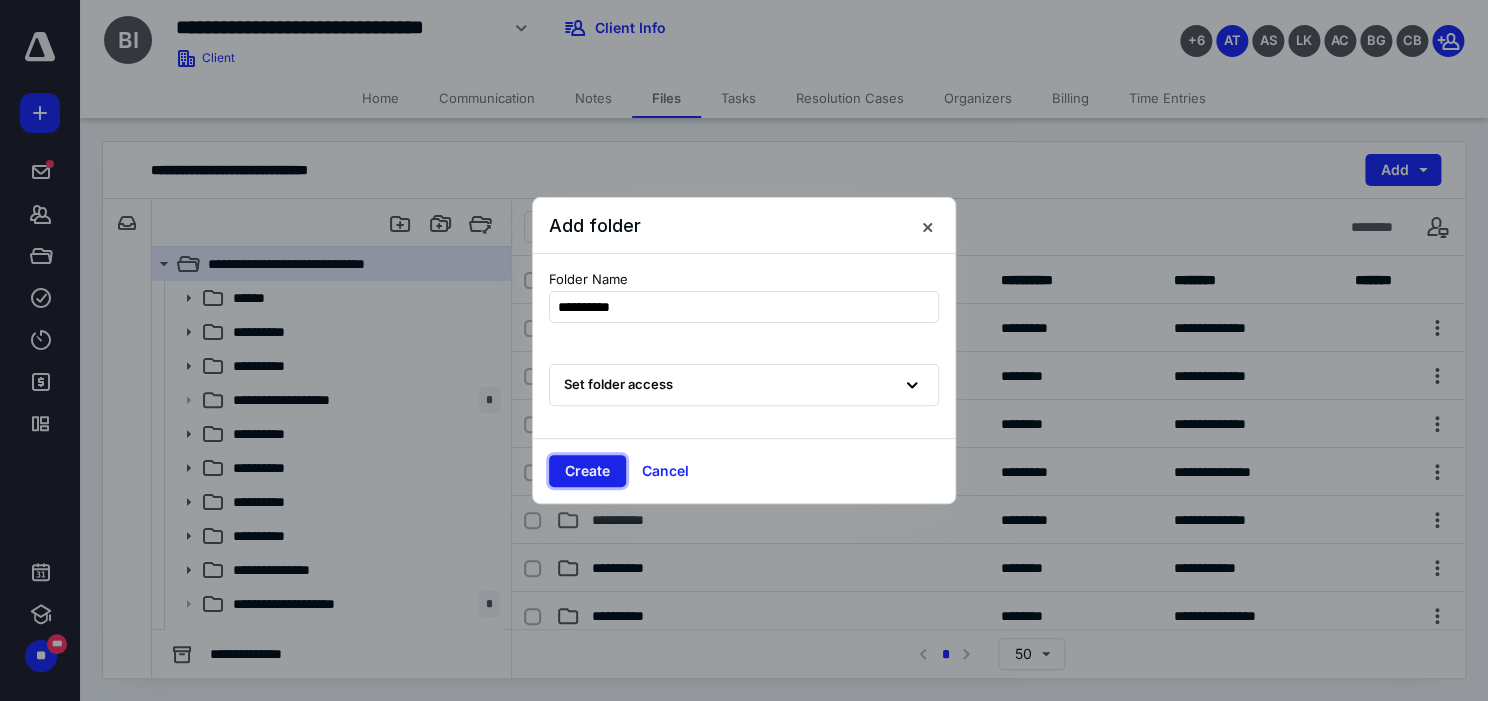 click on "Create" at bounding box center (587, 471) 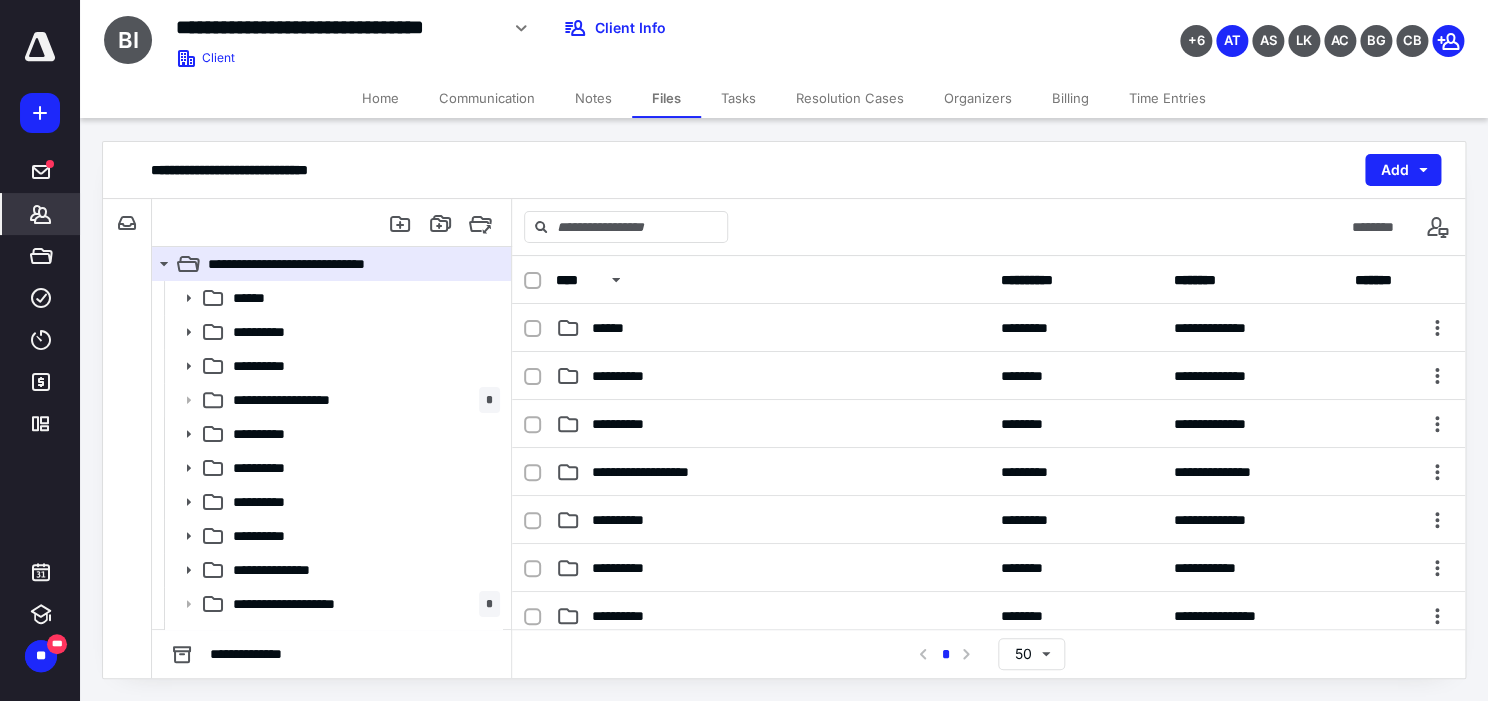 click 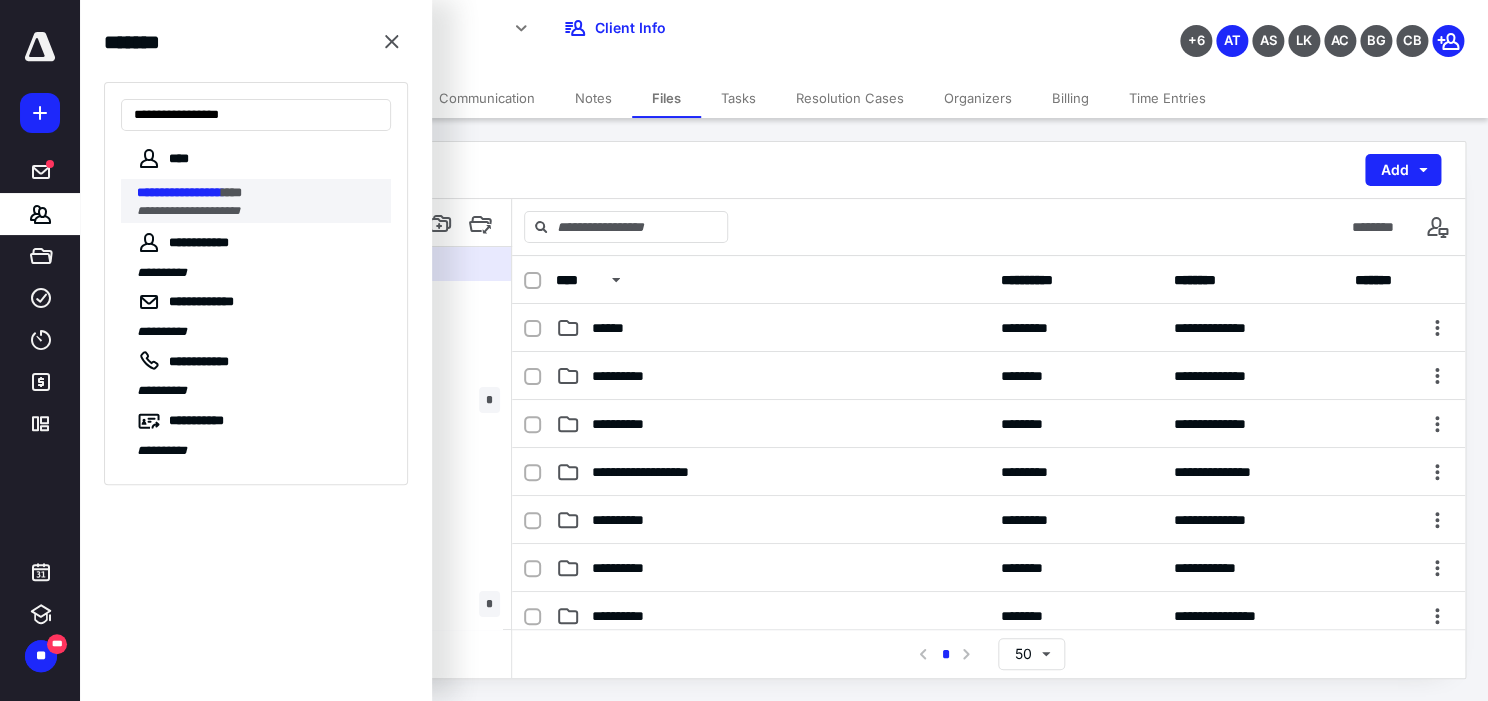 type on "**********" 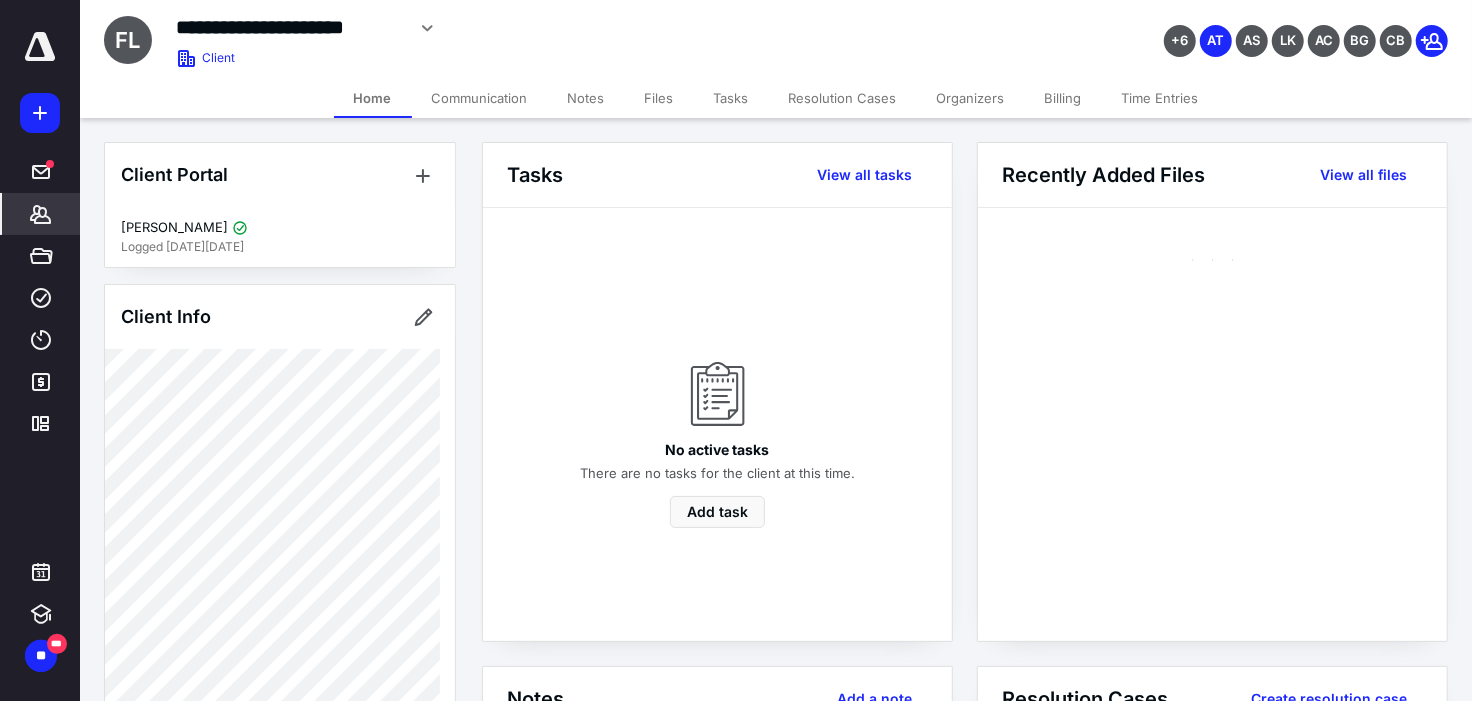 click on "Files" at bounding box center (659, 98) 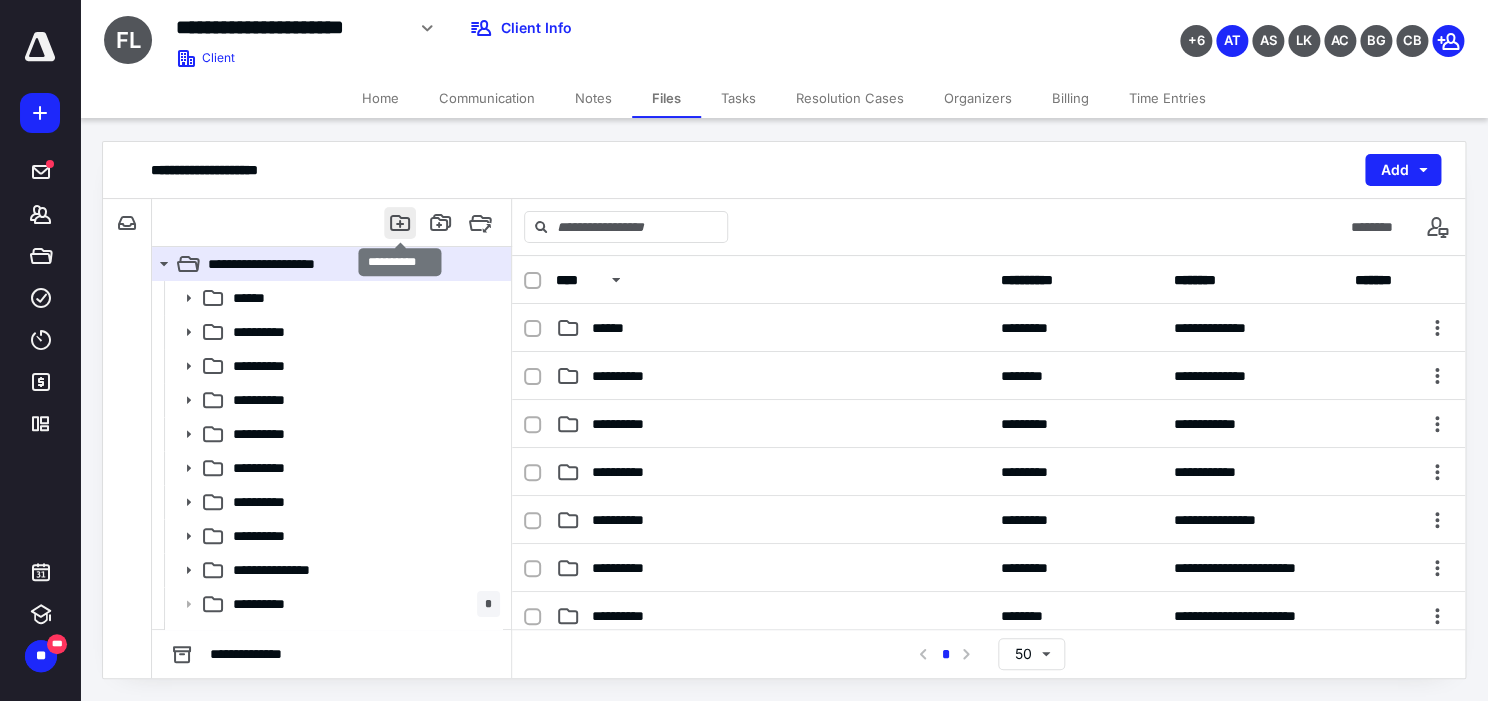 click at bounding box center [400, 223] 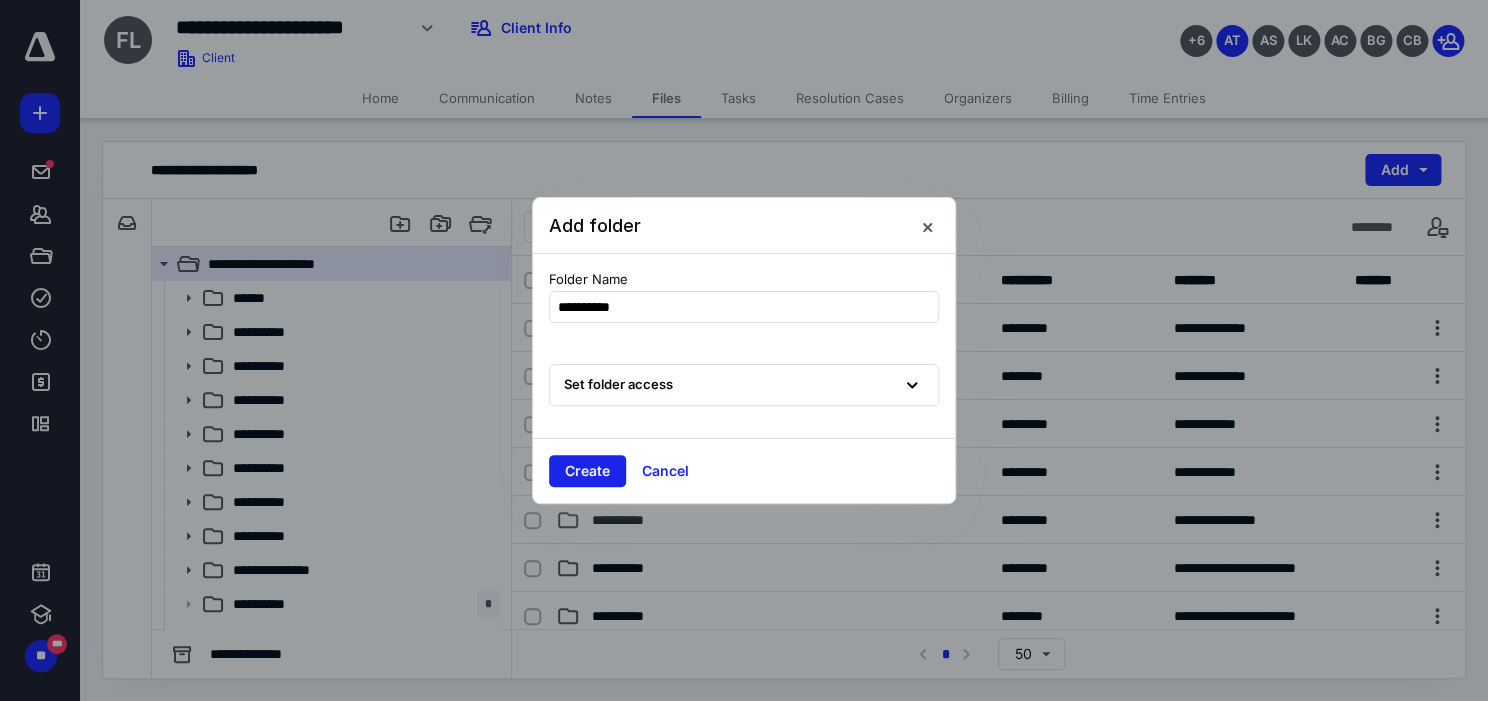 type on "**********" 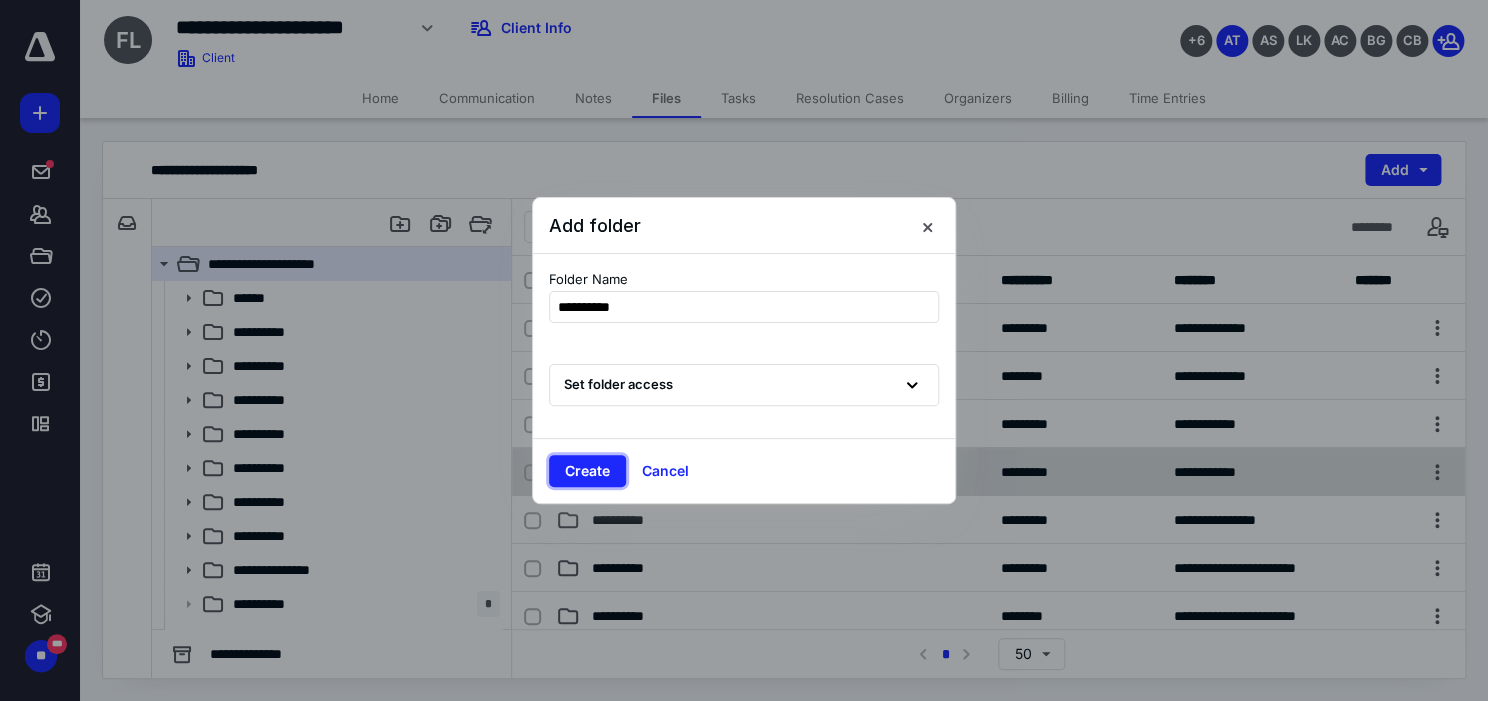 click on "Create" at bounding box center (587, 471) 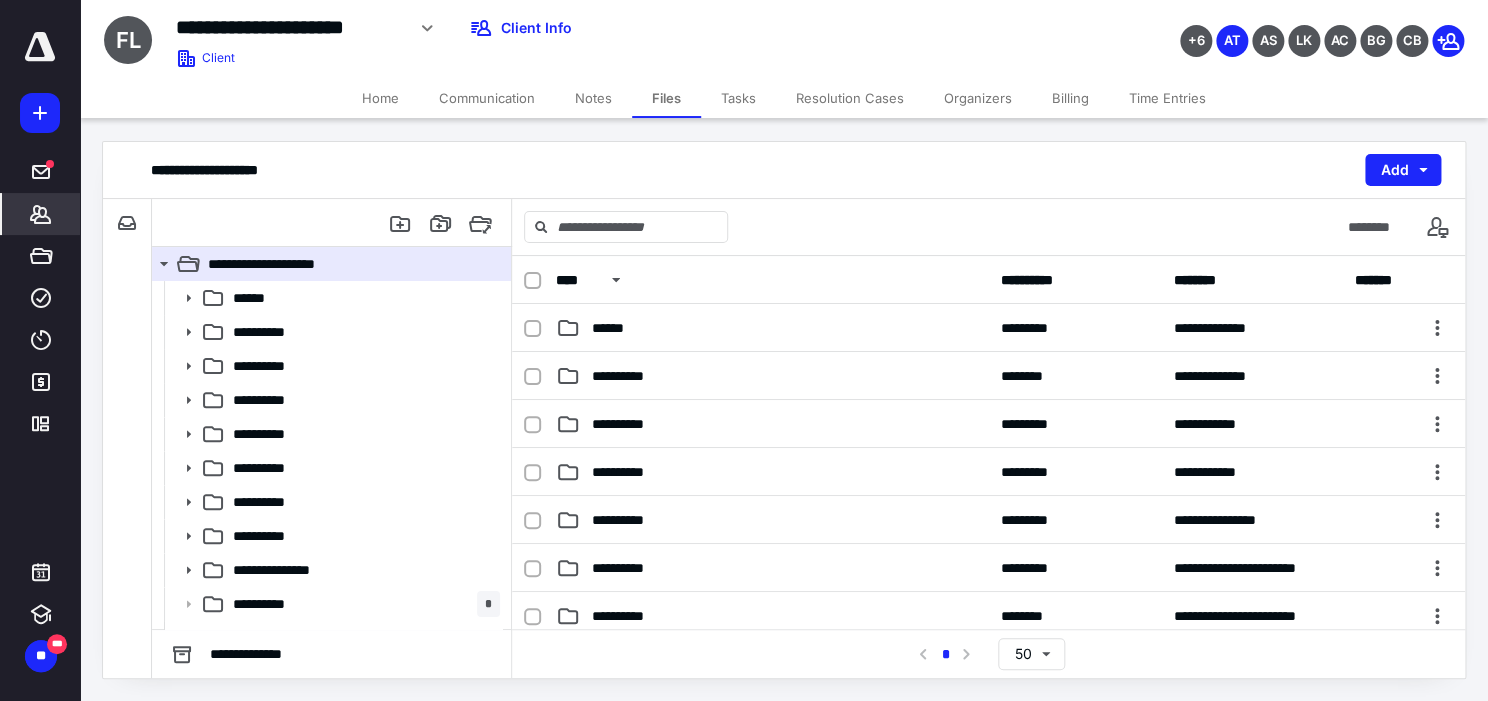 click 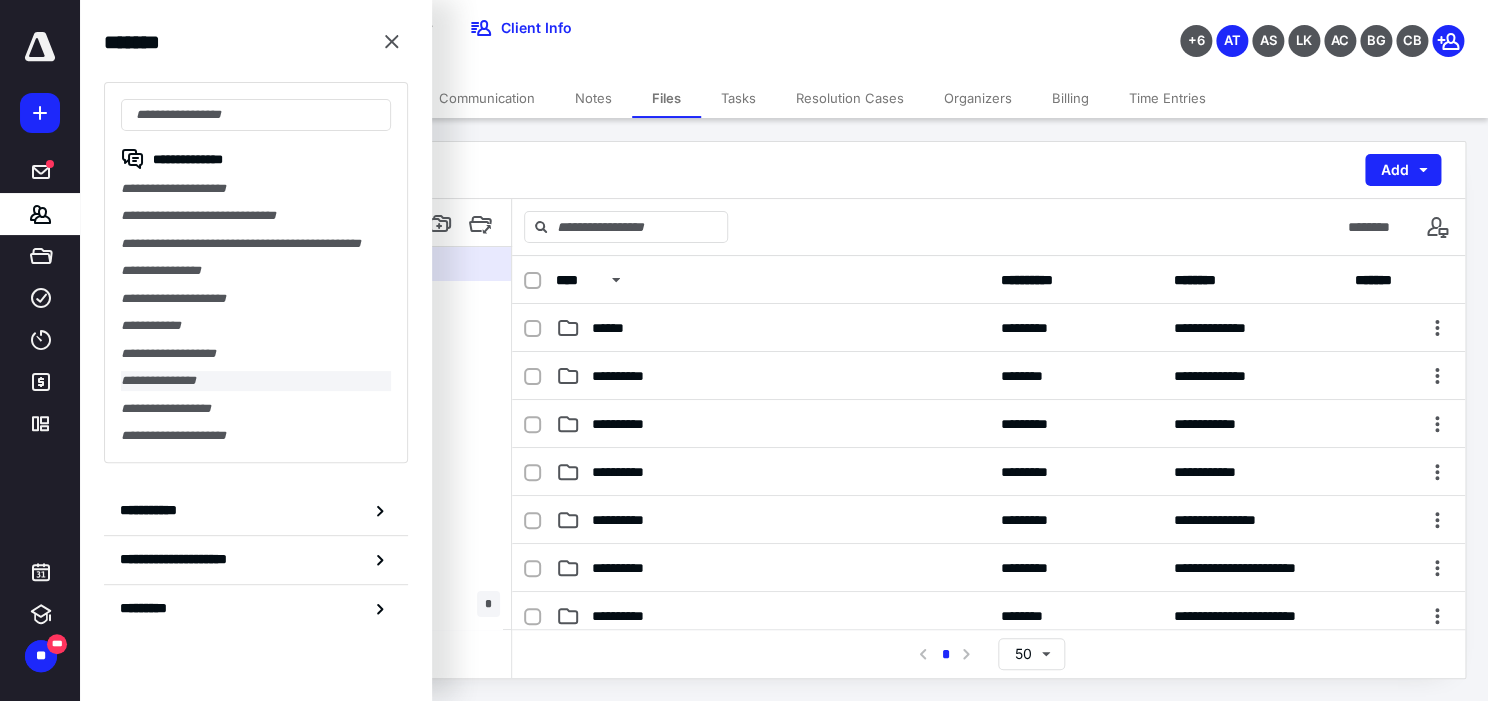 click on "**********" at bounding box center [256, 380] 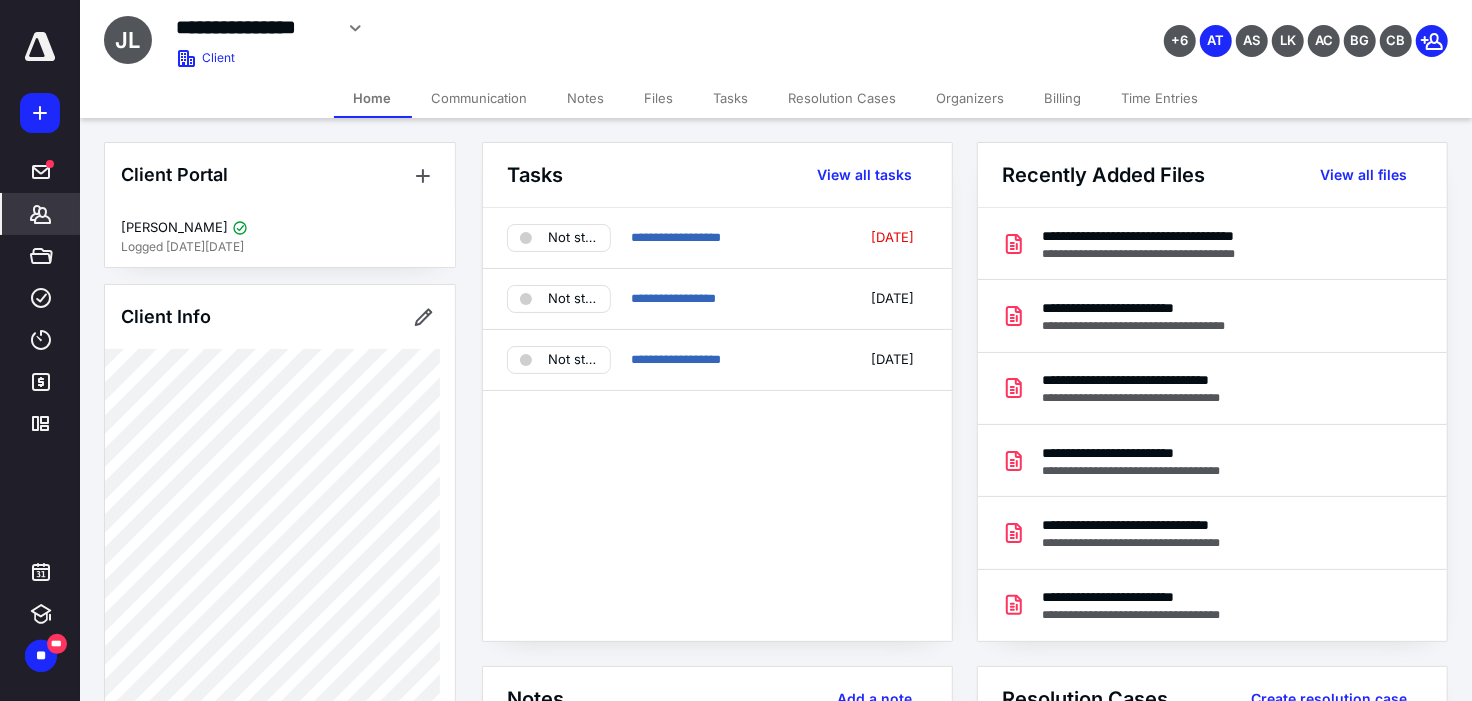 click on "Files" at bounding box center [659, 98] 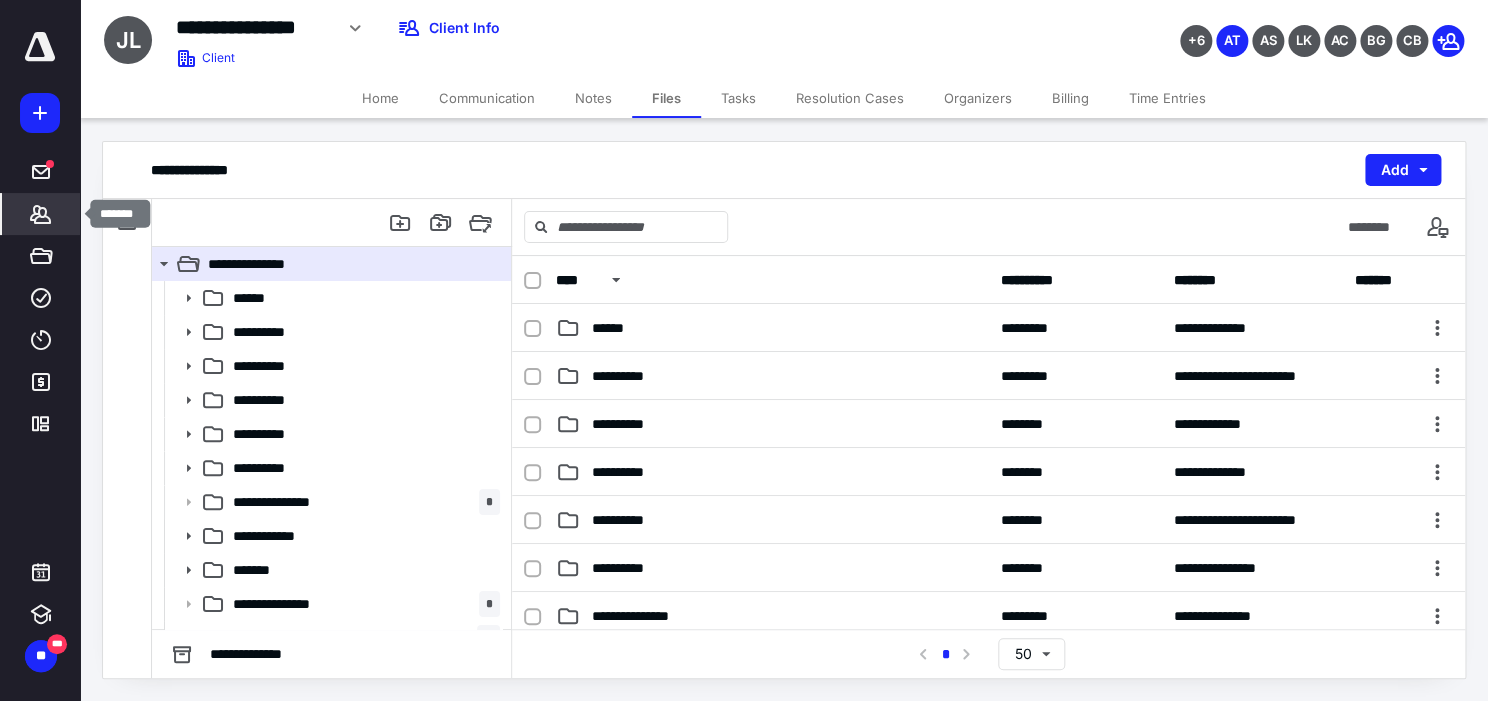 click on "*******" at bounding box center (41, 214) 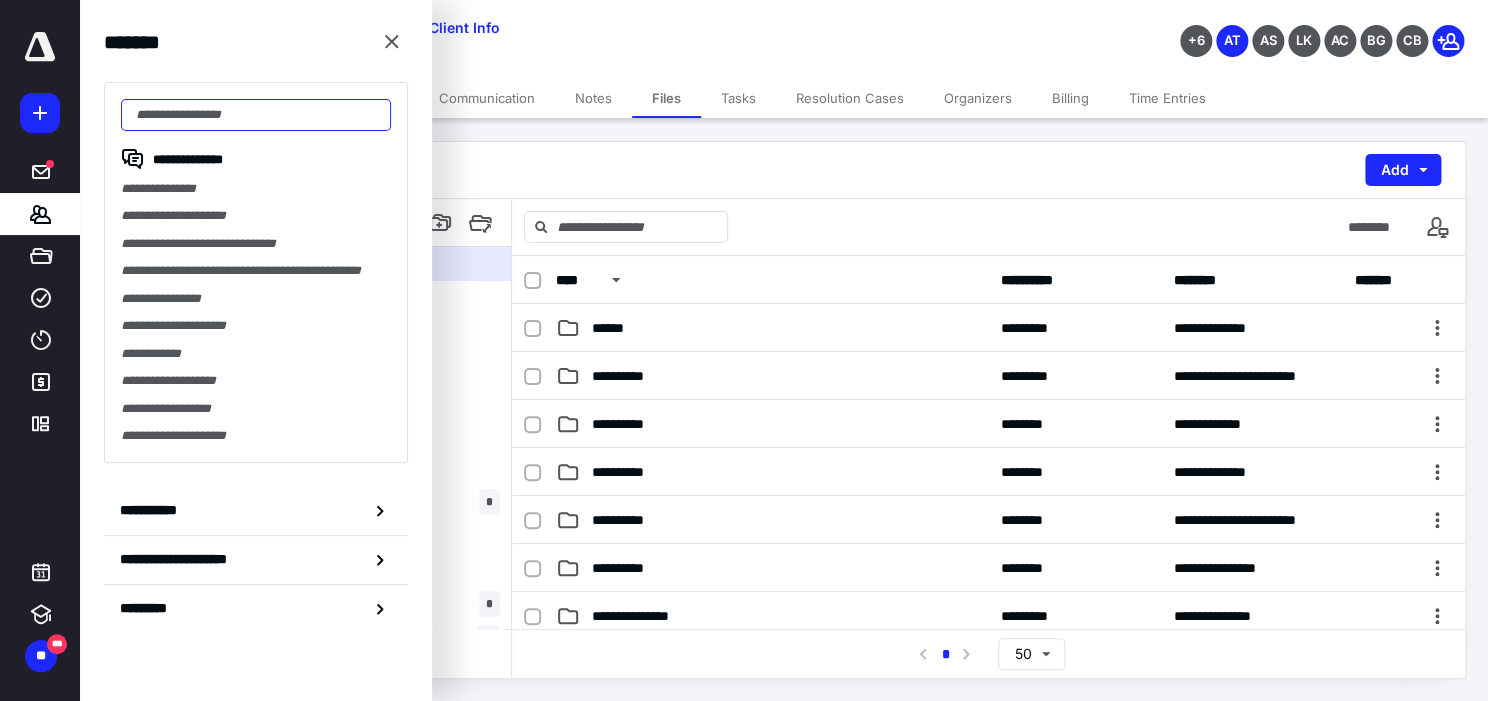 click at bounding box center (256, 115) 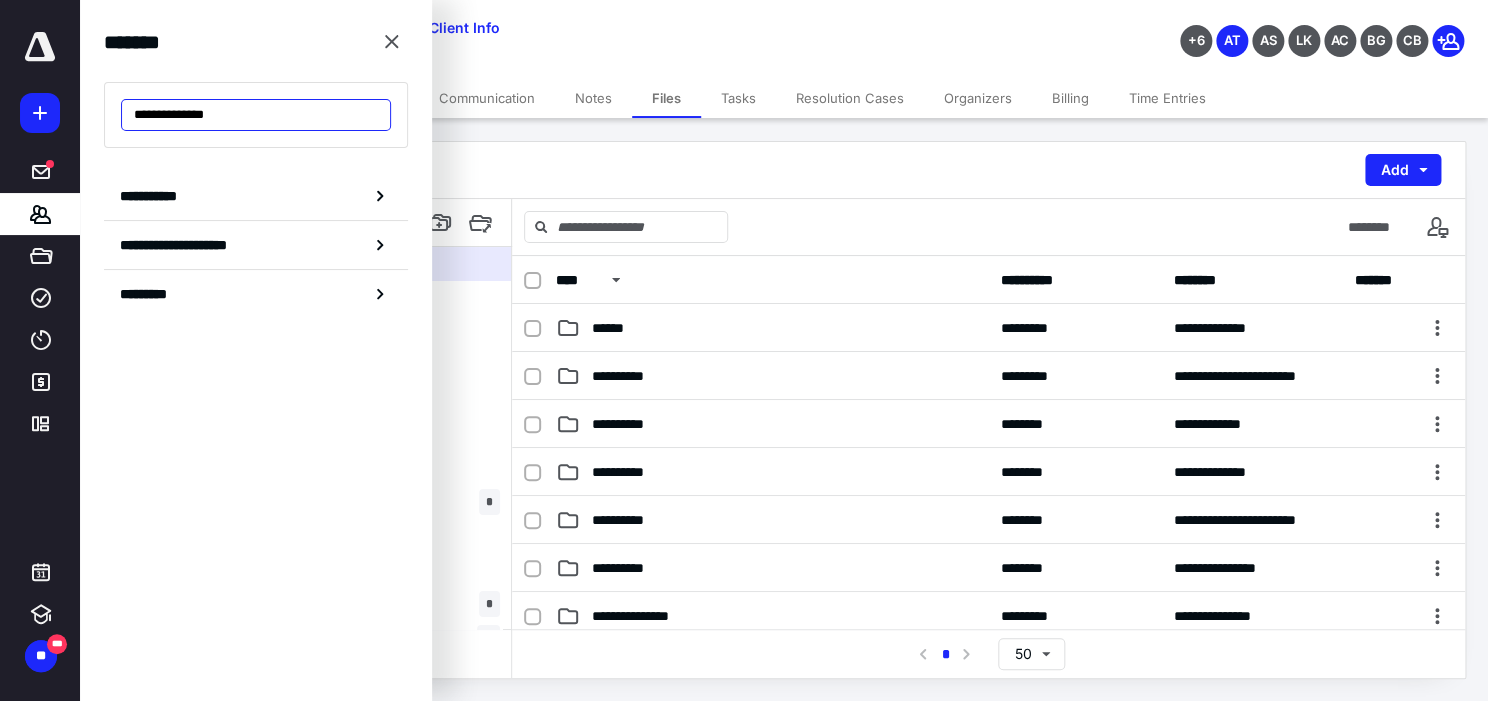click on "**********" at bounding box center [256, 115] 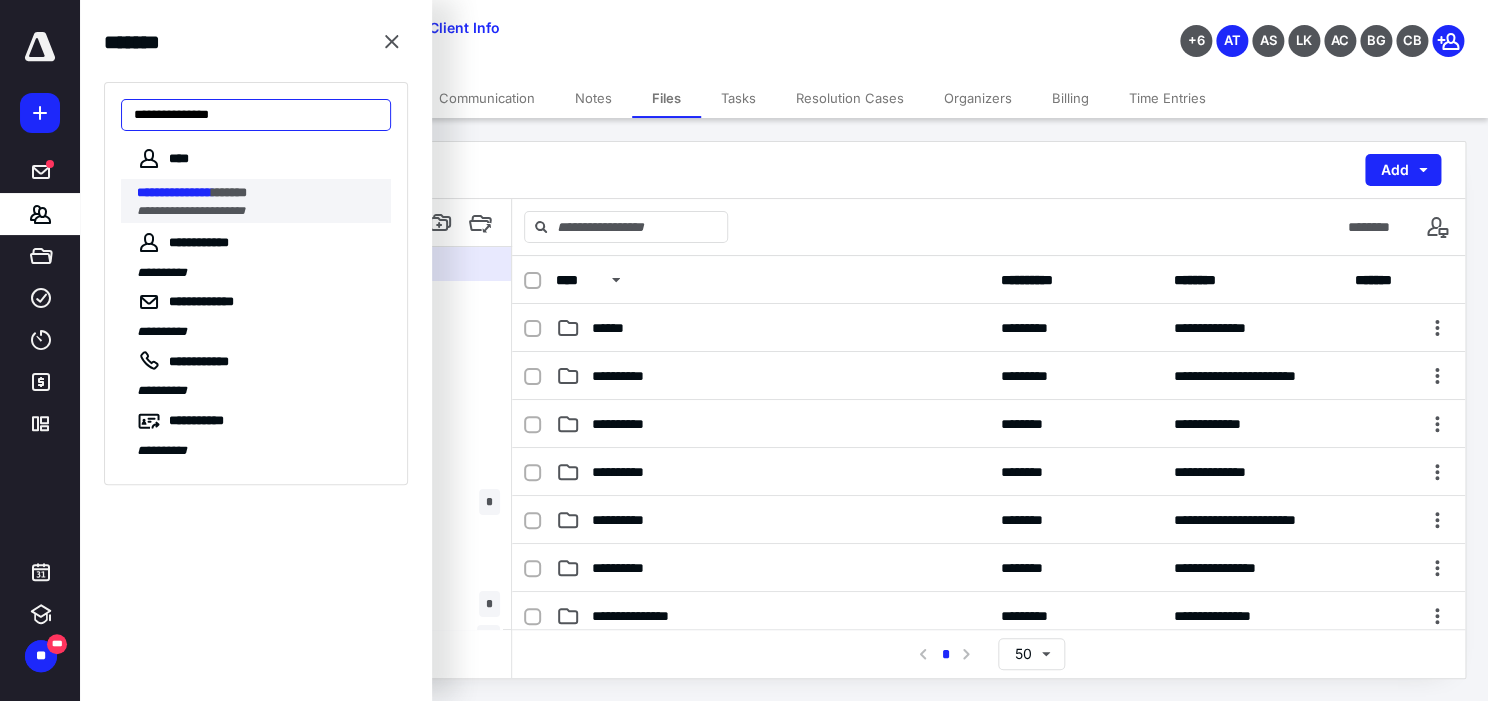 type on "**********" 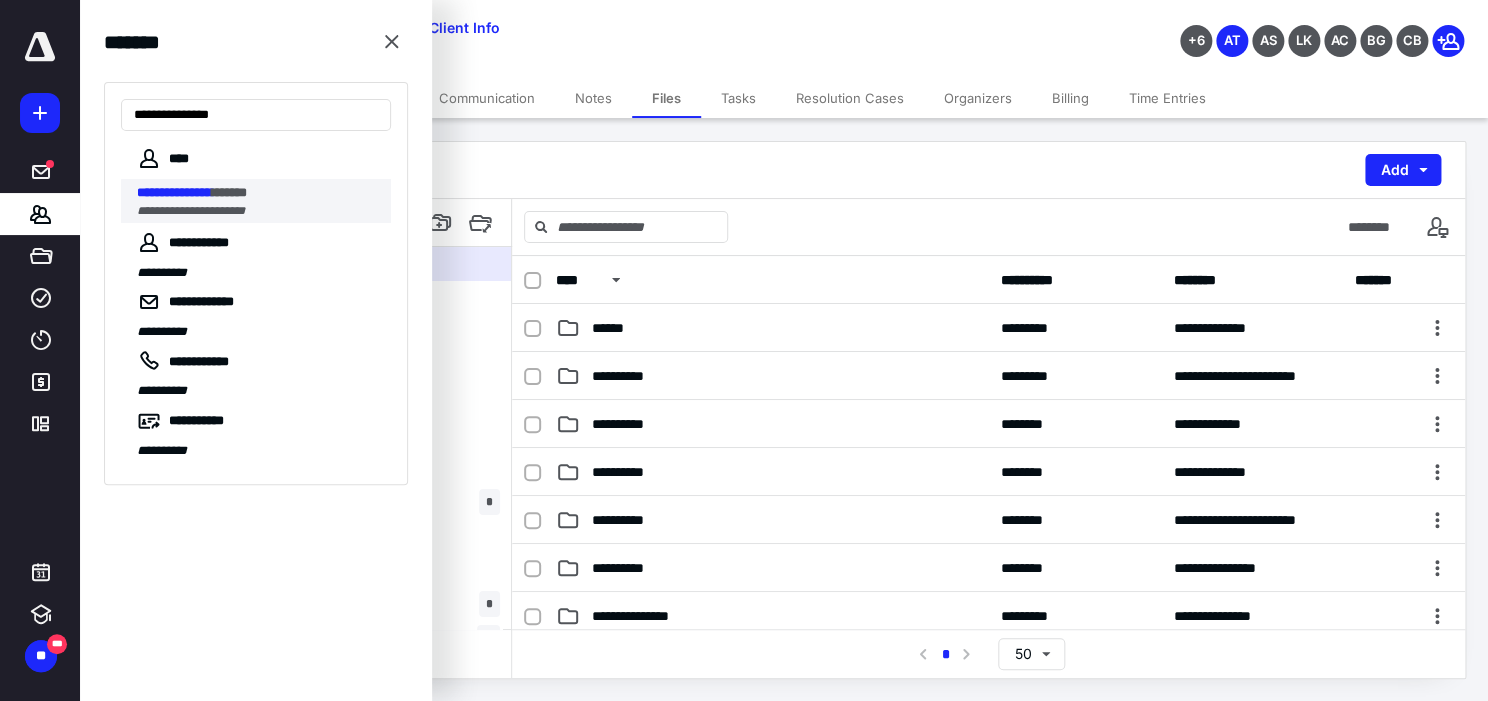 click on "**********" at bounding box center (191, 211) 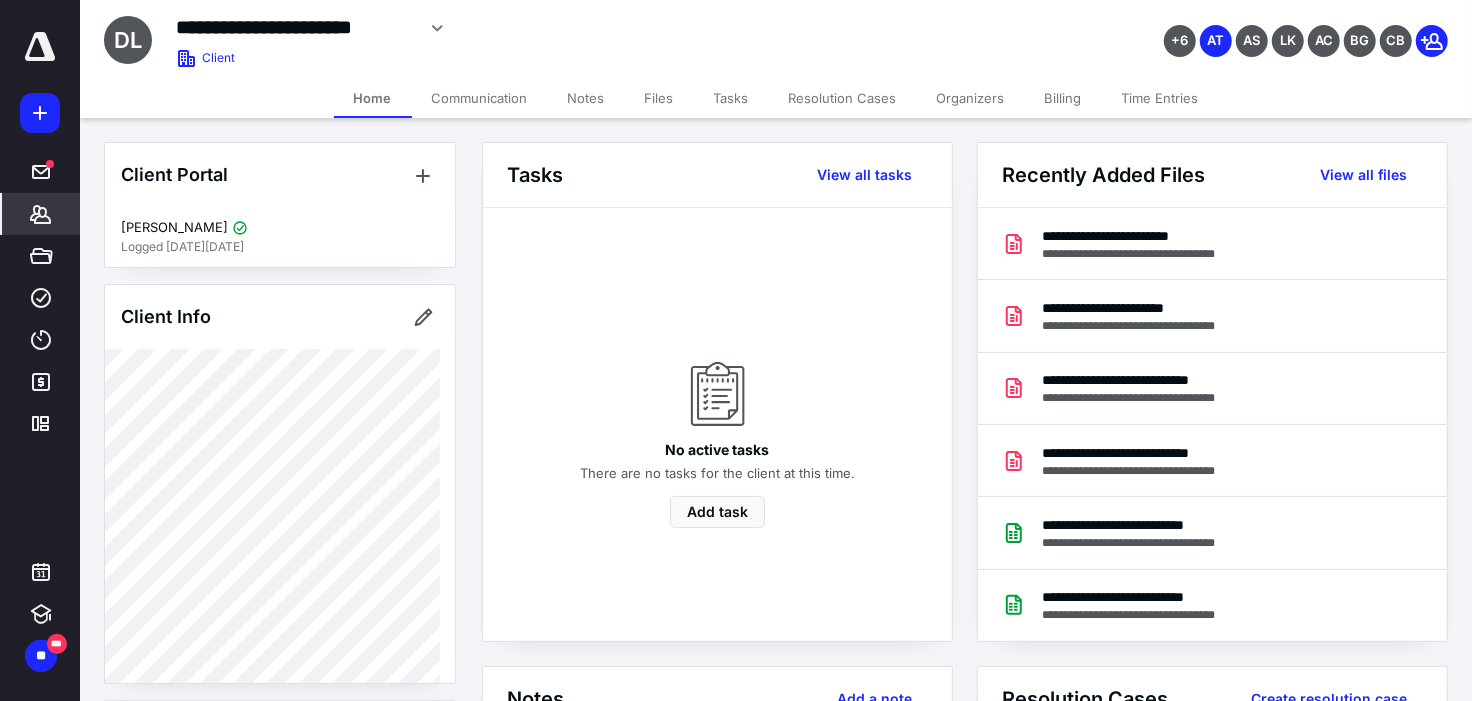 drag, startPoint x: 660, startPoint y: 96, endPoint x: 631, endPoint y: 115, distance: 34.669872 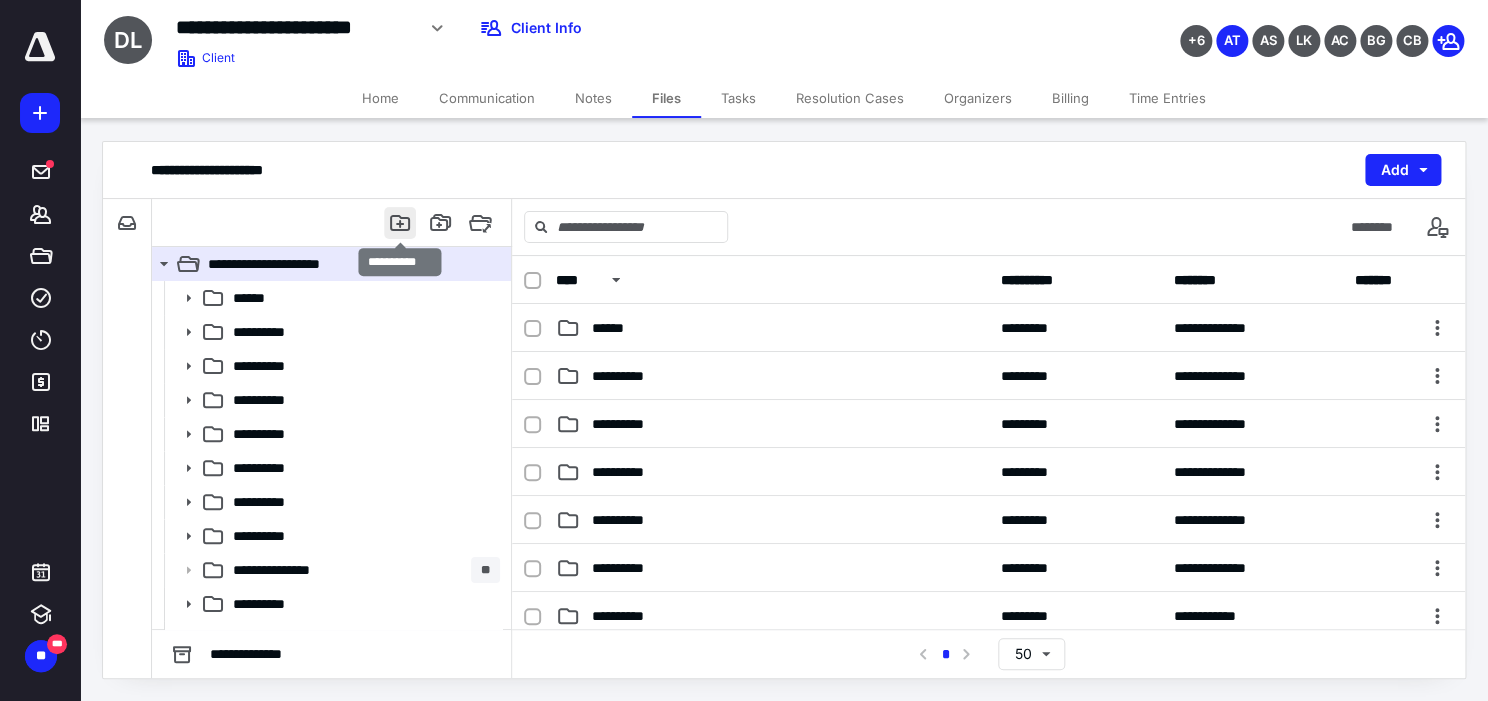 click at bounding box center [400, 223] 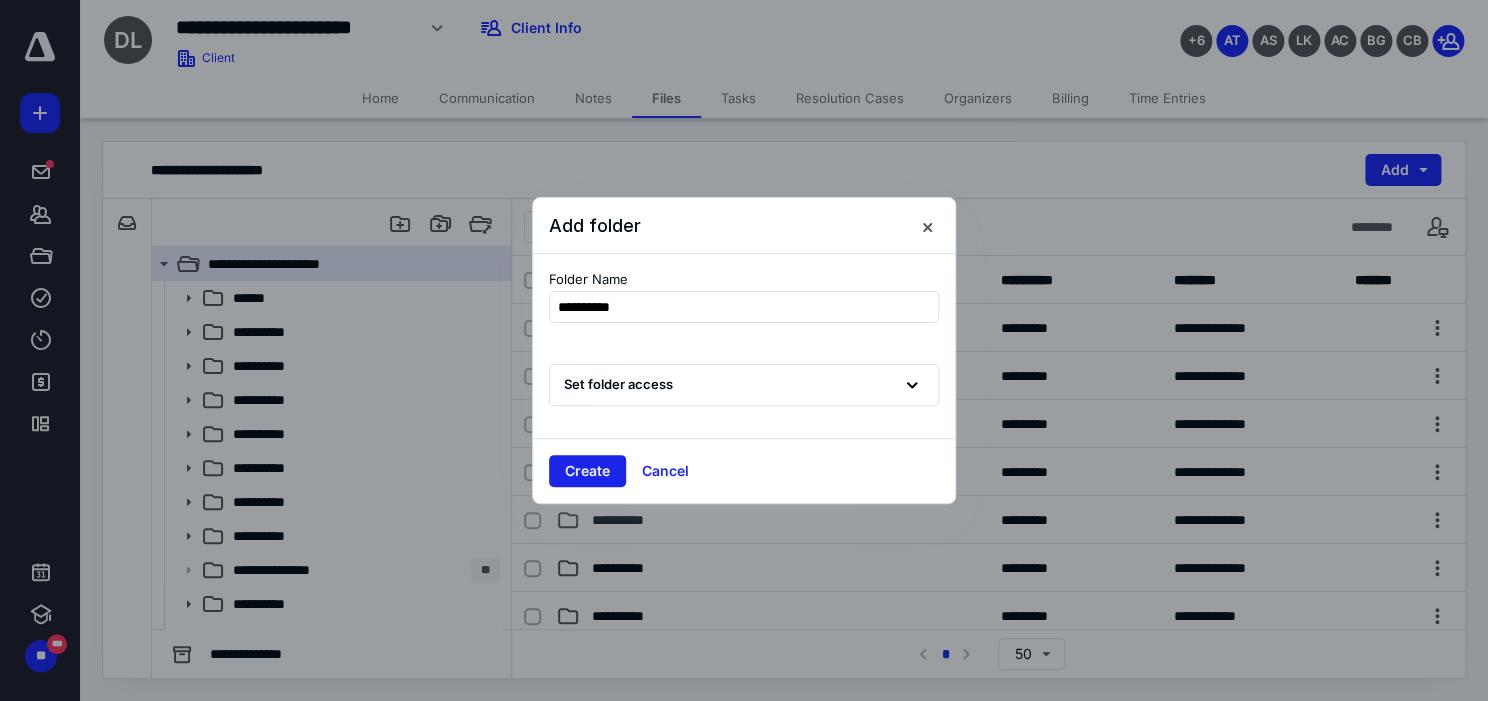 type on "**********" 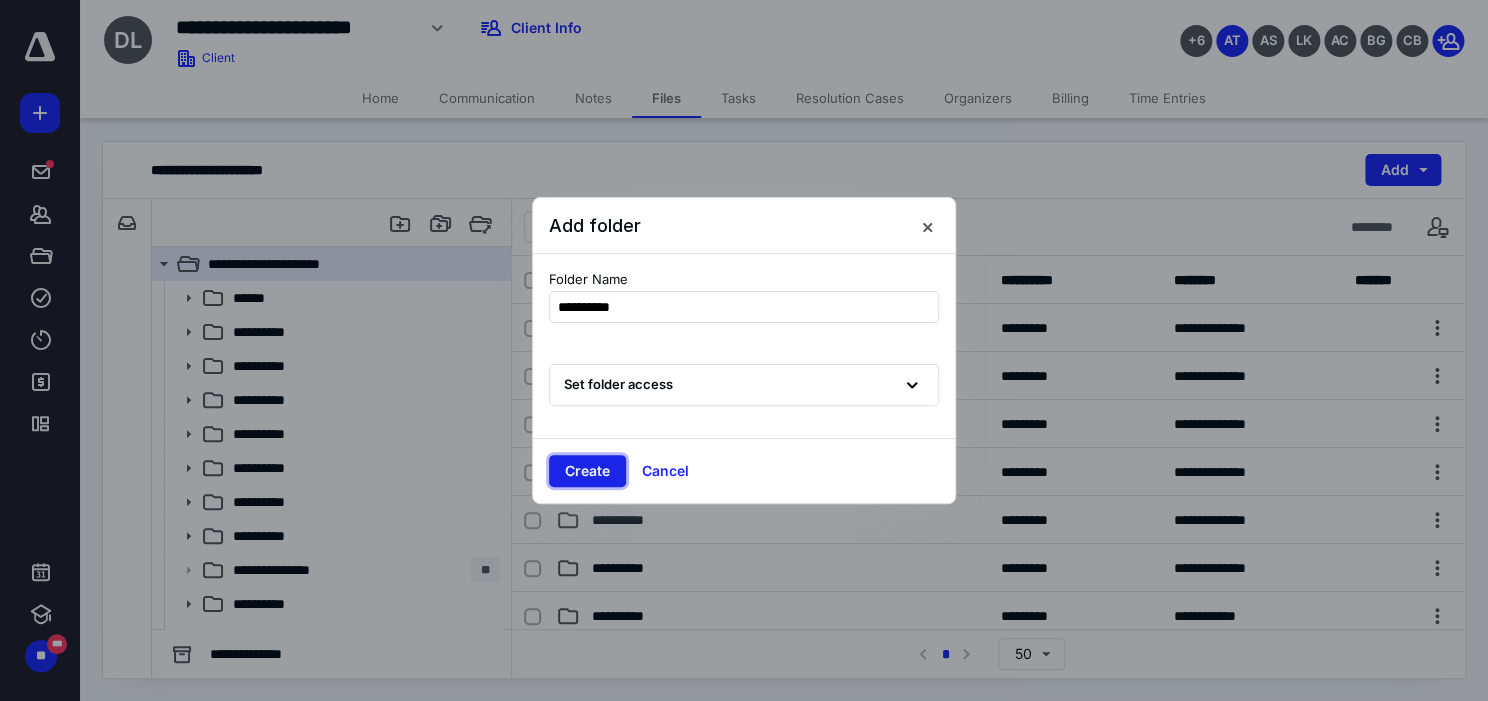 click on "Create" at bounding box center (587, 471) 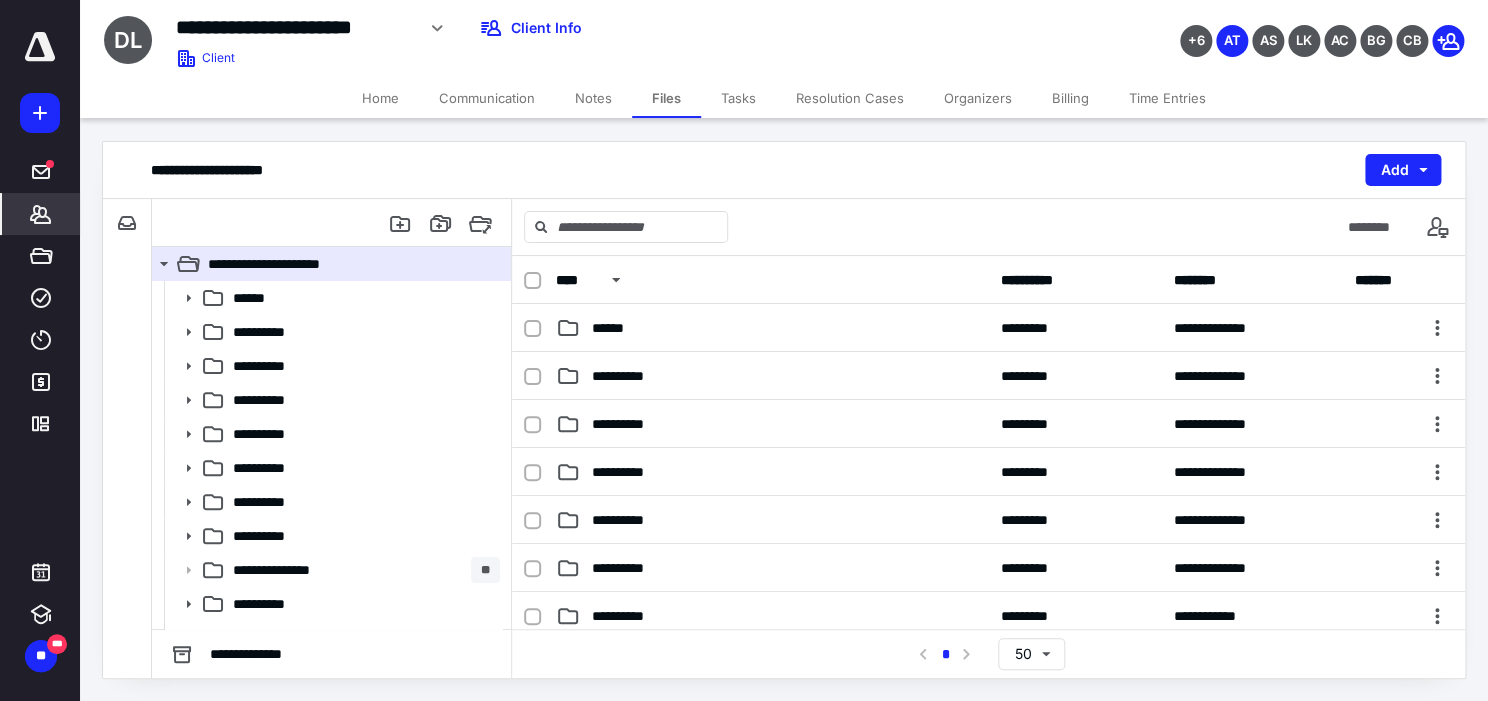 click 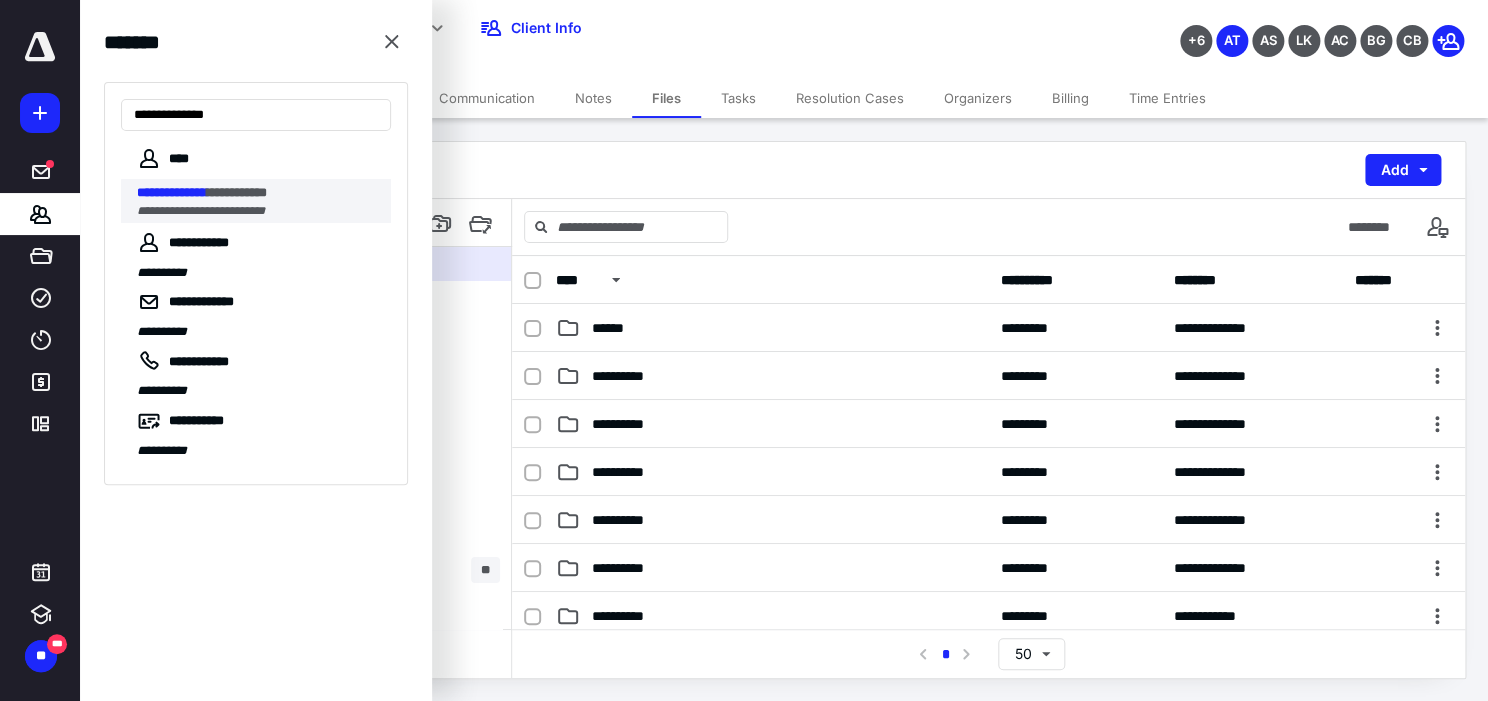 type on "**********" 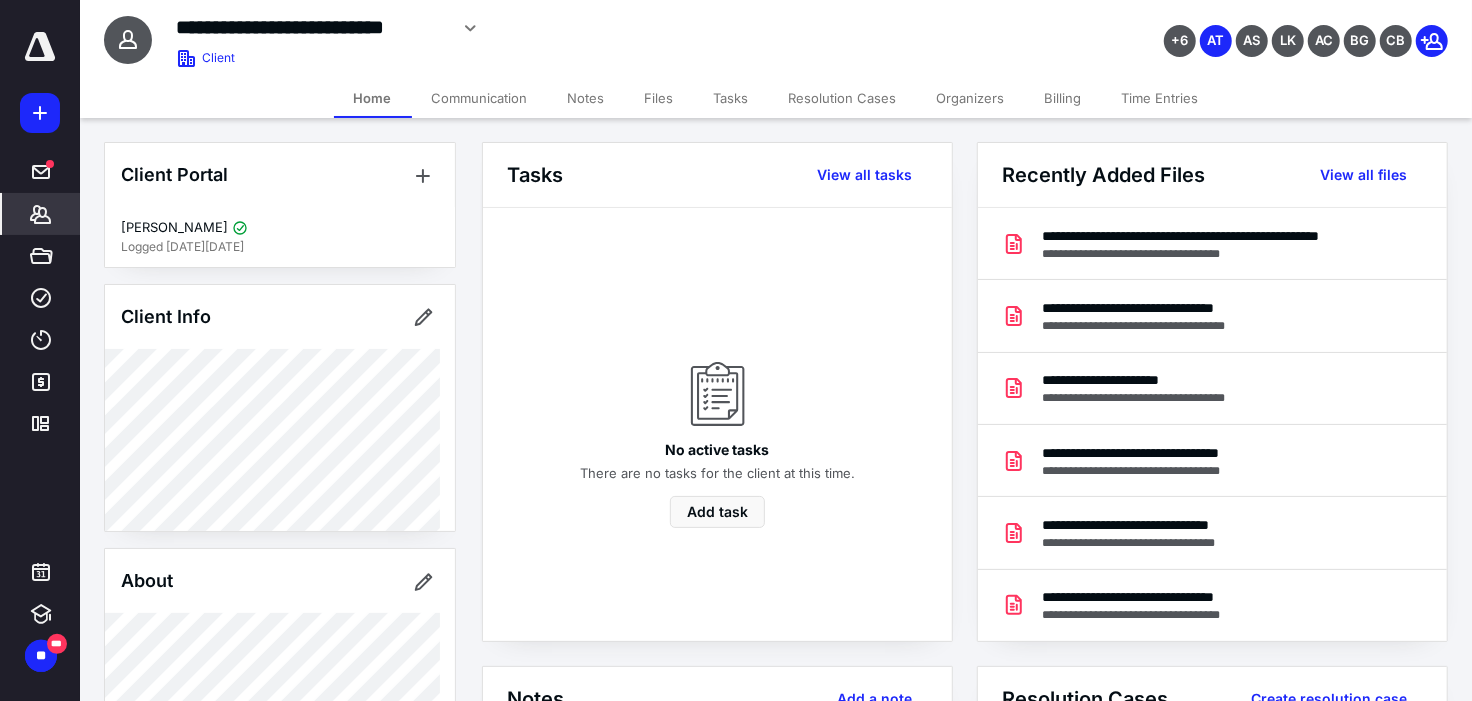 click on "Files" at bounding box center (659, 98) 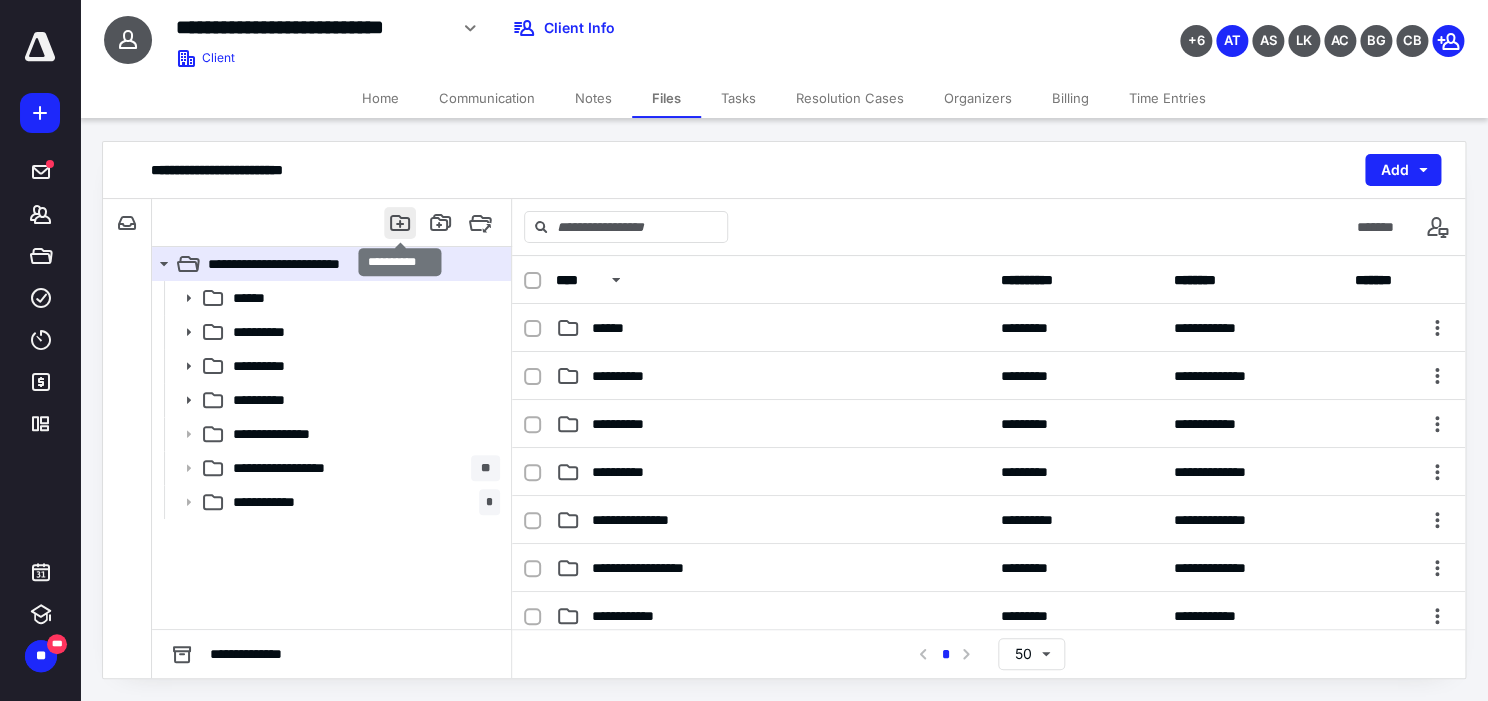 click at bounding box center [400, 223] 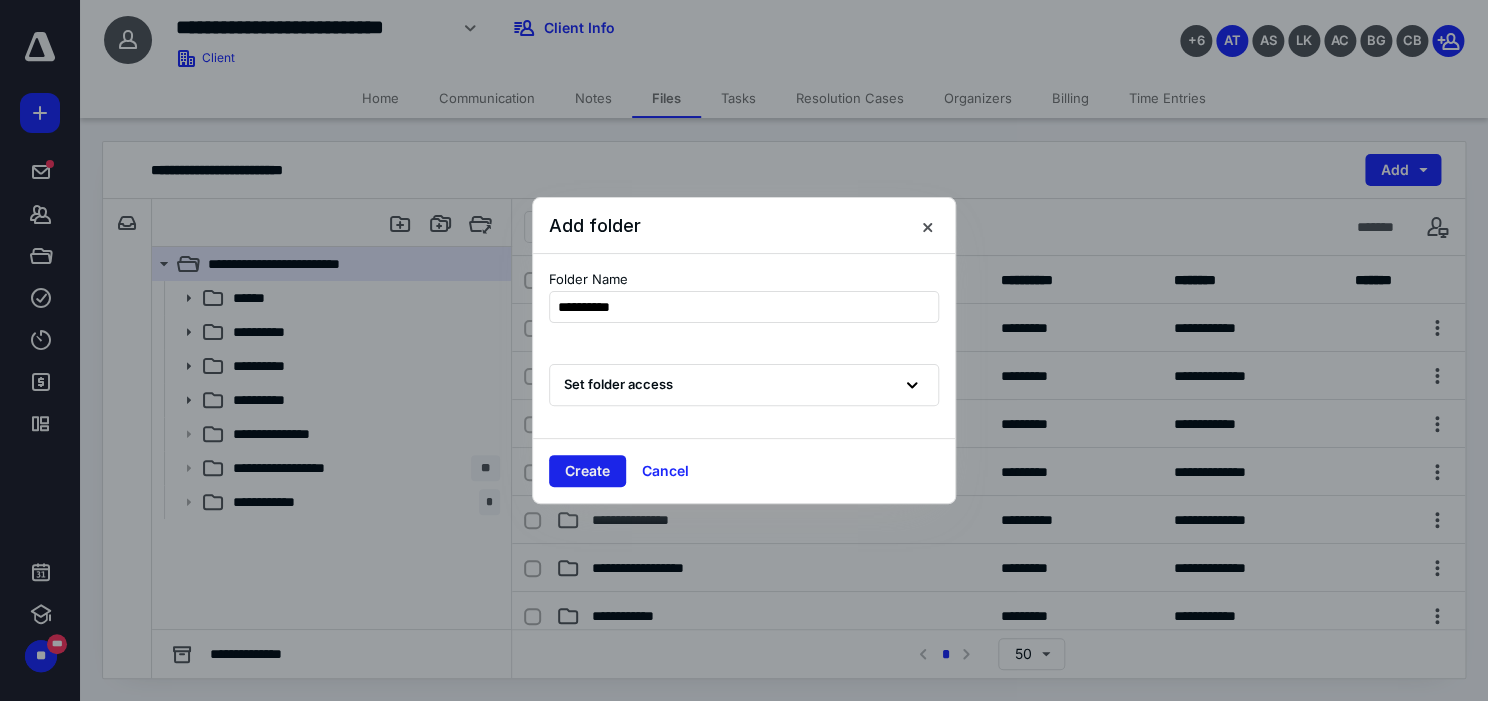 type on "**********" 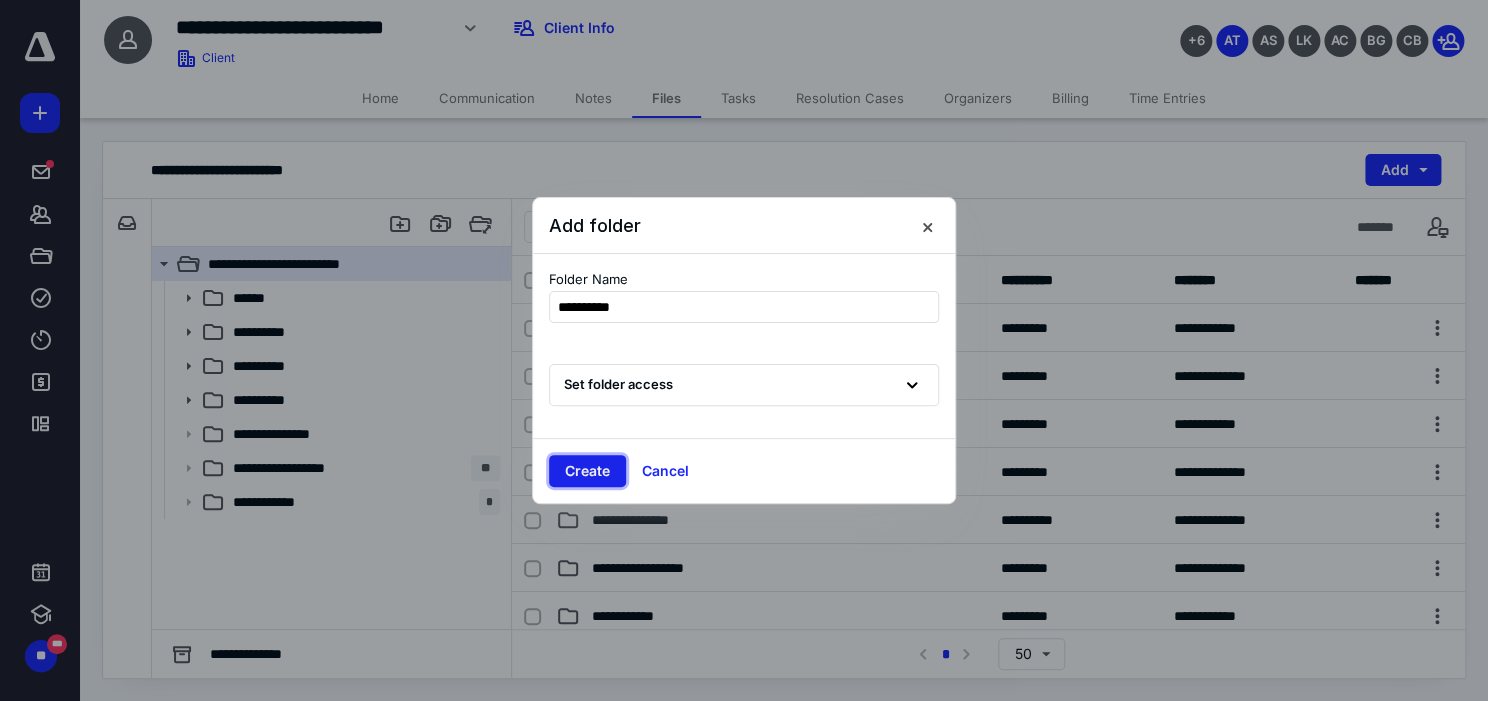 click on "Create" at bounding box center (587, 471) 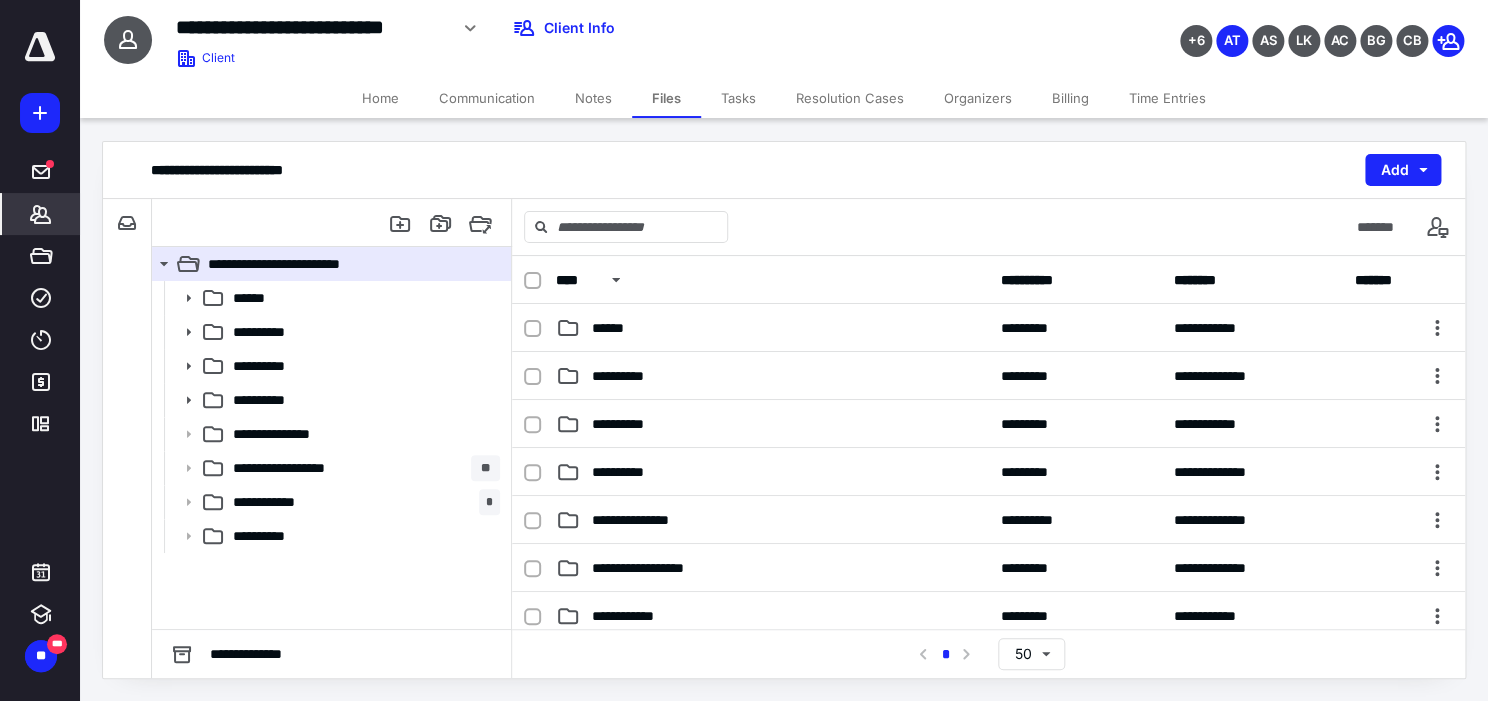 click on "*******" at bounding box center (41, 214) 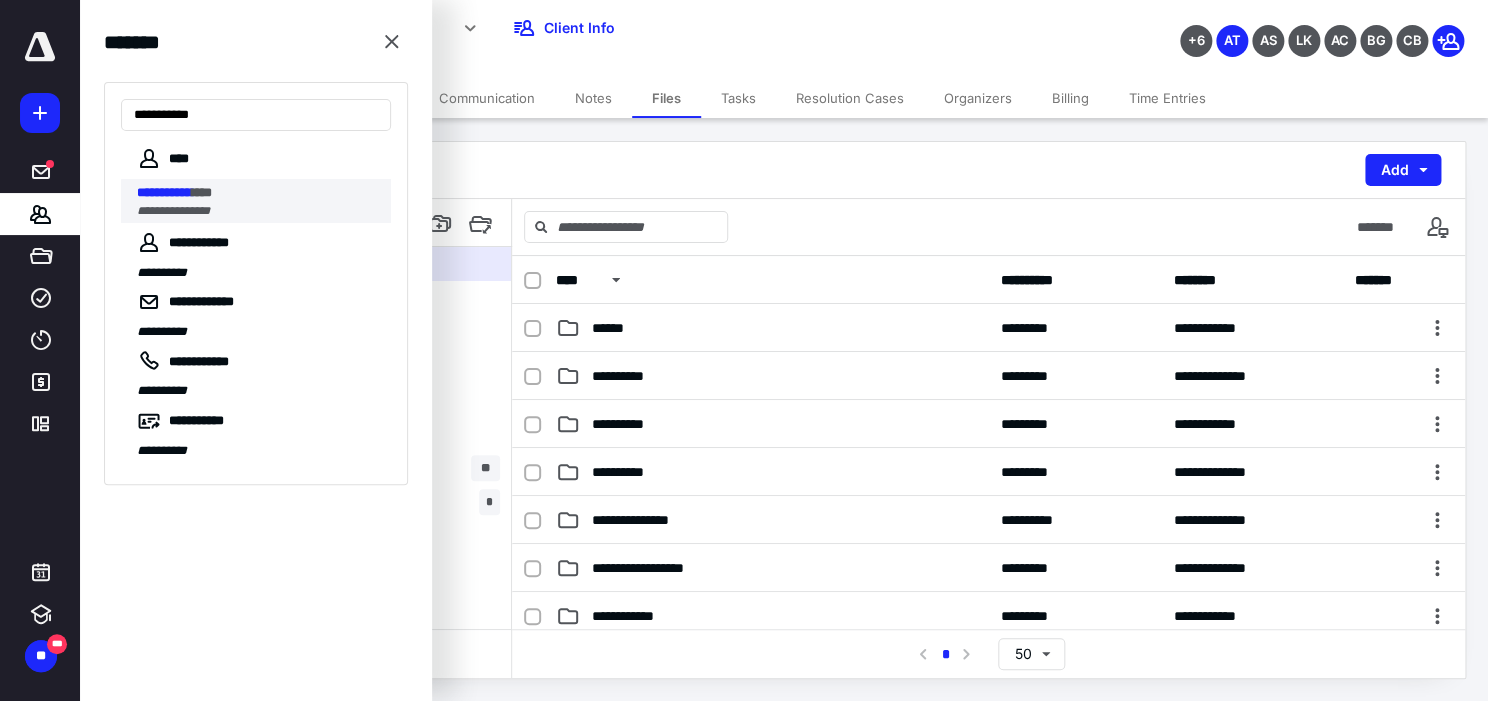 type on "**********" 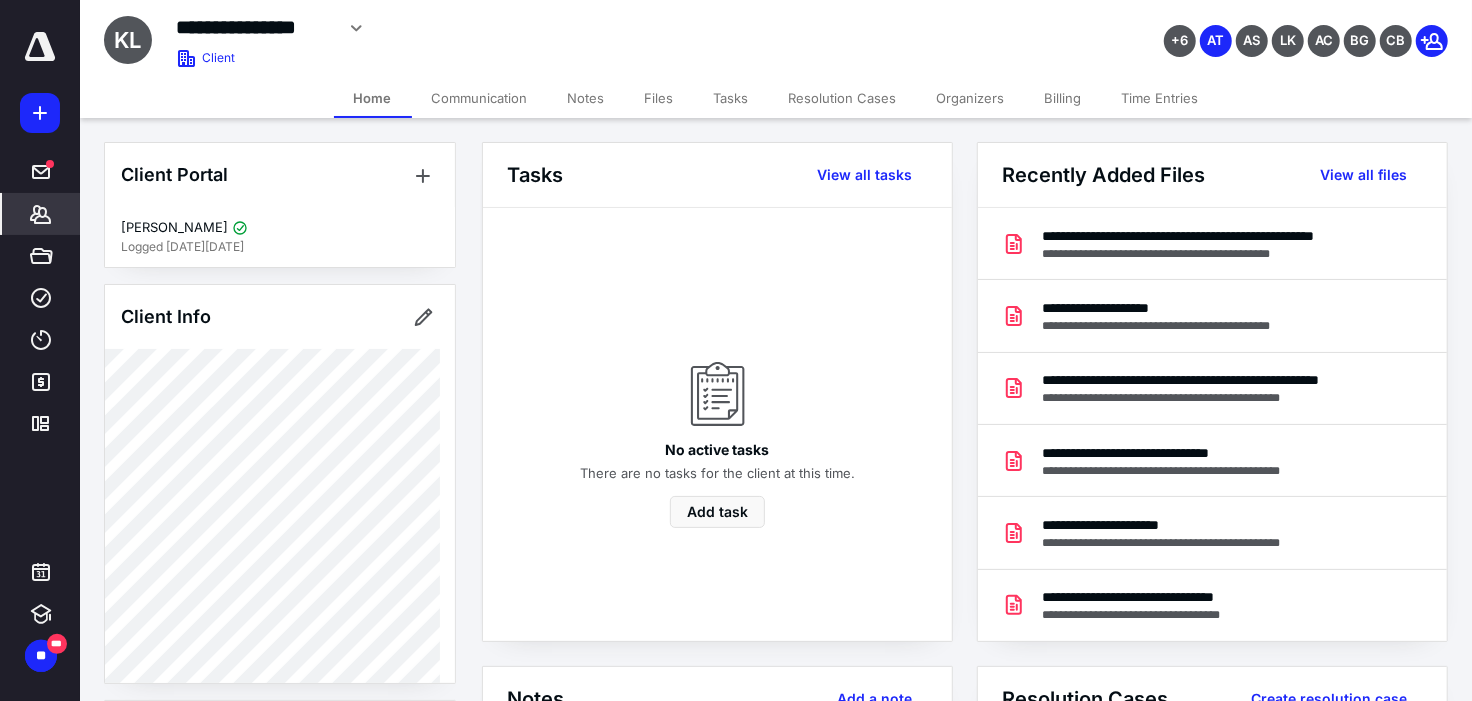 click on "Files" at bounding box center [659, 98] 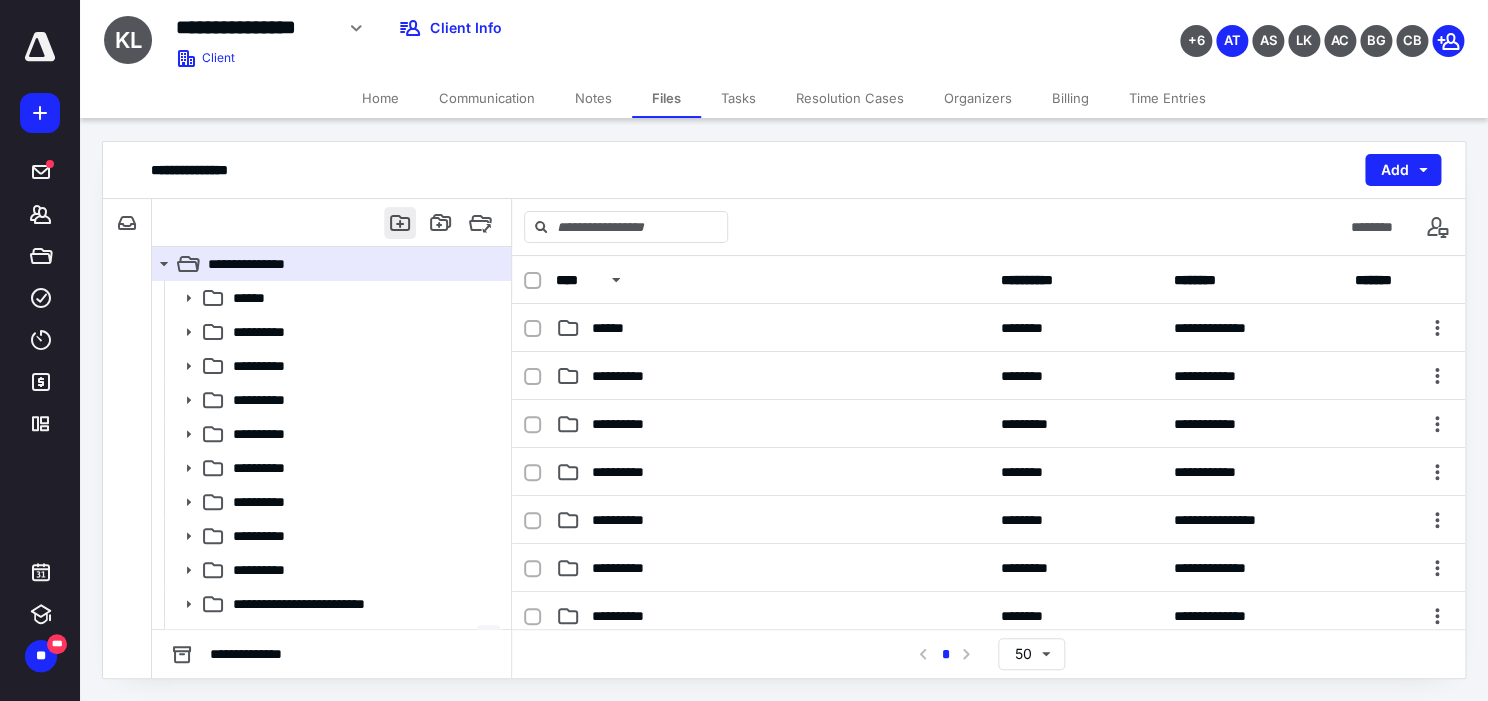click at bounding box center (400, 223) 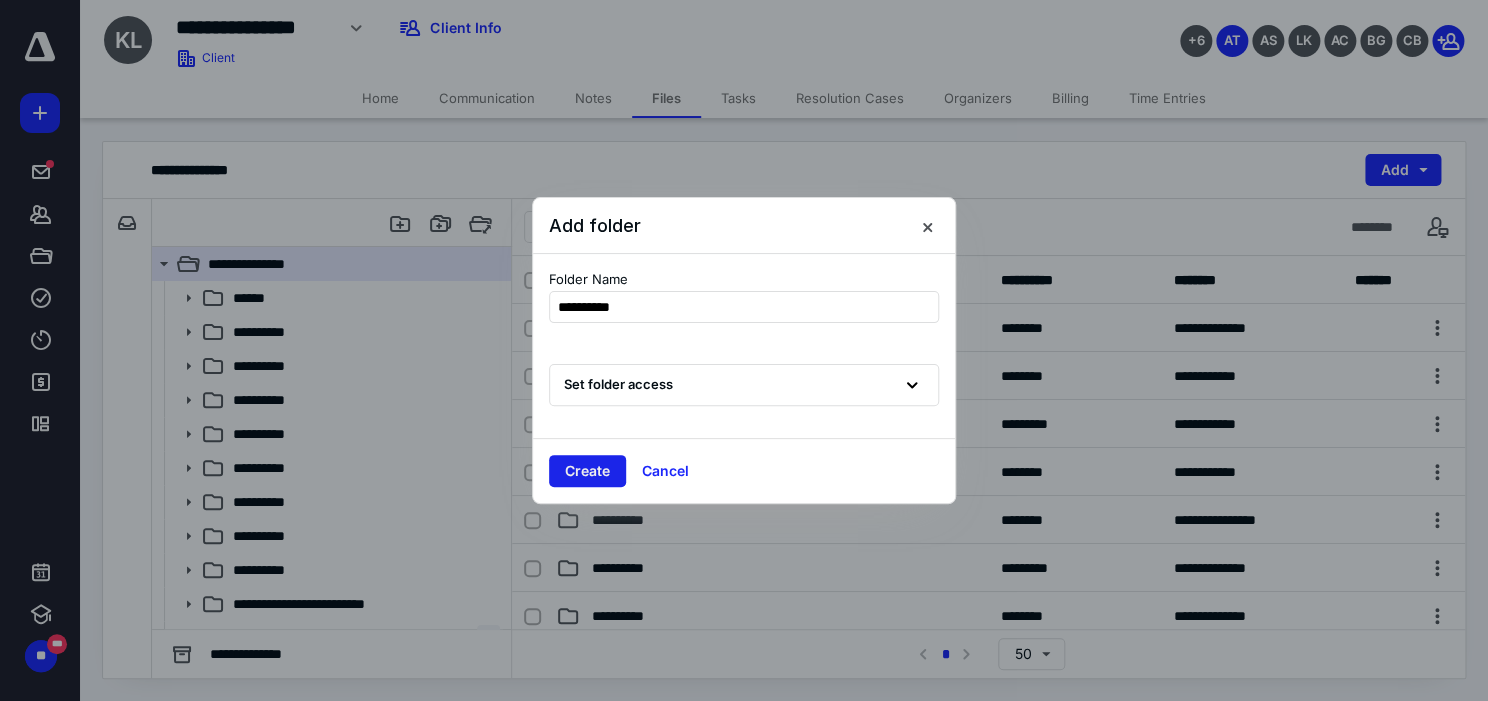 type on "**********" 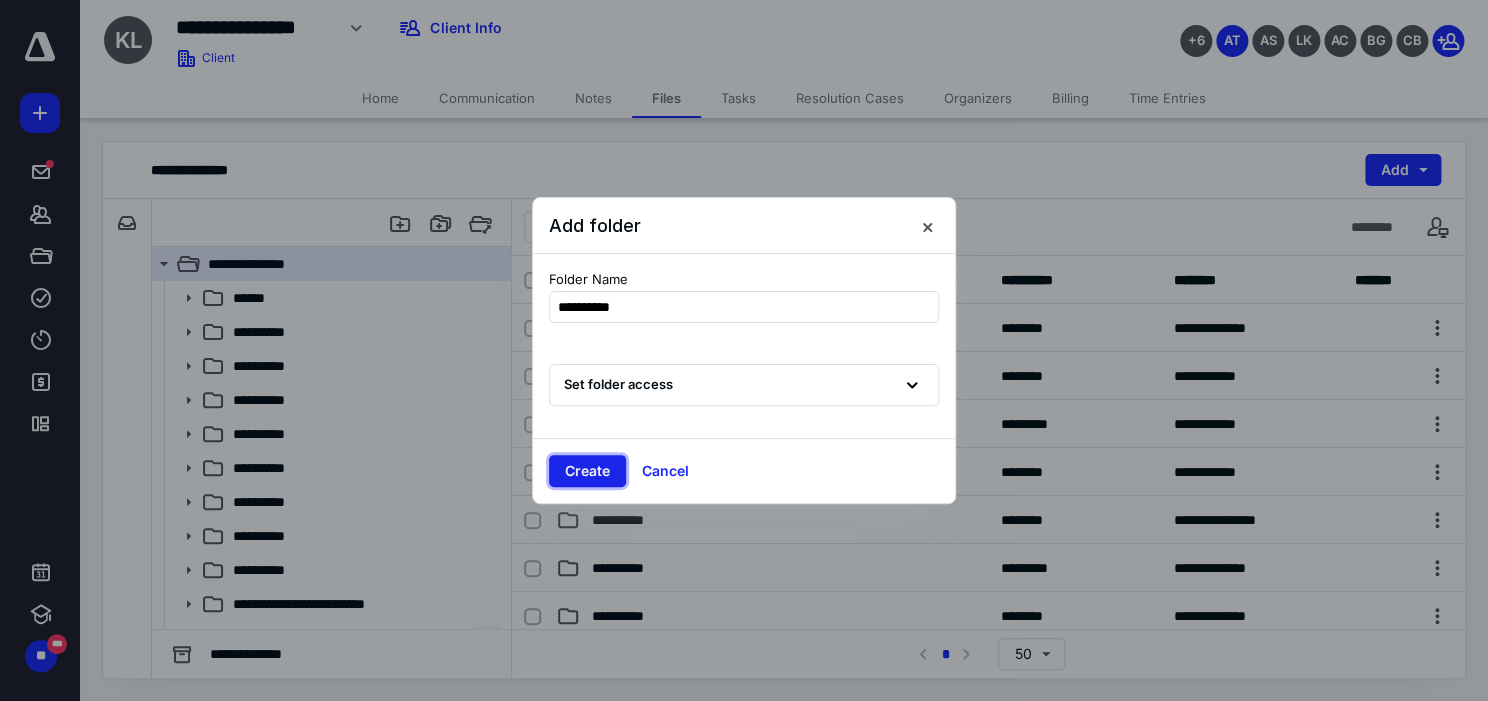 click on "Create" at bounding box center [587, 471] 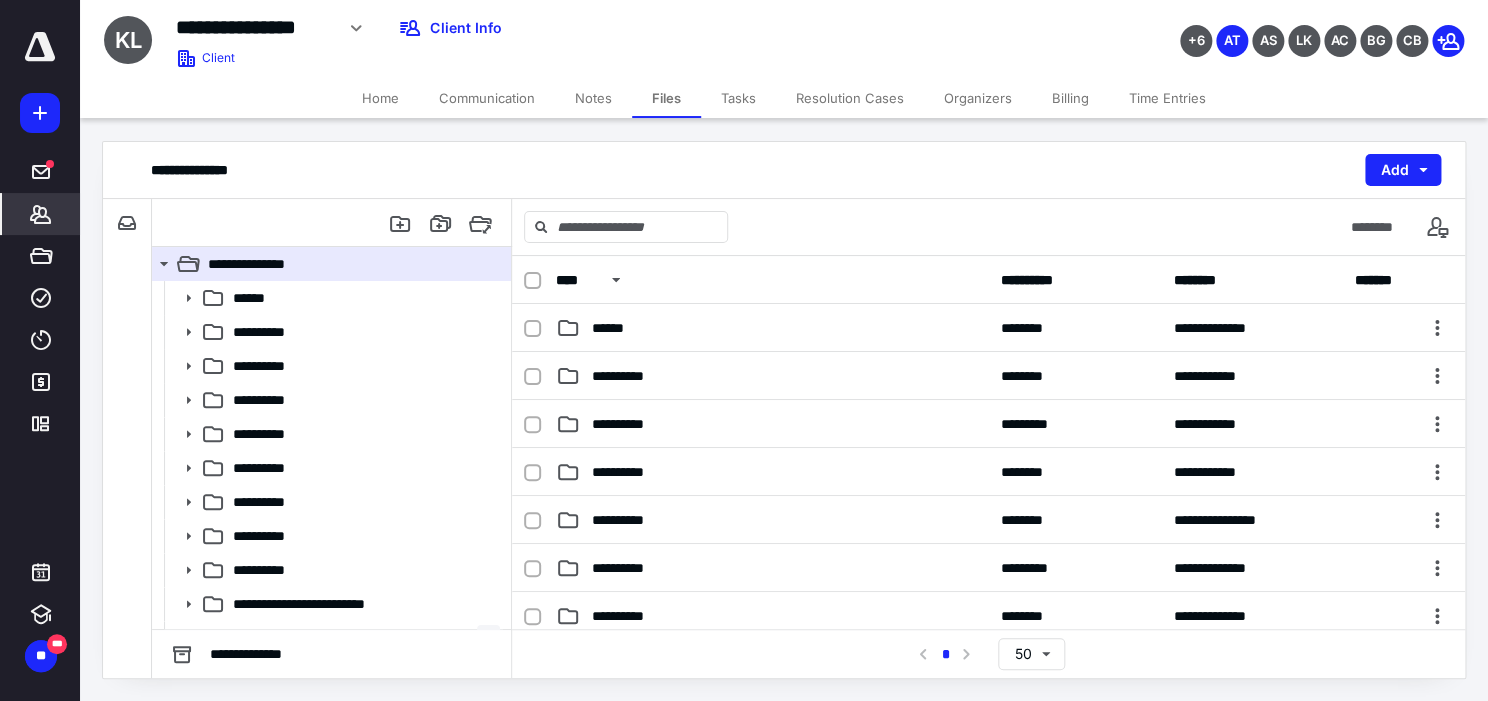 click 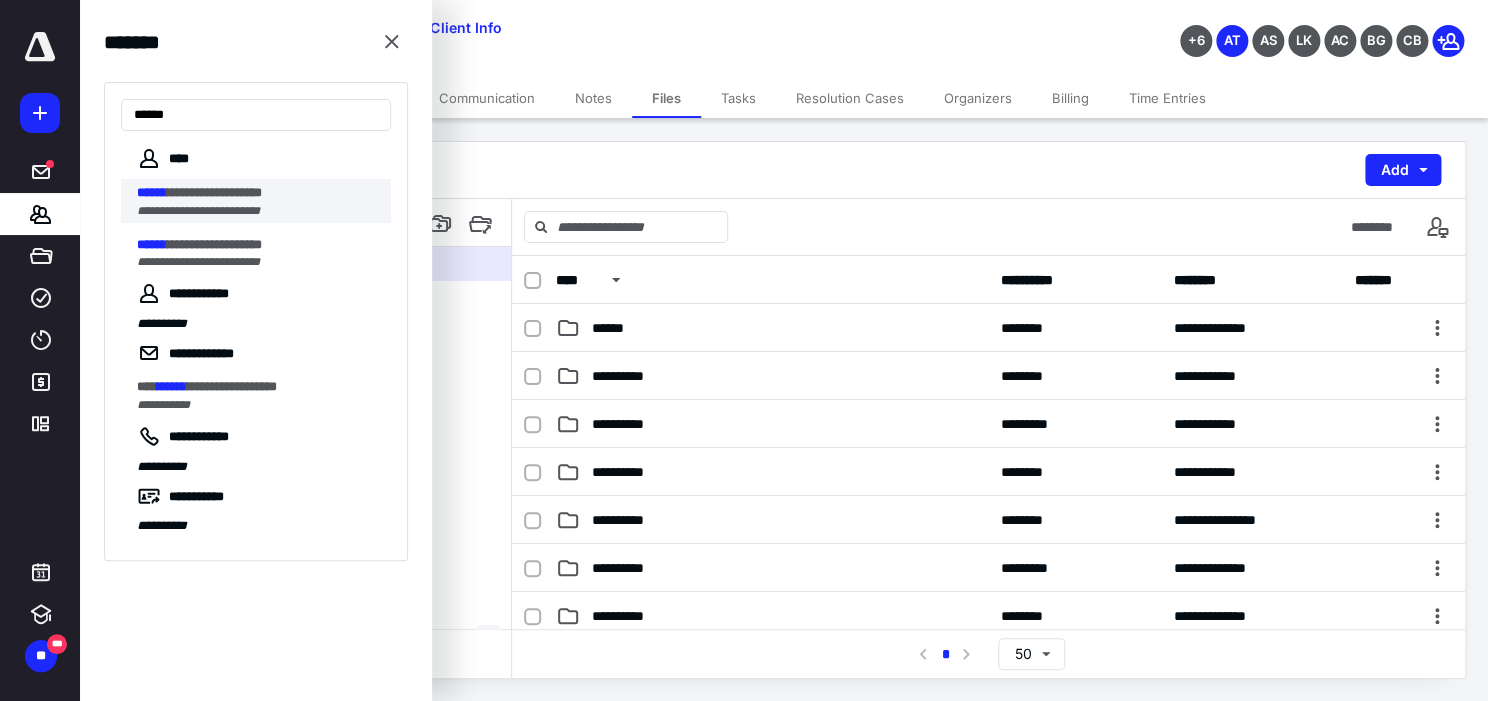 type on "******" 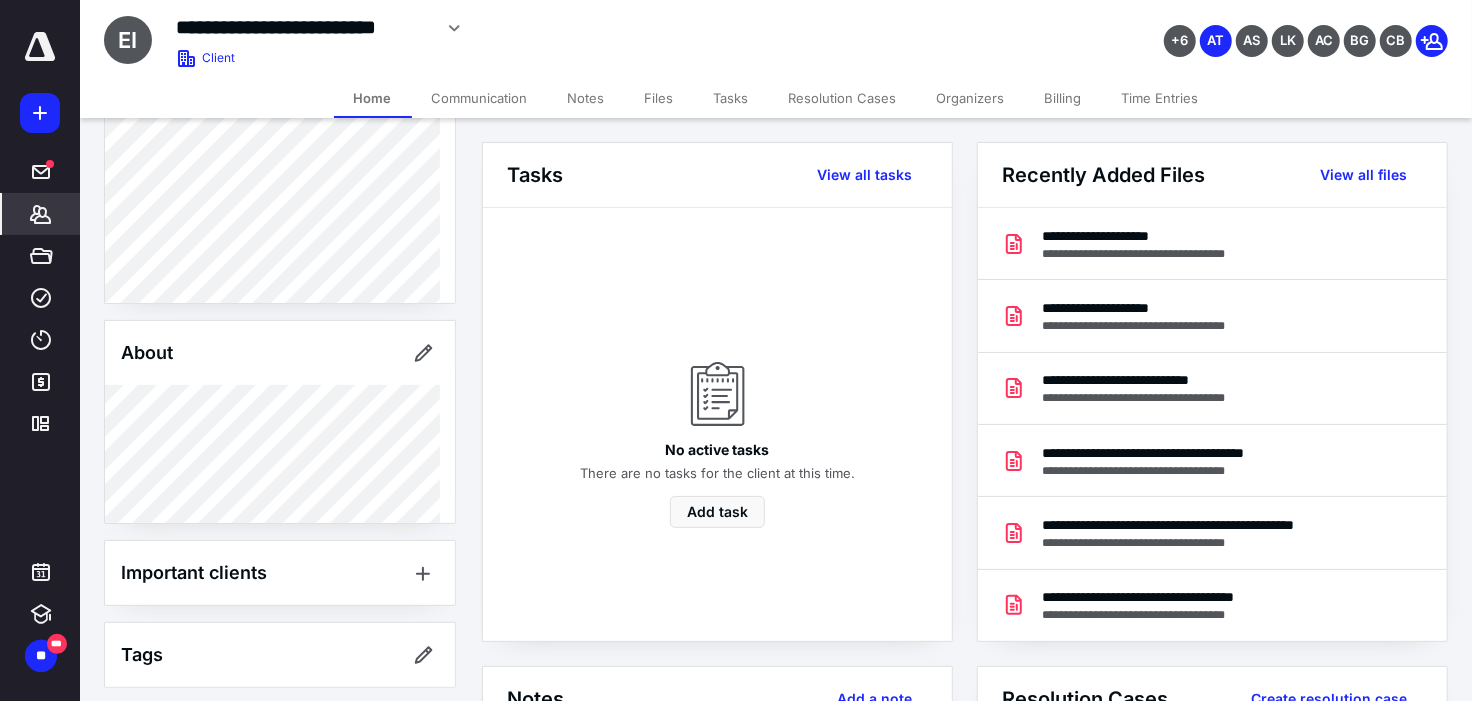 scroll, scrollTop: 370, scrollLeft: 0, axis: vertical 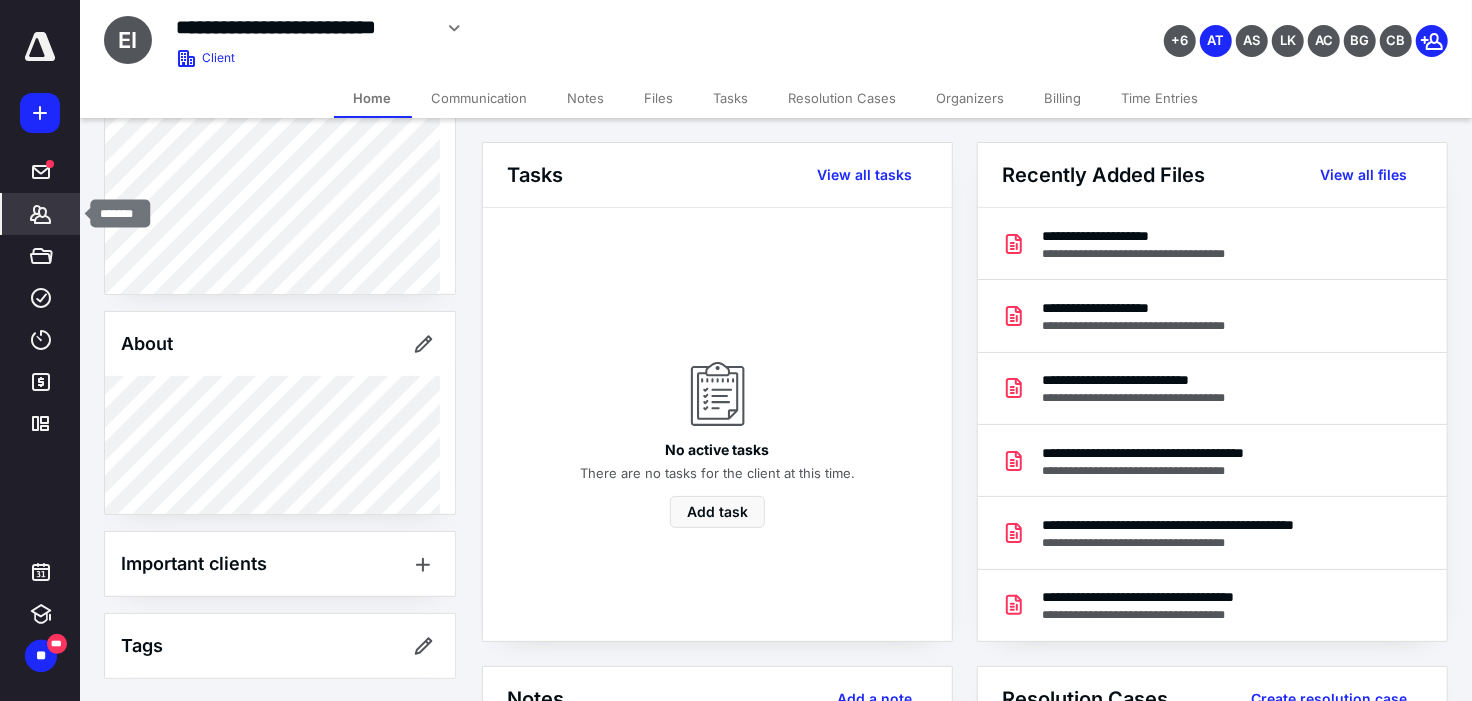 click 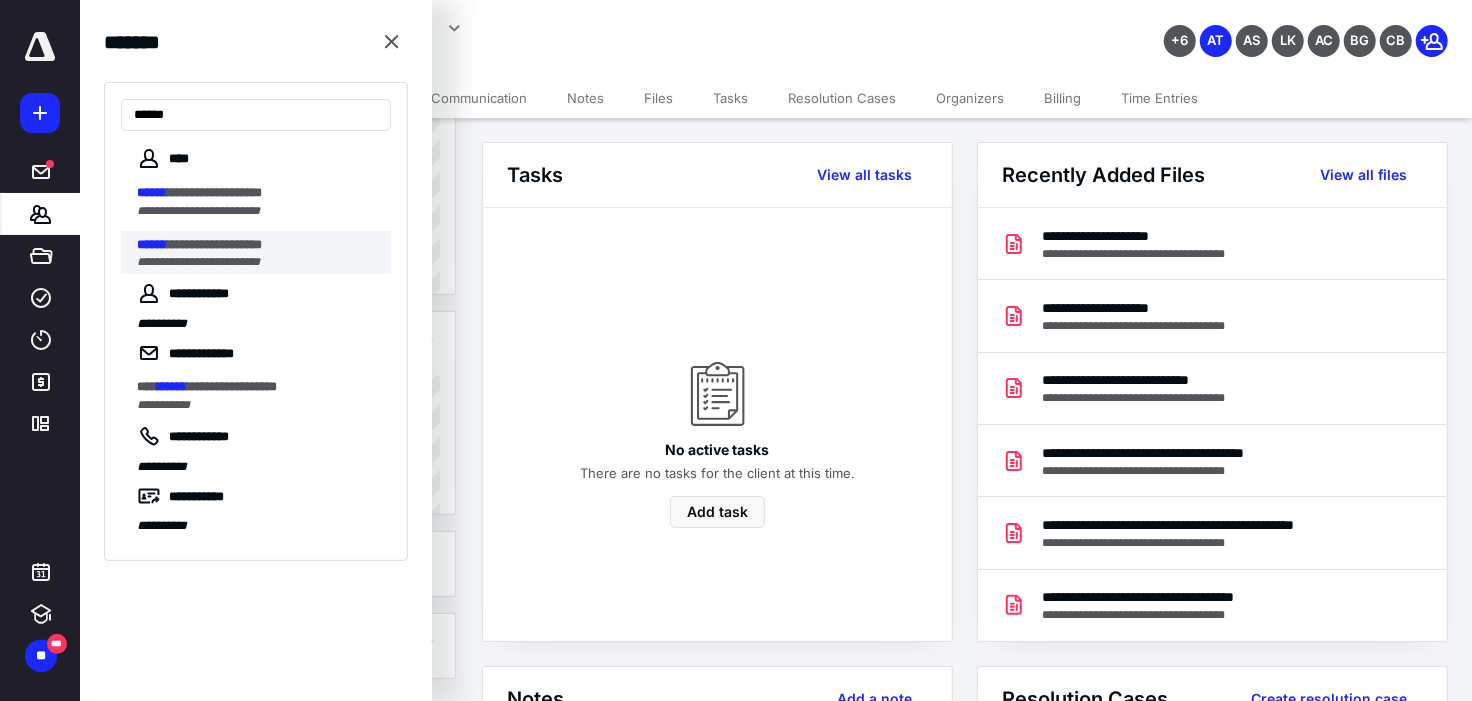 type on "******" 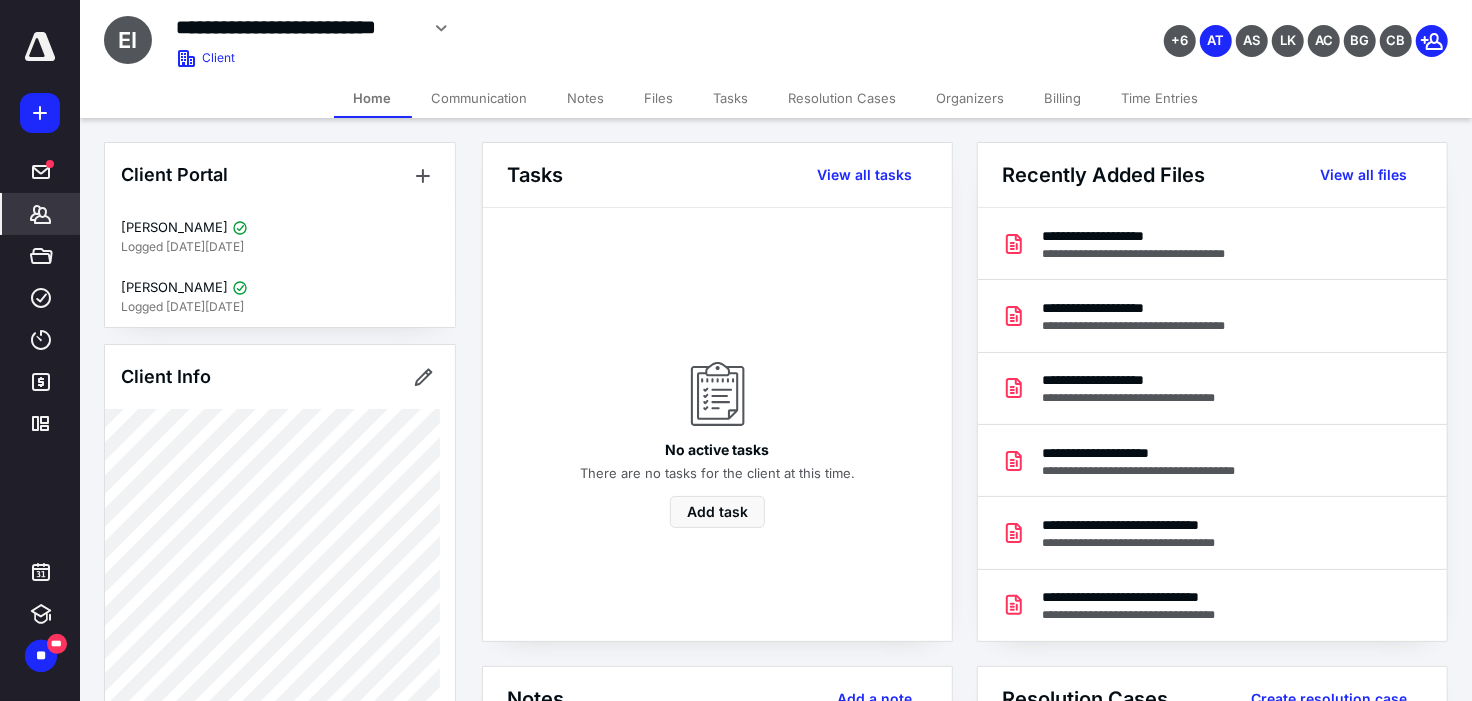 click 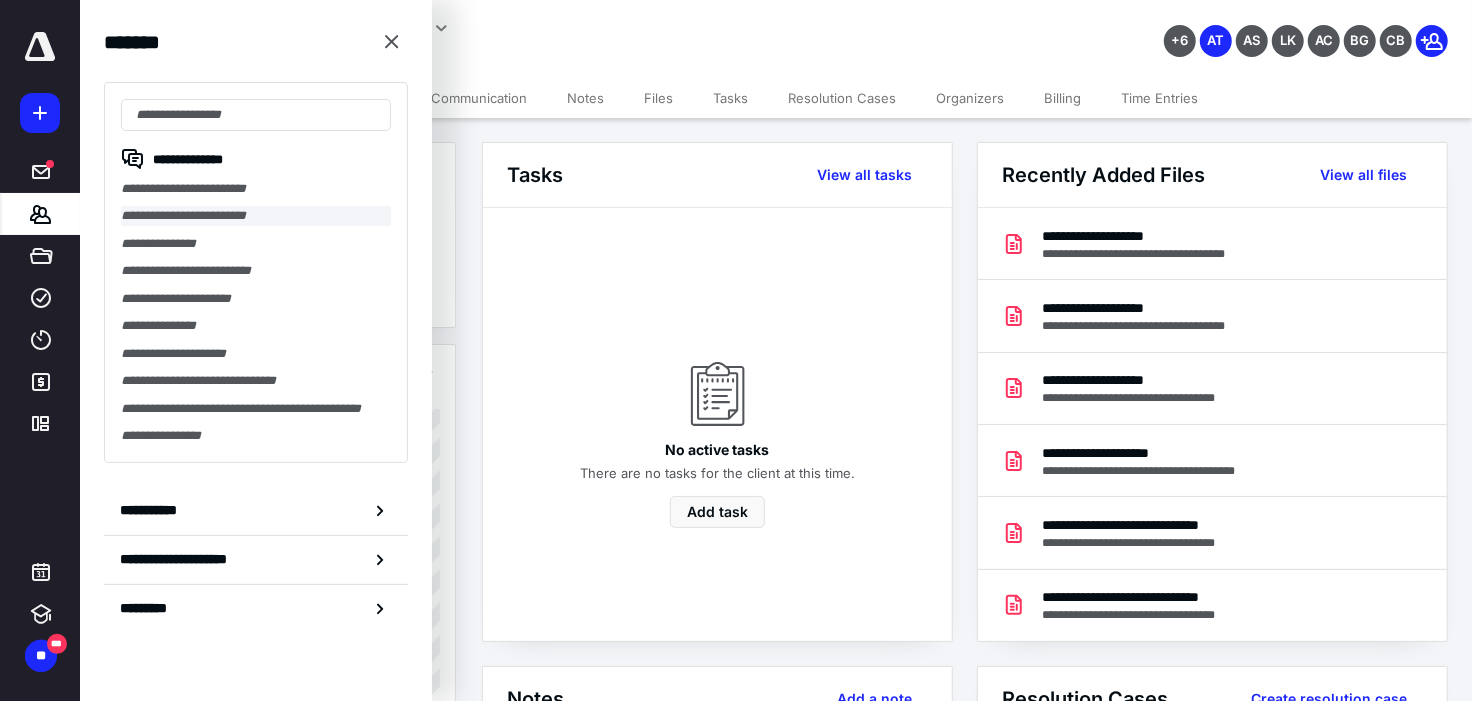 click on "**********" at bounding box center [256, 215] 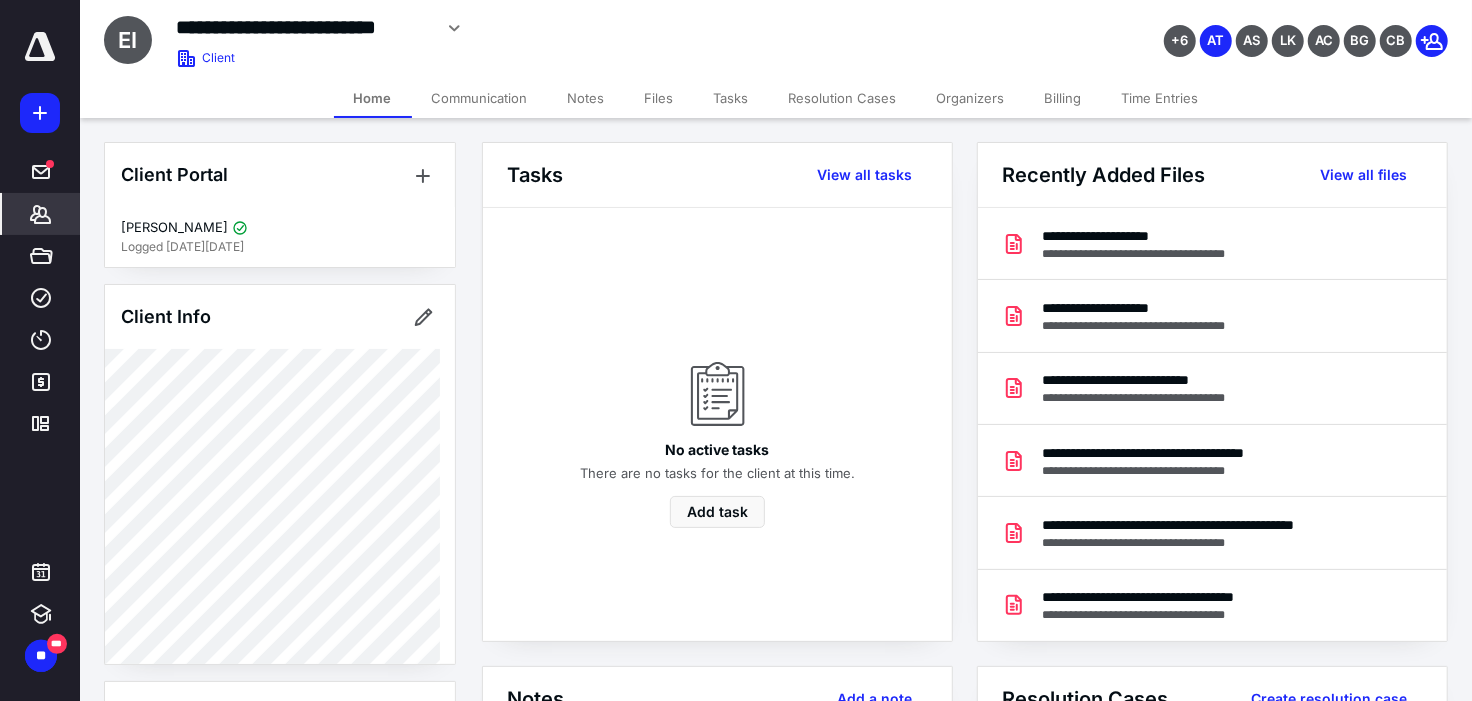 click on "Files" at bounding box center (659, 98) 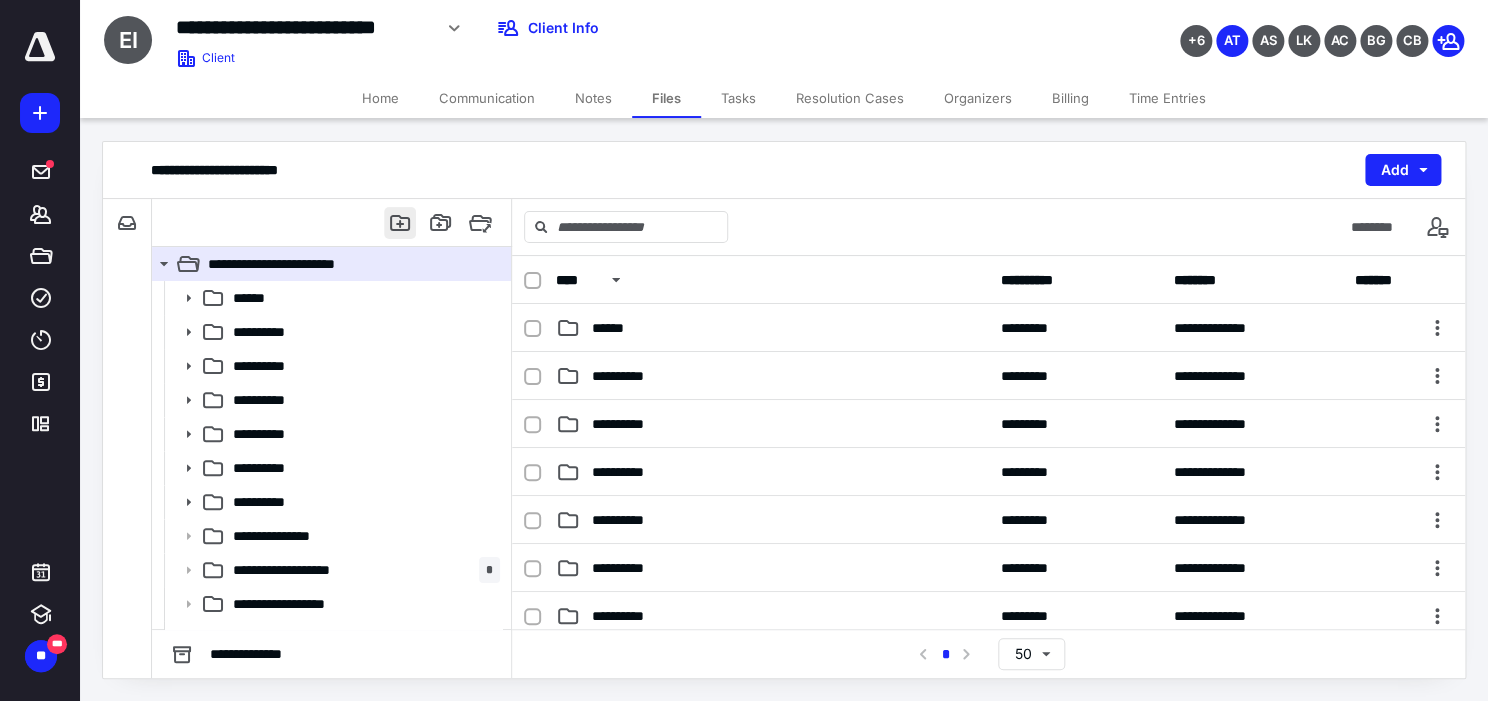 click at bounding box center [400, 223] 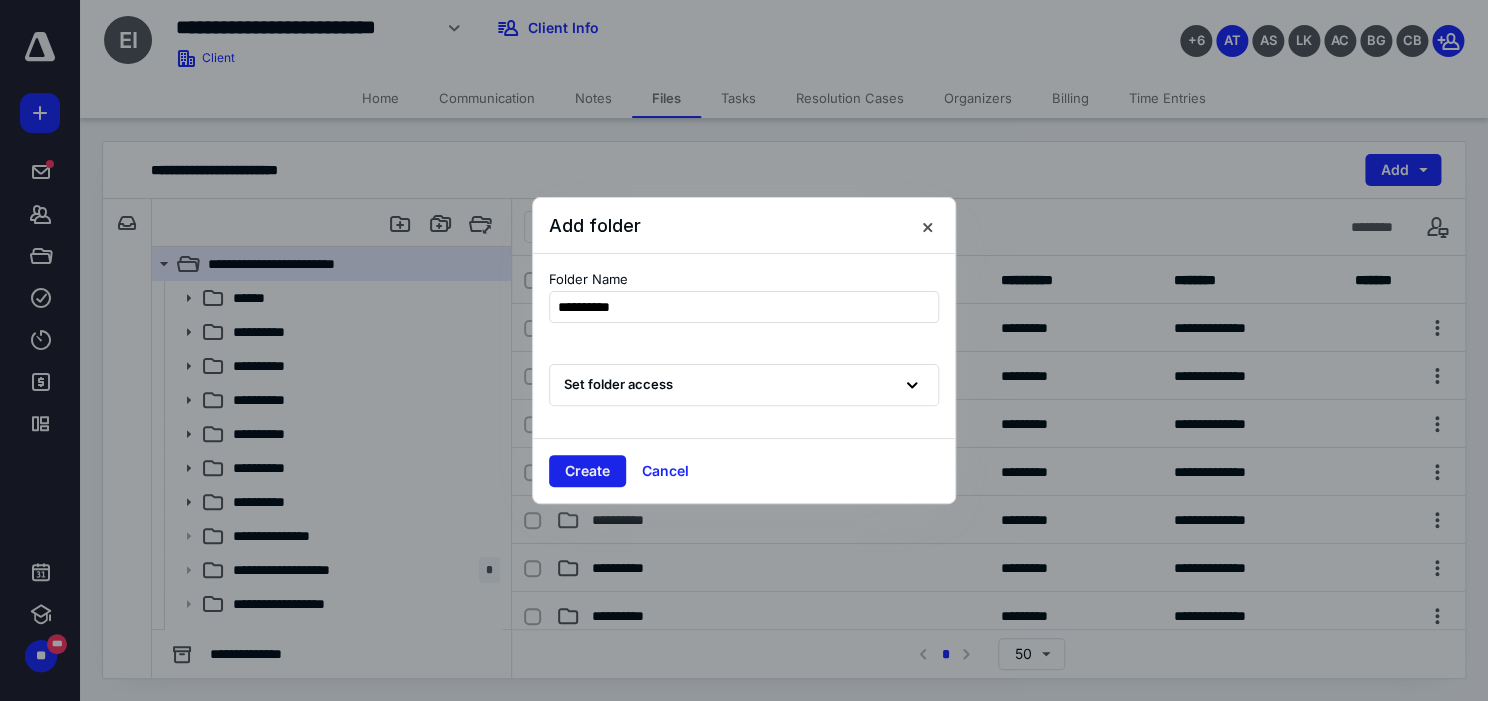type on "**********" 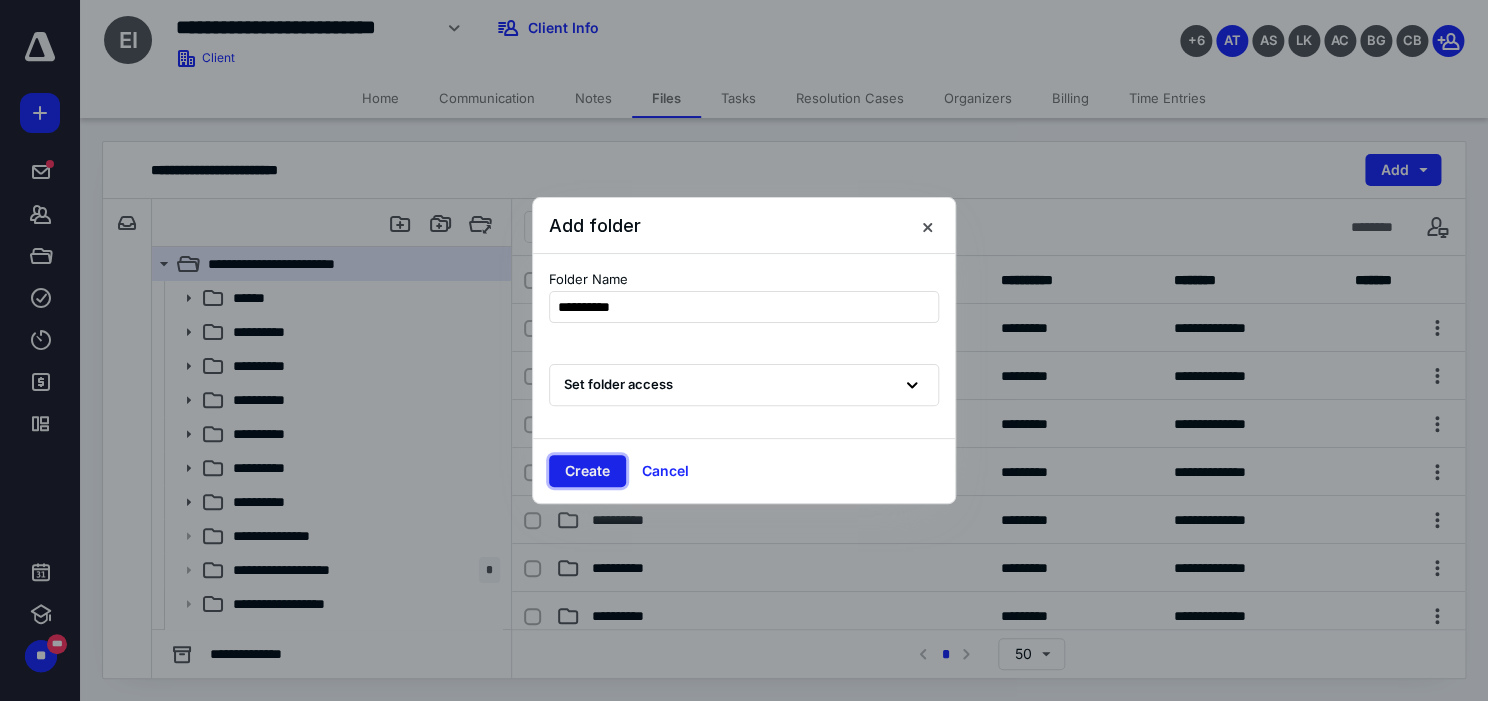 click on "Create" at bounding box center (587, 471) 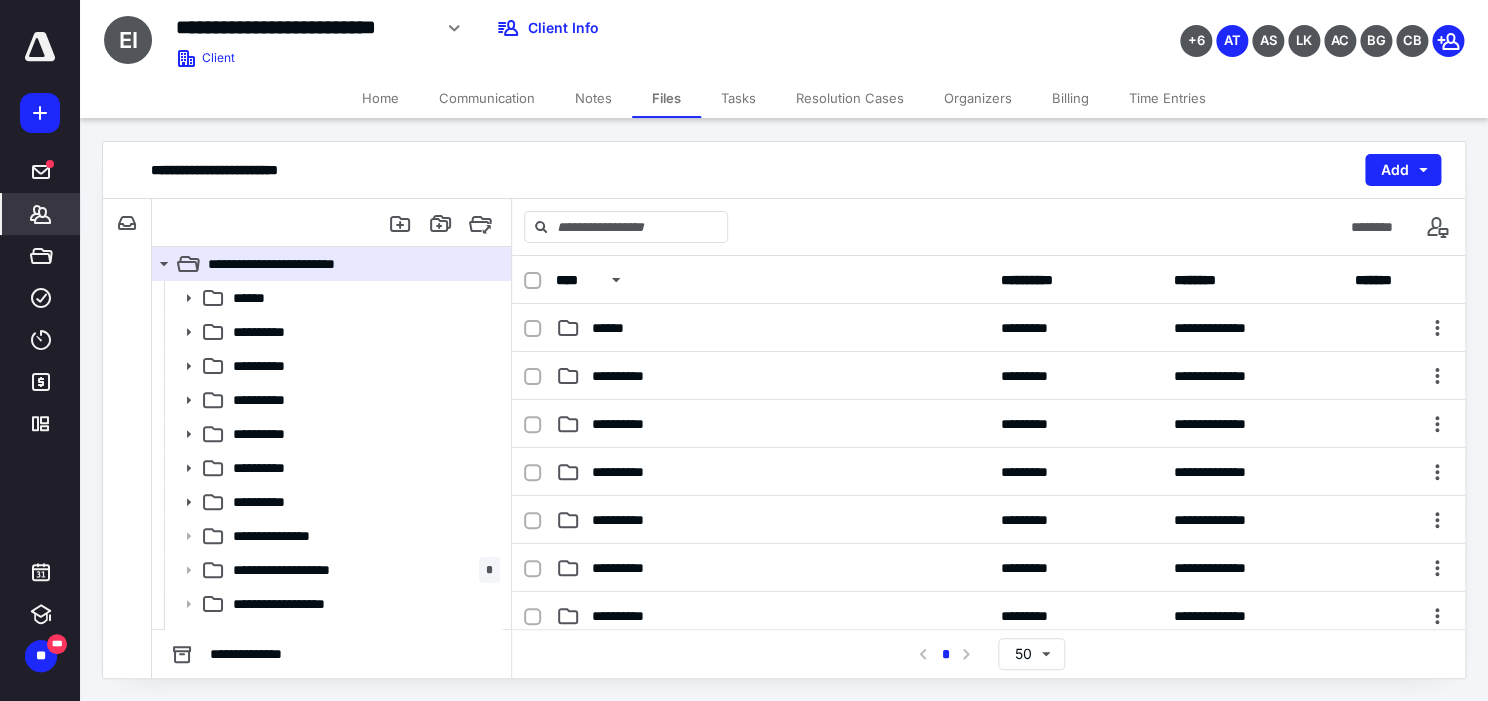 click 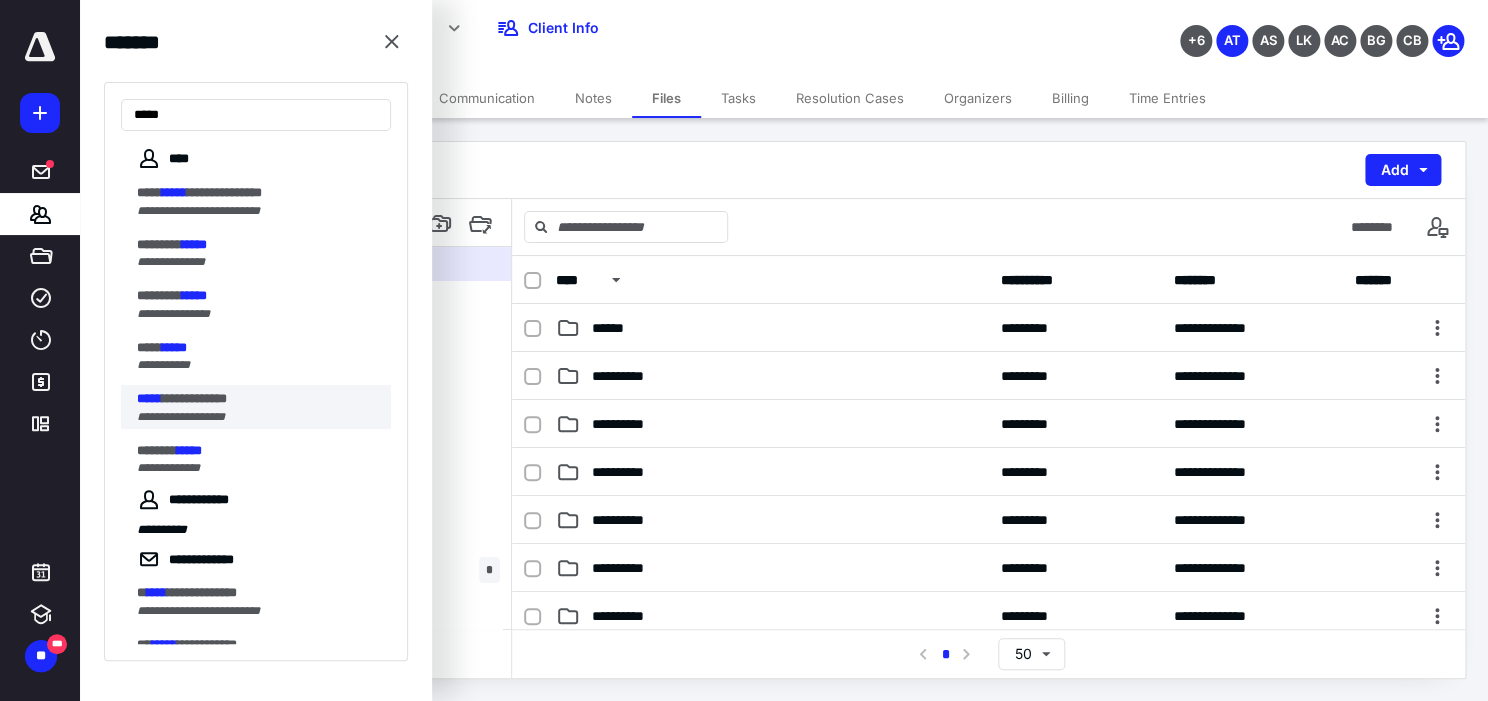 type on "*****" 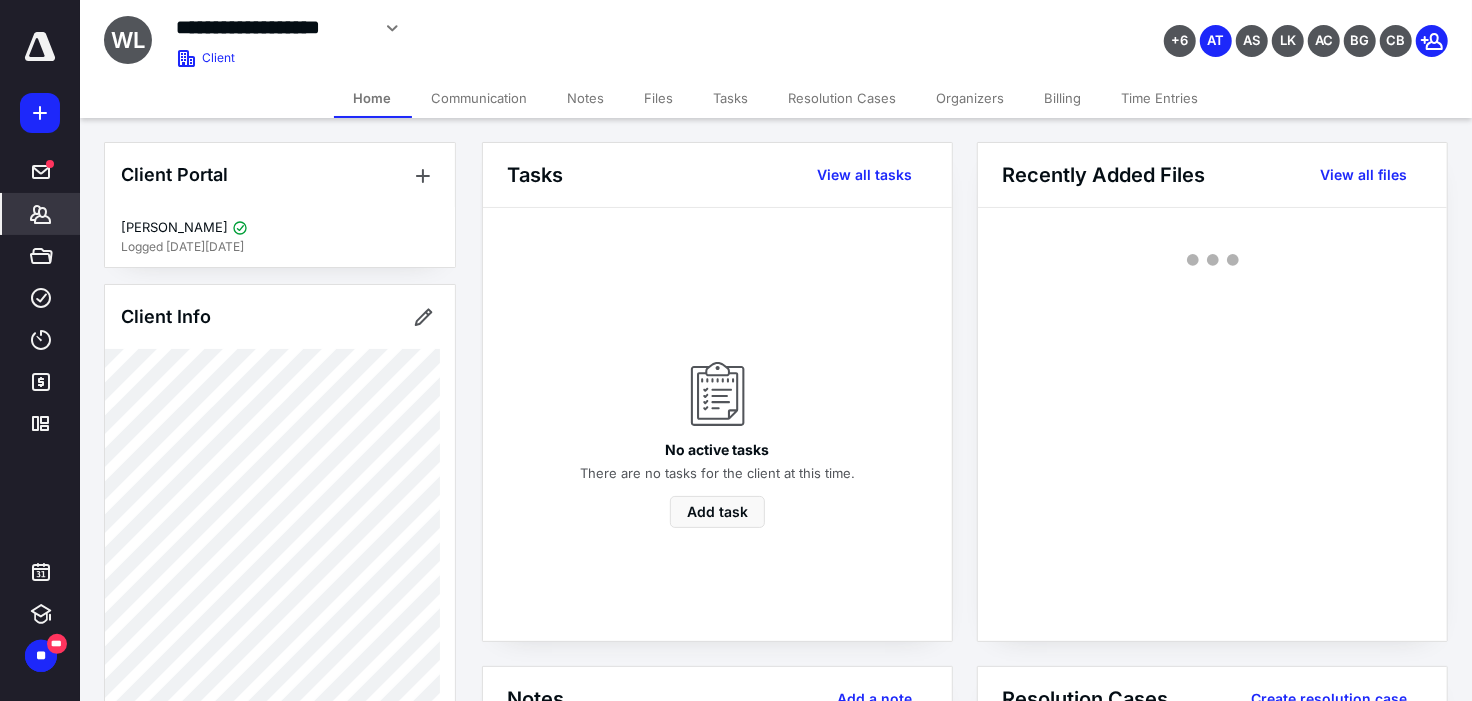 click on "Files" at bounding box center (659, 98) 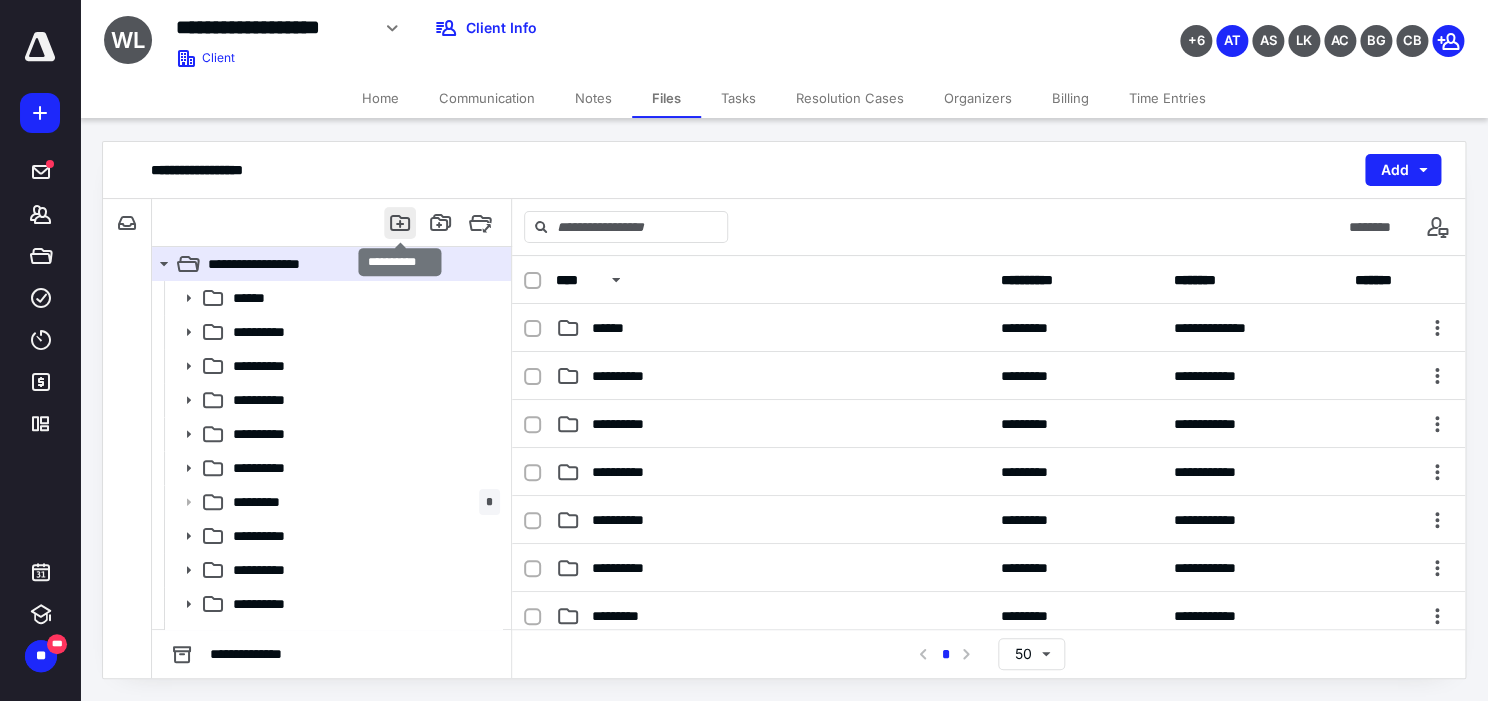 click at bounding box center [400, 223] 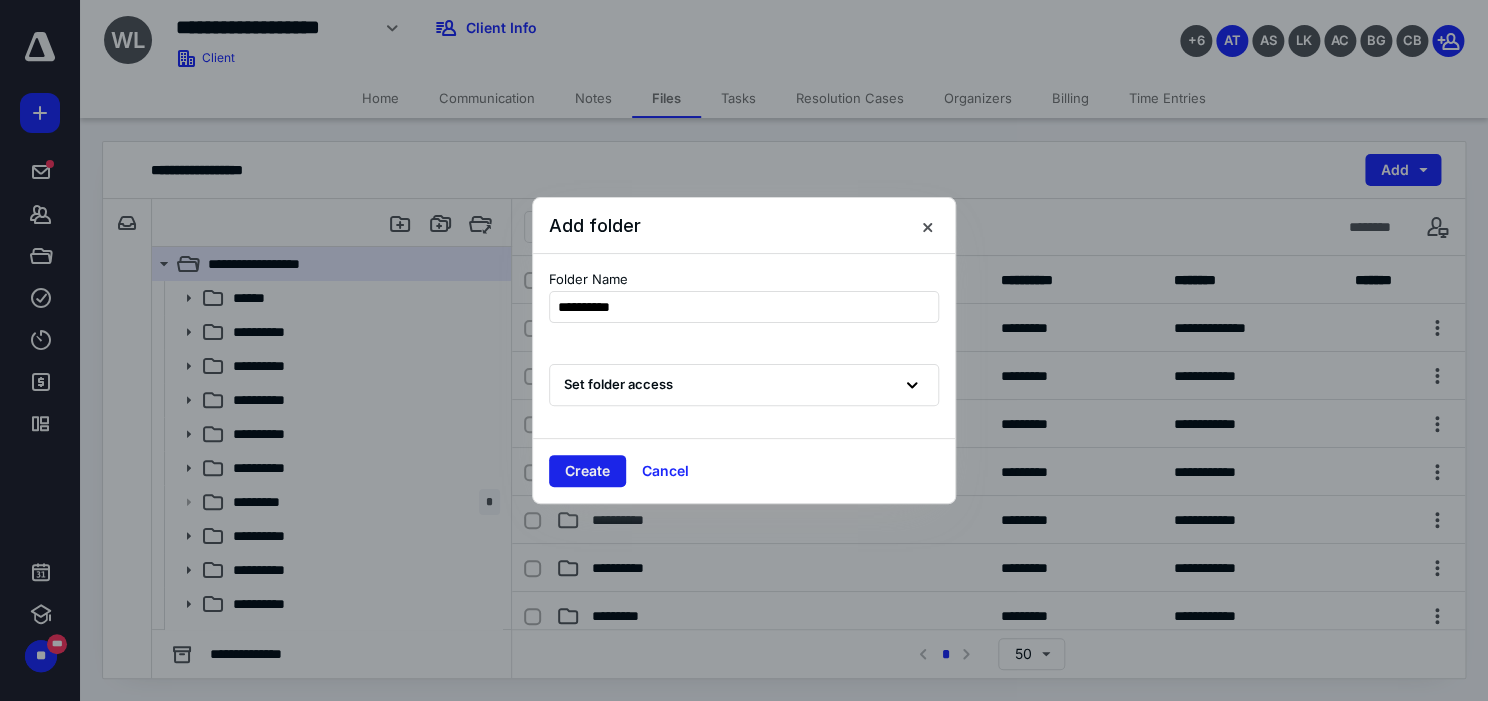 type on "**********" 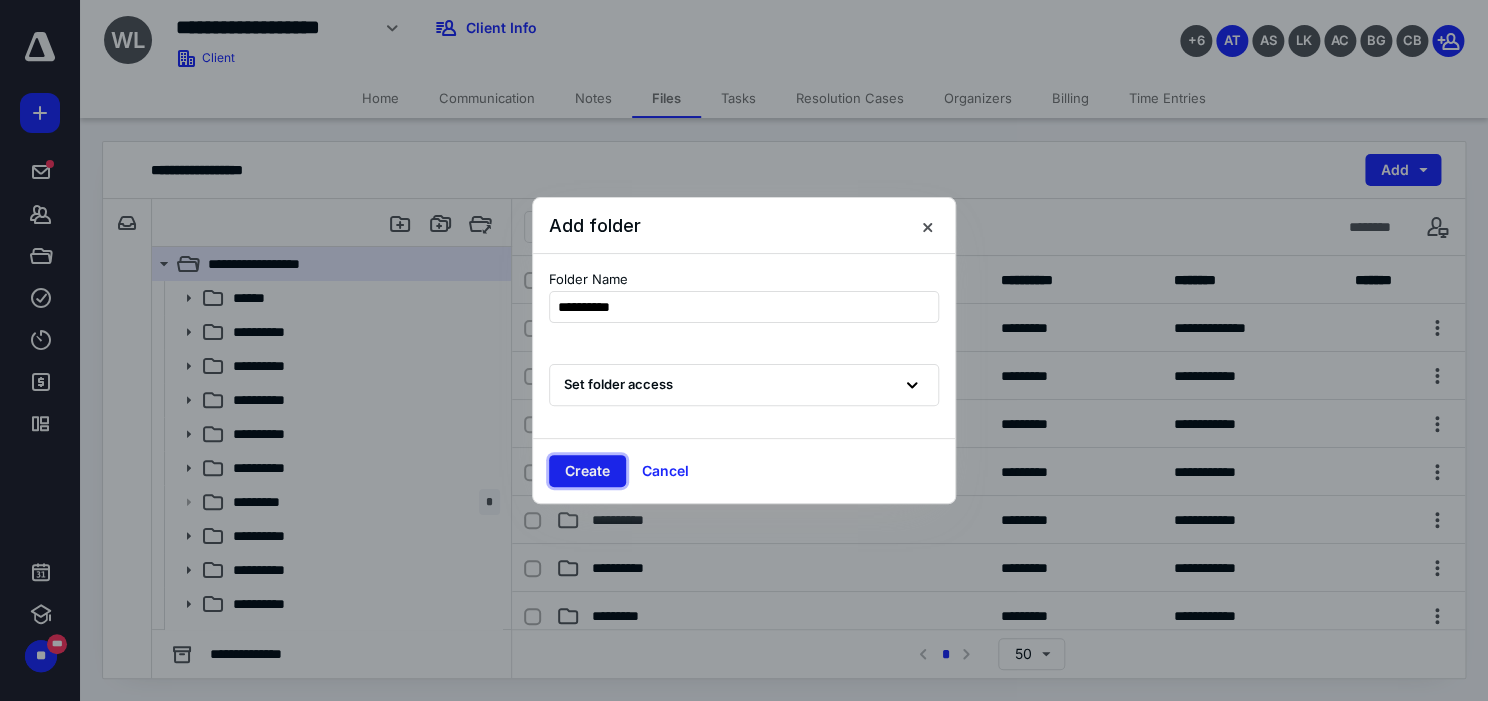 click on "Create" at bounding box center (587, 471) 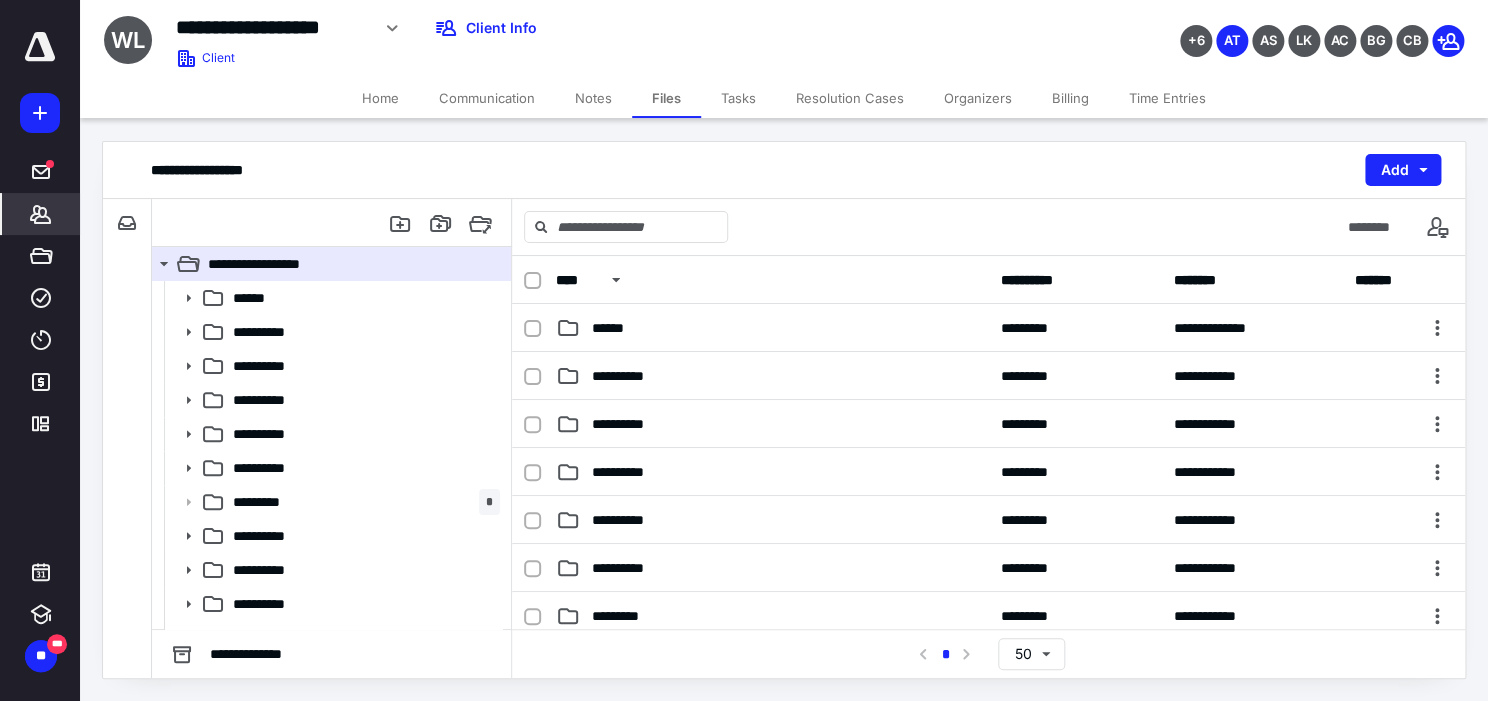 click on "*******" at bounding box center [41, 214] 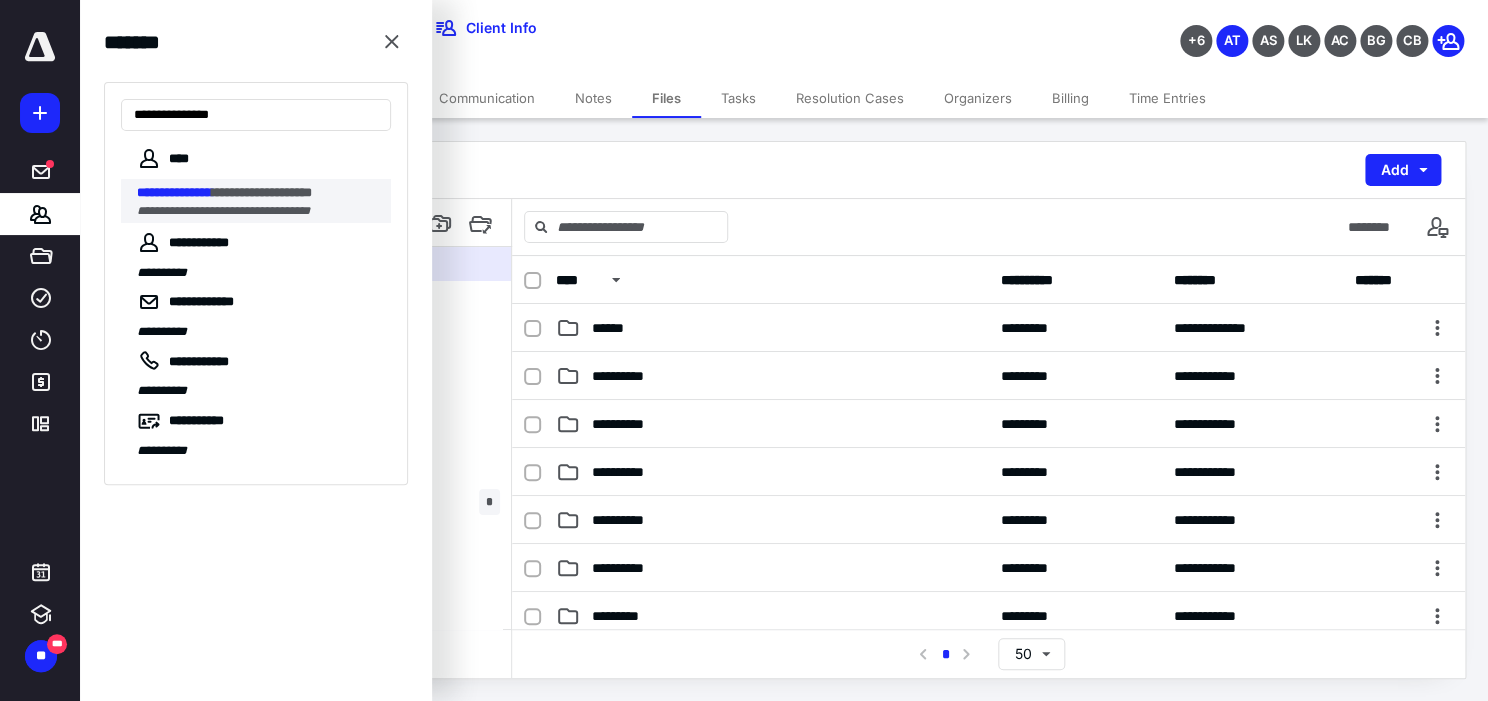 type on "**********" 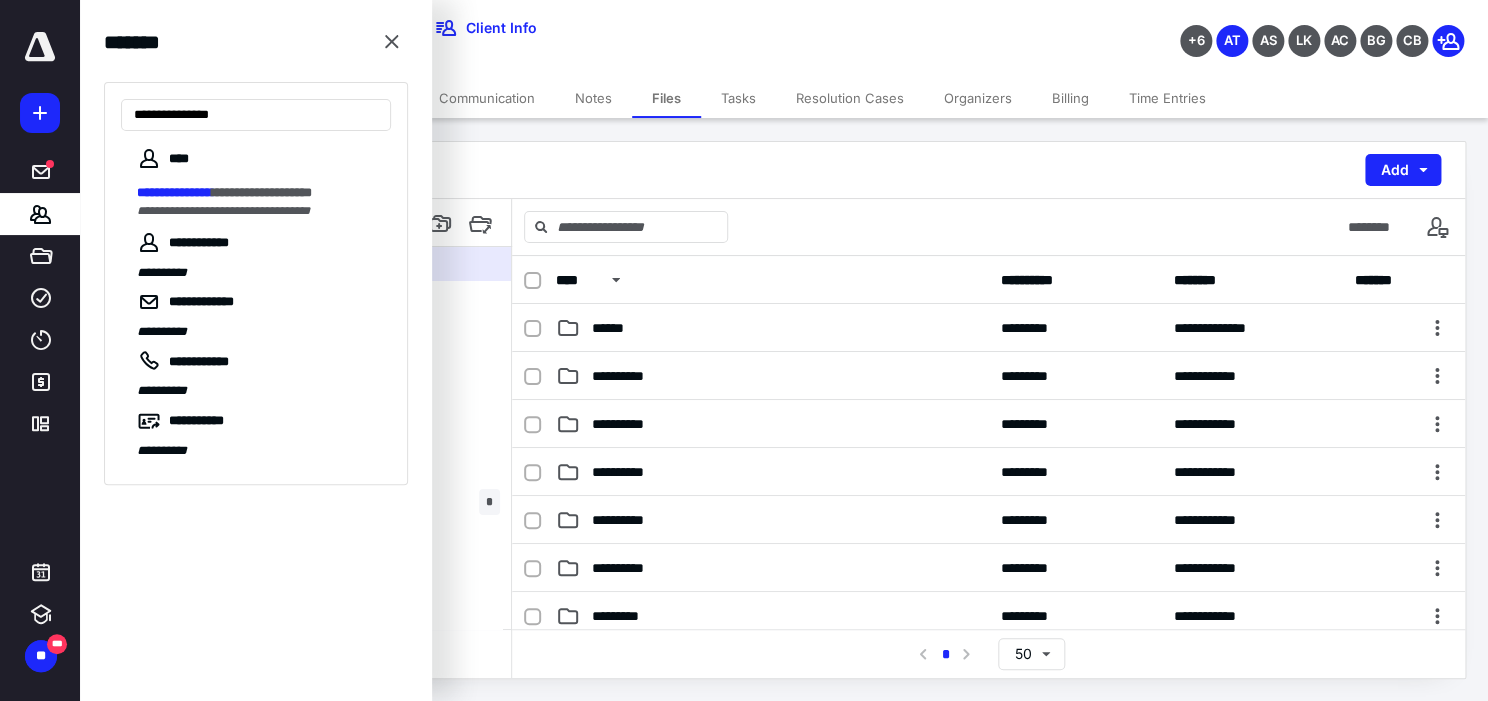 click on "**********" at bounding box center [174, 192] 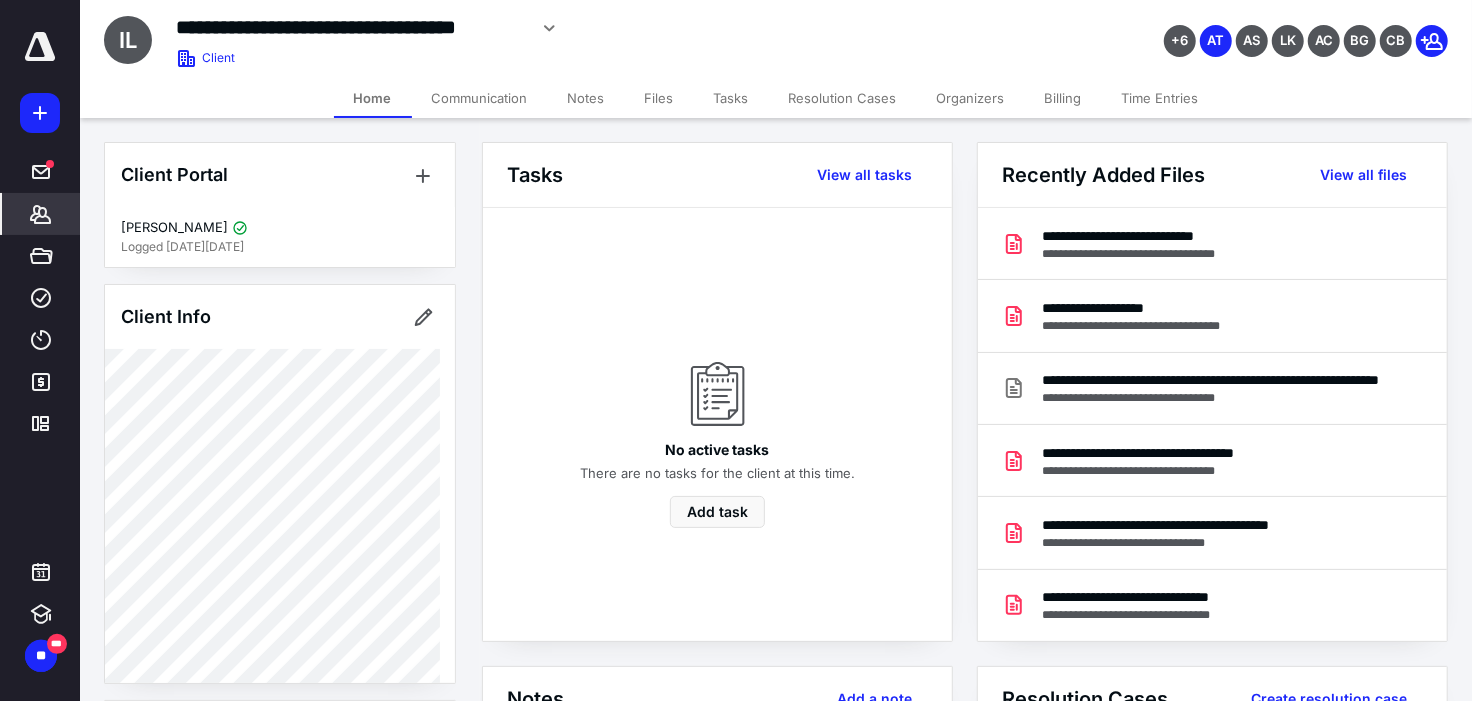 click on "Files" at bounding box center [659, 98] 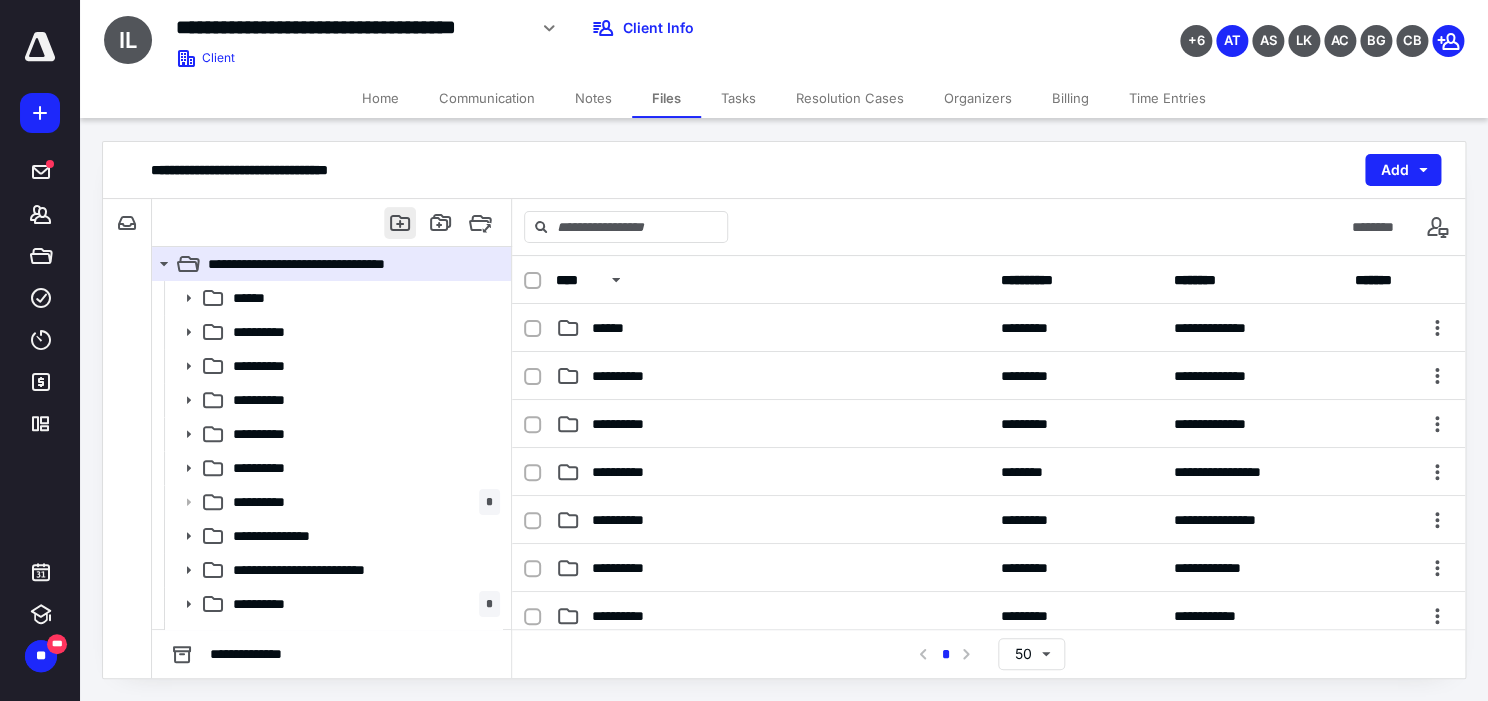 click at bounding box center [400, 223] 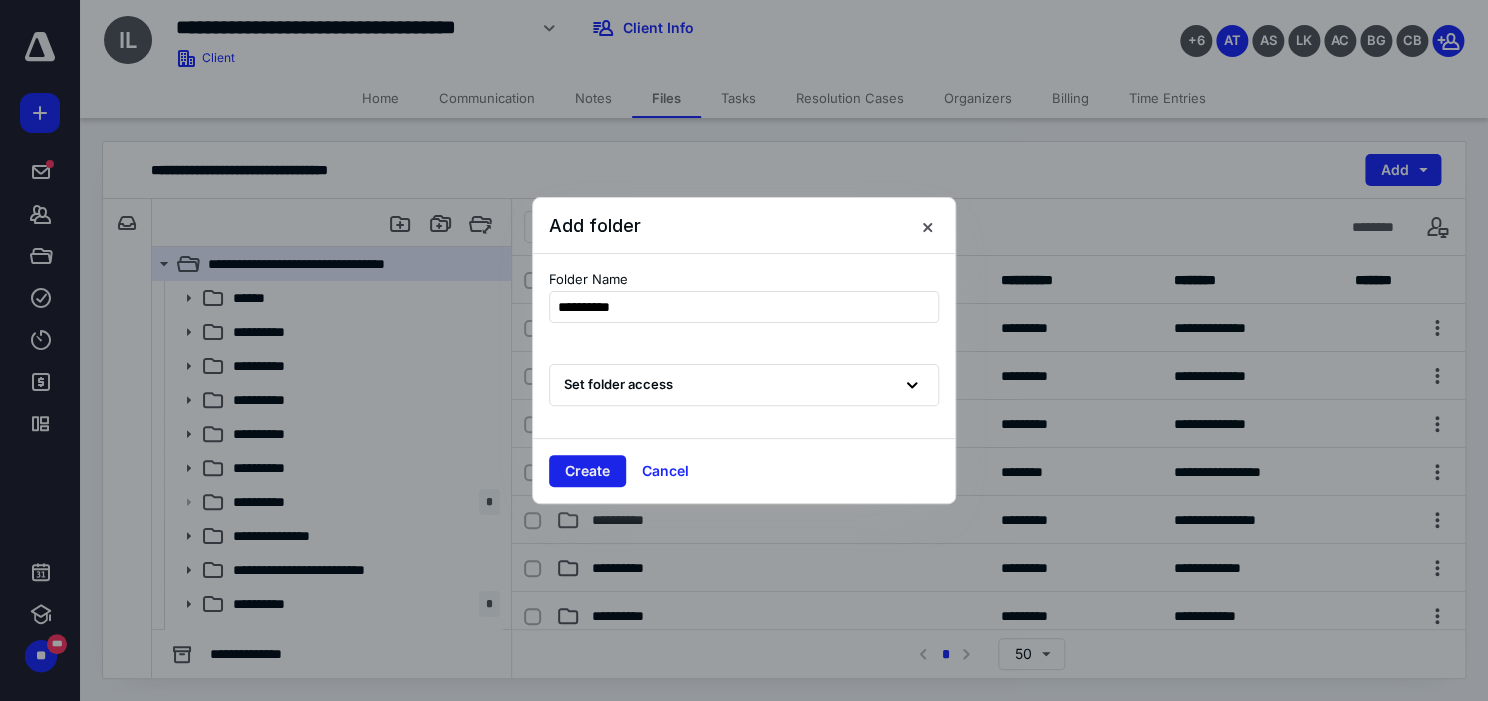 type on "**********" 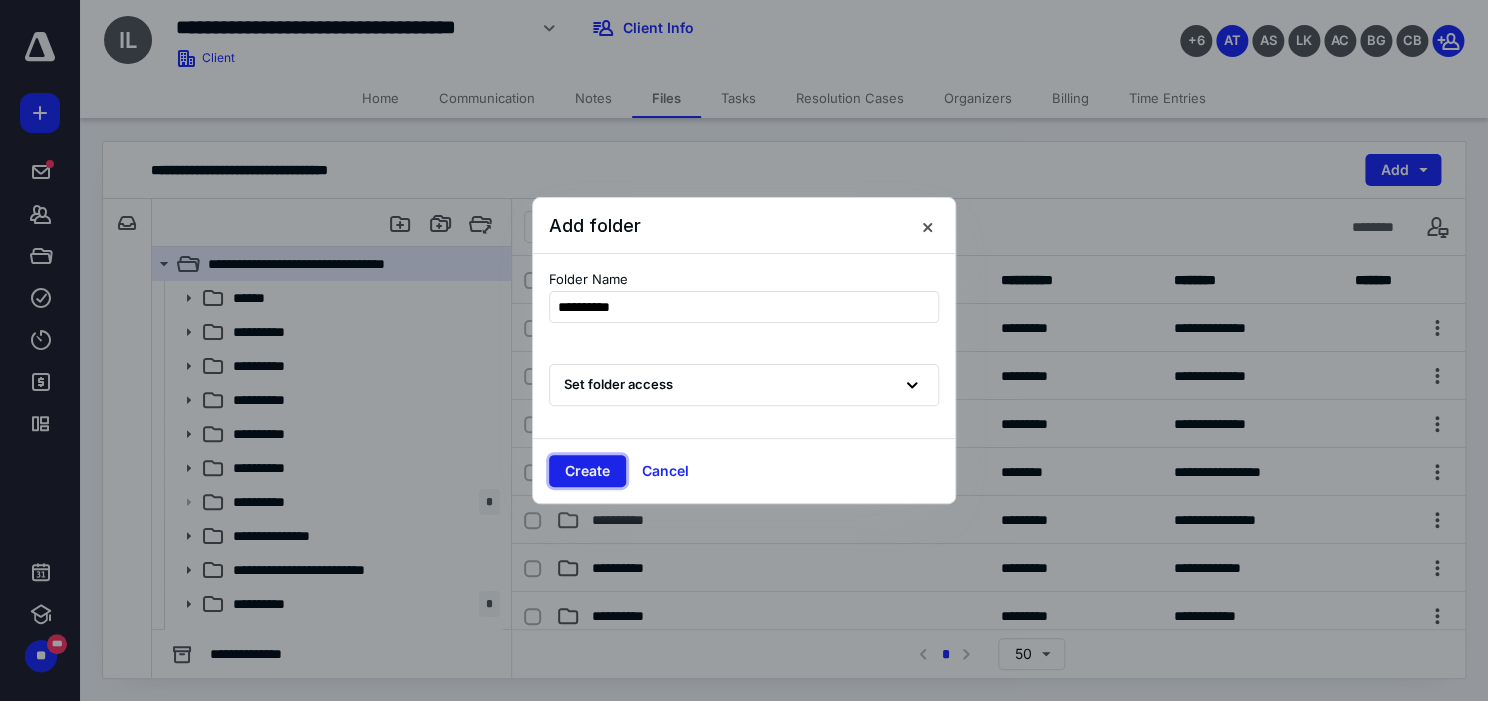 click on "Create" at bounding box center [587, 471] 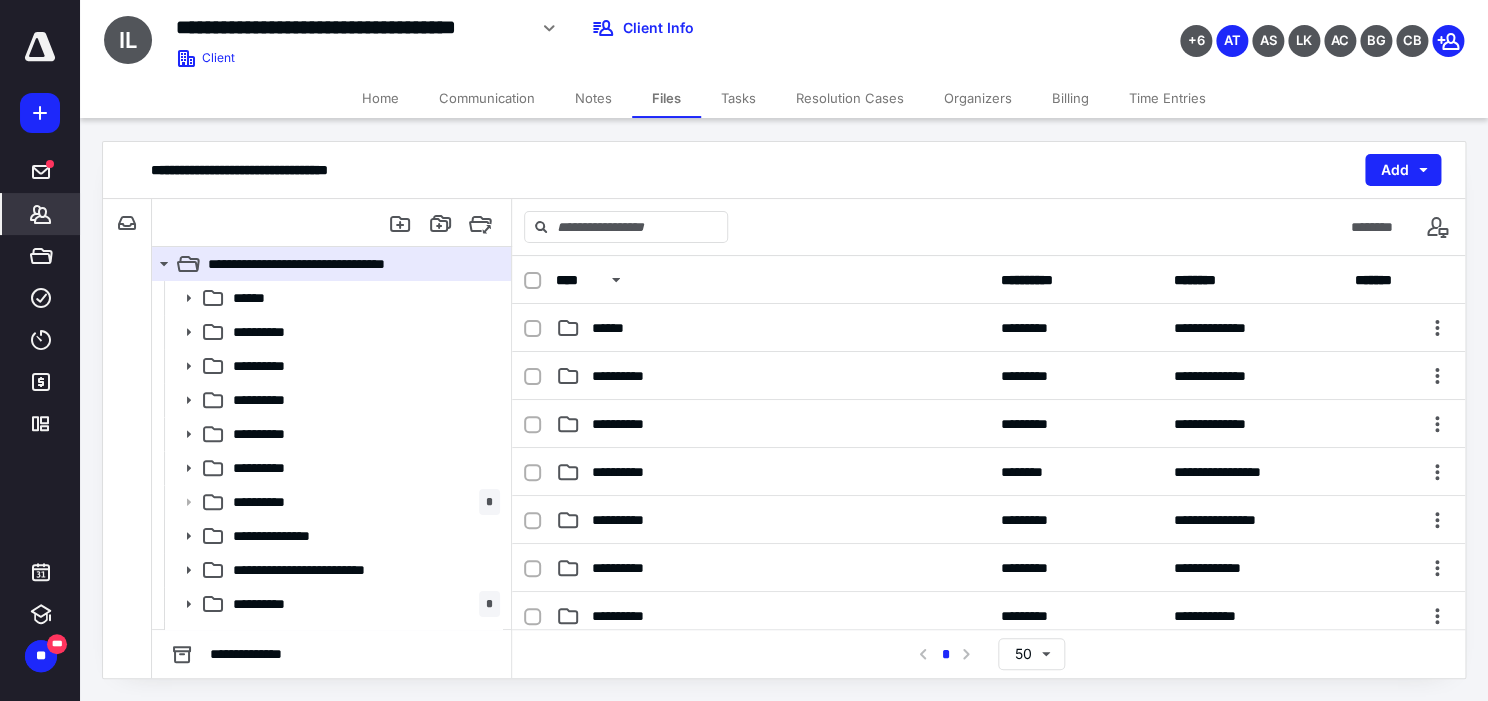 click on "*******" at bounding box center (41, 214) 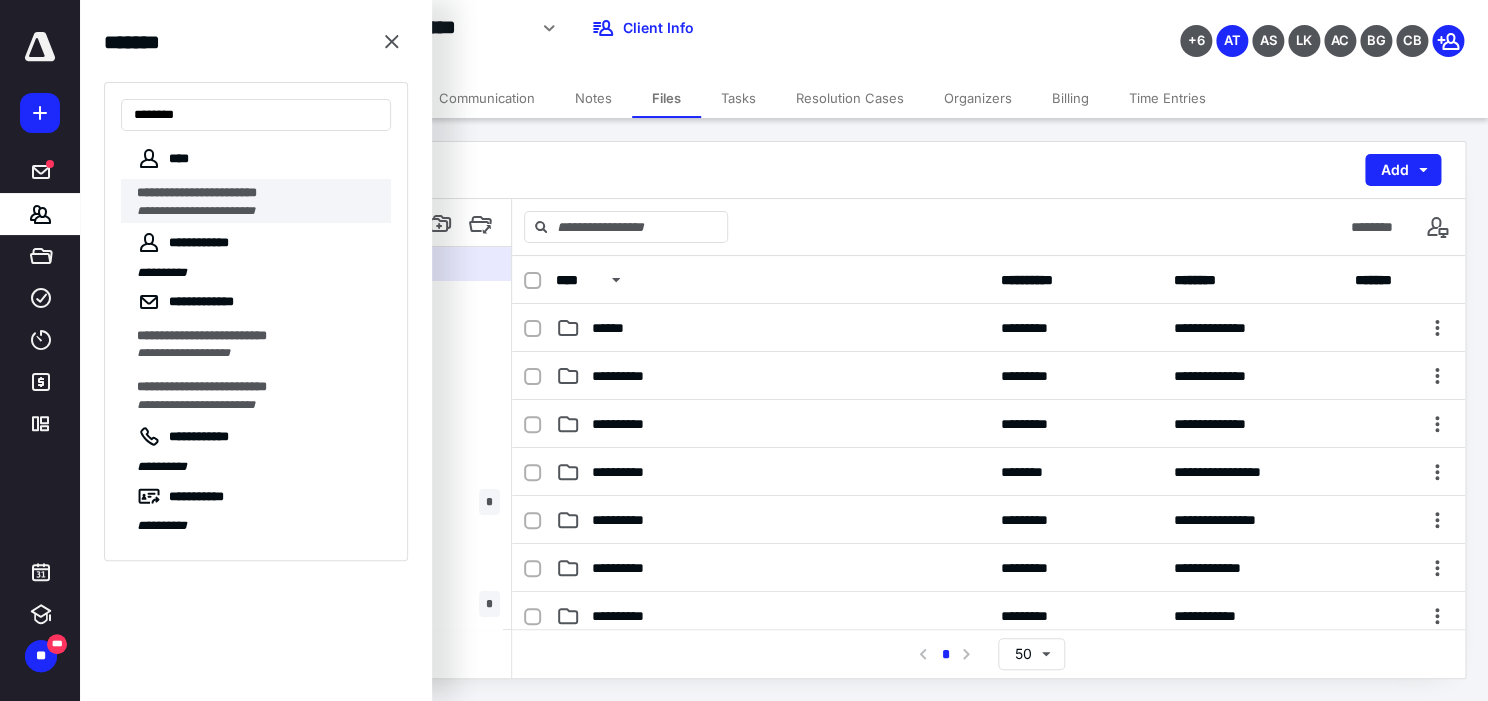 type on "*******" 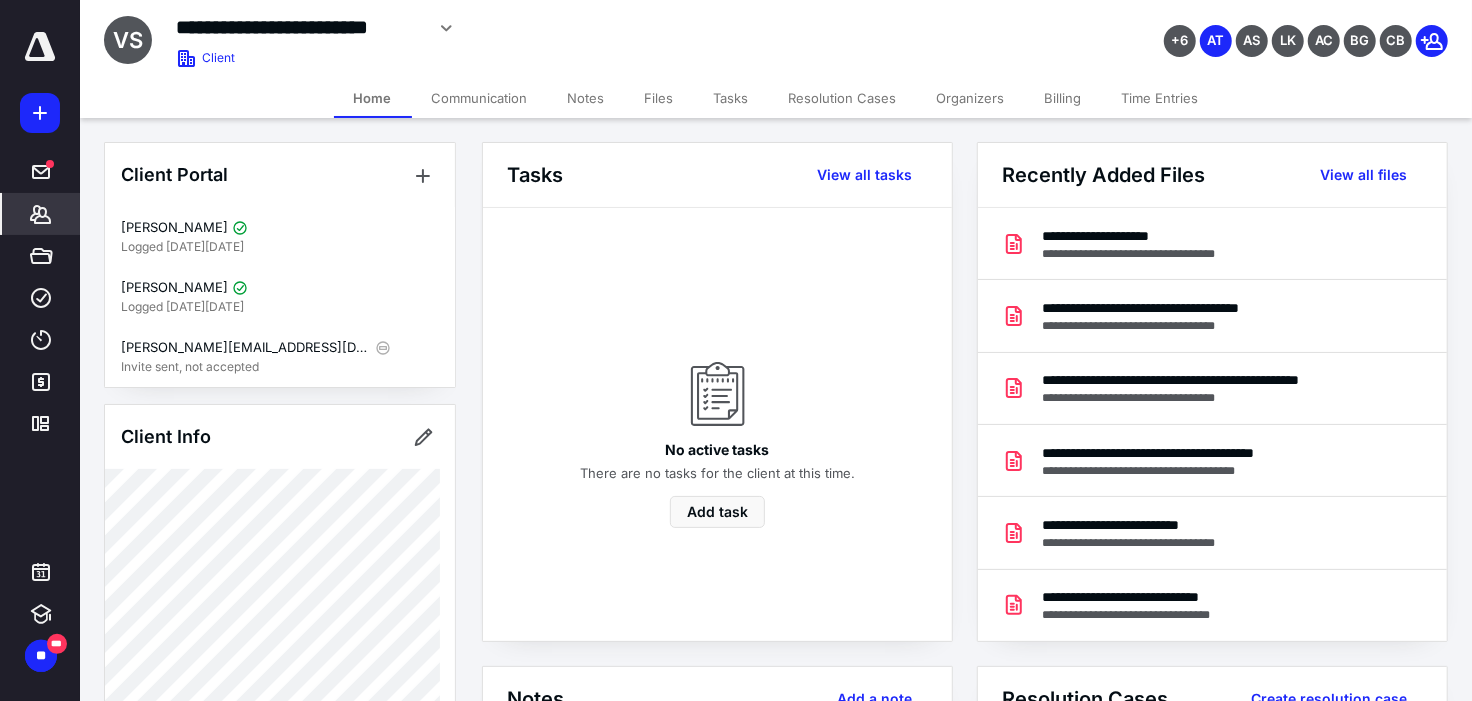 click on "Files" at bounding box center (659, 98) 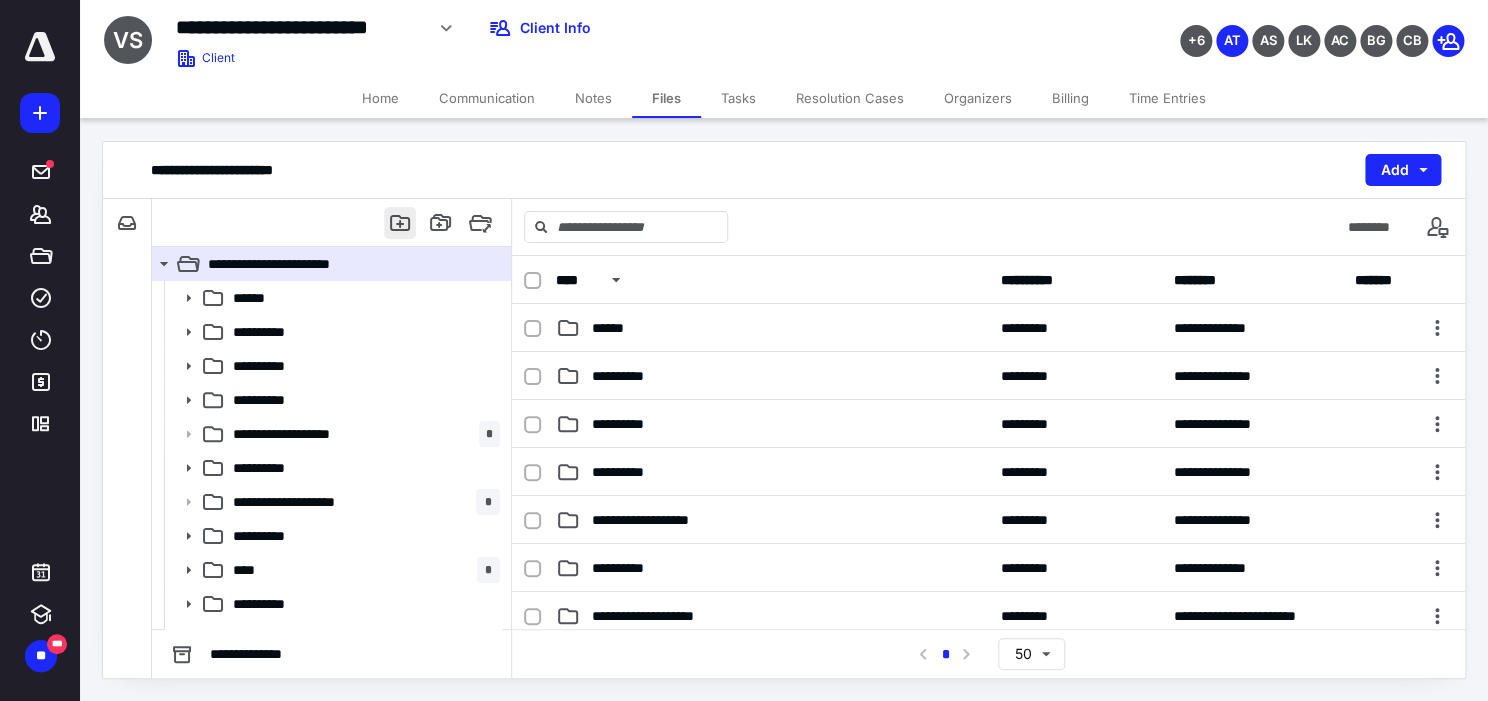 click at bounding box center [400, 223] 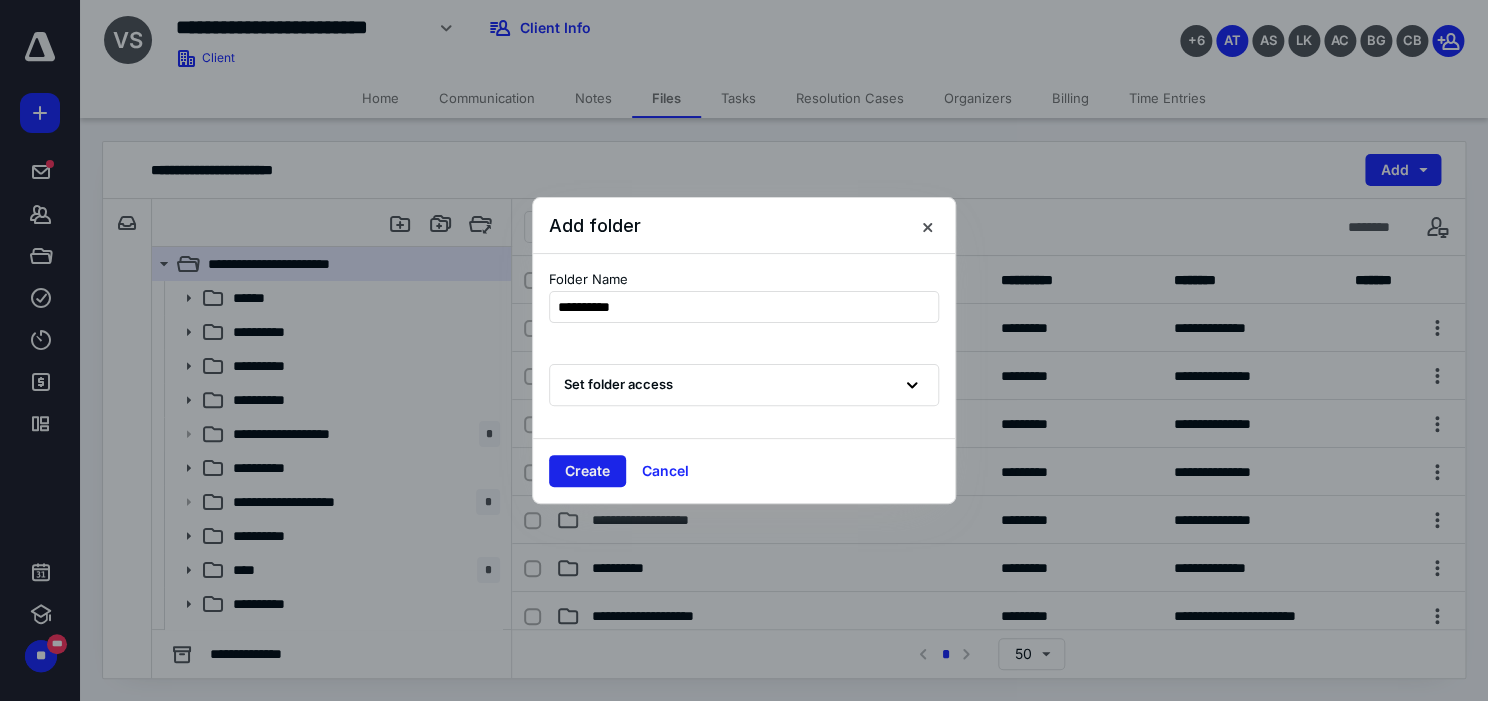 type on "**********" 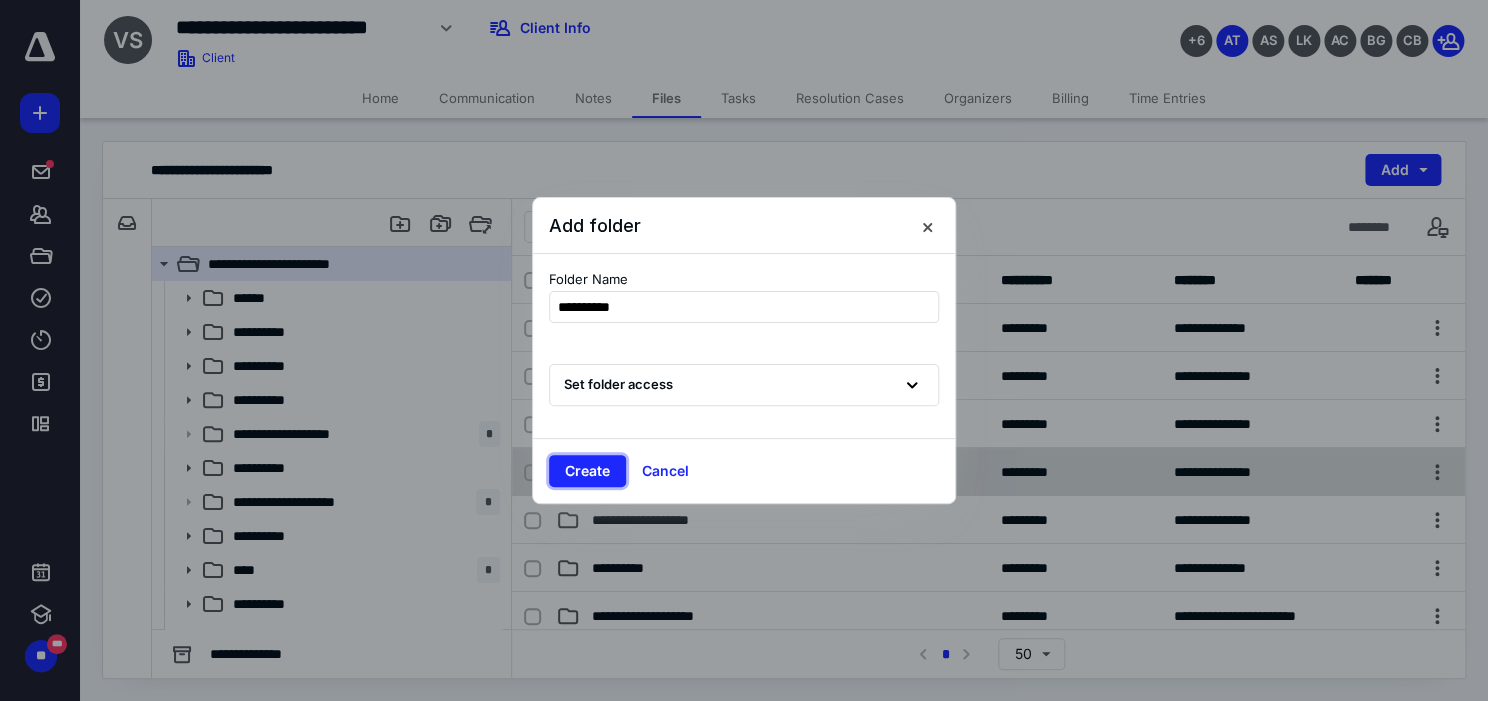 click on "Create" at bounding box center [587, 471] 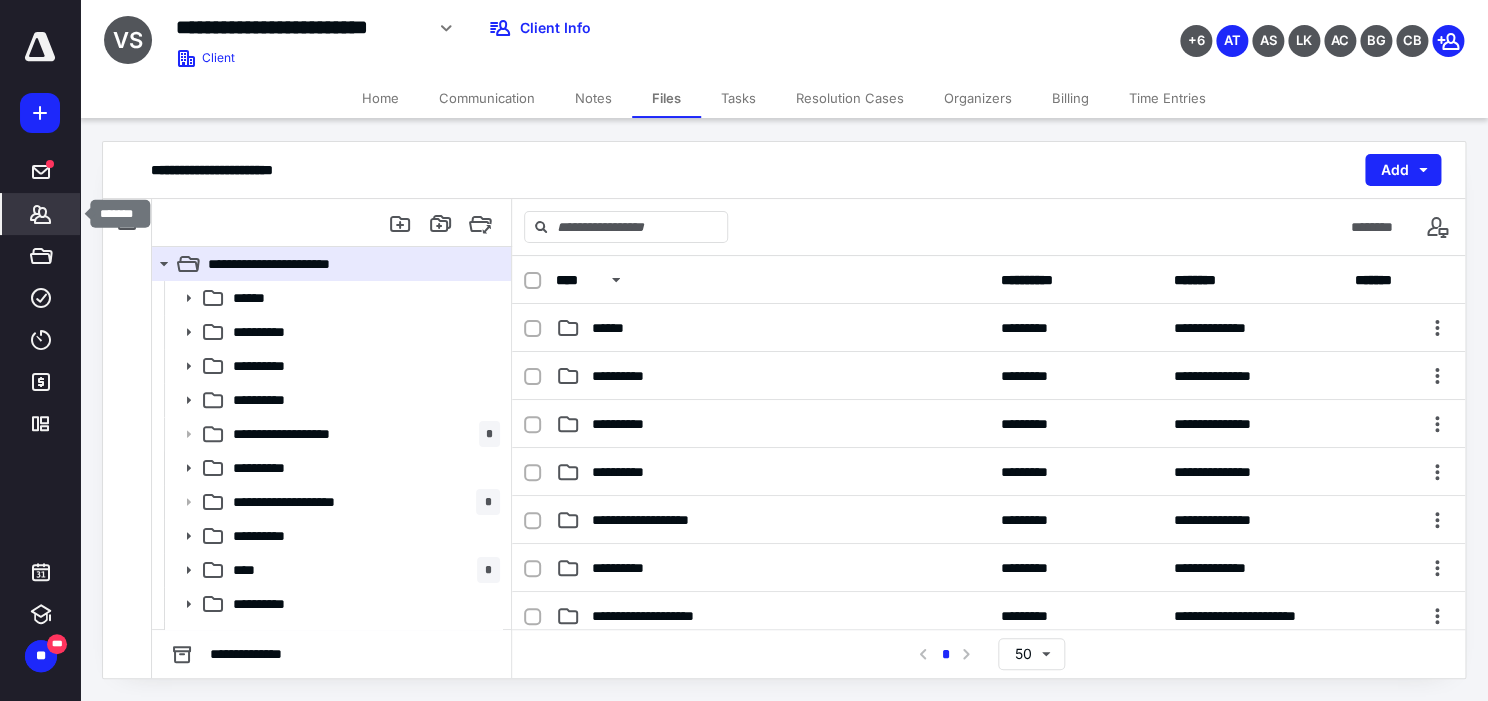click 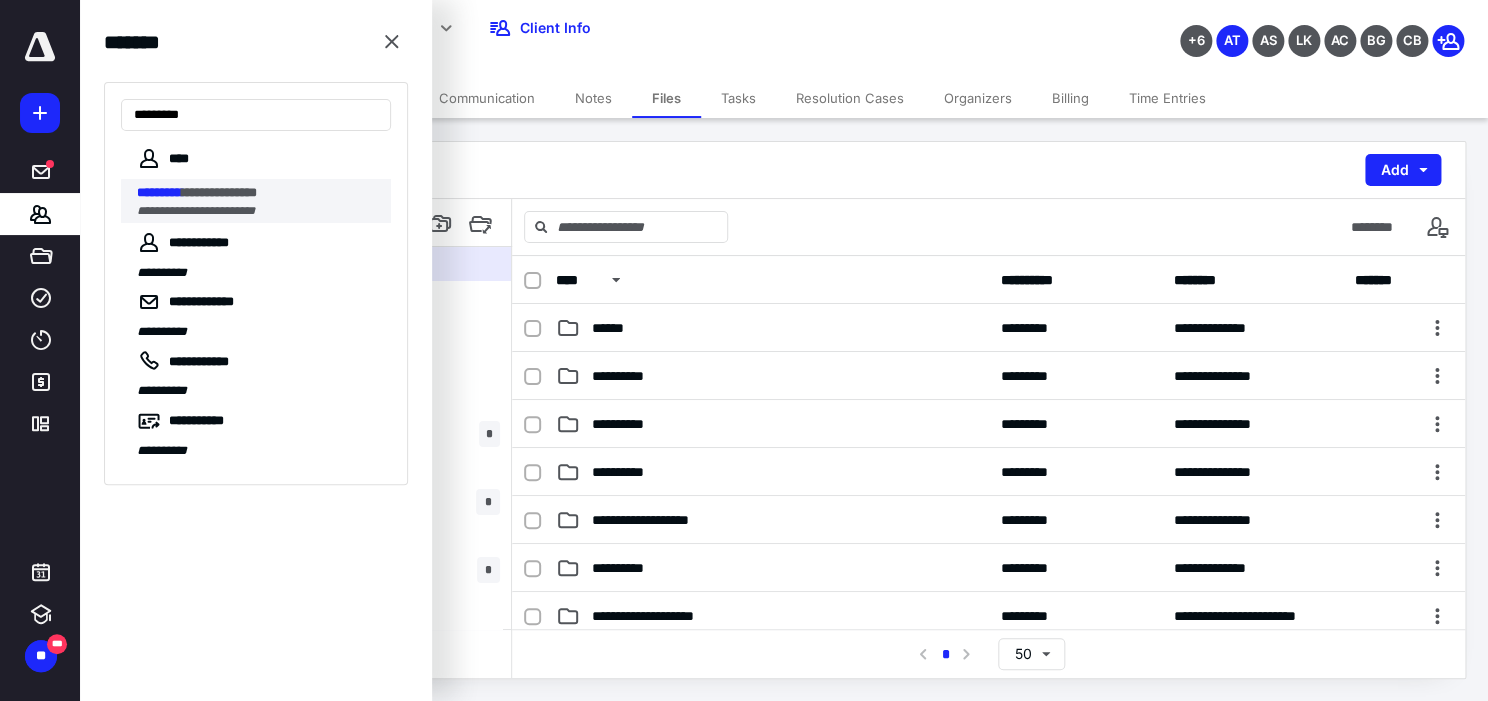 type on "*********" 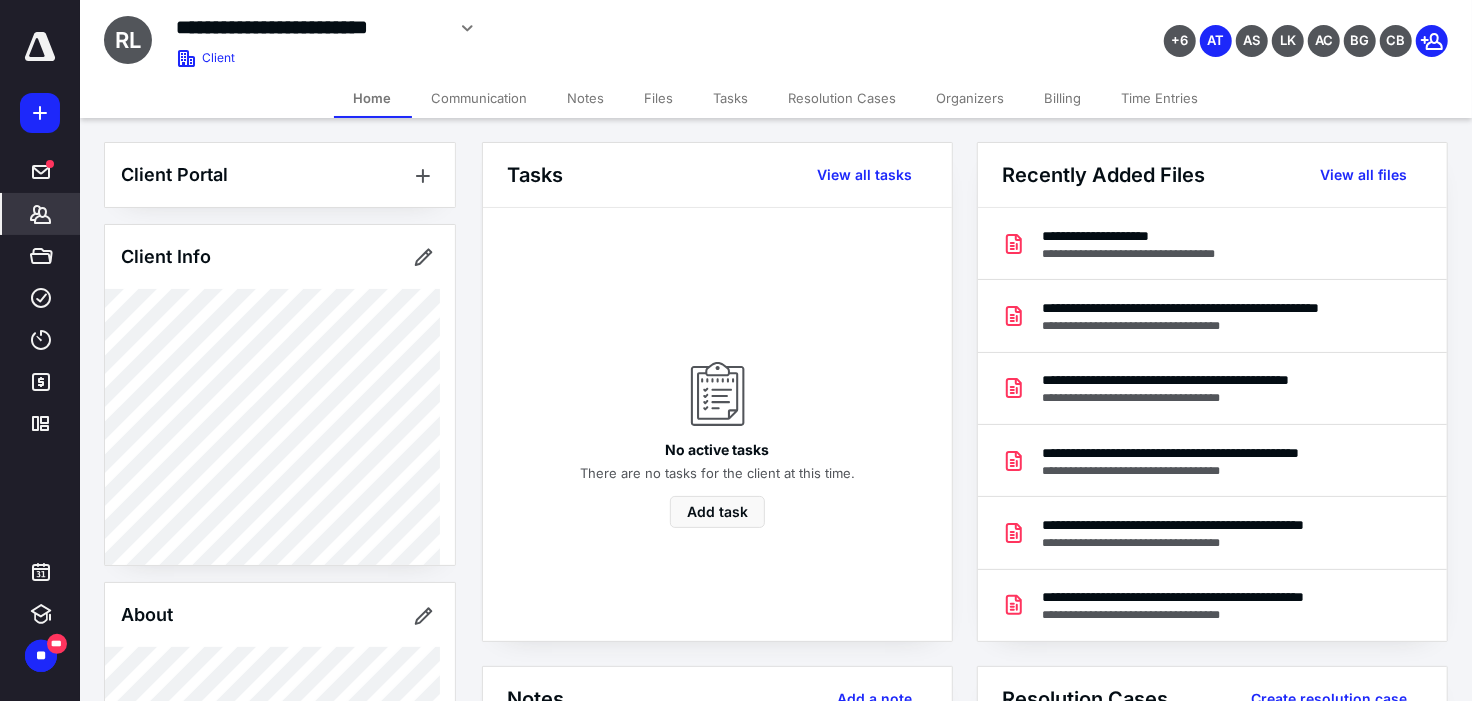 click on "**********" at bounding box center [776, 39] 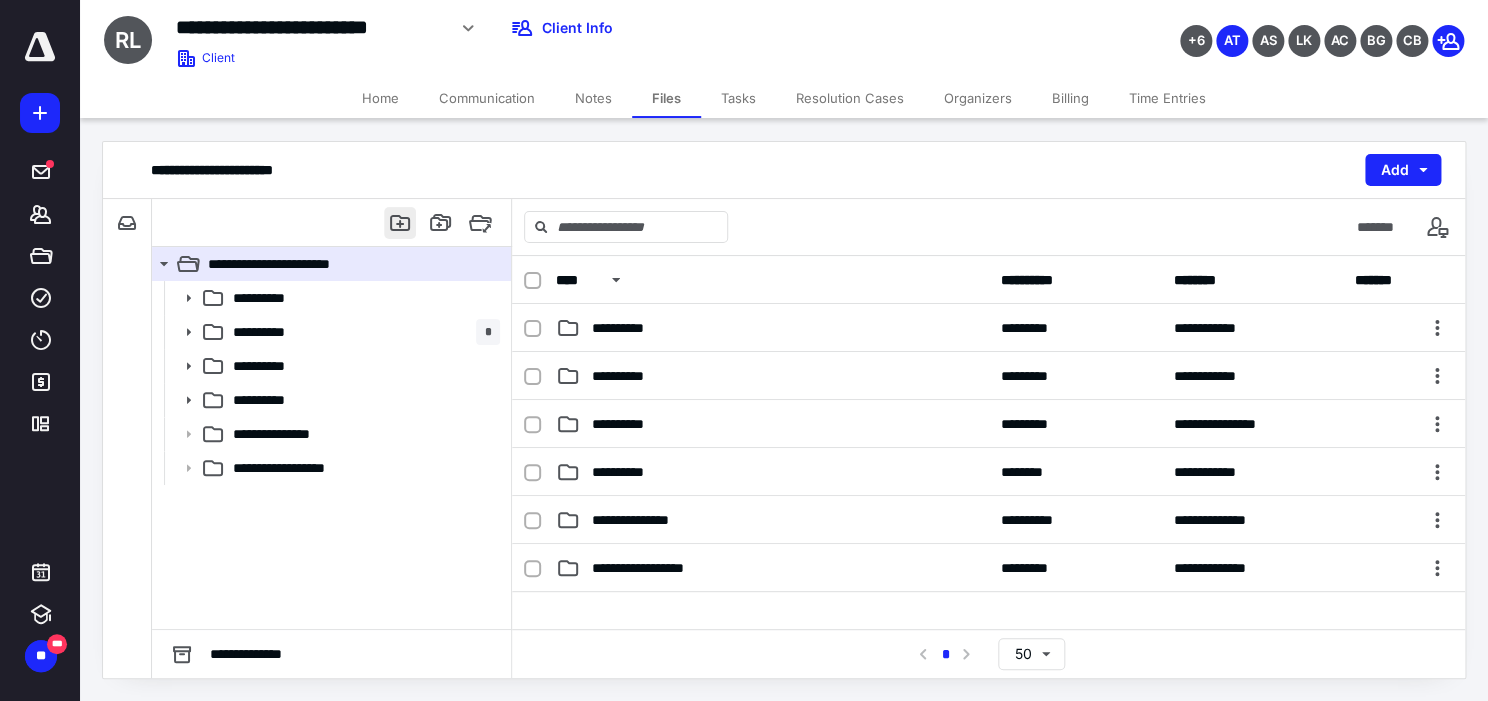 click at bounding box center (400, 223) 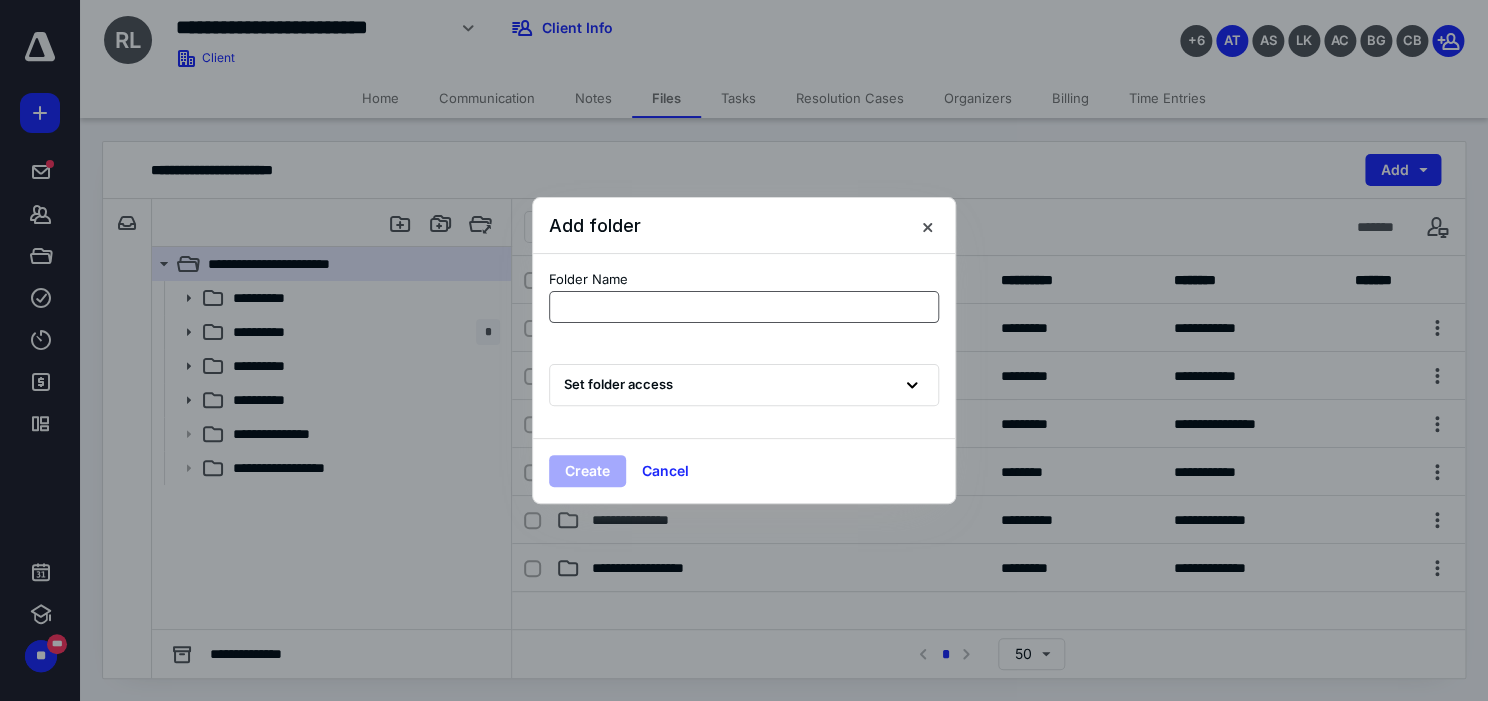 type on "**********" 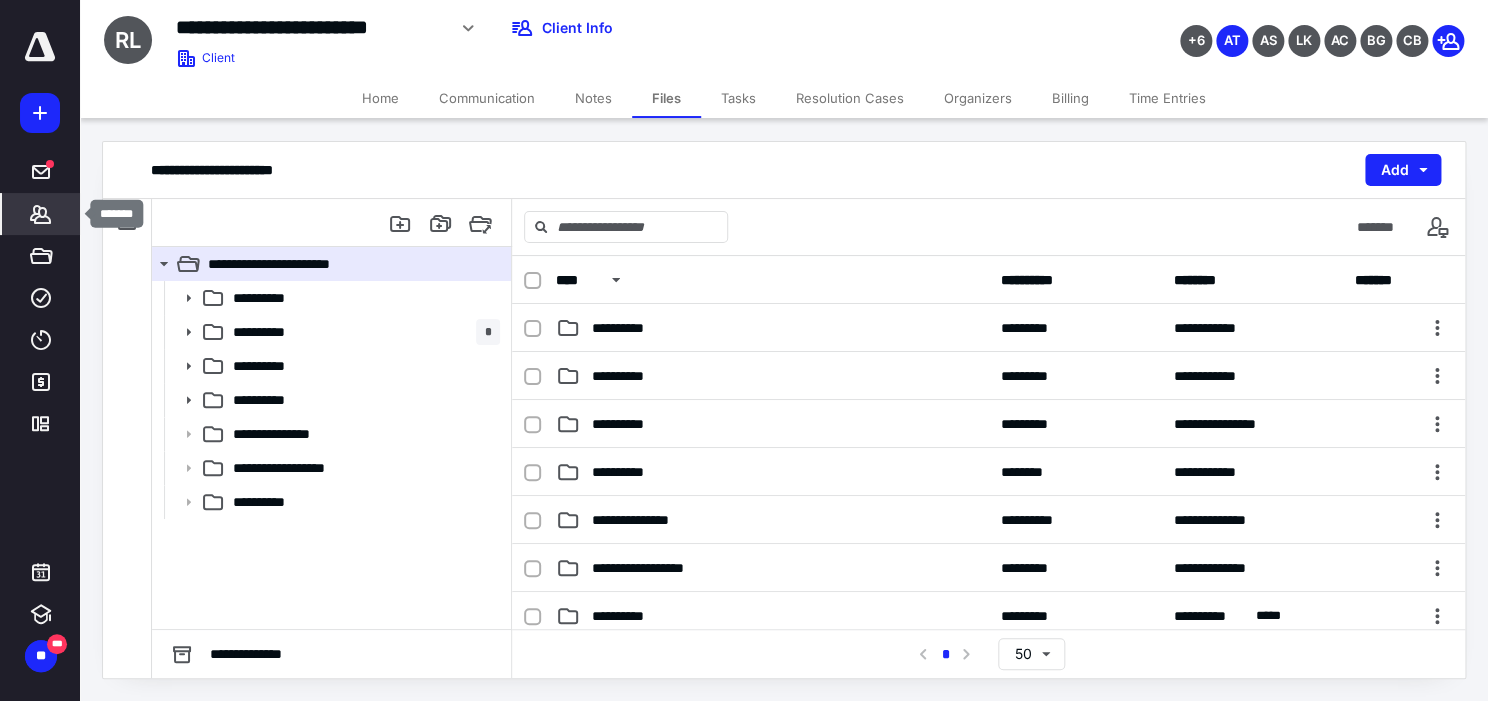 click on "*******" at bounding box center (41, 214) 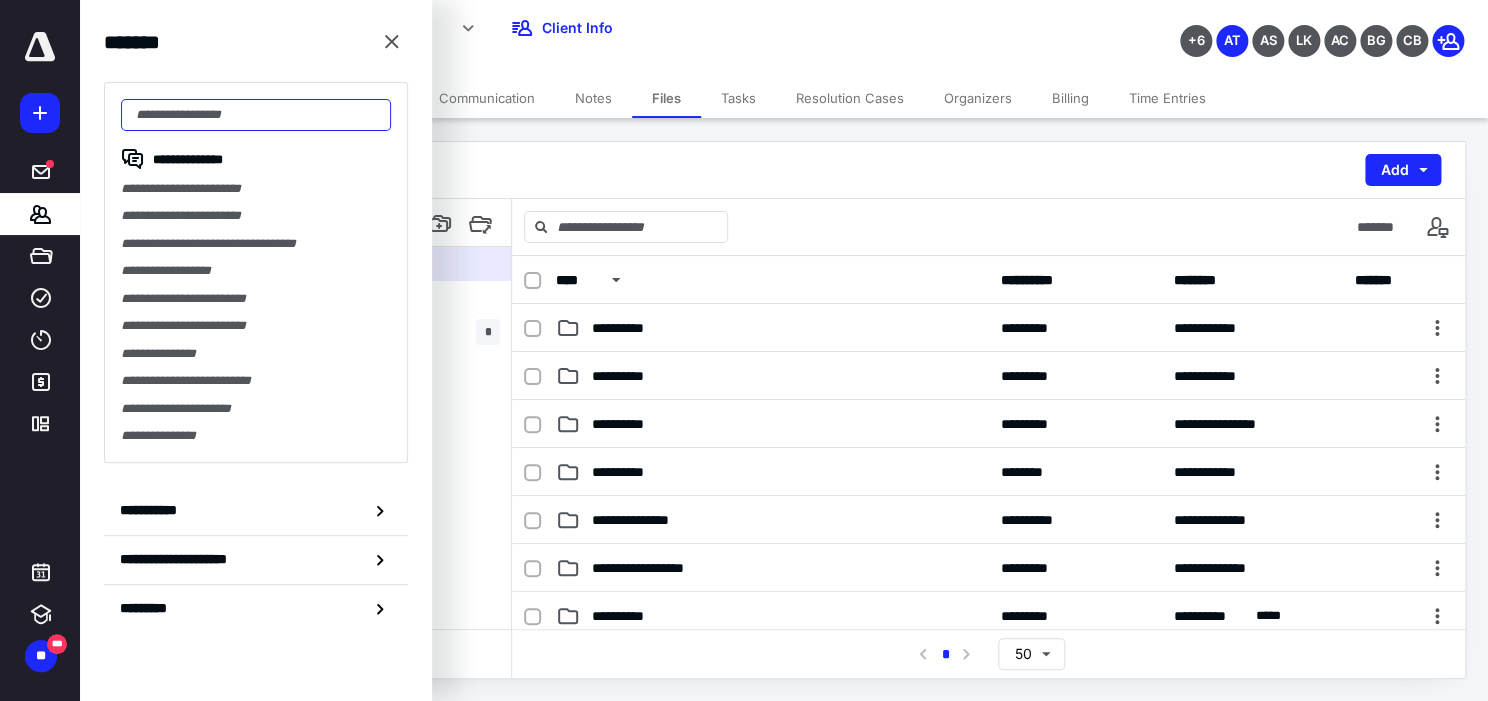 click at bounding box center [256, 115] 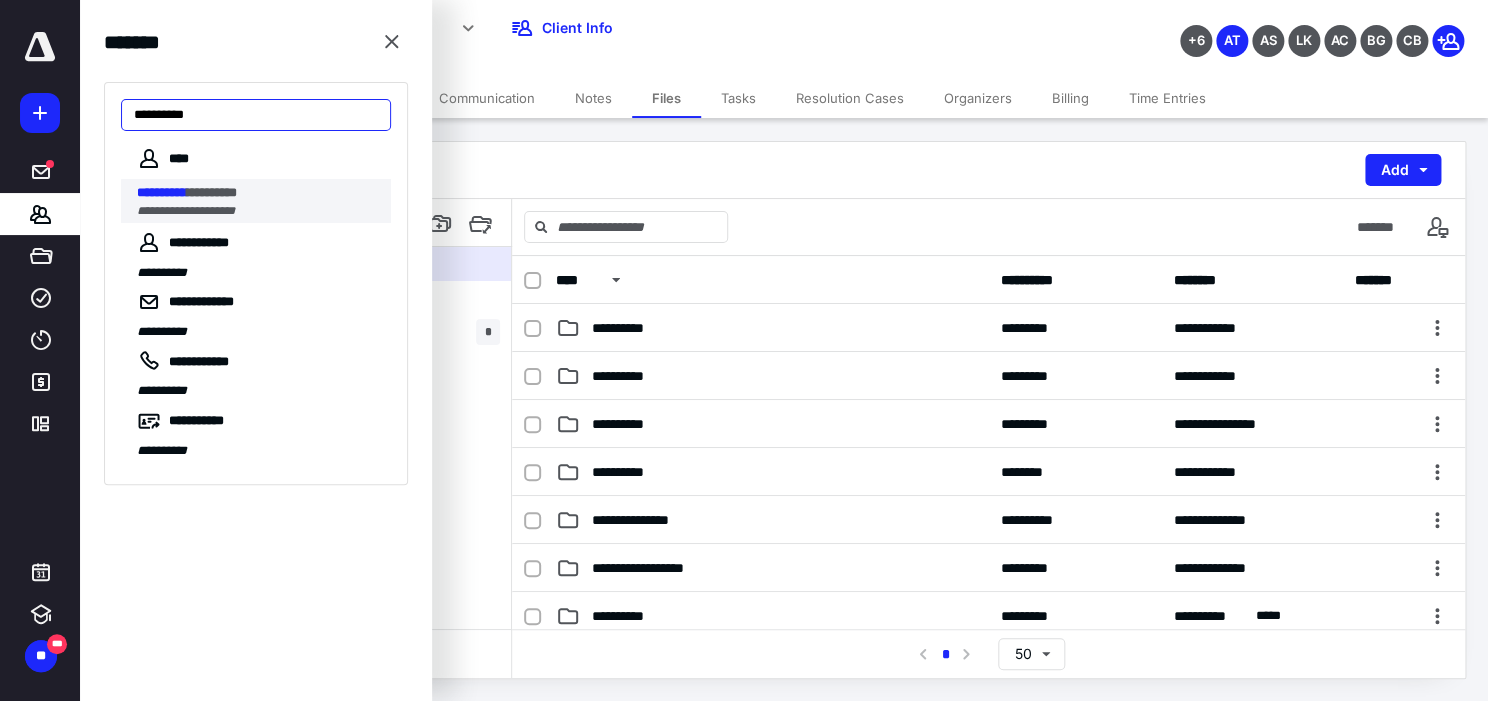 type on "**********" 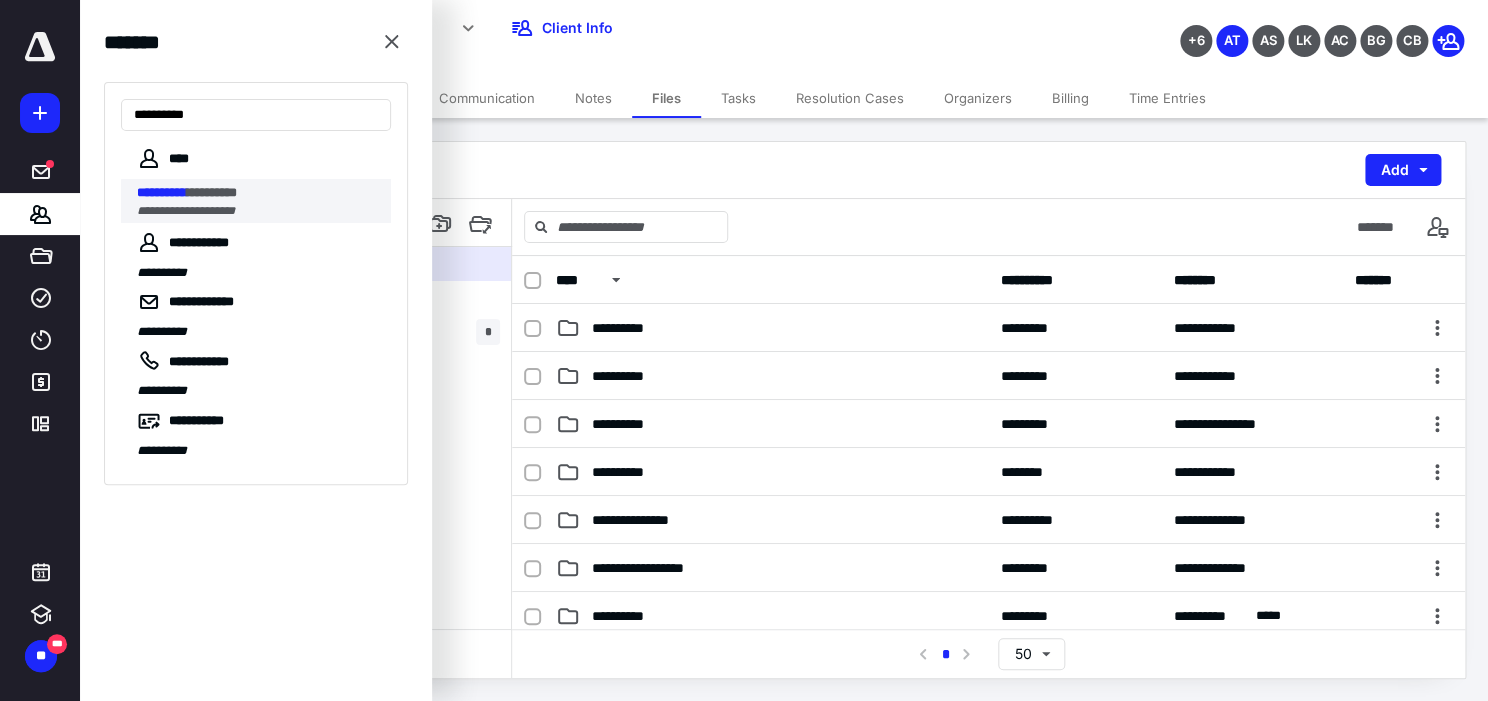 click on "**********" at bounding box center [264, 201] 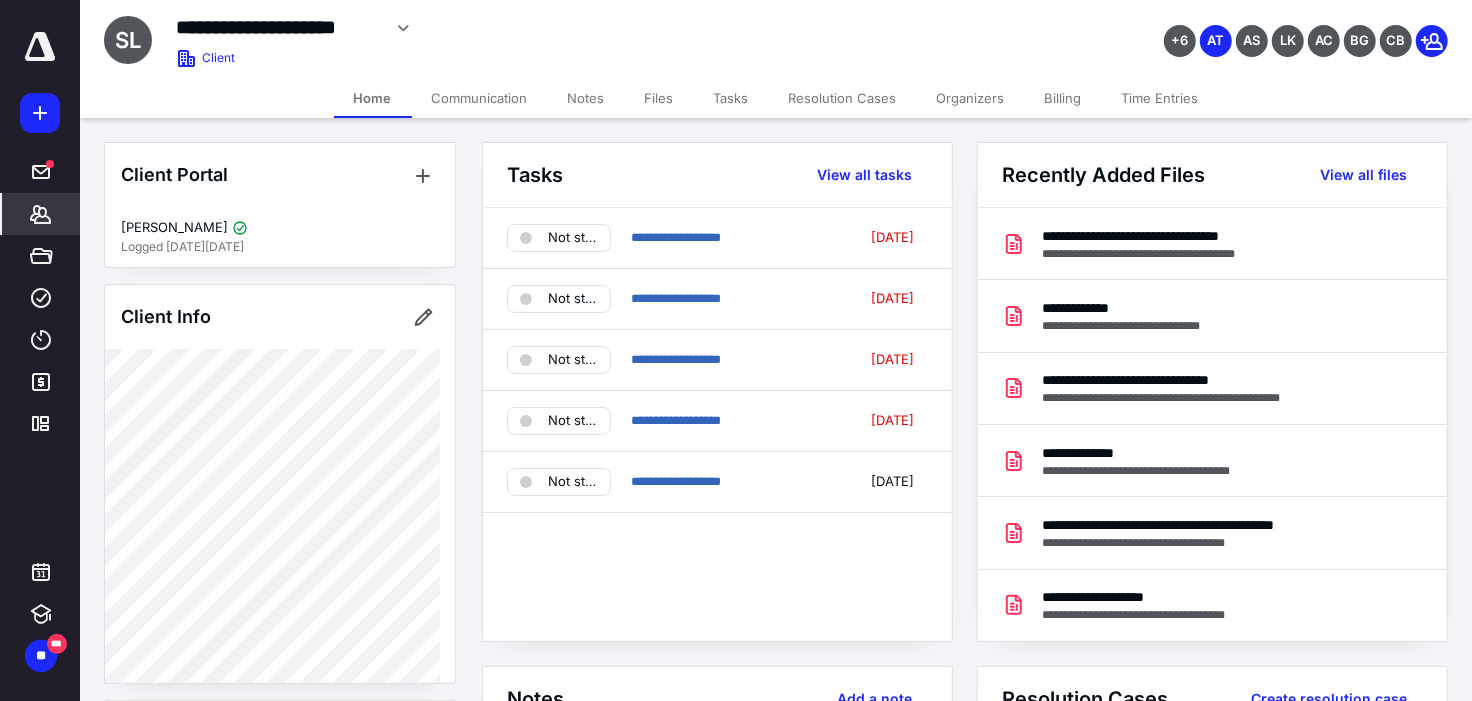 click on "Files" at bounding box center (659, 98) 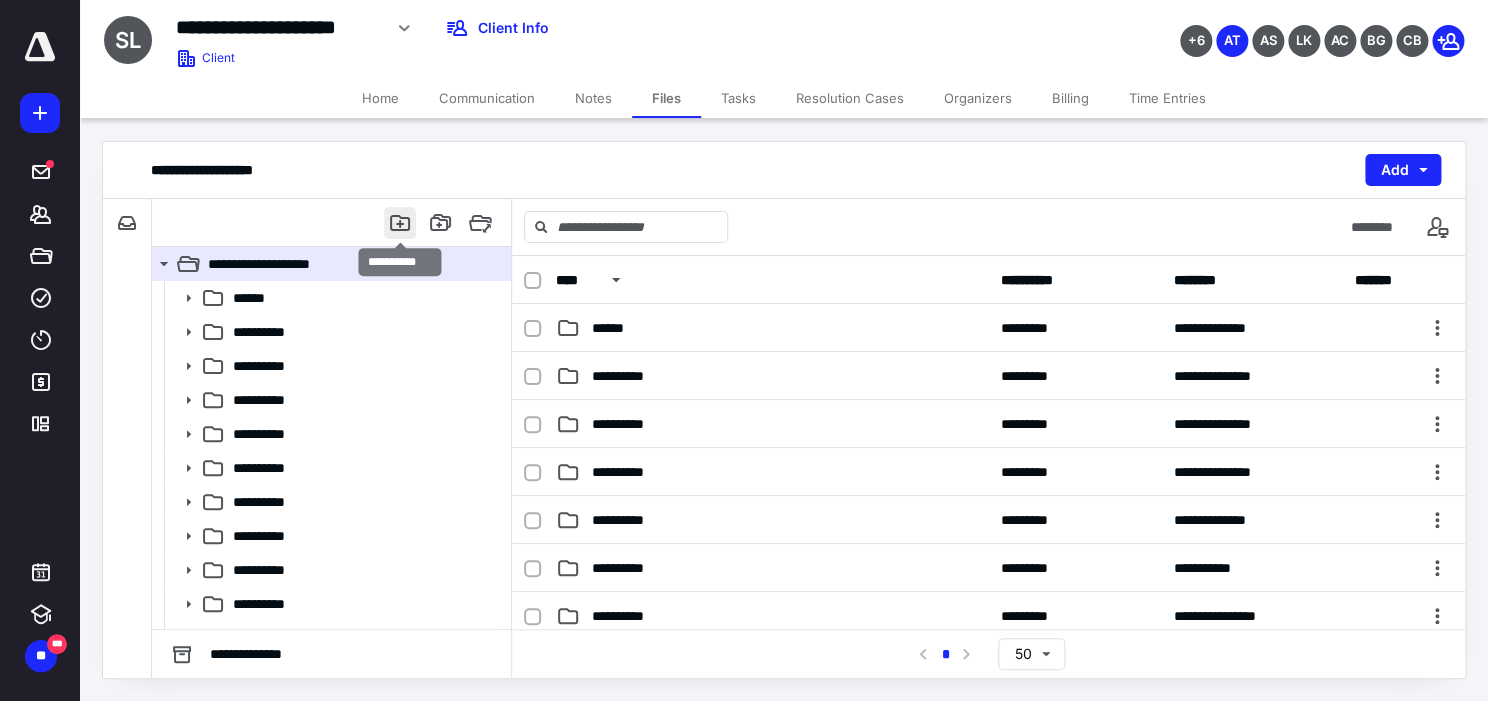 click at bounding box center (400, 223) 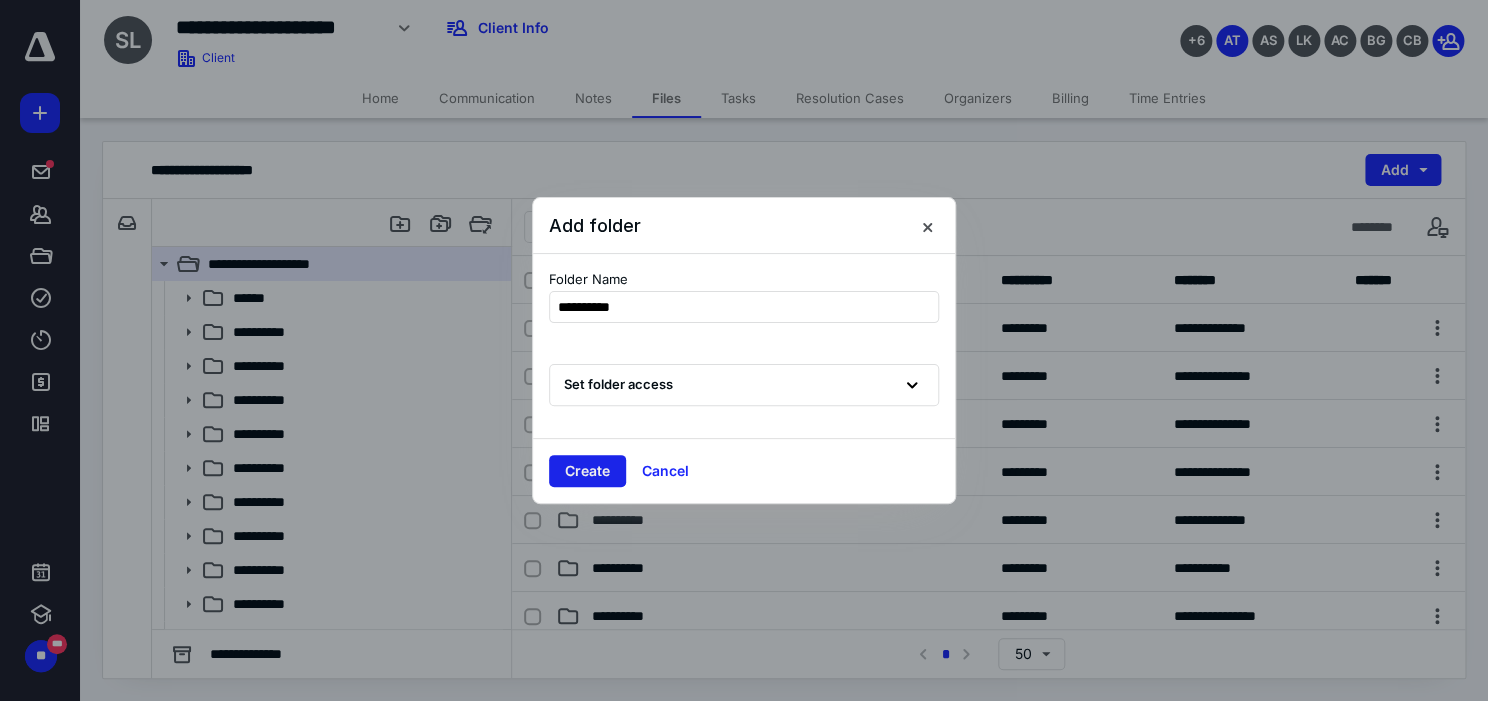 type on "**********" 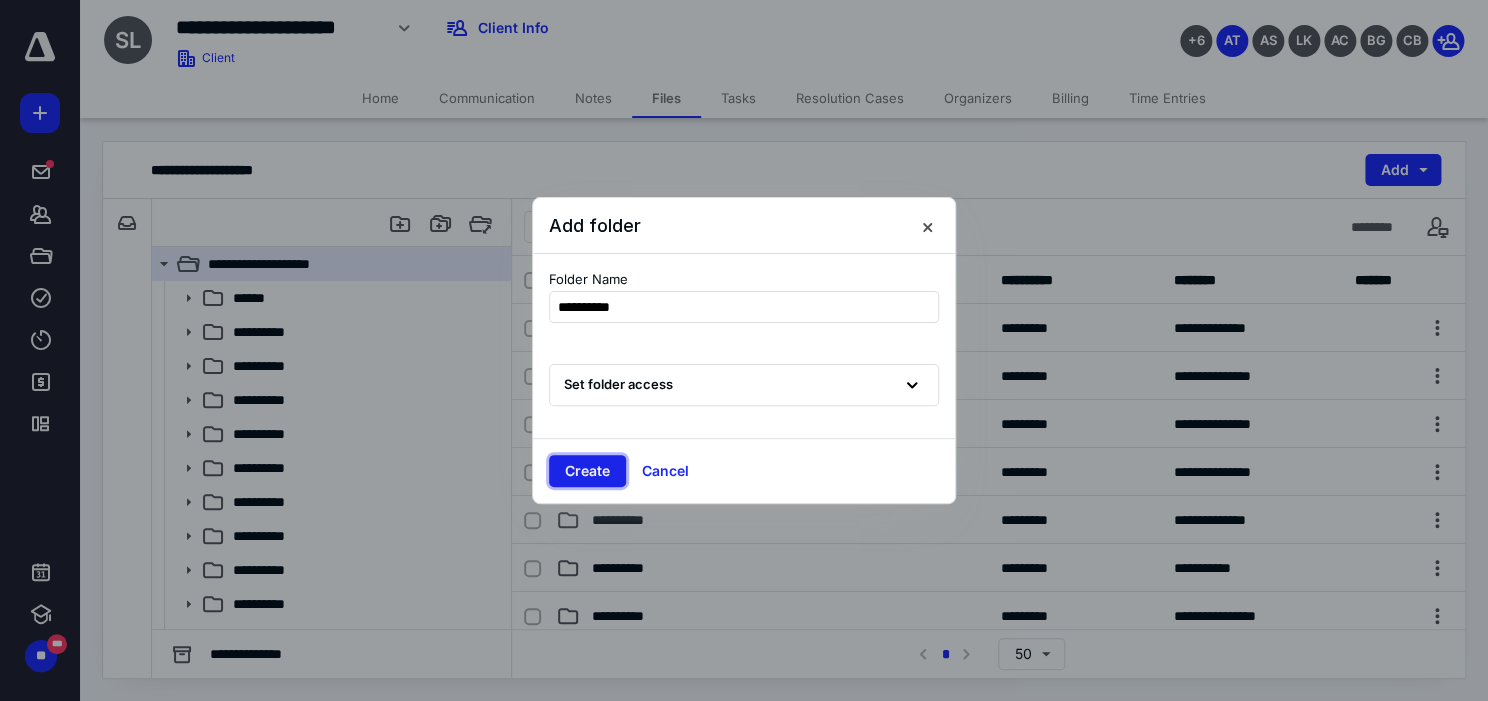 click on "Create" at bounding box center [587, 471] 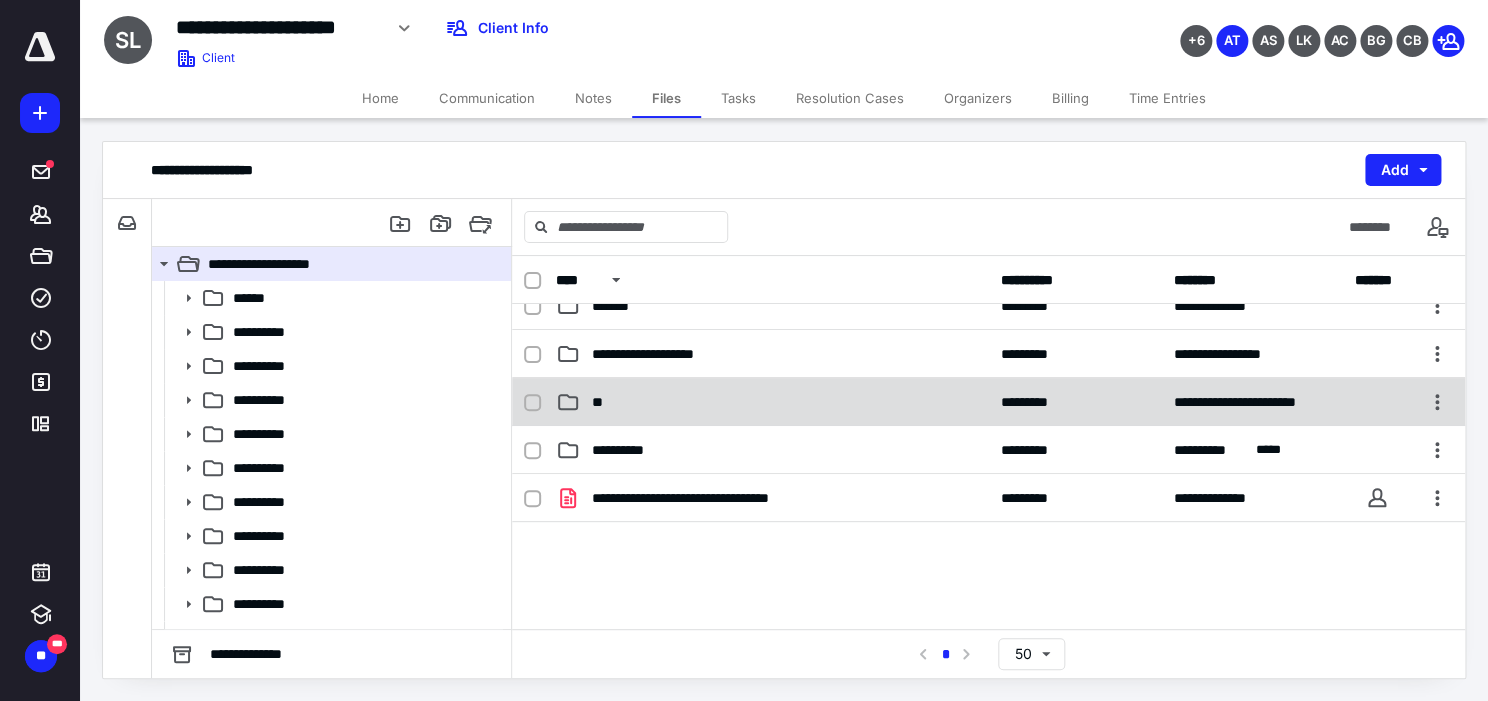 scroll, scrollTop: 900, scrollLeft: 0, axis: vertical 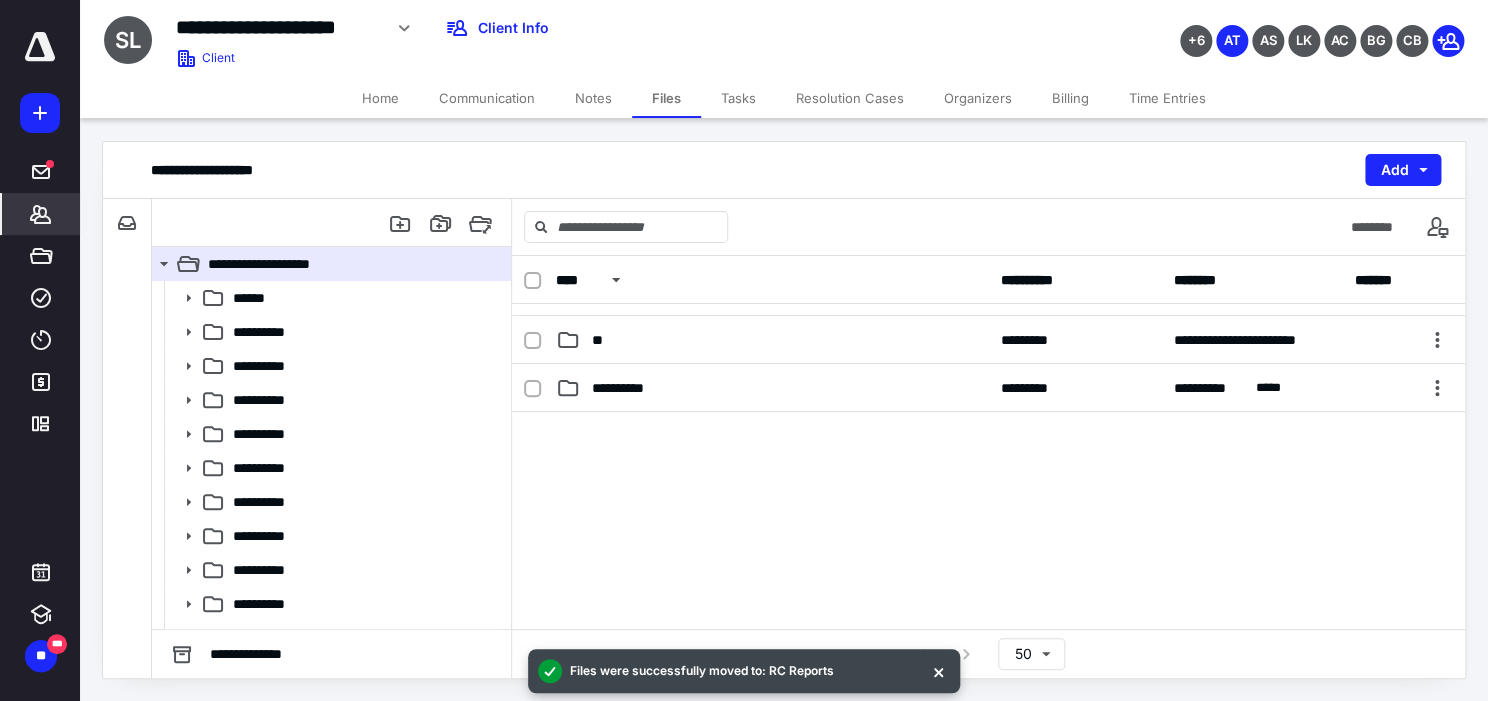 click on "*******" at bounding box center (41, 214) 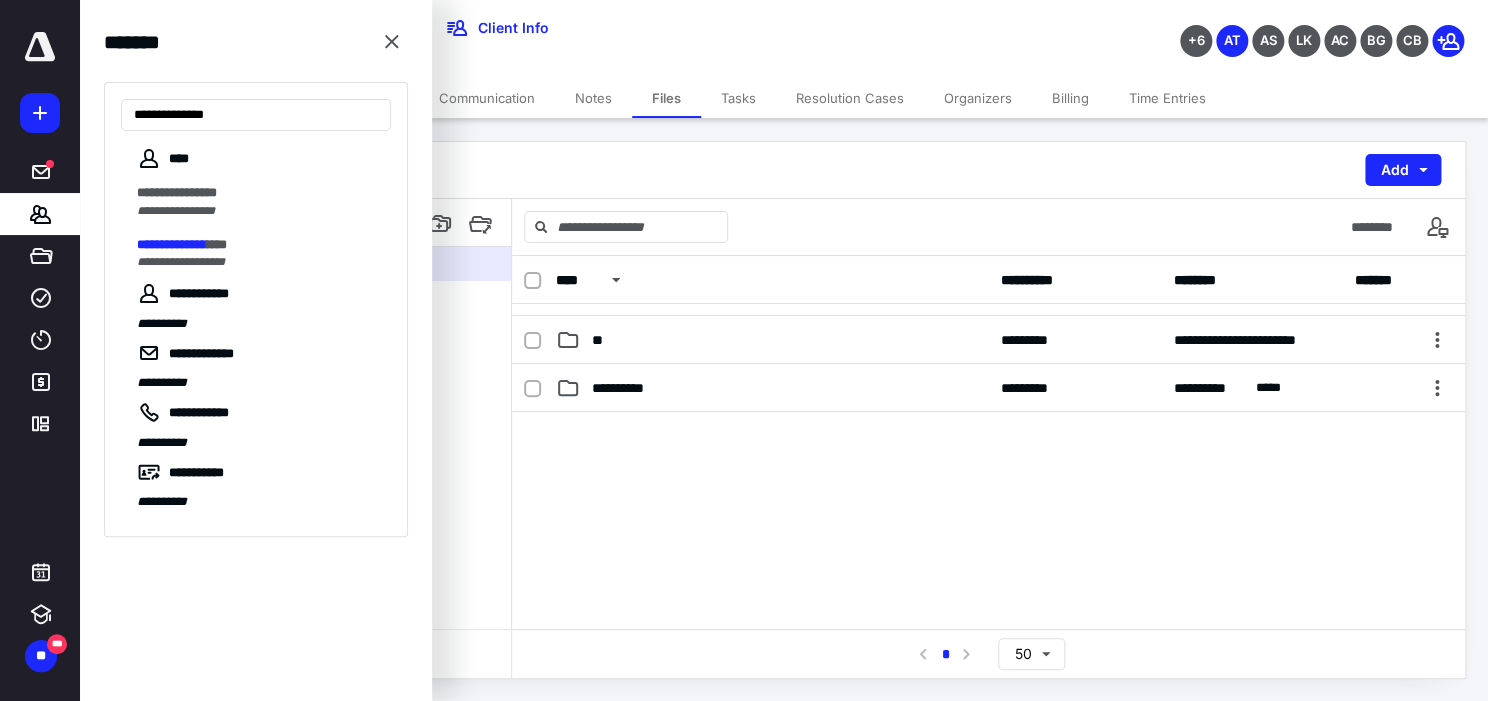 type on "**********" 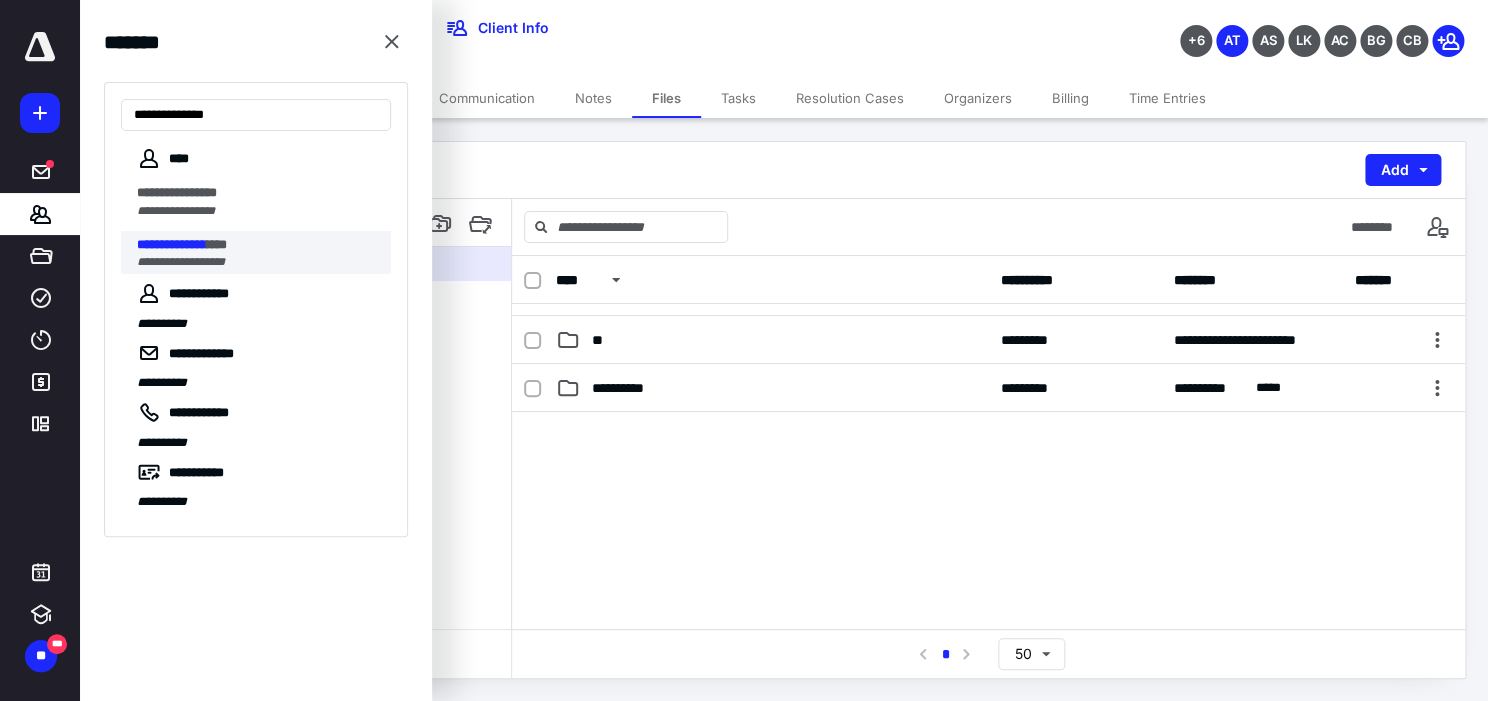 click on "**********" at bounding box center (258, 262) 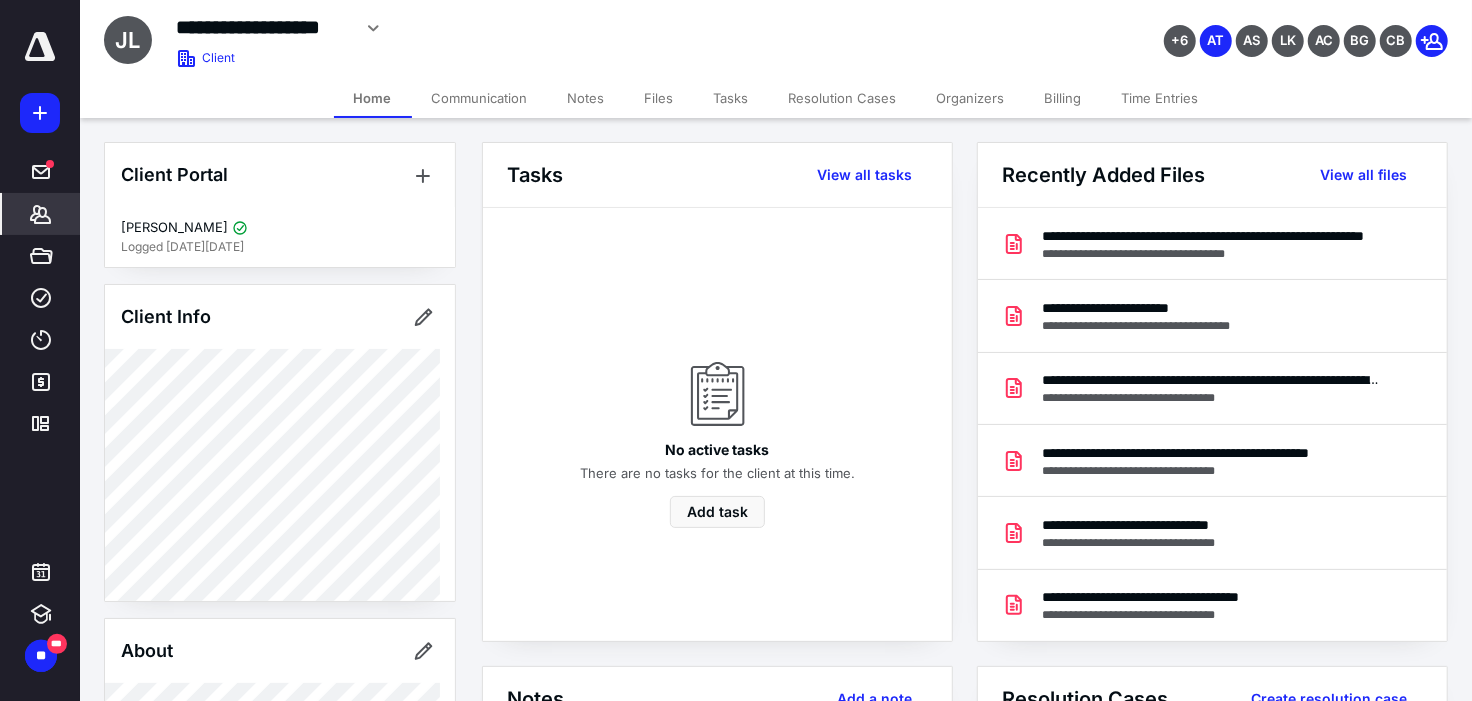 click on "Files" at bounding box center [659, 98] 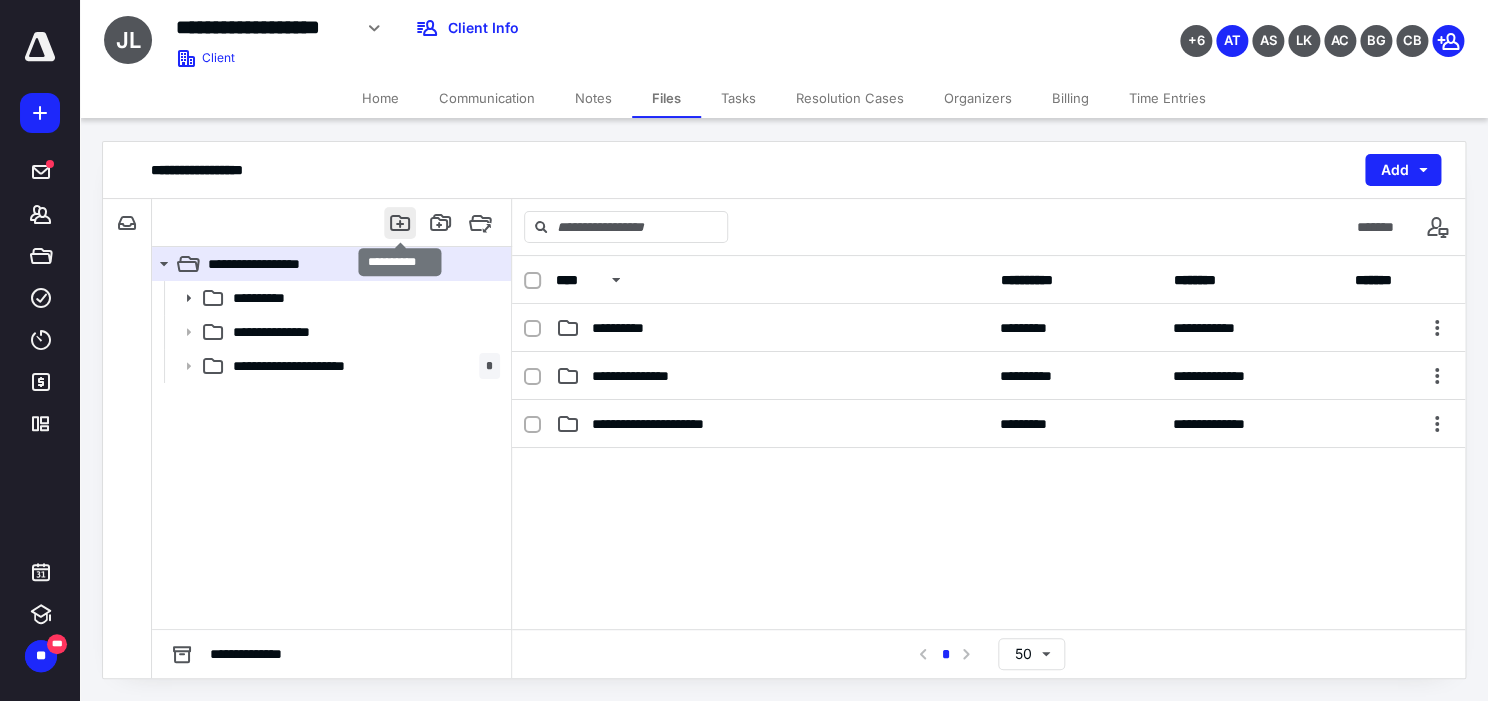 click at bounding box center [400, 223] 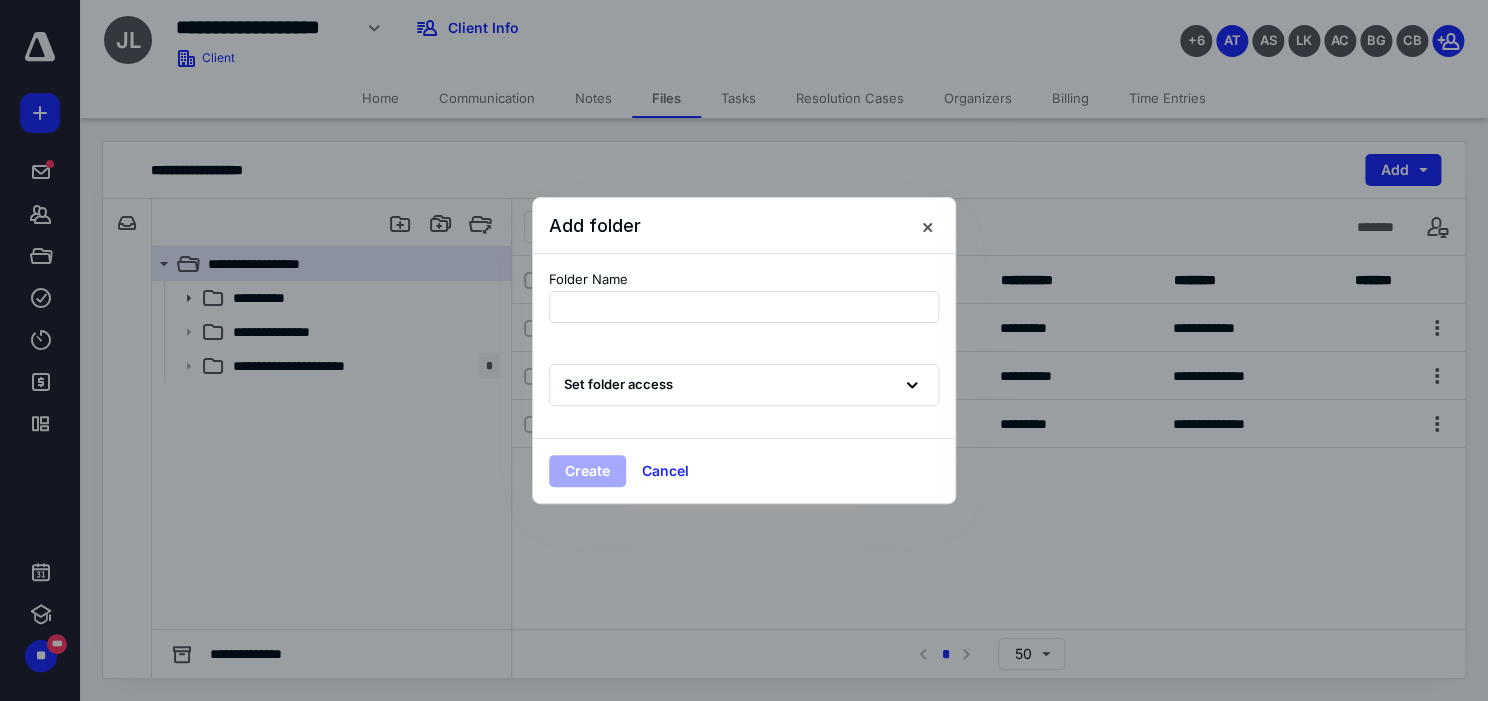 click on "Folder Name Set folder access" at bounding box center (744, 346) 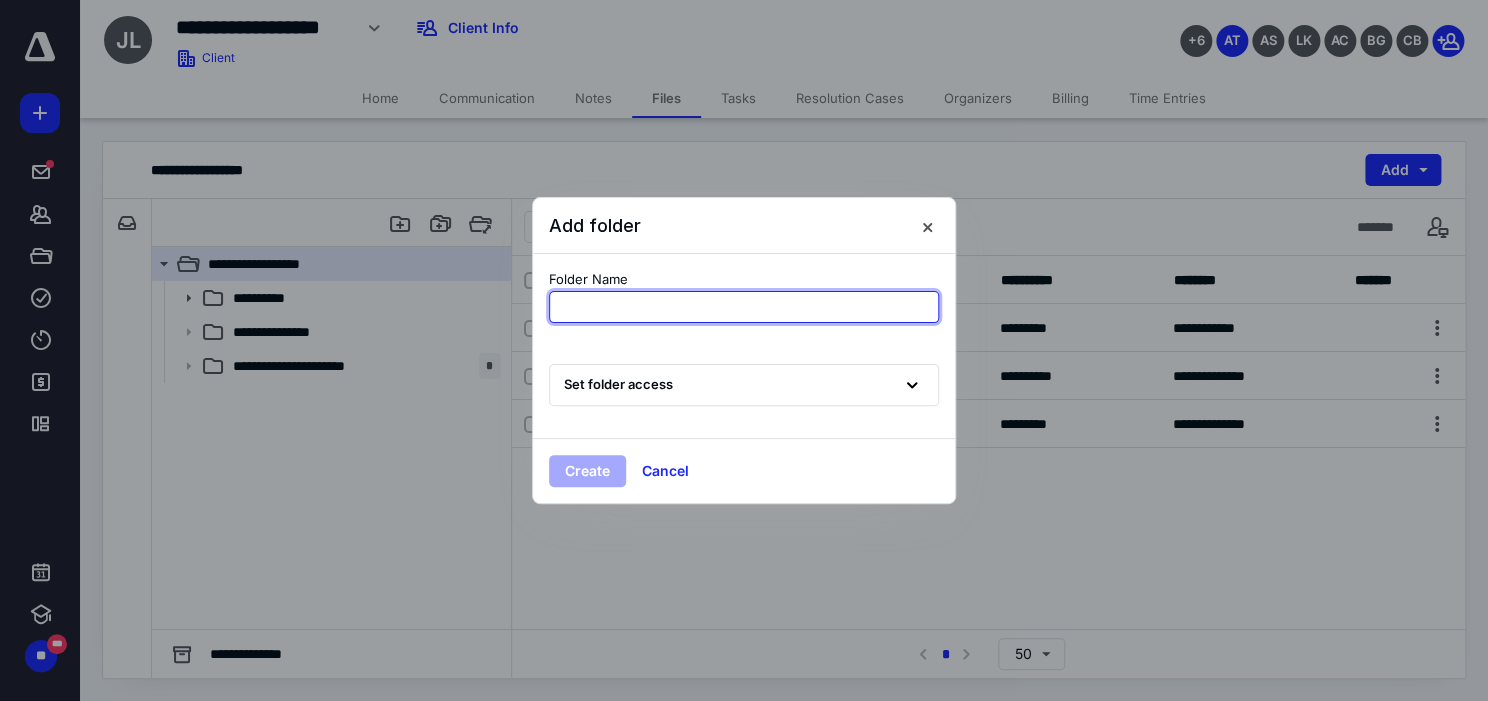 click at bounding box center [744, 307] 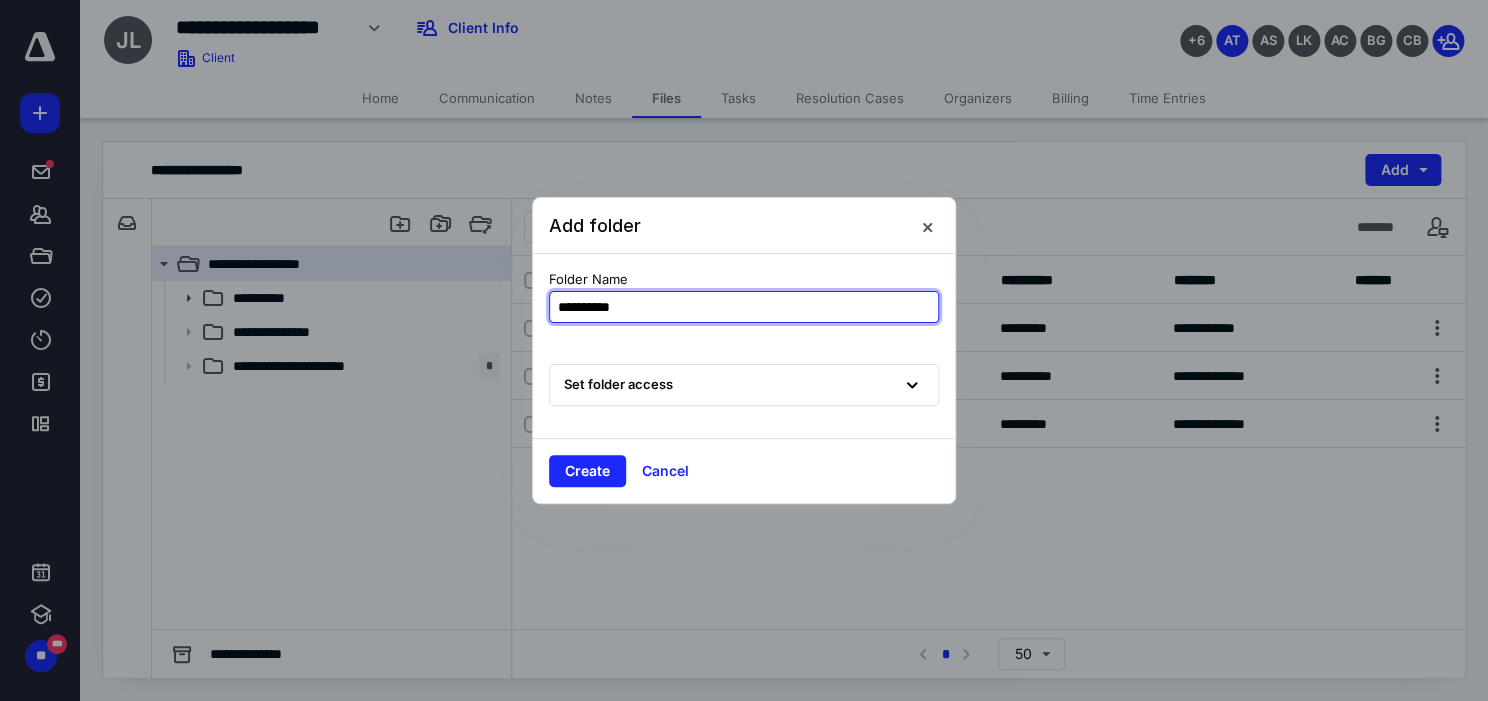 click on "**********" at bounding box center (744, 307) 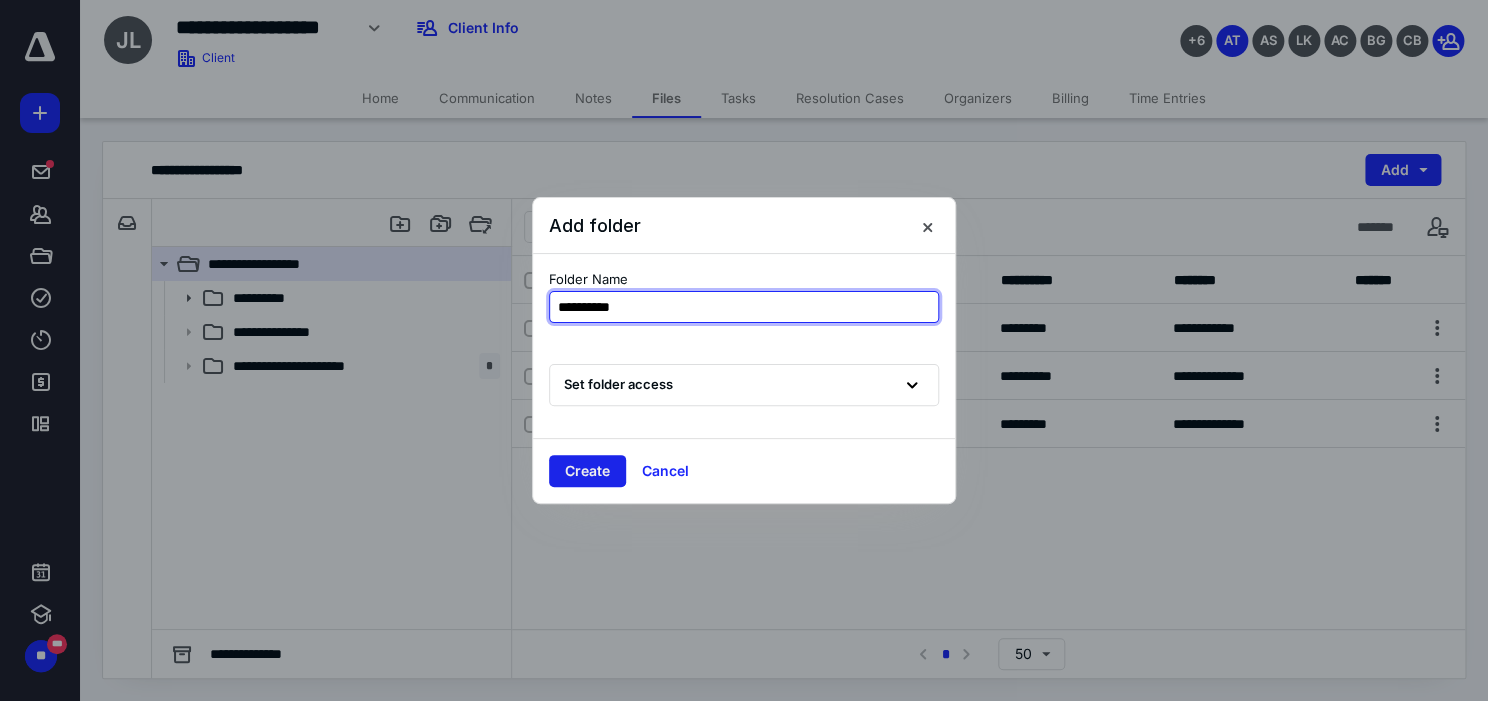 type on "**********" 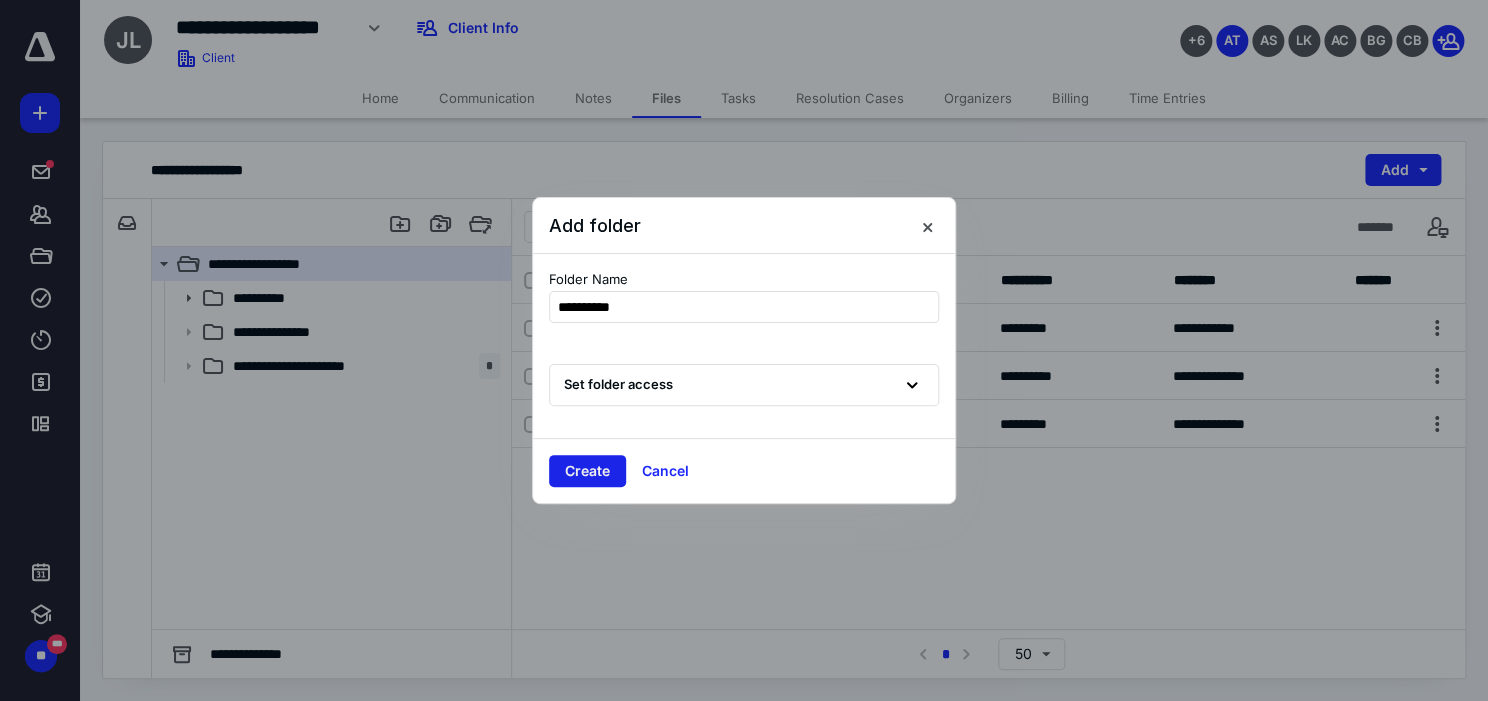 click on "Create" at bounding box center [587, 471] 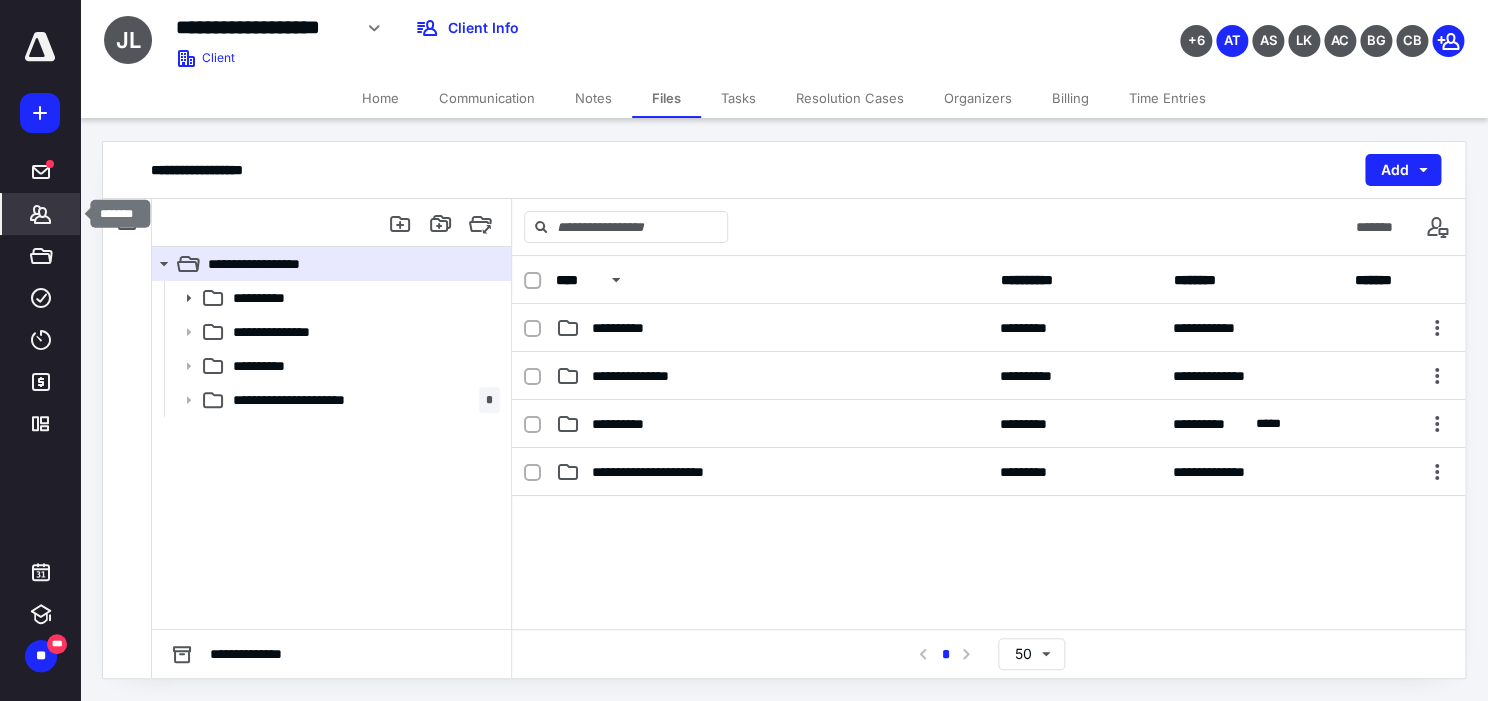 click 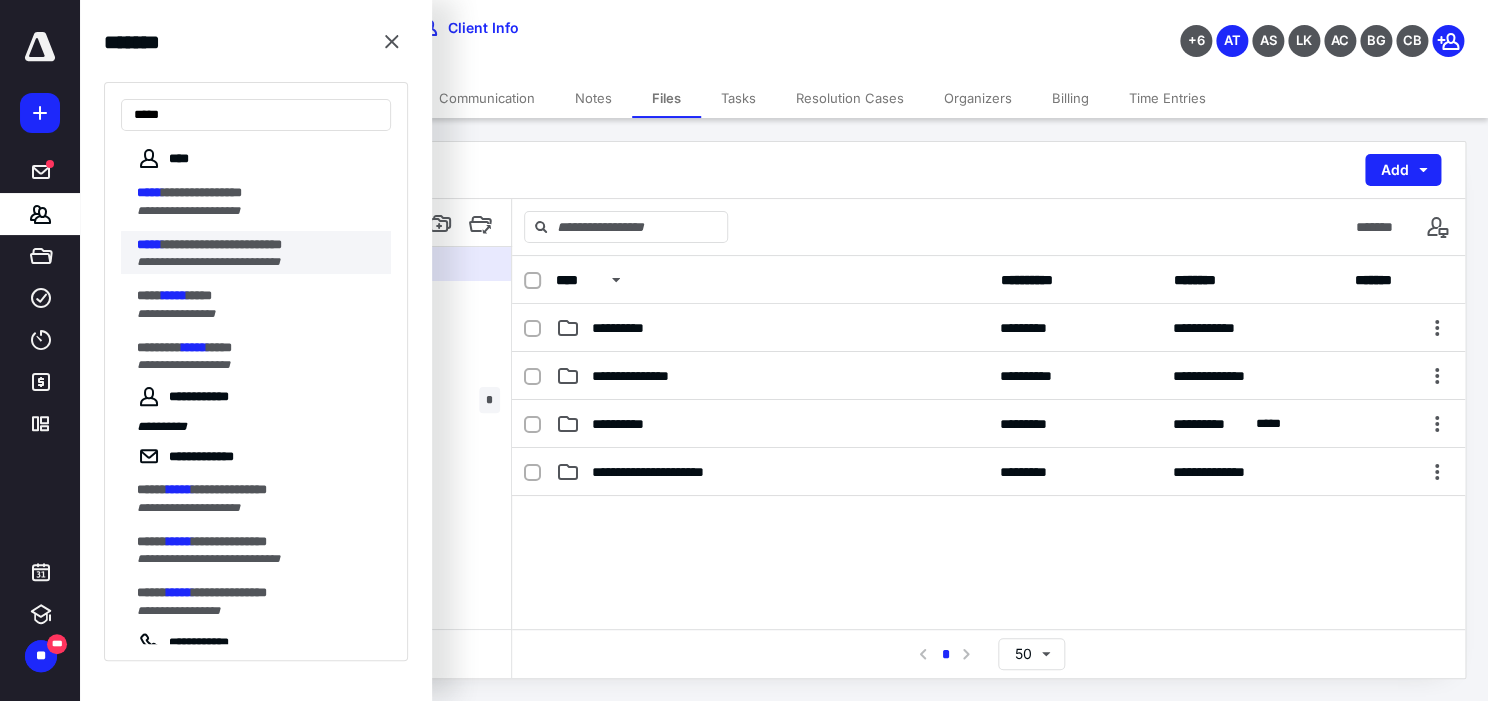 type on "*****" 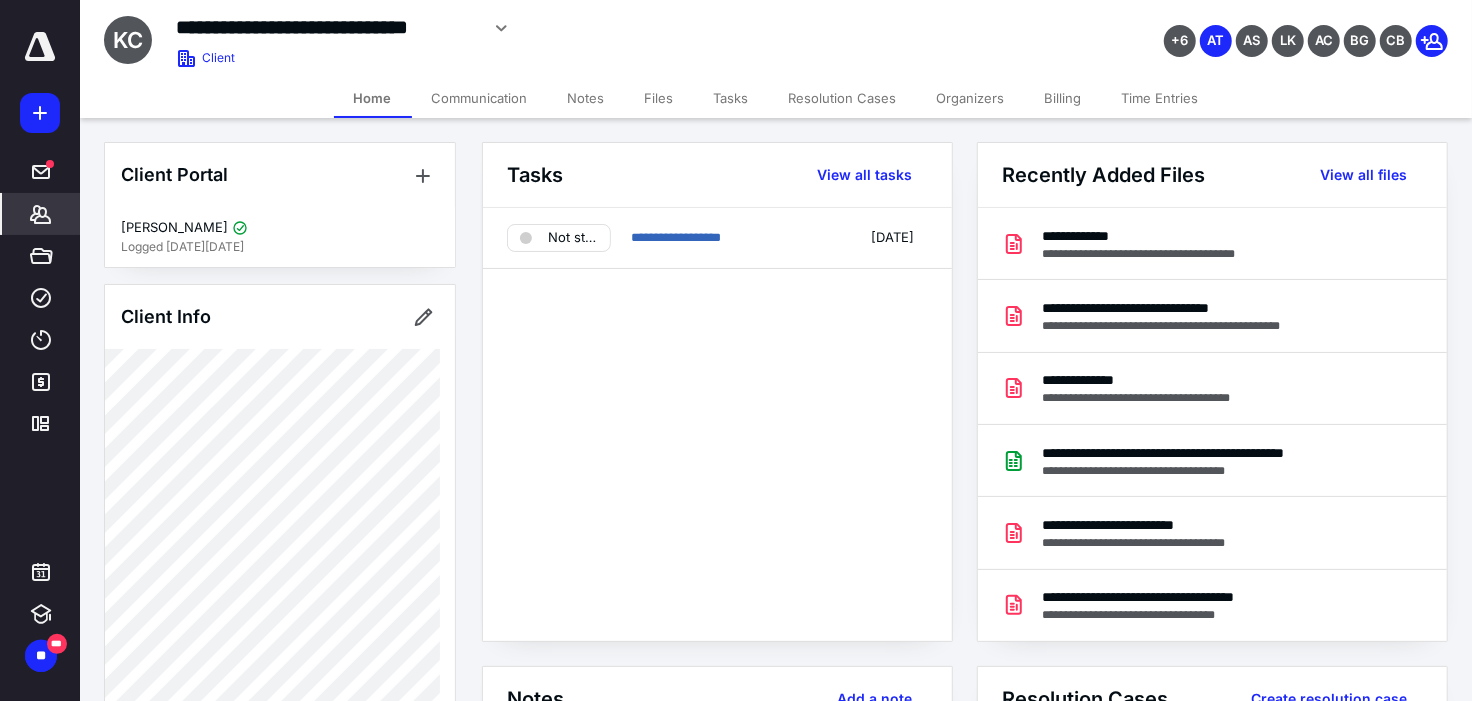 click on "Files" at bounding box center [659, 98] 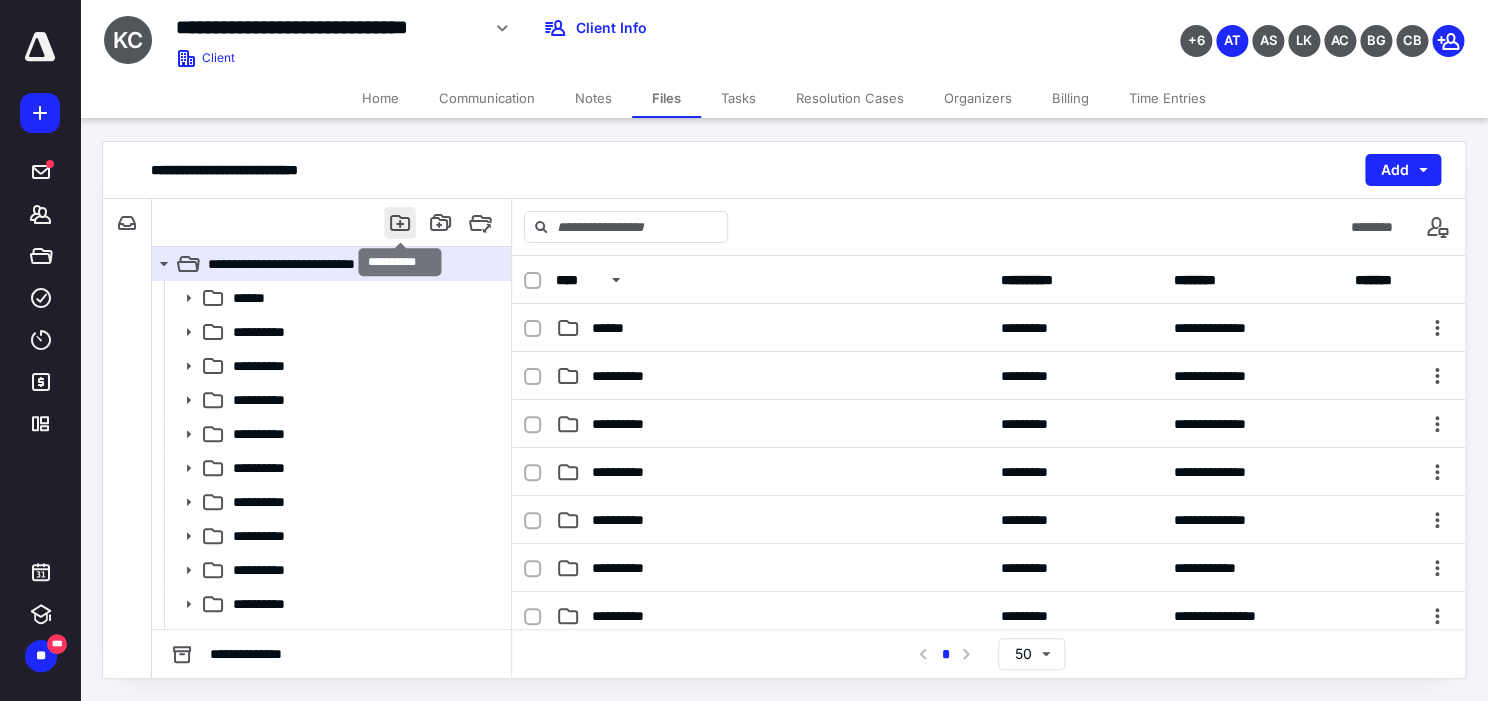 click at bounding box center (400, 223) 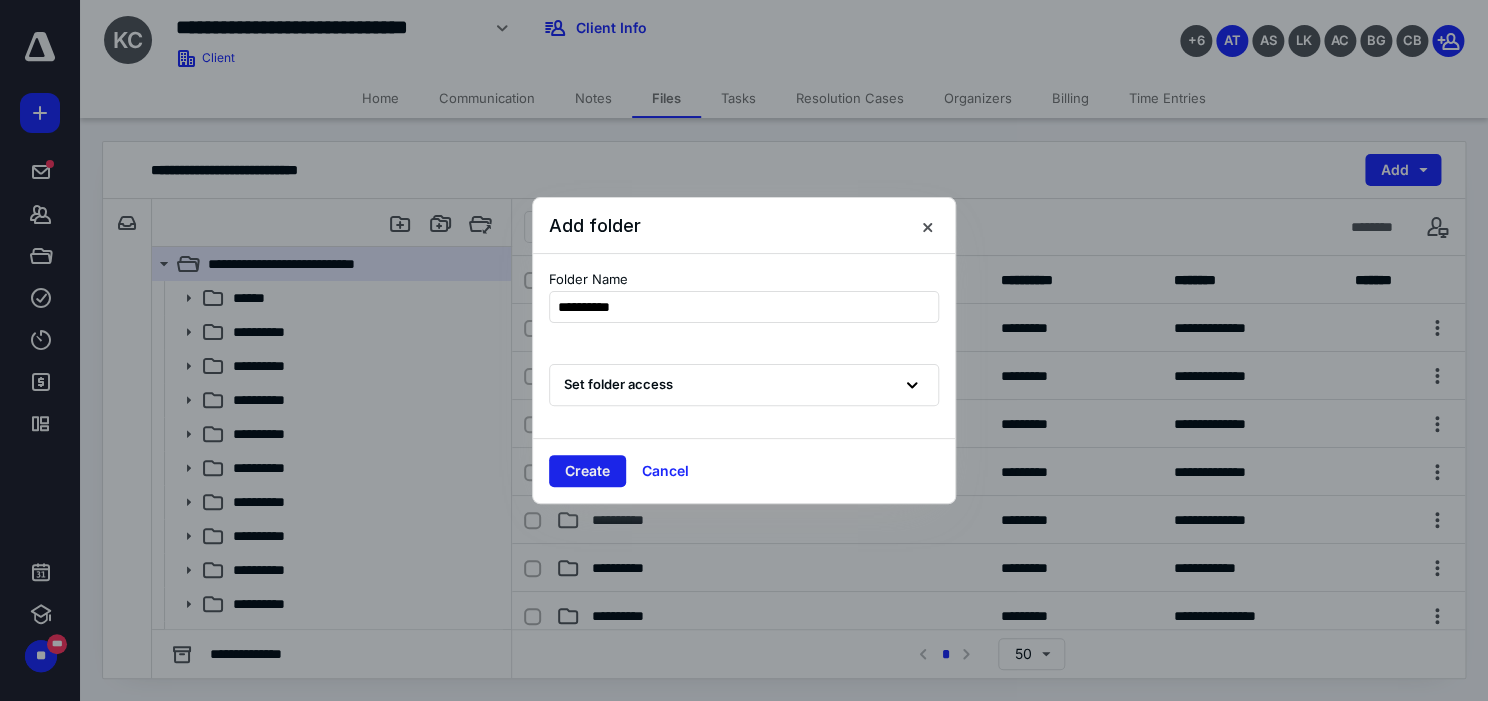 type on "**********" 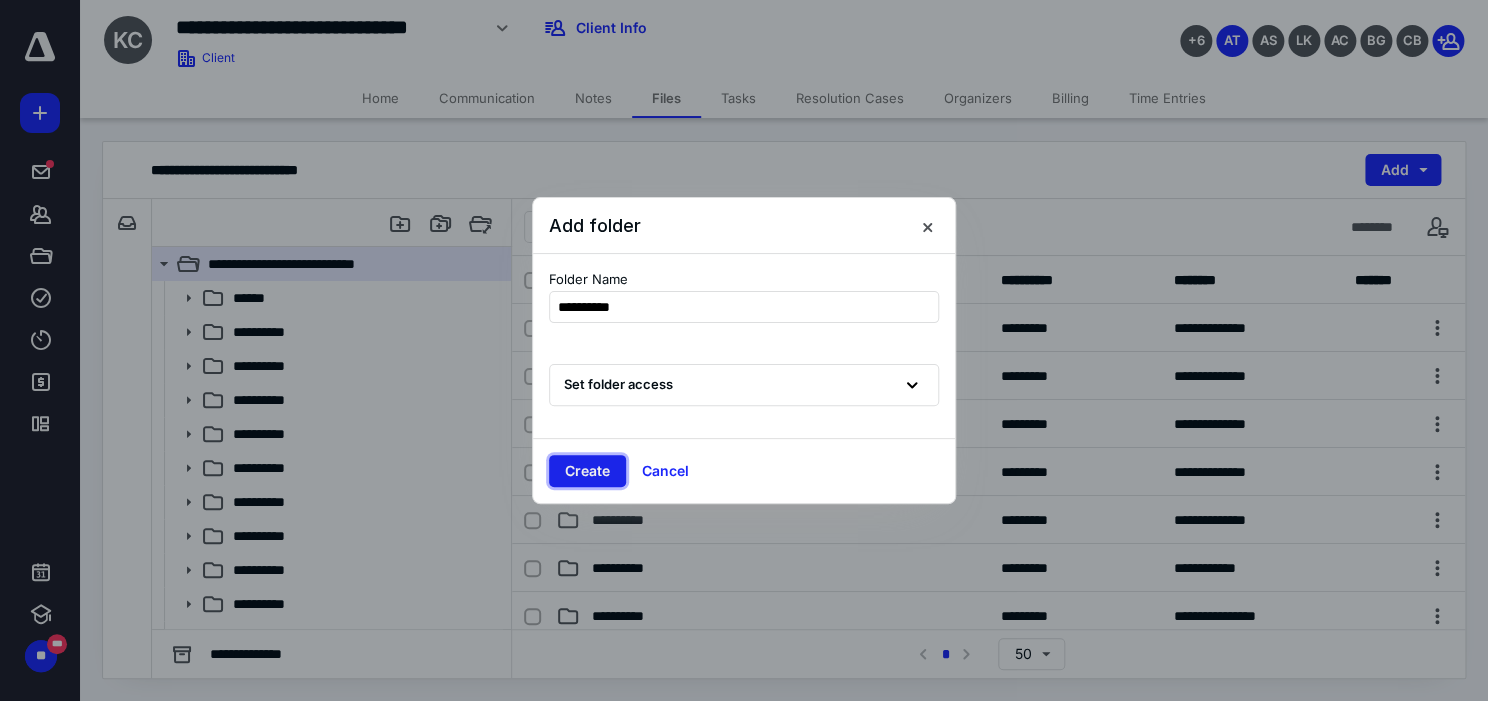 click on "Create" at bounding box center (587, 471) 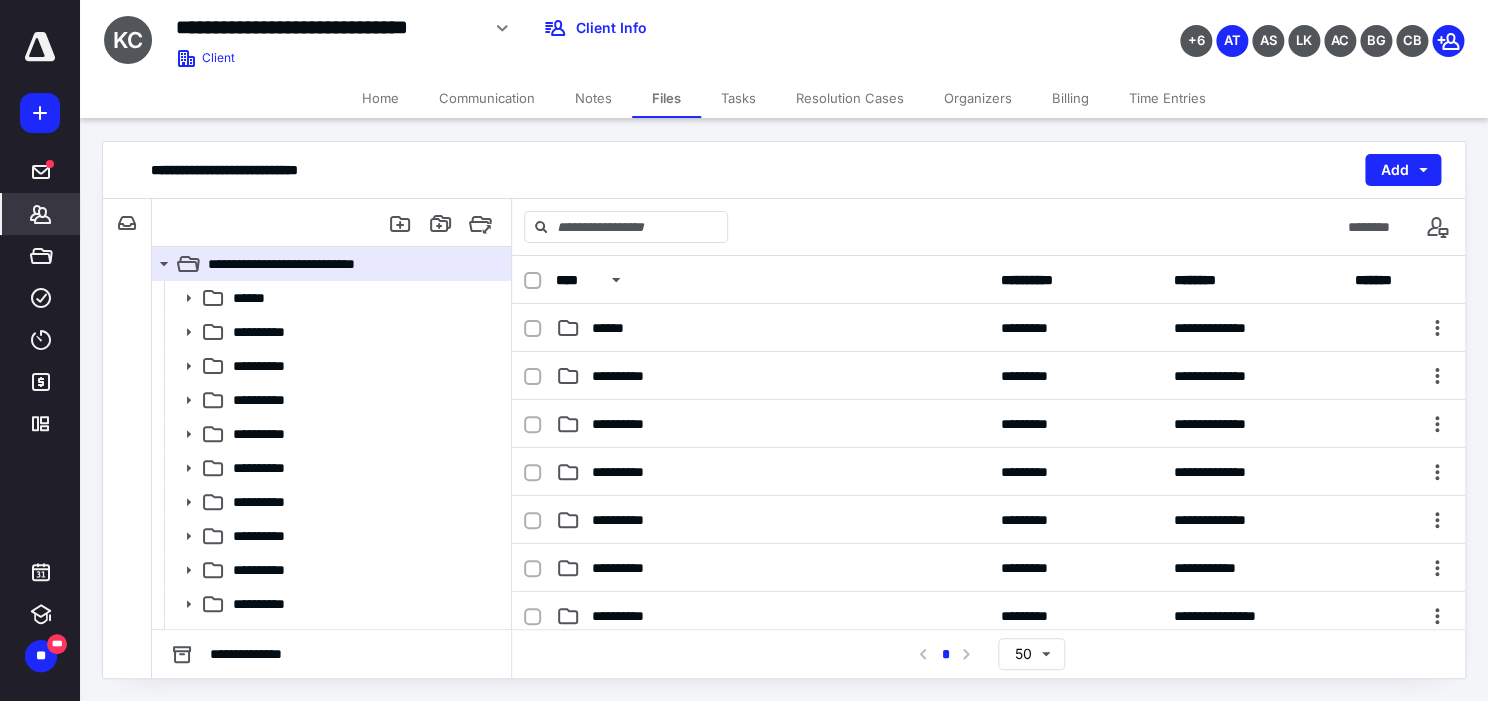 click 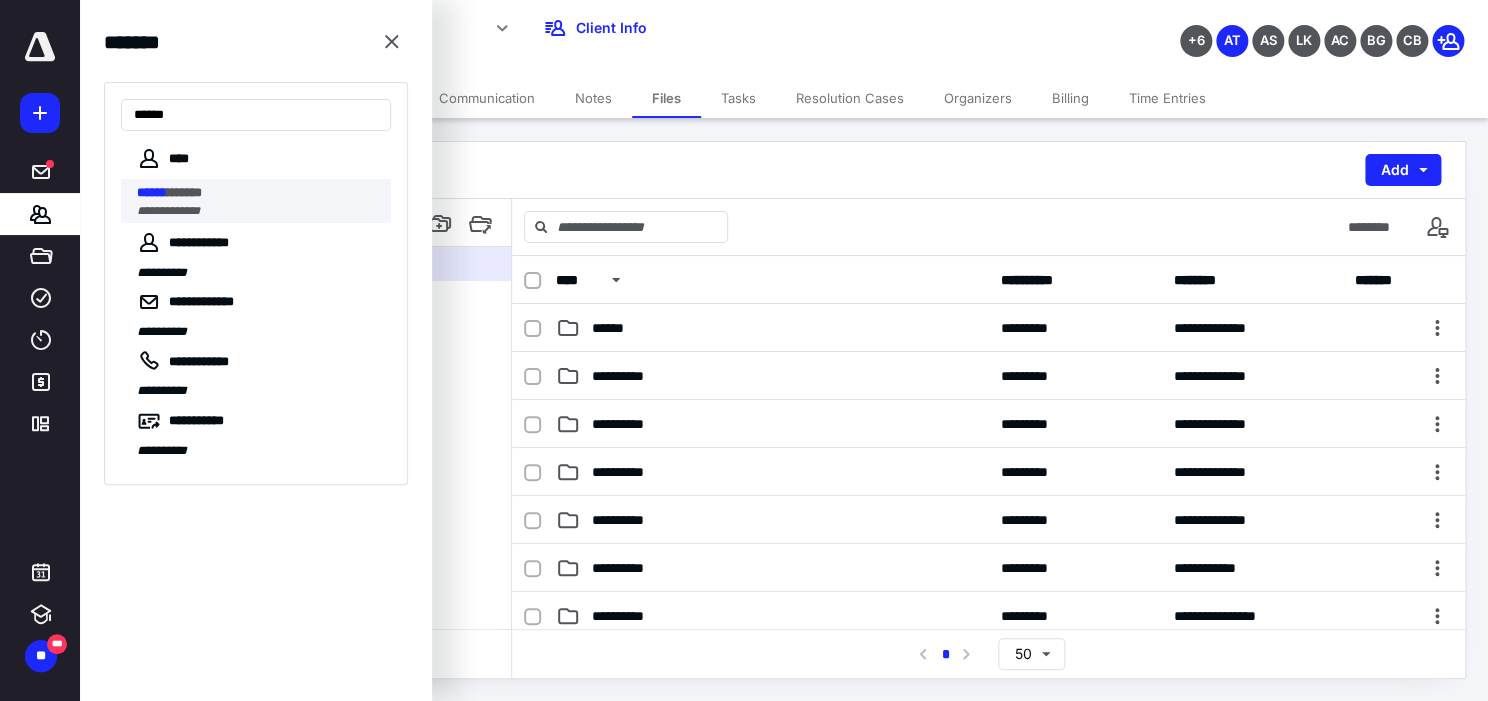 type on "******" 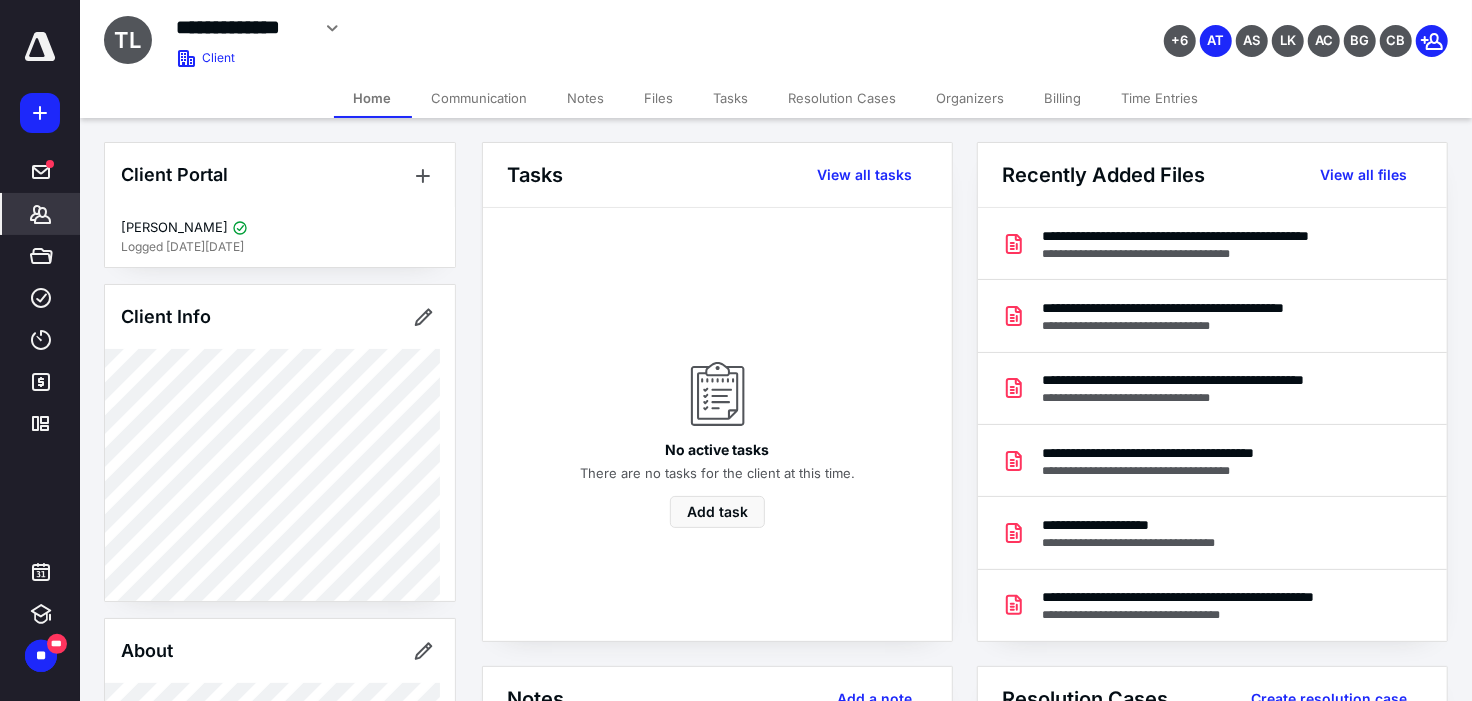click on "Files" at bounding box center (659, 98) 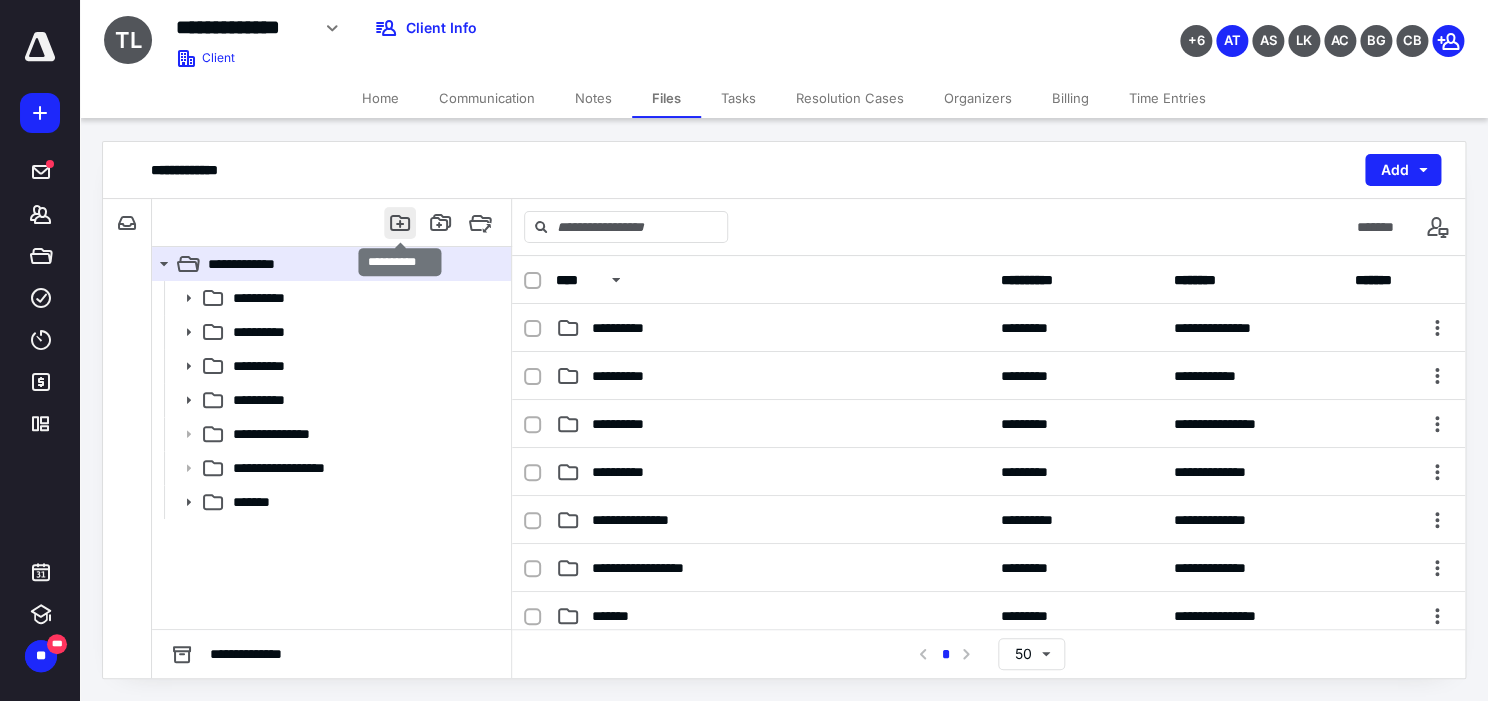 click at bounding box center (400, 223) 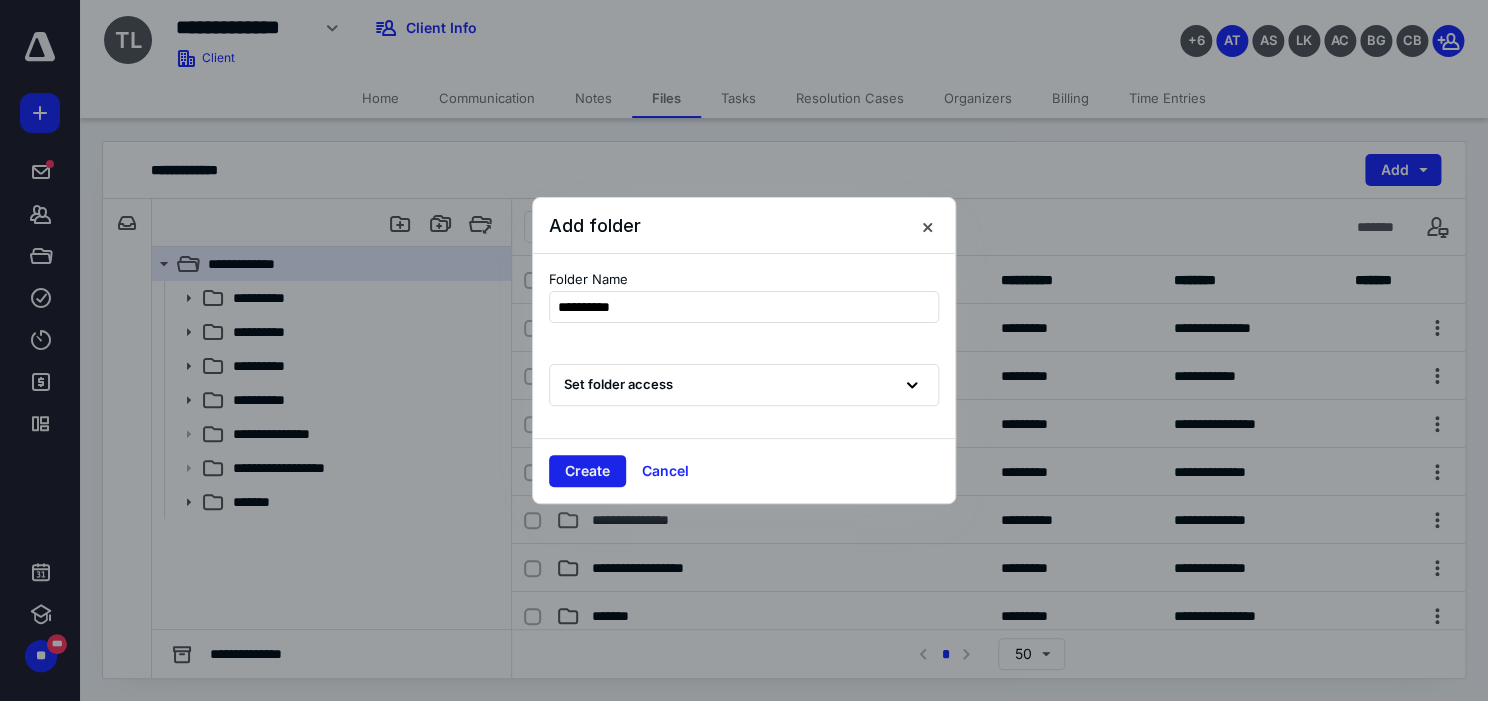 type on "**********" 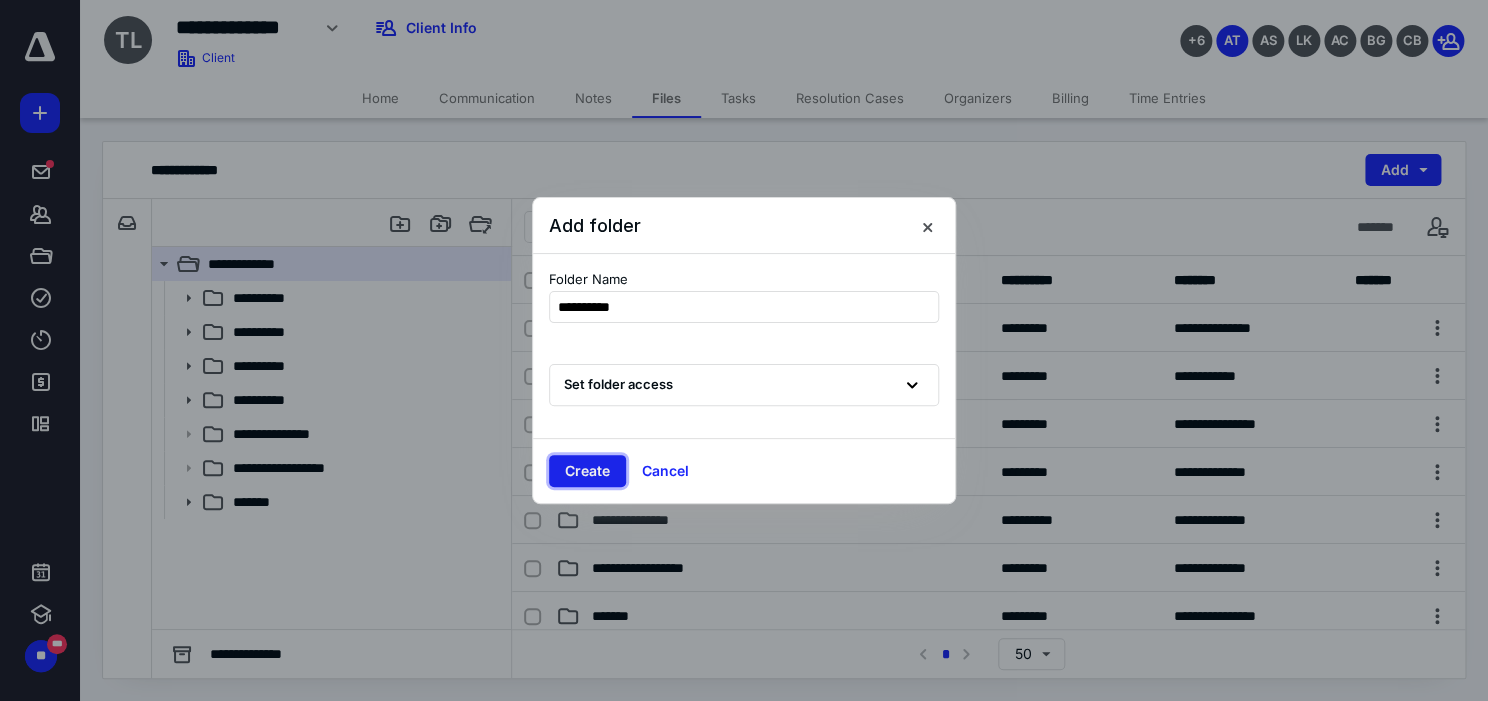 click on "Create" at bounding box center [587, 471] 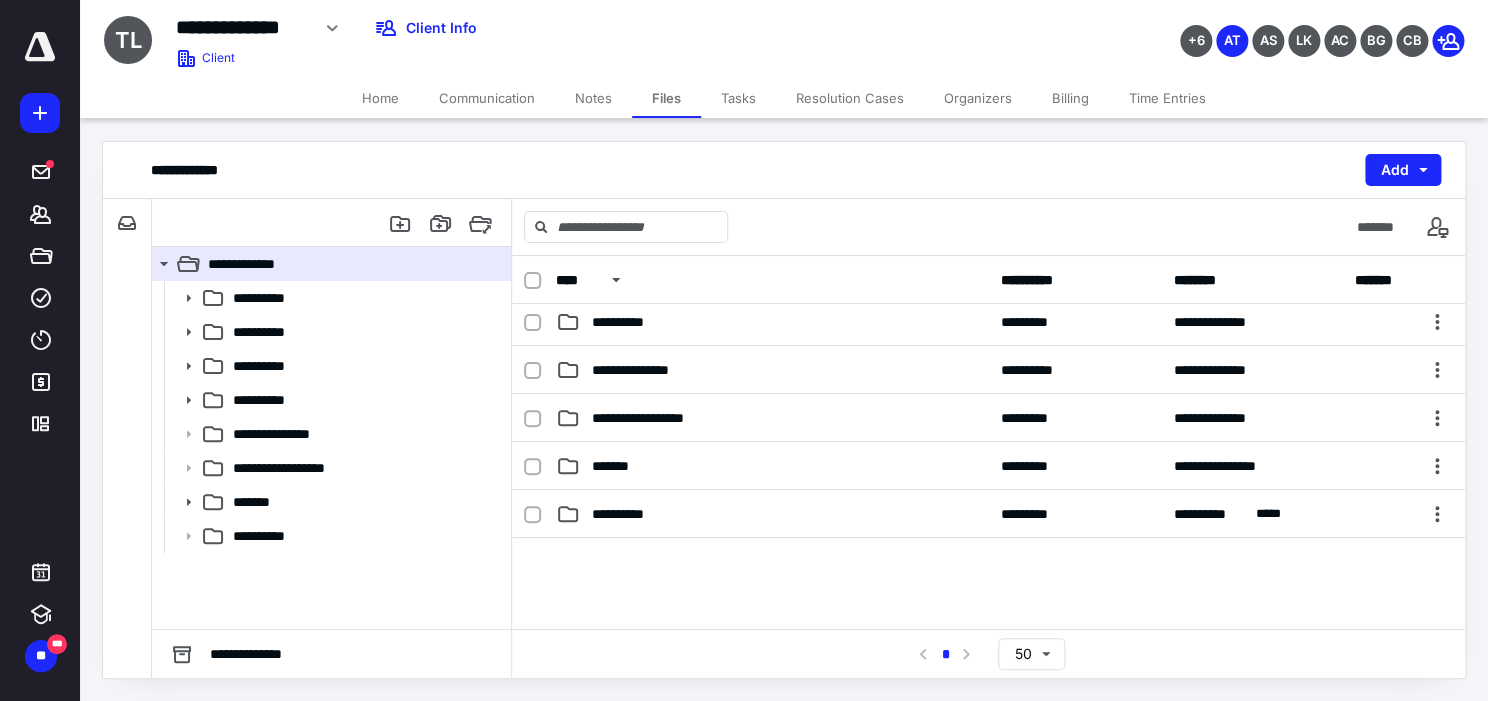 scroll, scrollTop: 357, scrollLeft: 0, axis: vertical 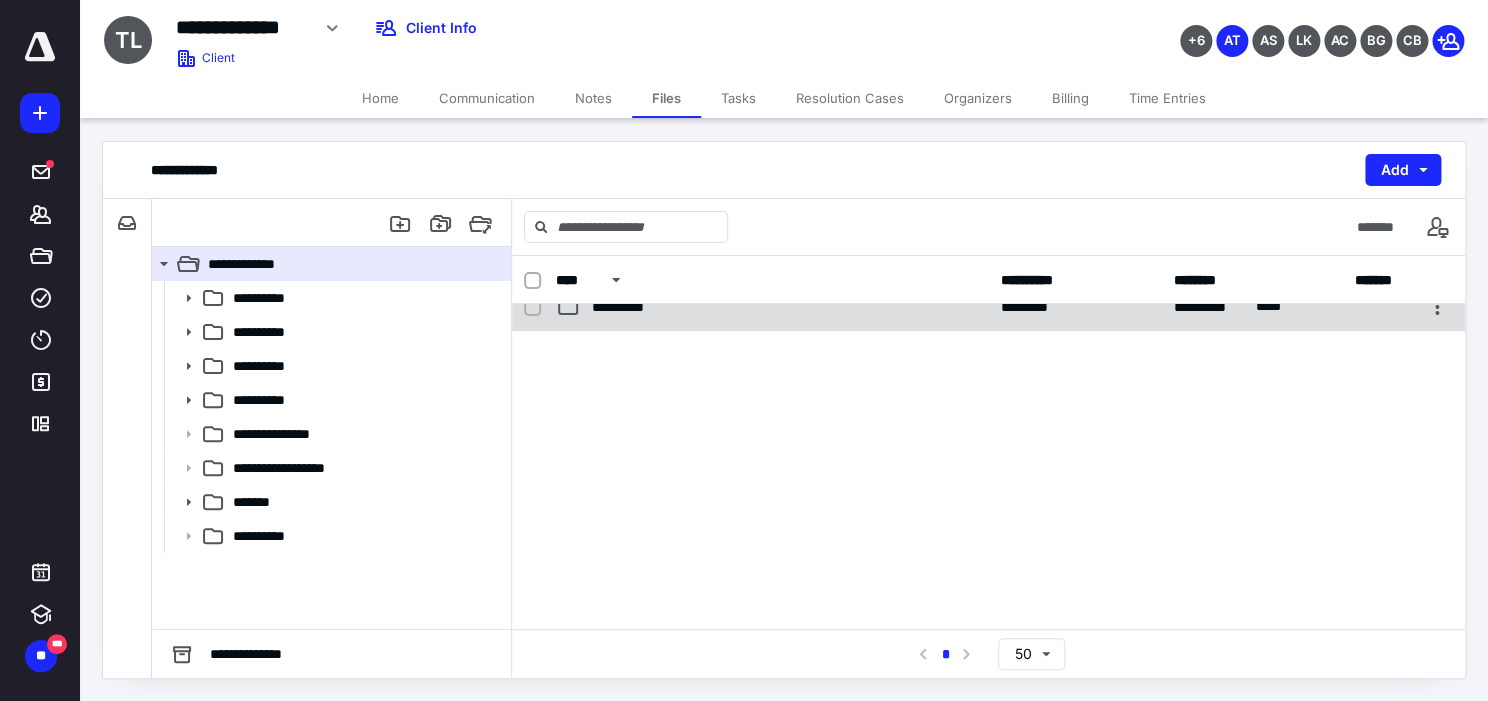 click on "**********" at bounding box center (988, 307) 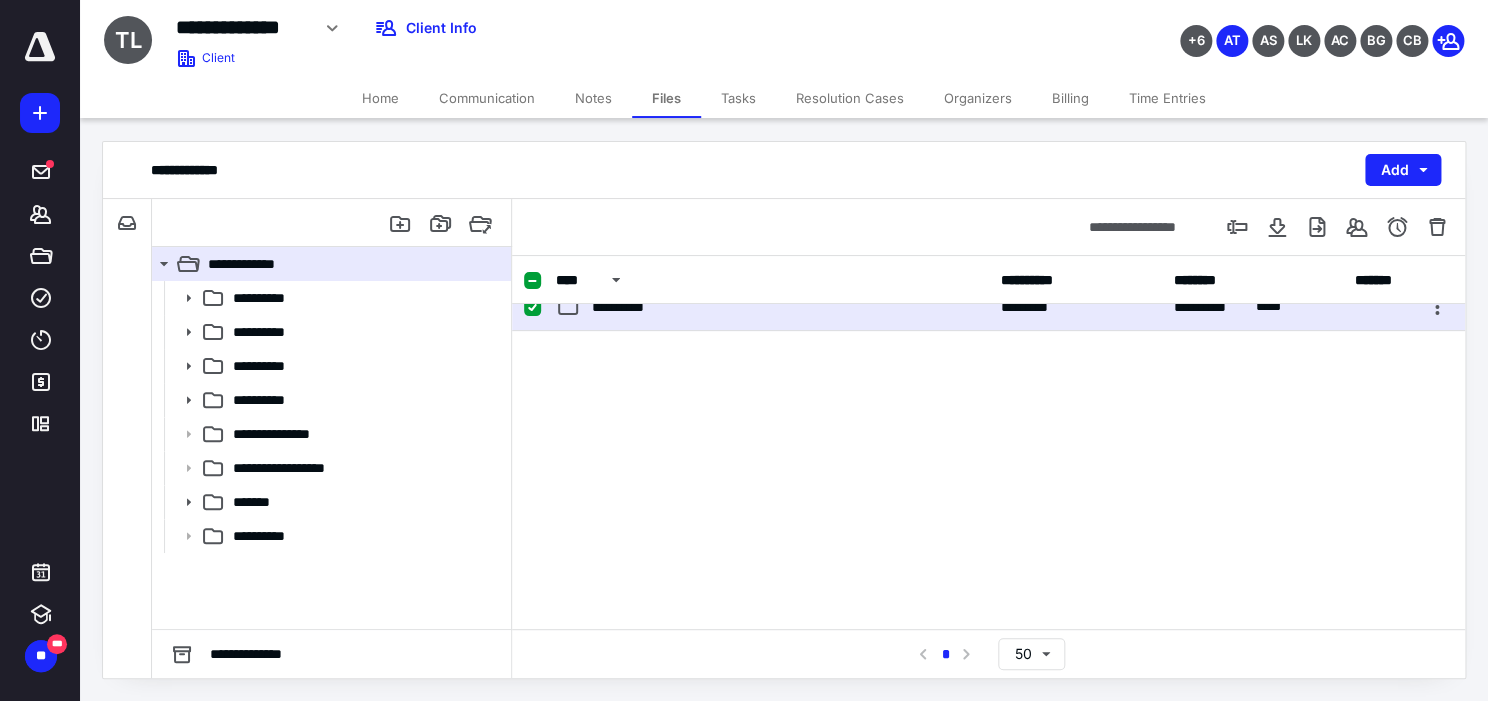 click on "**********" at bounding box center [988, 307] 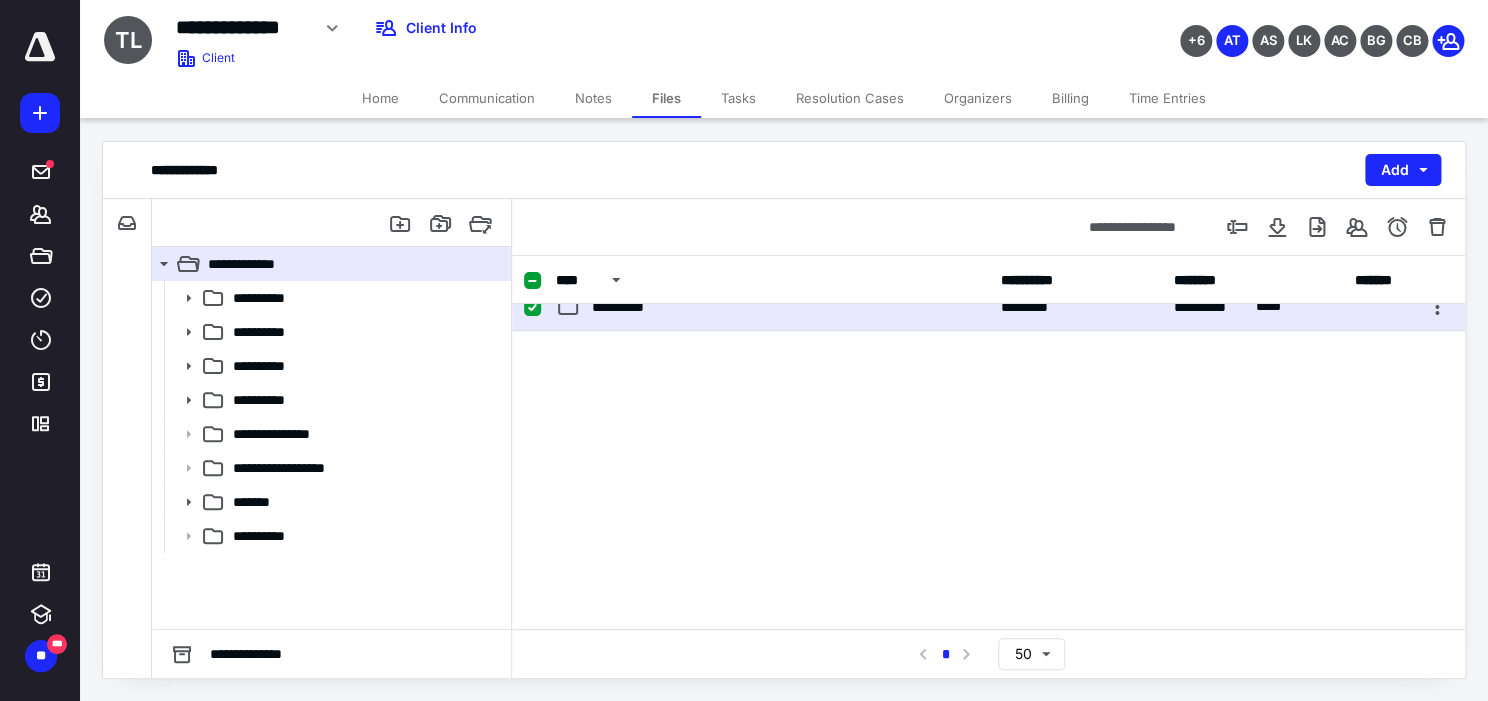 scroll, scrollTop: 0, scrollLeft: 0, axis: both 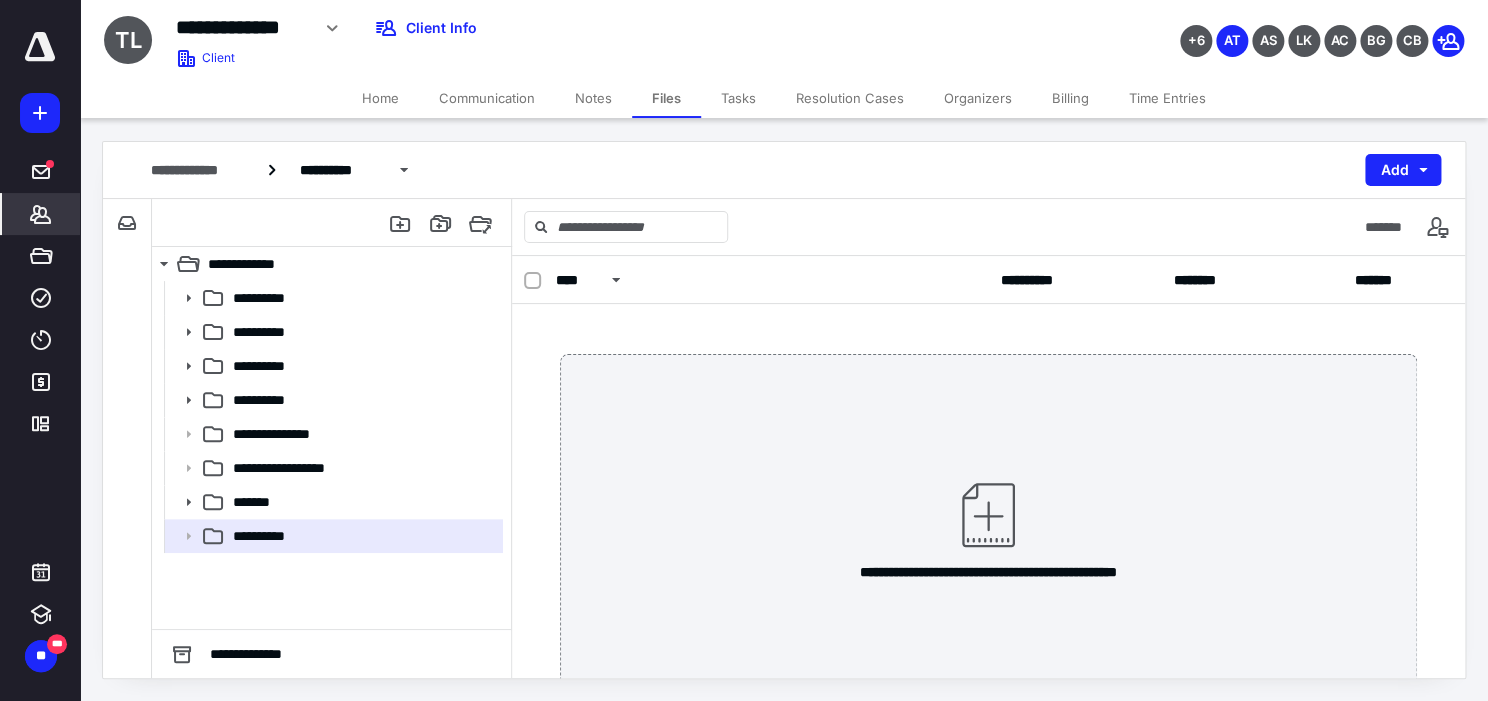 click on "*******" at bounding box center (41, 214) 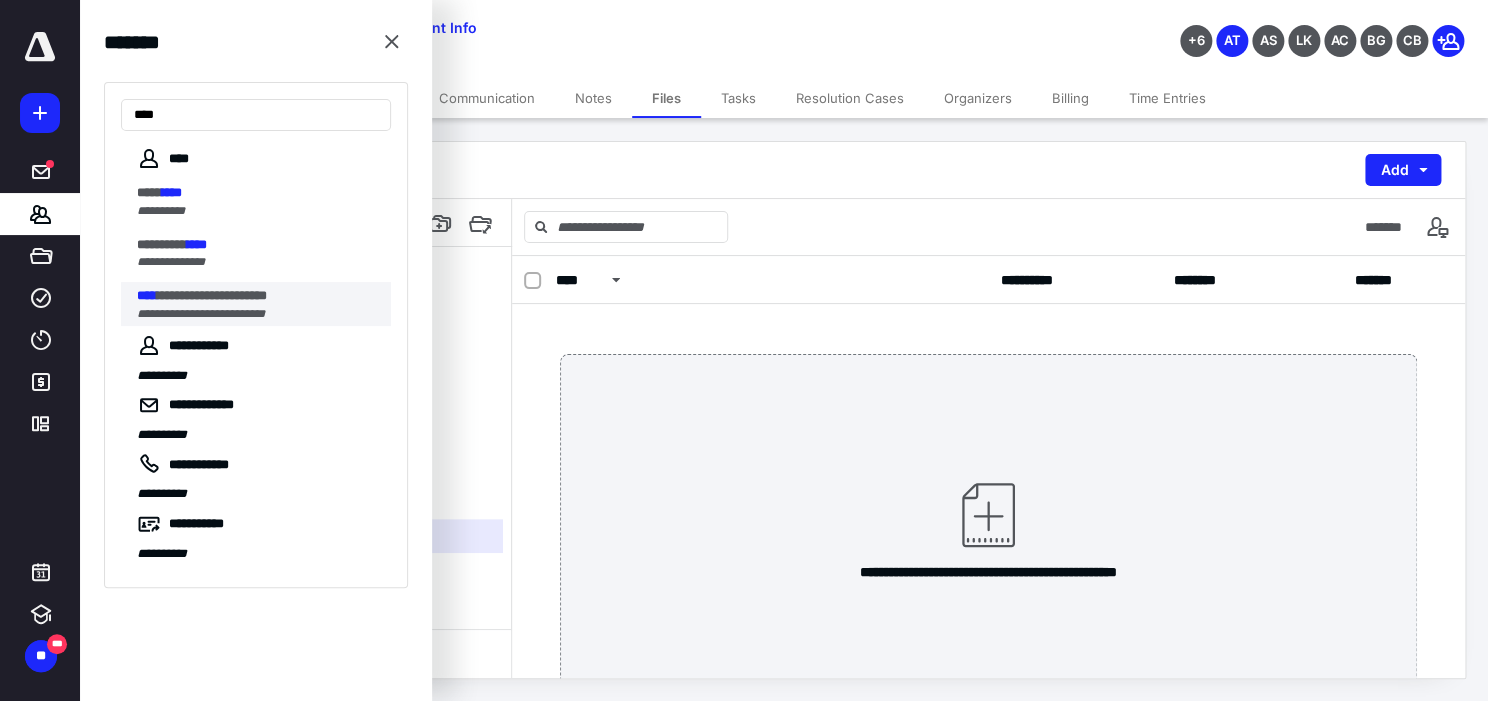 type on "****" 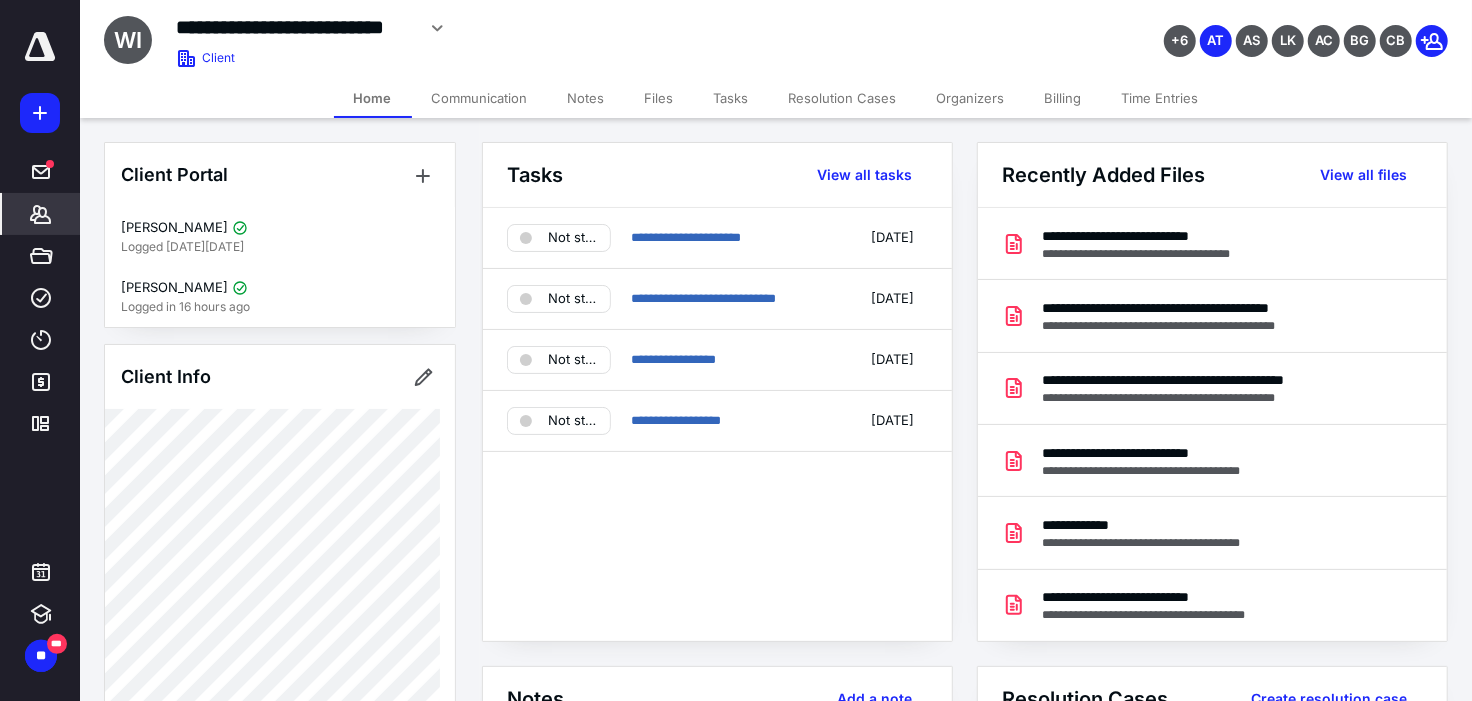 click on "Files" at bounding box center (659, 98) 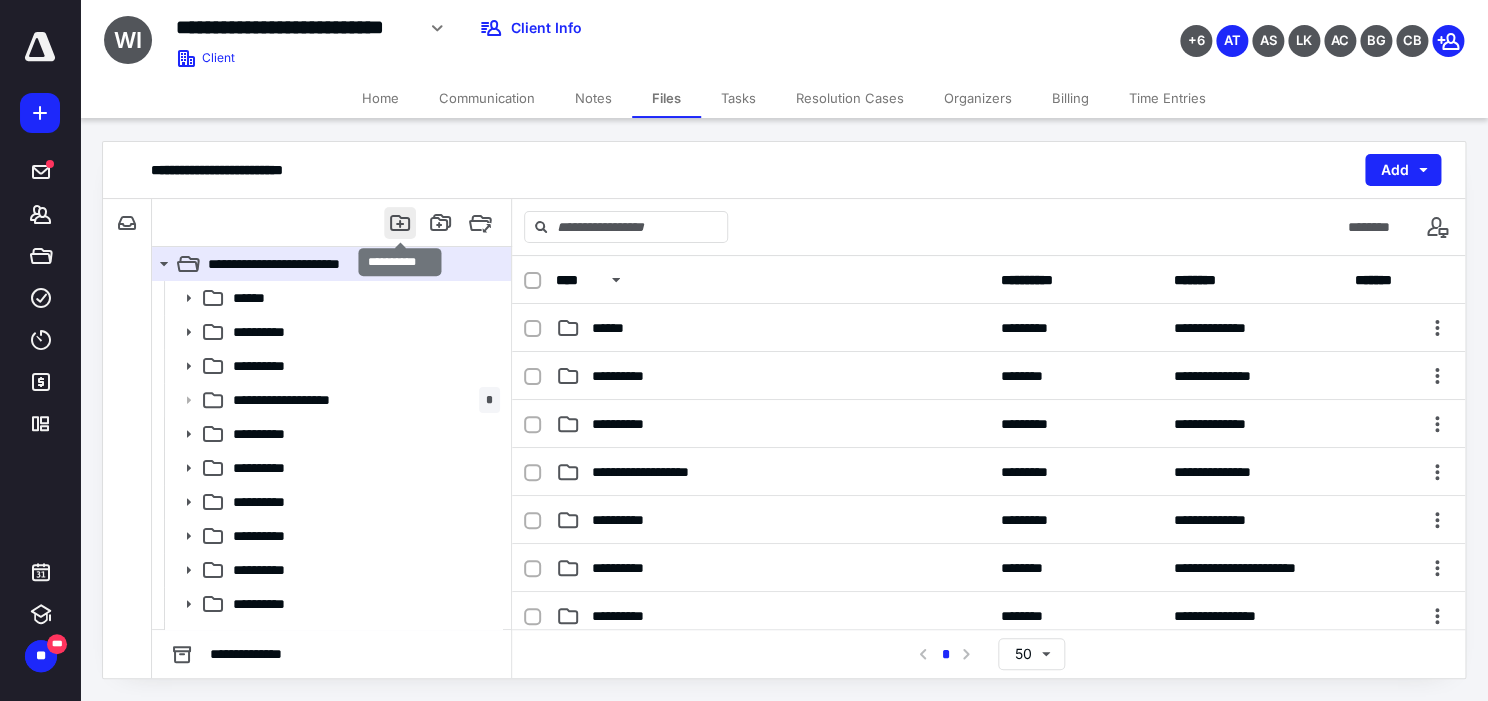 click at bounding box center [400, 223] 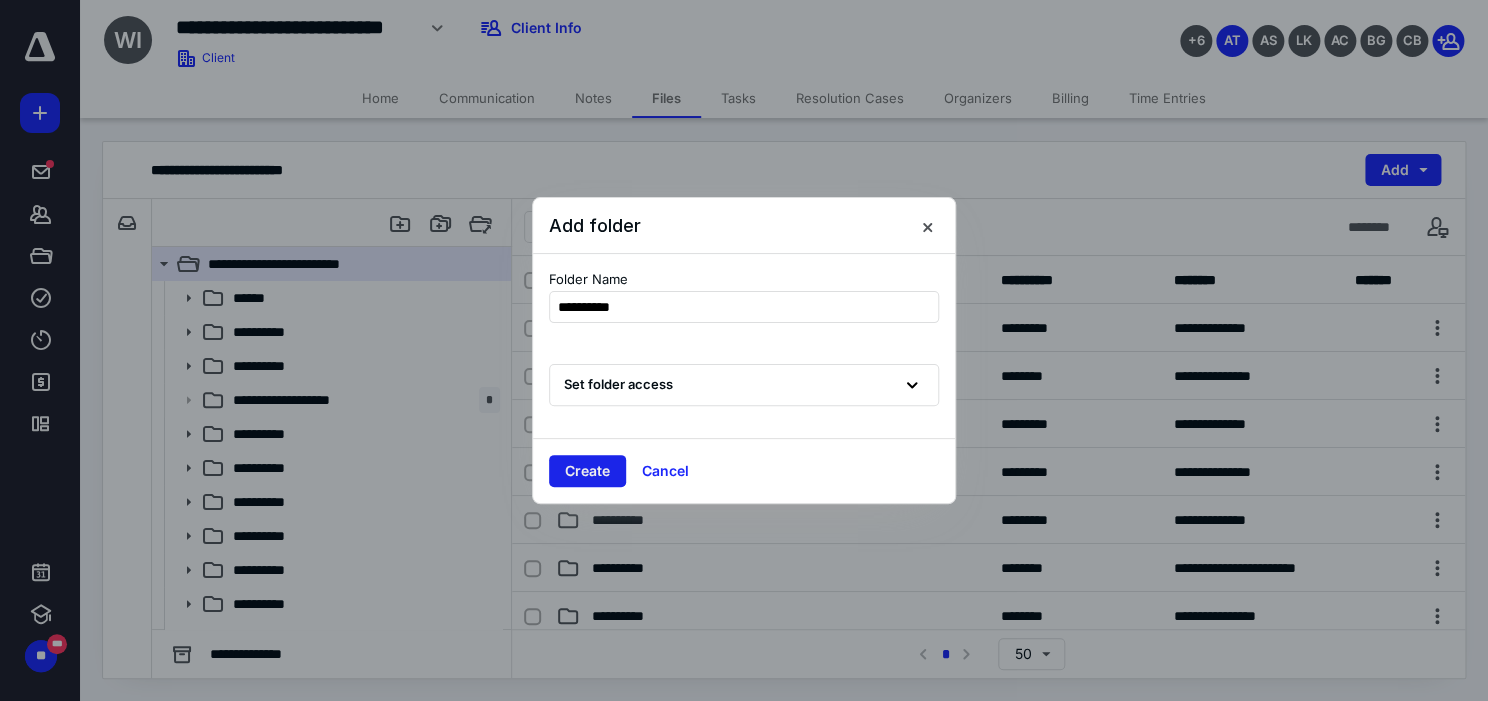 type on "**********" 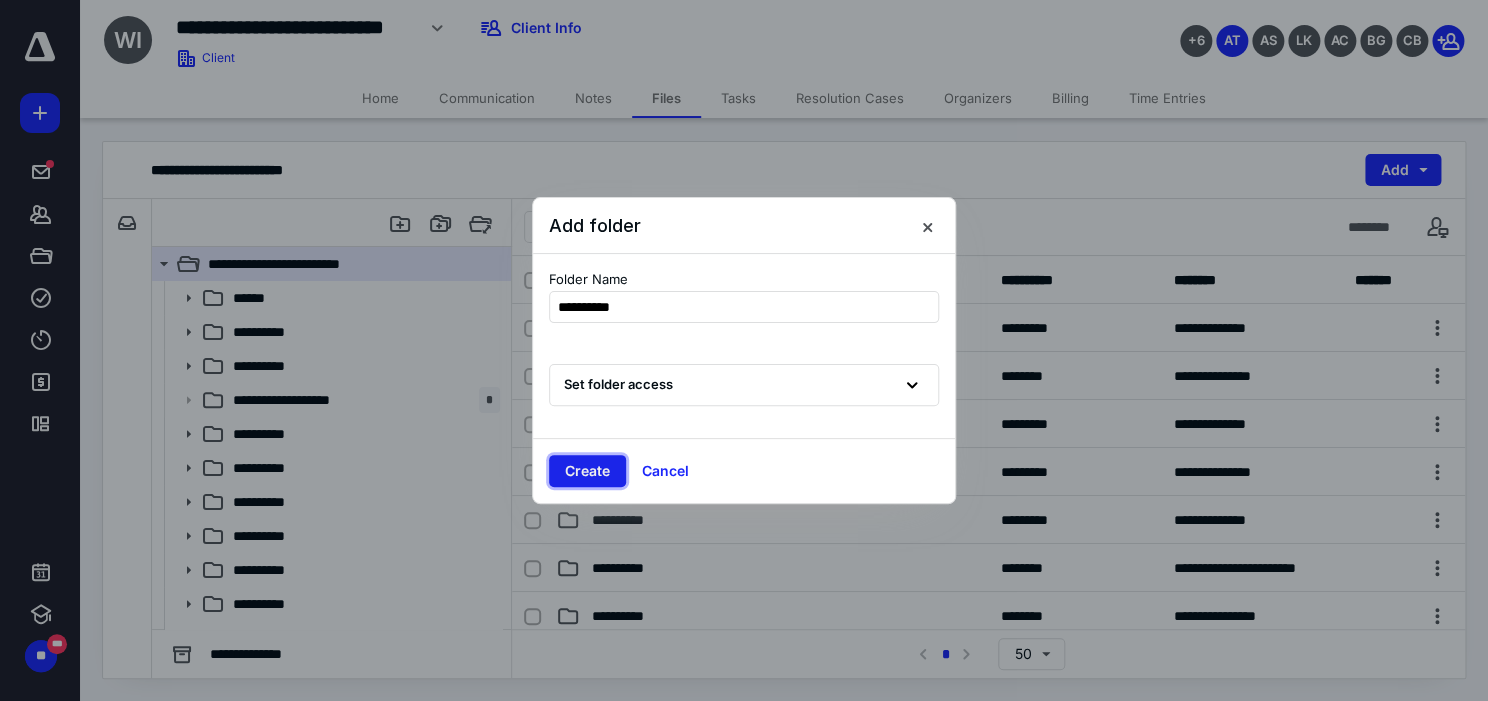 click on "Create" at bounding box center (587, 471) 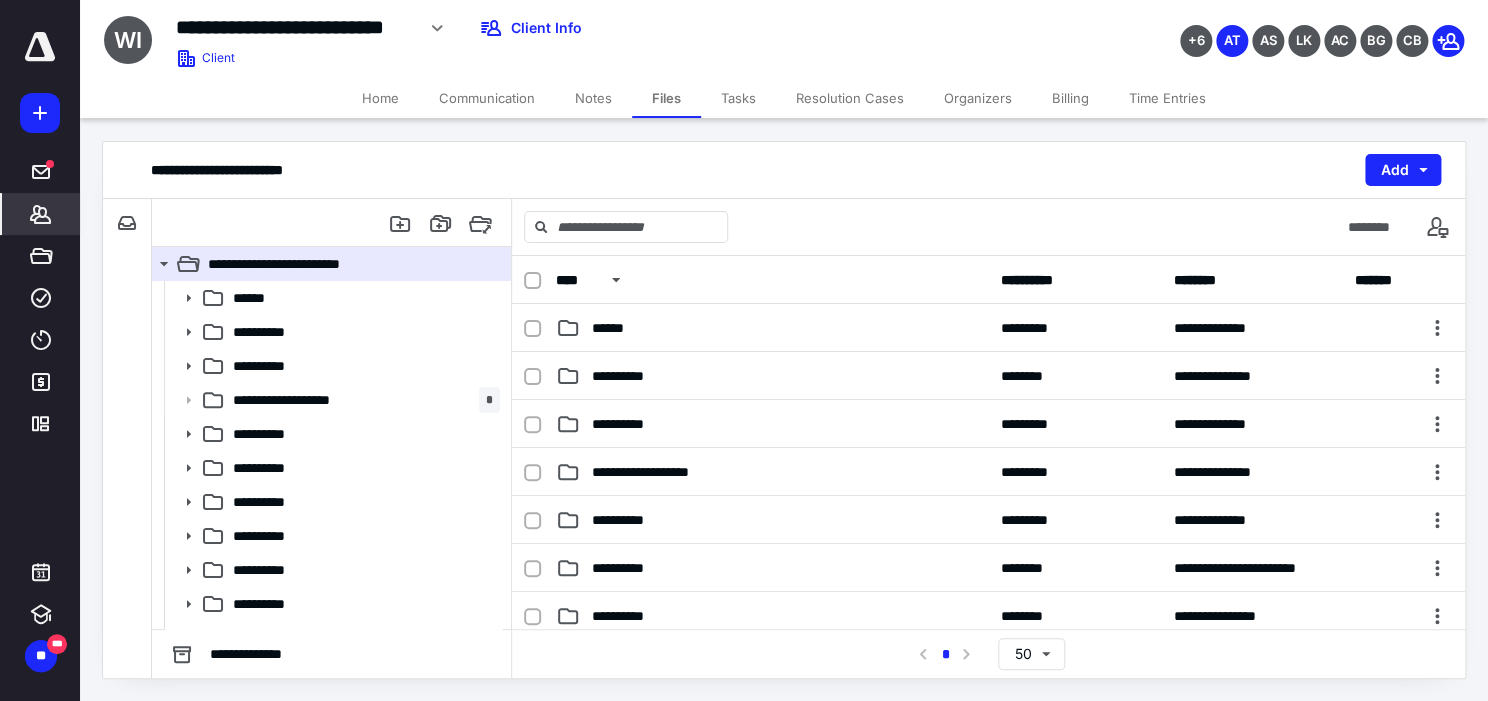 click 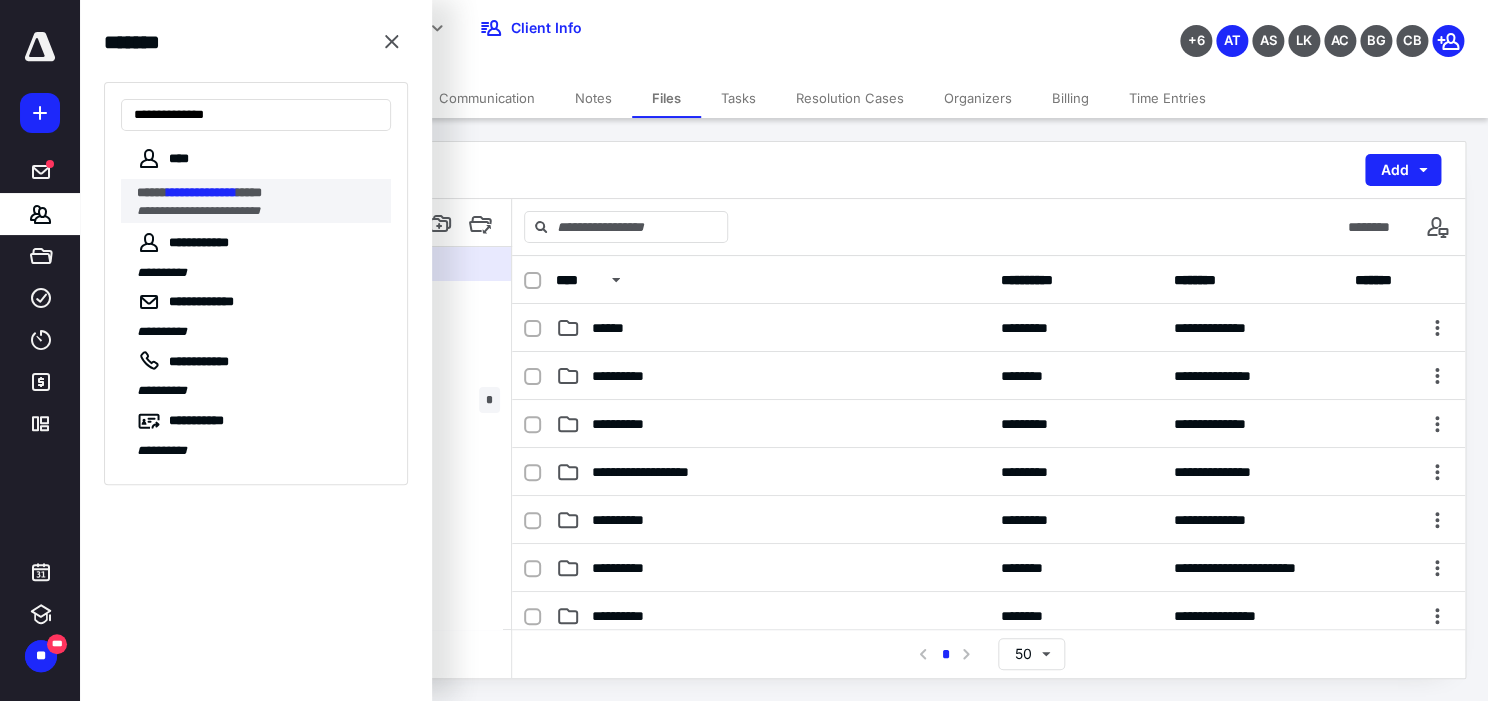 type on "**********" 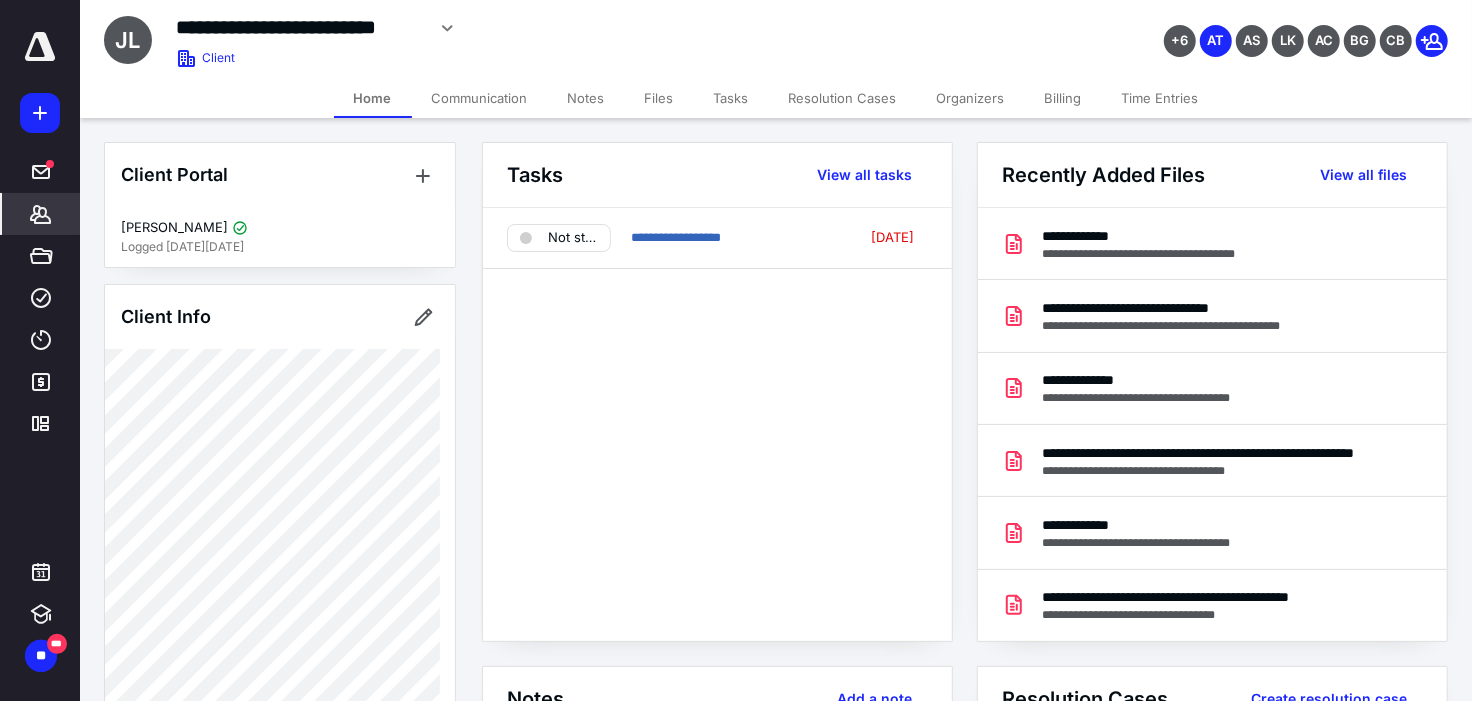 drag, startPoint x: 662, startPoint y: 96, endPoint x: 641, endPoint y: 109, distance: 24.698177 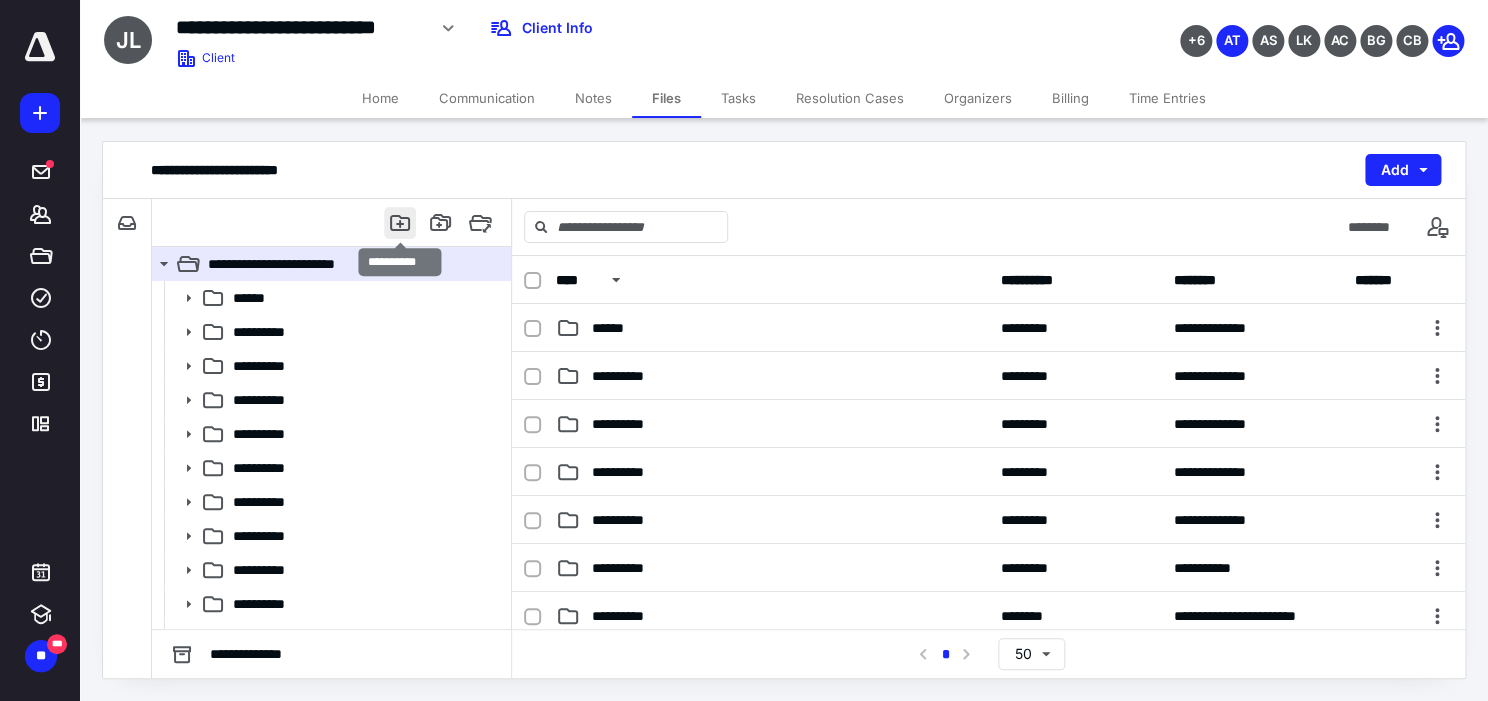 click at bounding box center (400, 223) 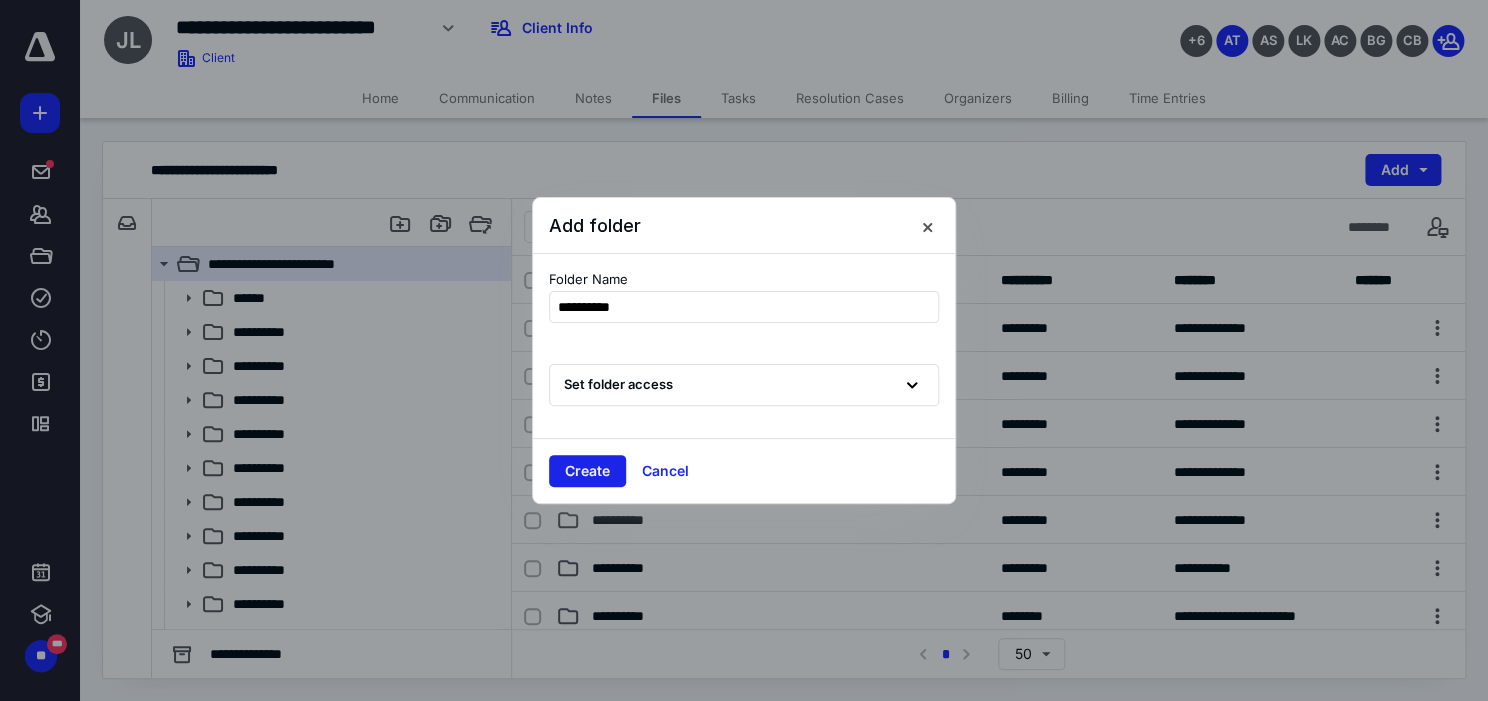 type on "**********" 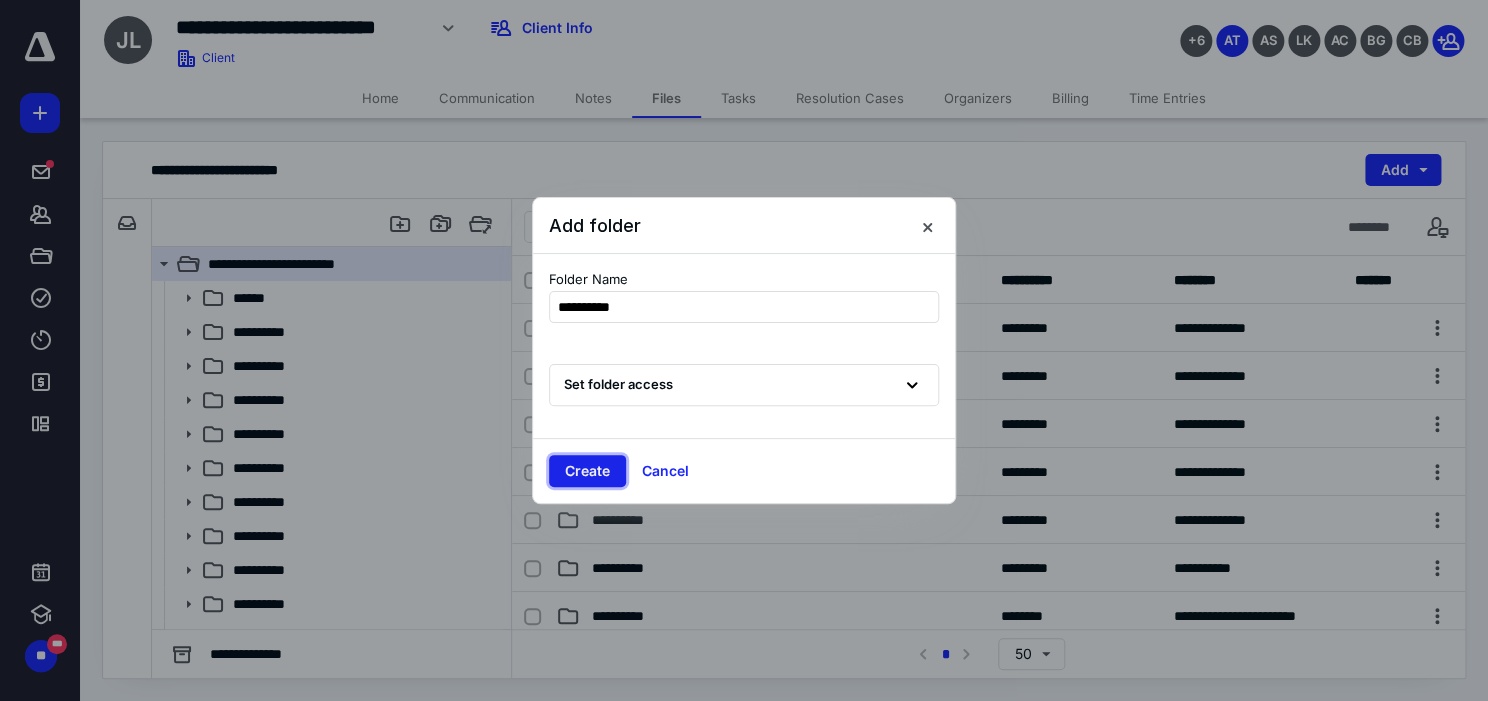 click on "Create" at bounding box center [587, 471] 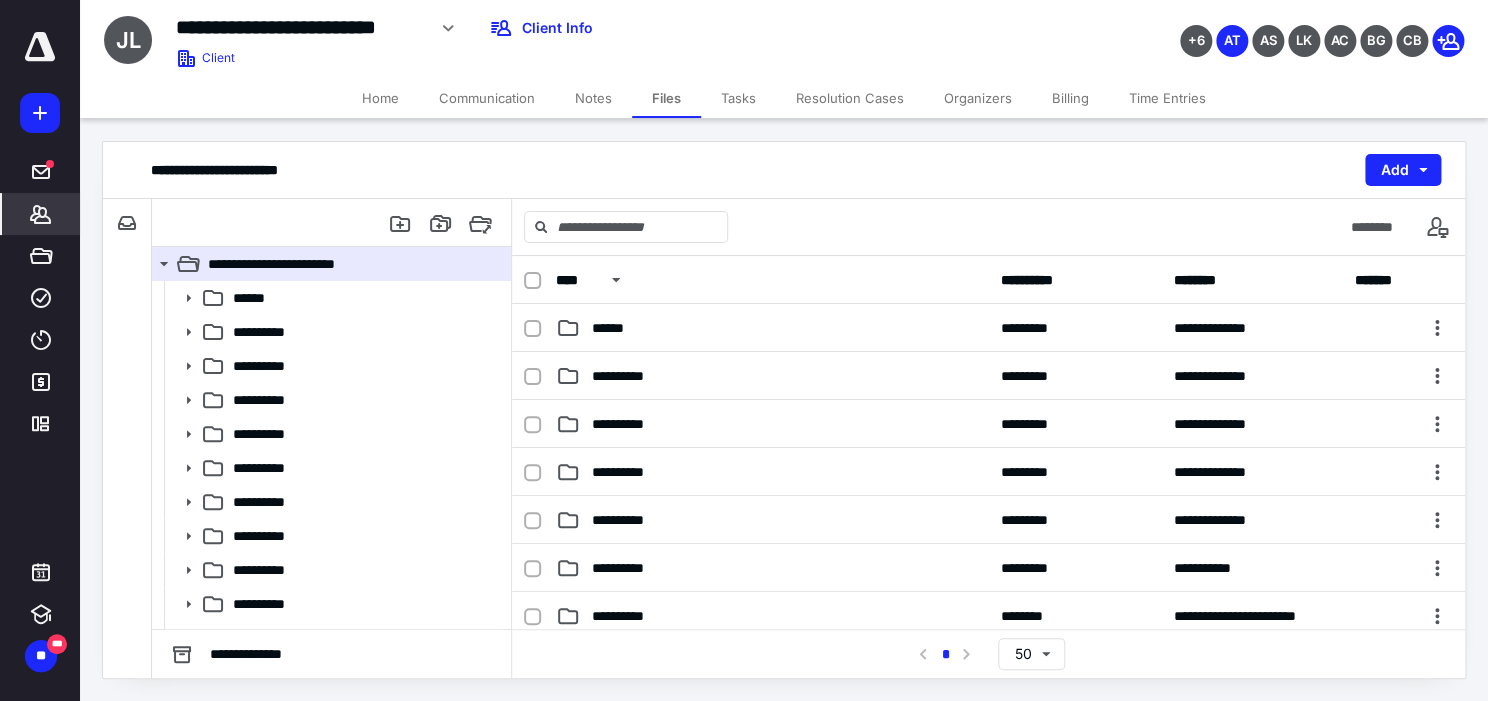 click 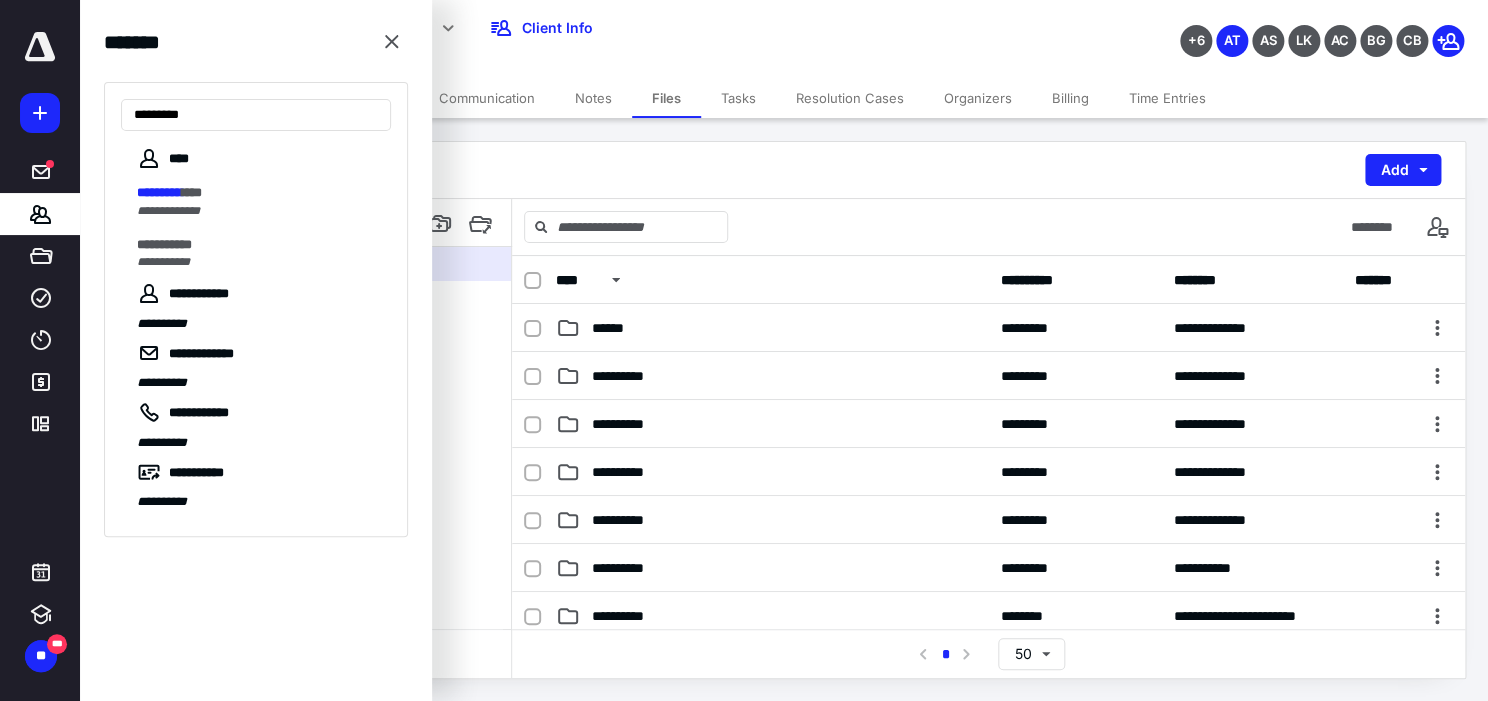 type on "*********" 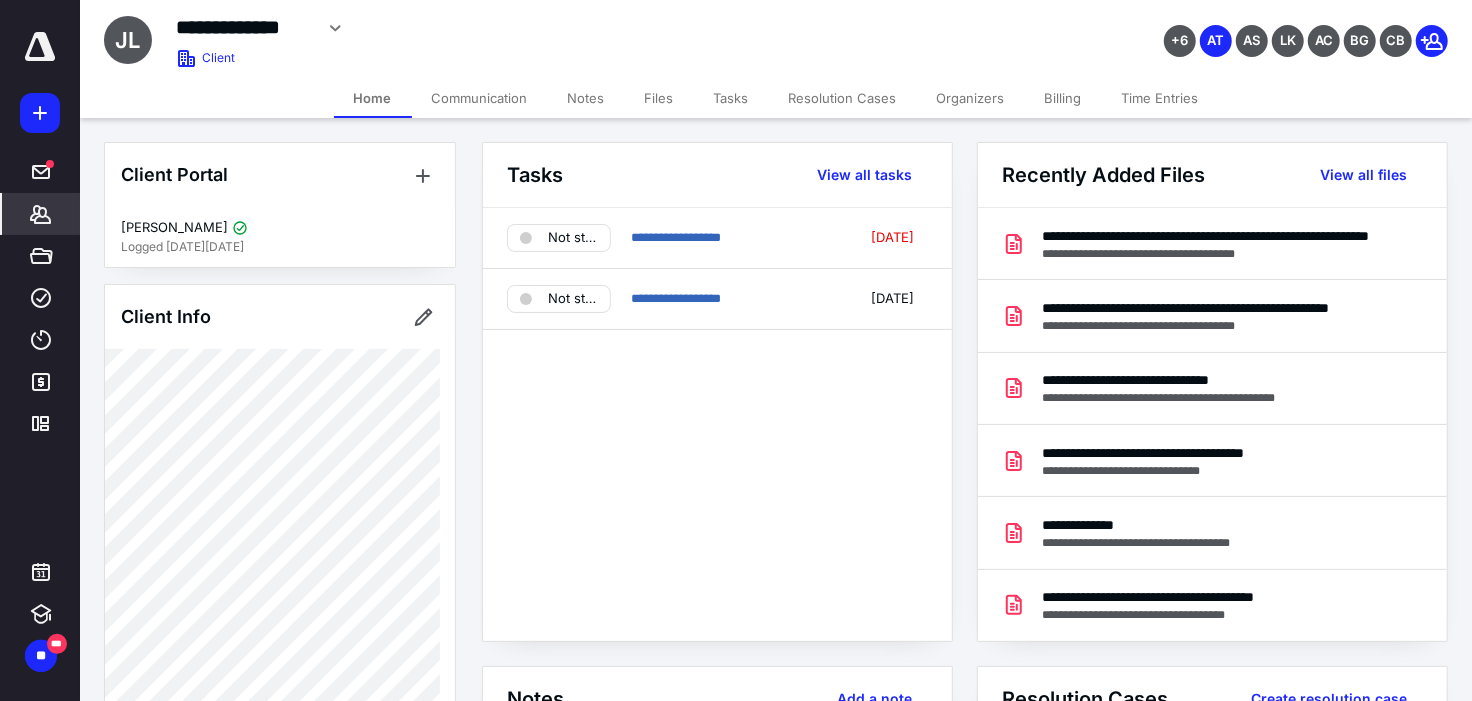 click on "Files" at bounding box center [659, 98] 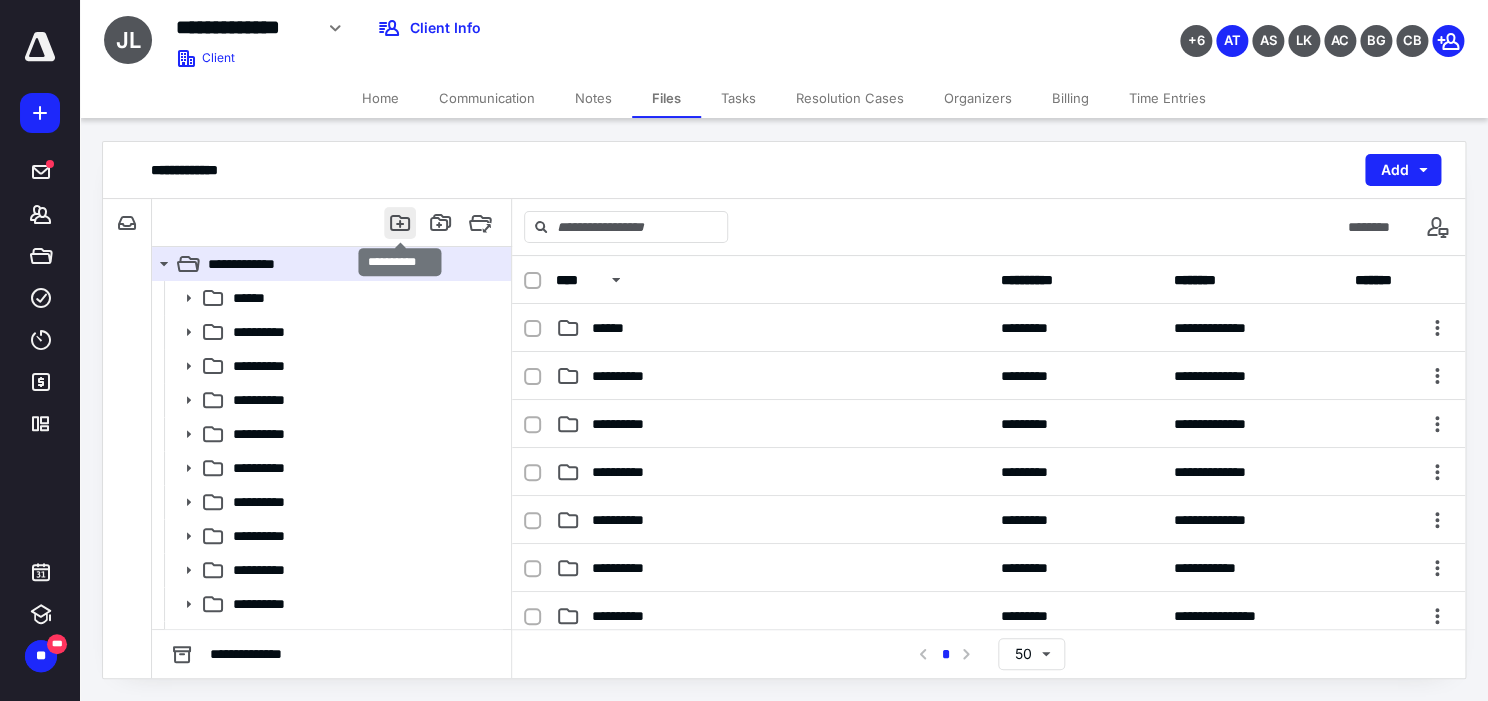 click at bounding box center (400, 223) 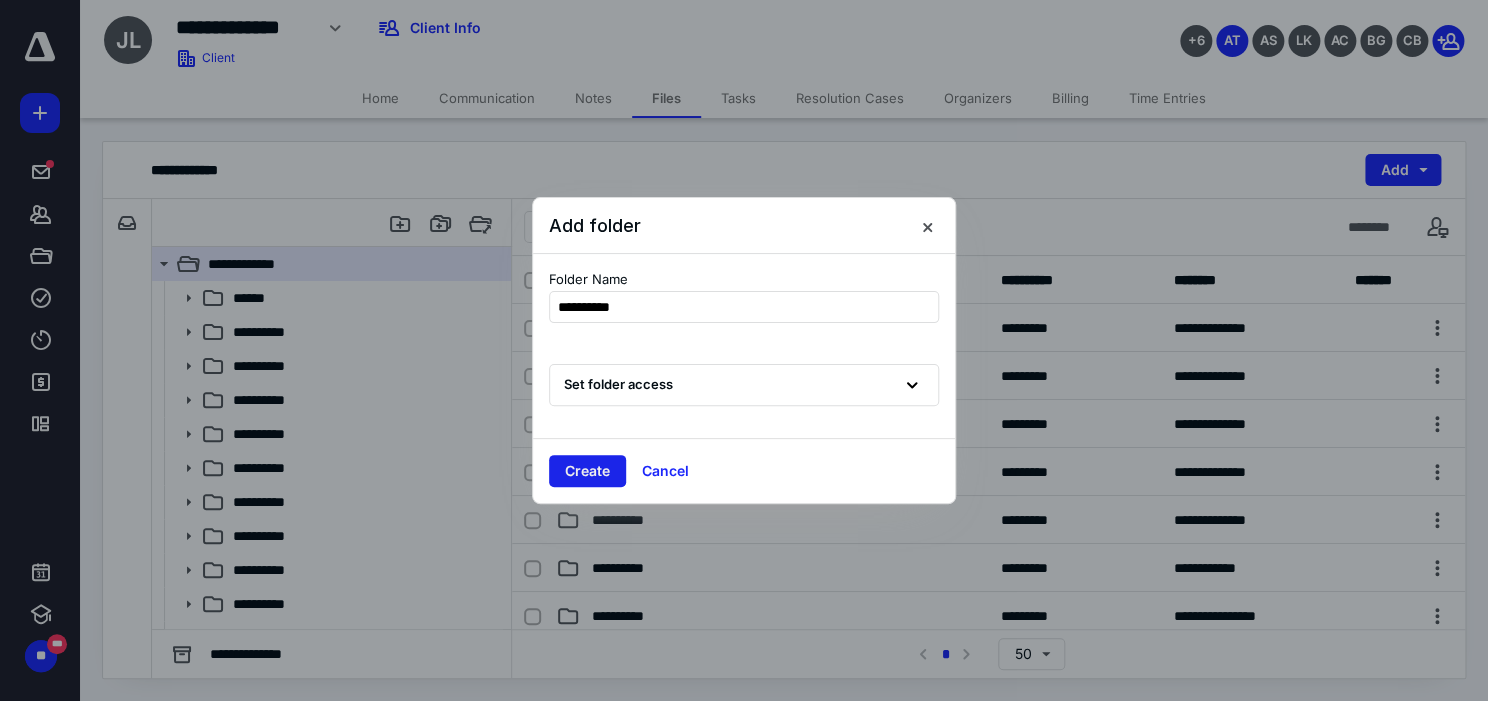 type on "**********" 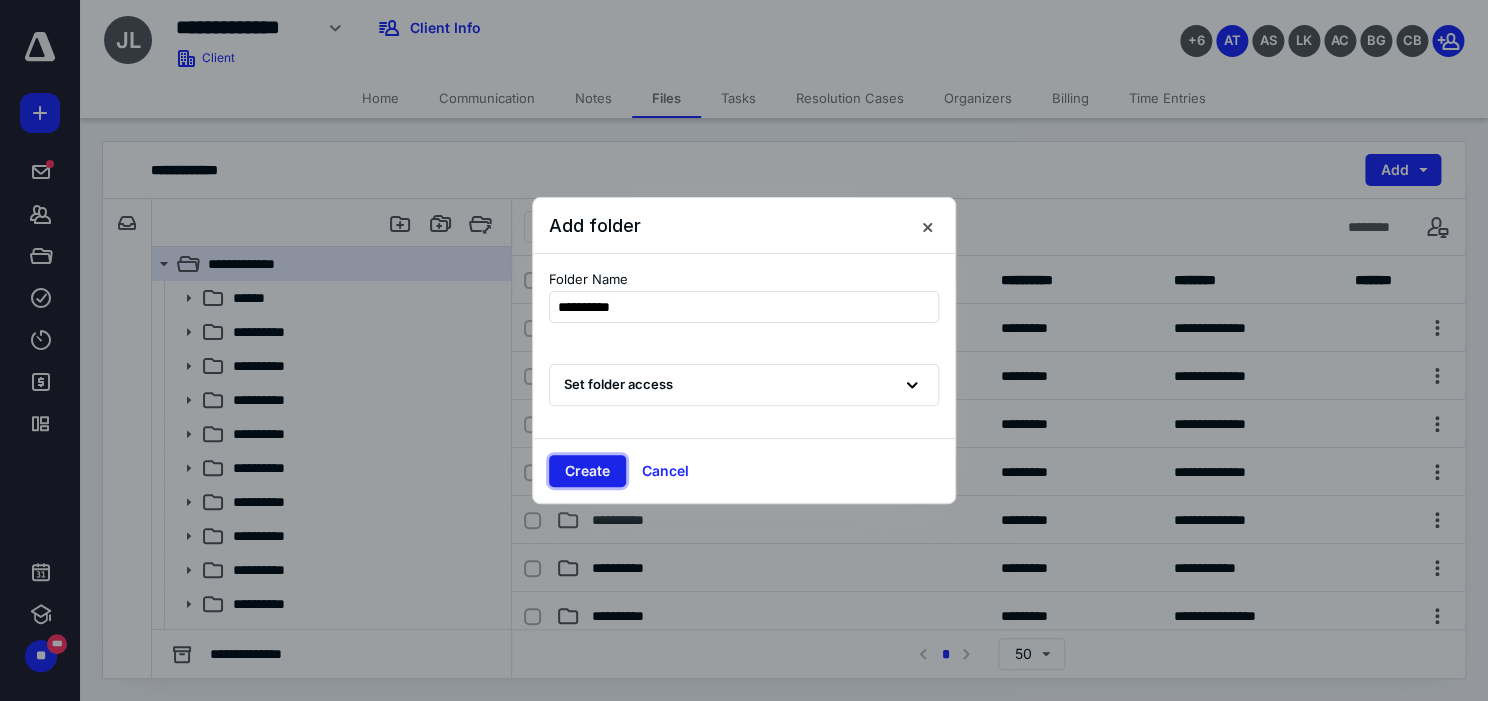 click on "Create" at bounding box center [587, 471] 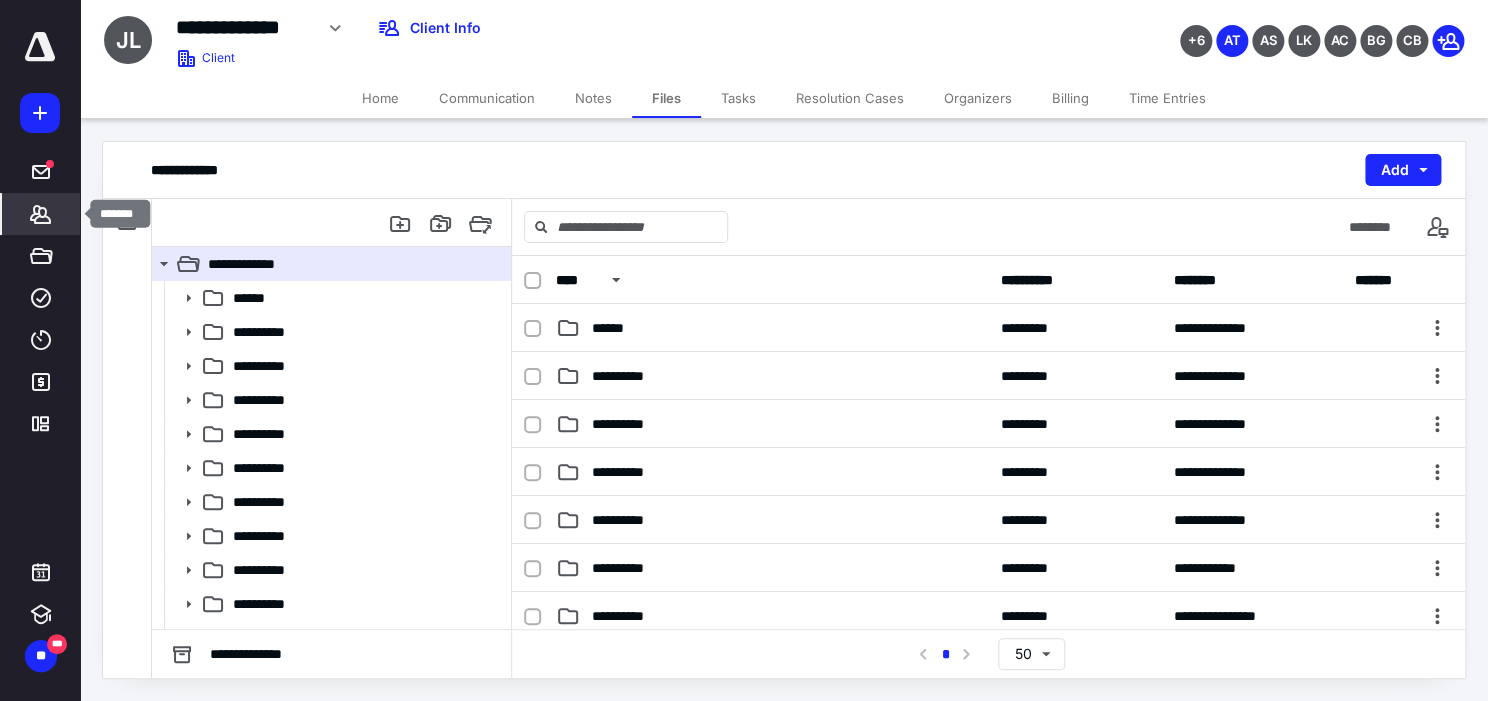 click 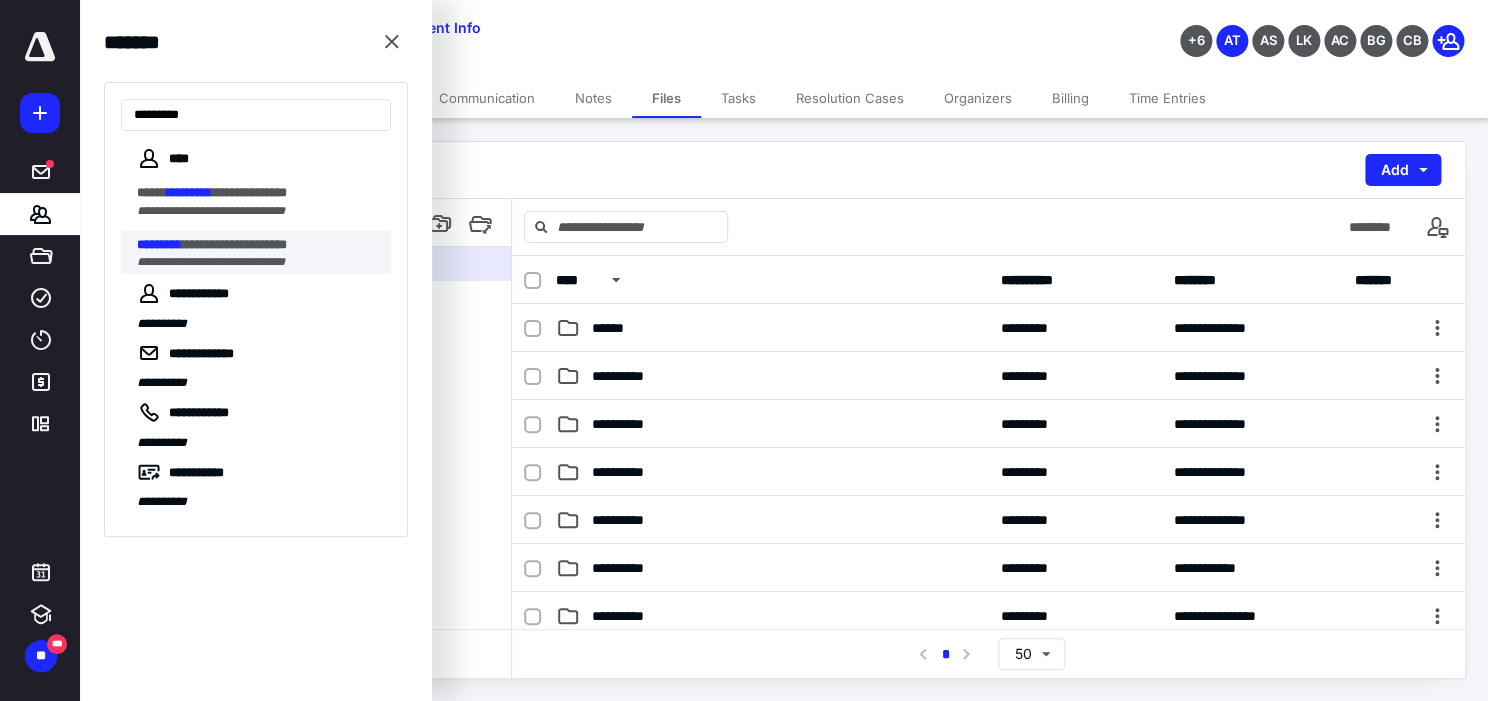 type on "*********" 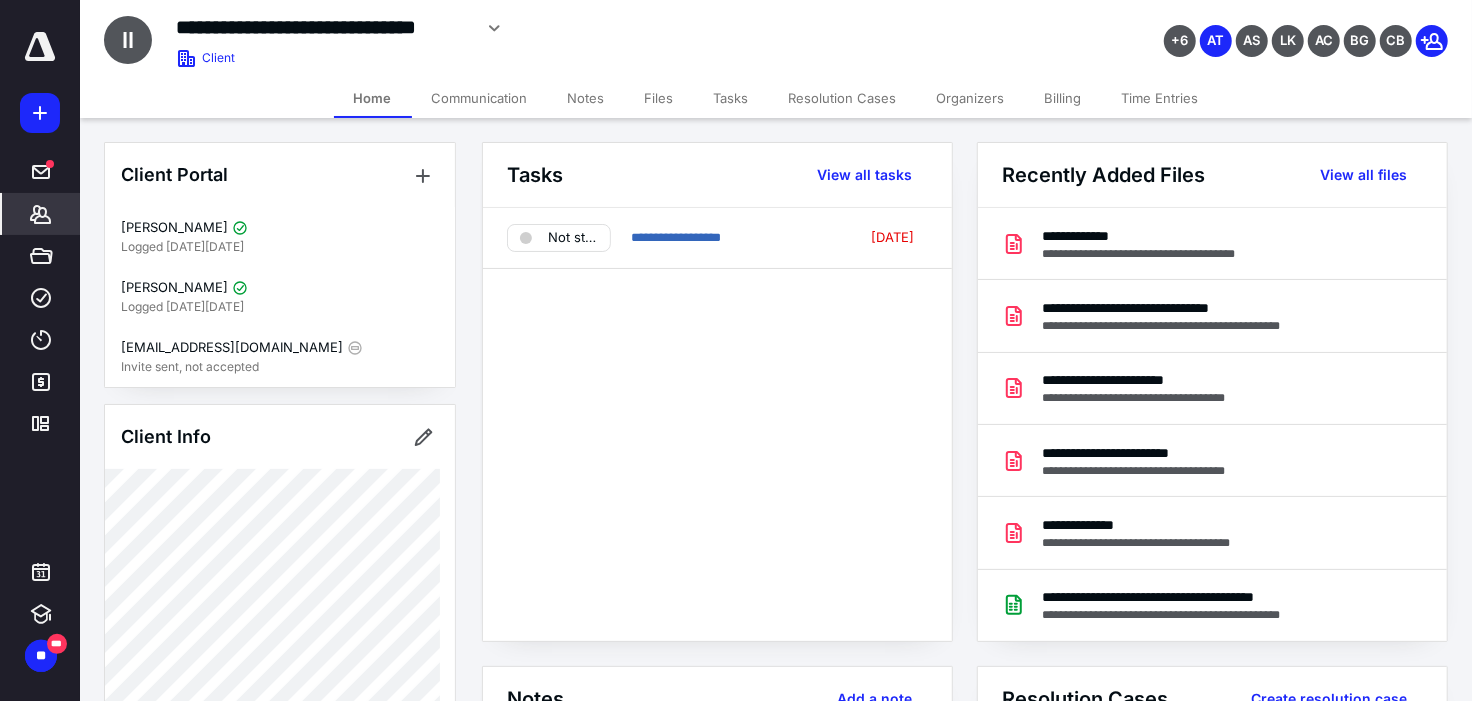 click on "Files" at bounding box center [659, 98] 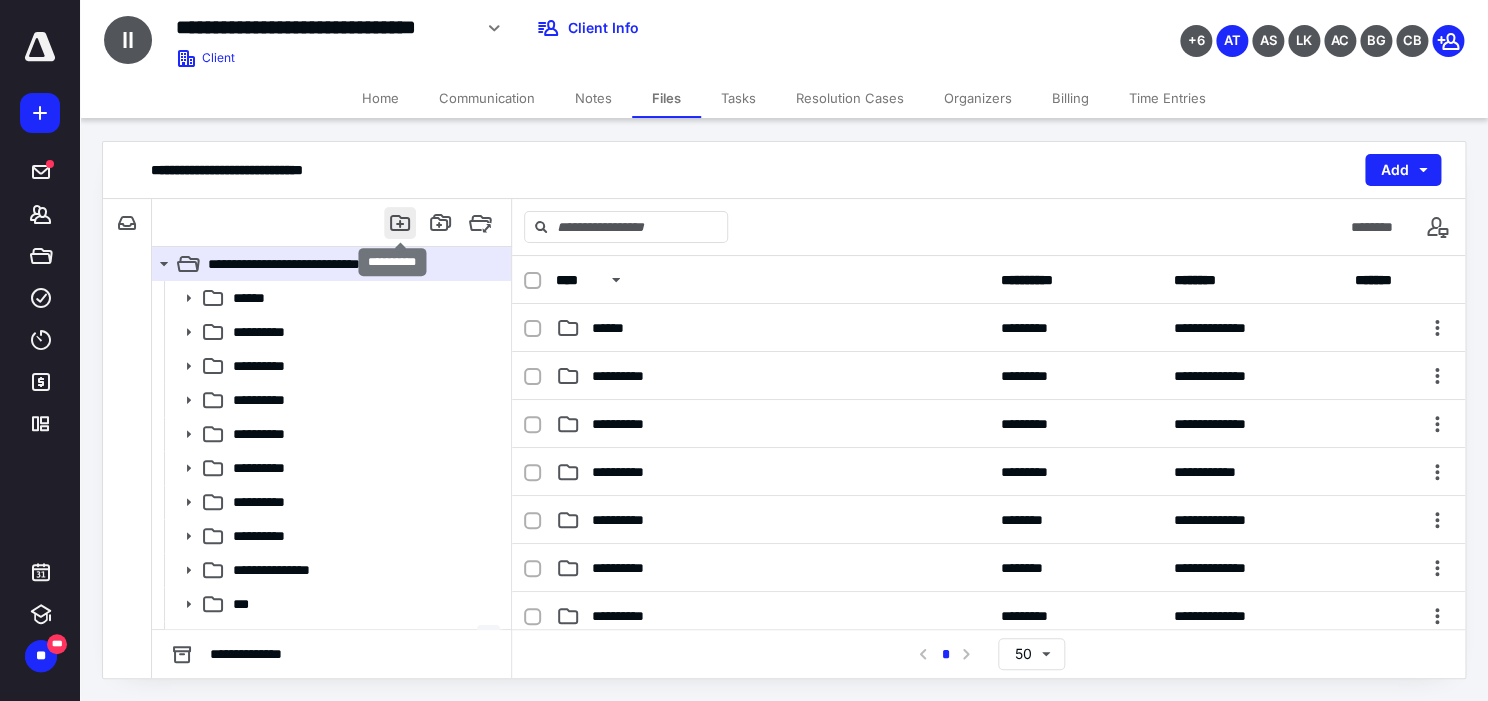 click at bounding box center (400, 223) 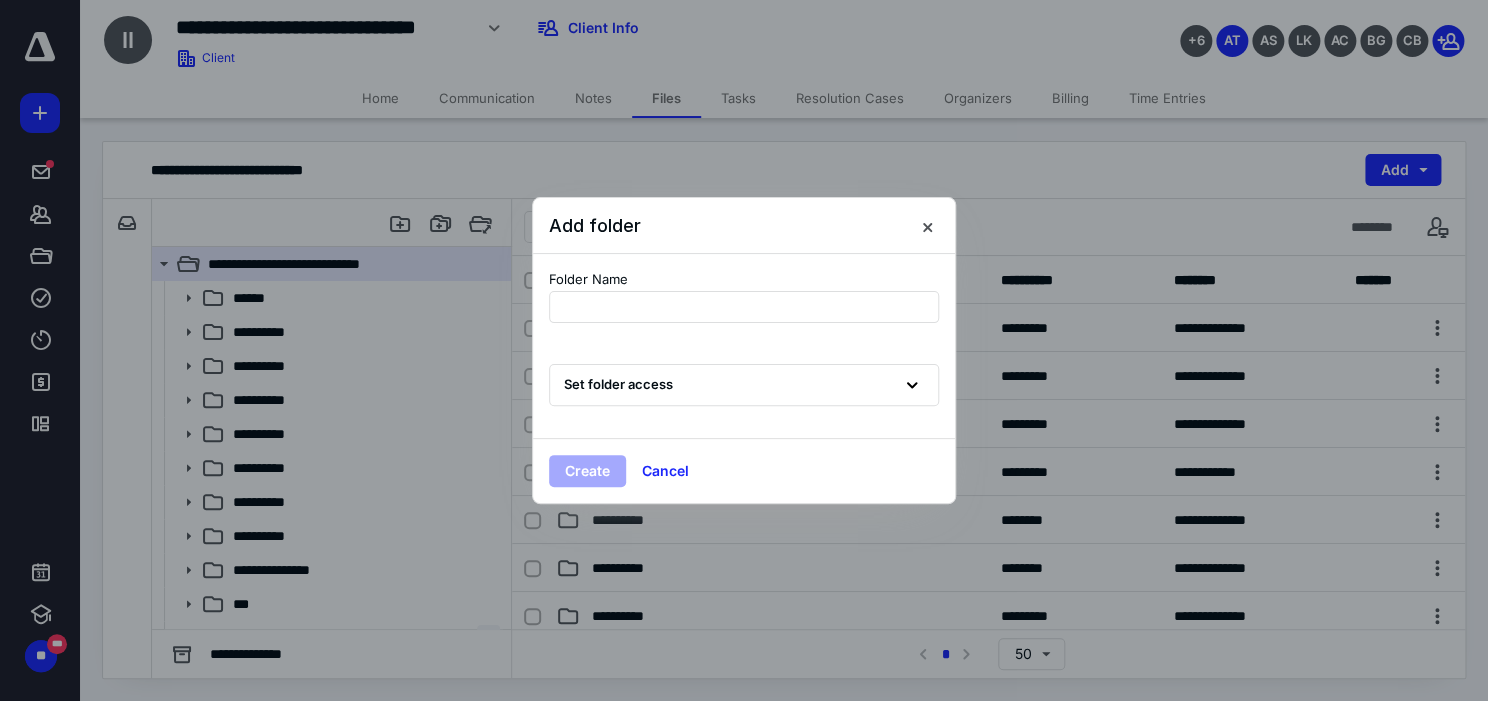 type on "**********" 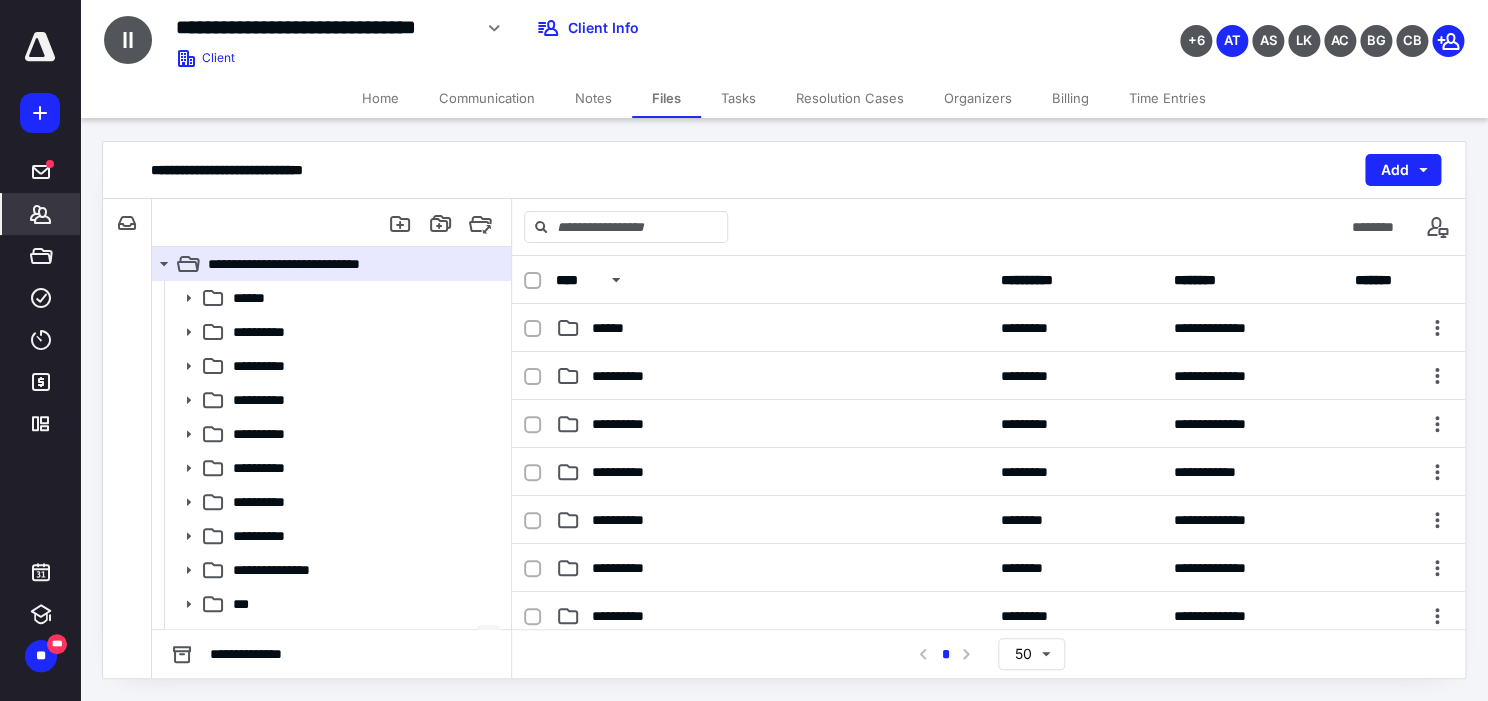 drag, startPoint x: 34, startPoint y: 217, endPoint x: 59, endPoint y: 194, distance: 33.970577 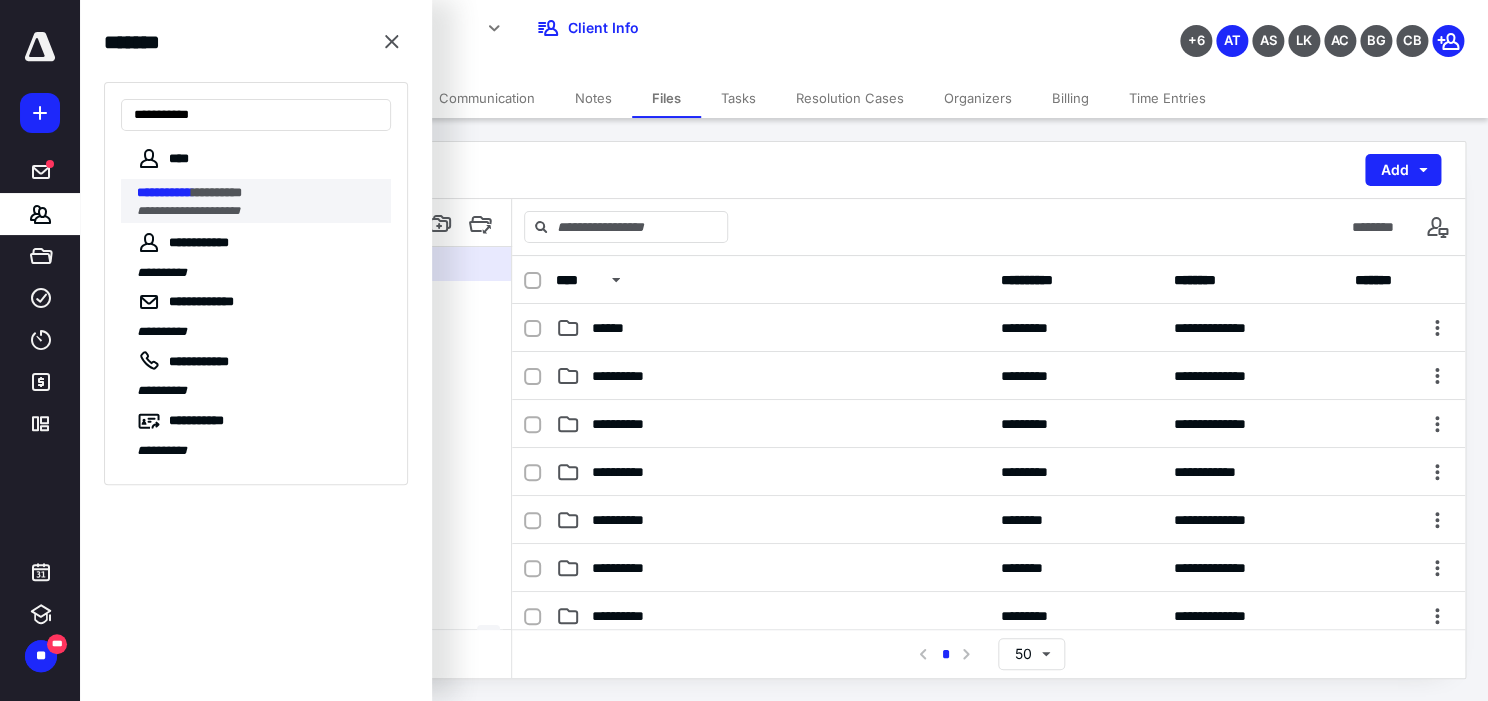 type on "**********" 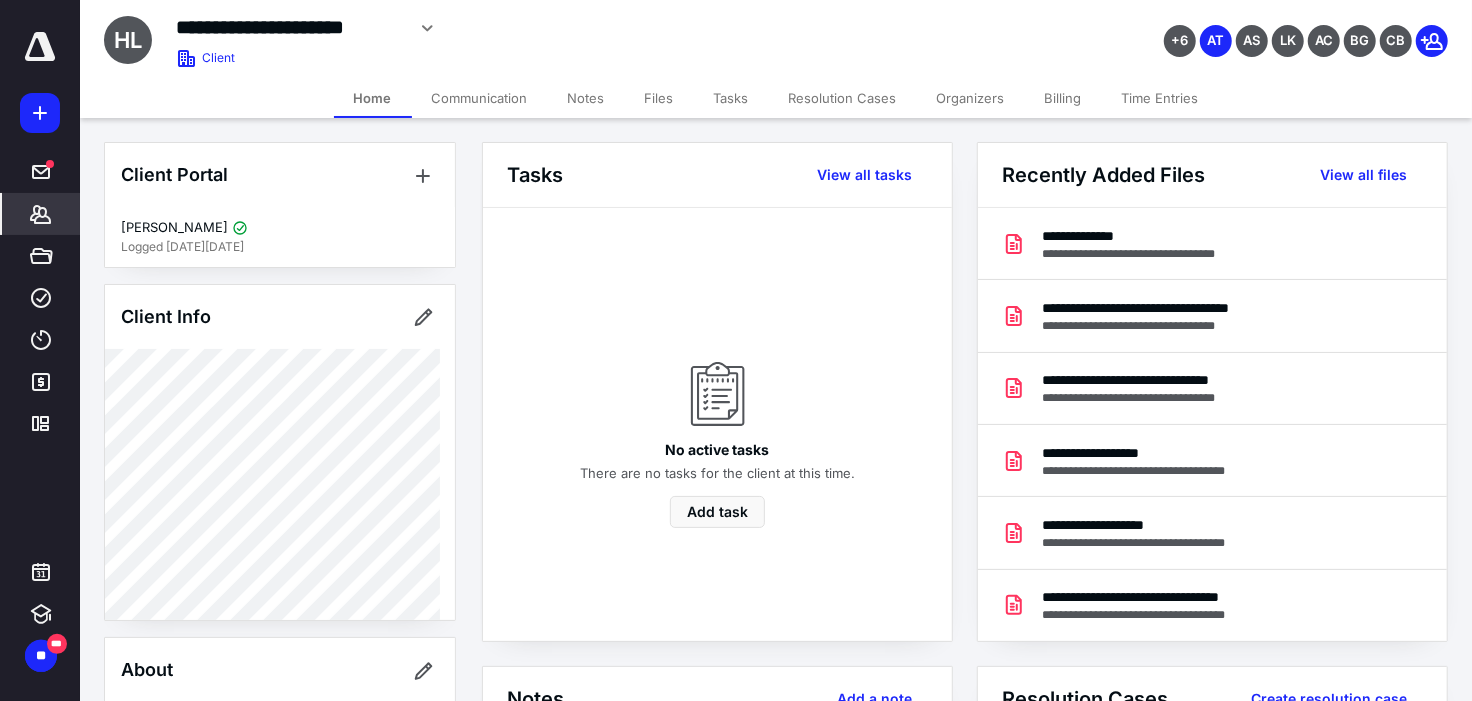 click on "Files" at bounding box center (659, 98) 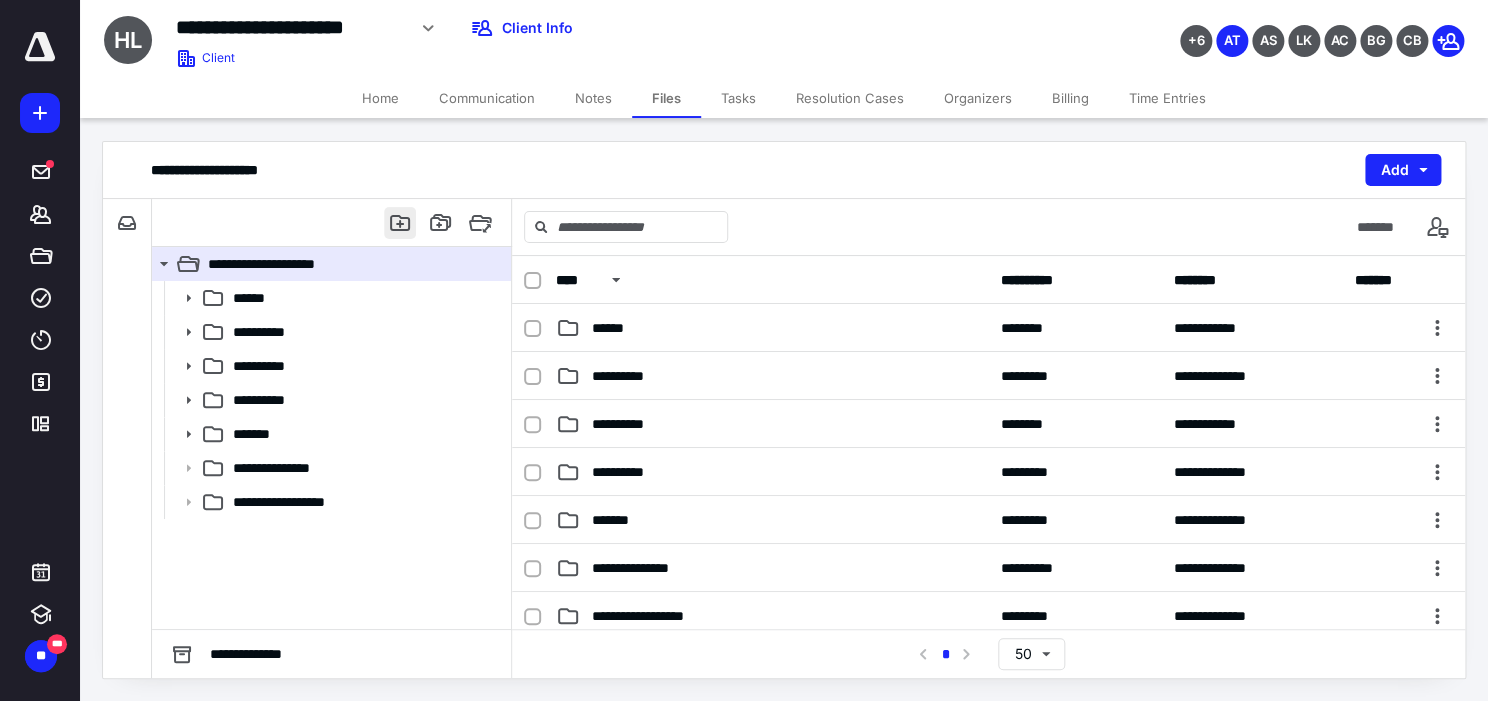click at bounding box center [400, 223] 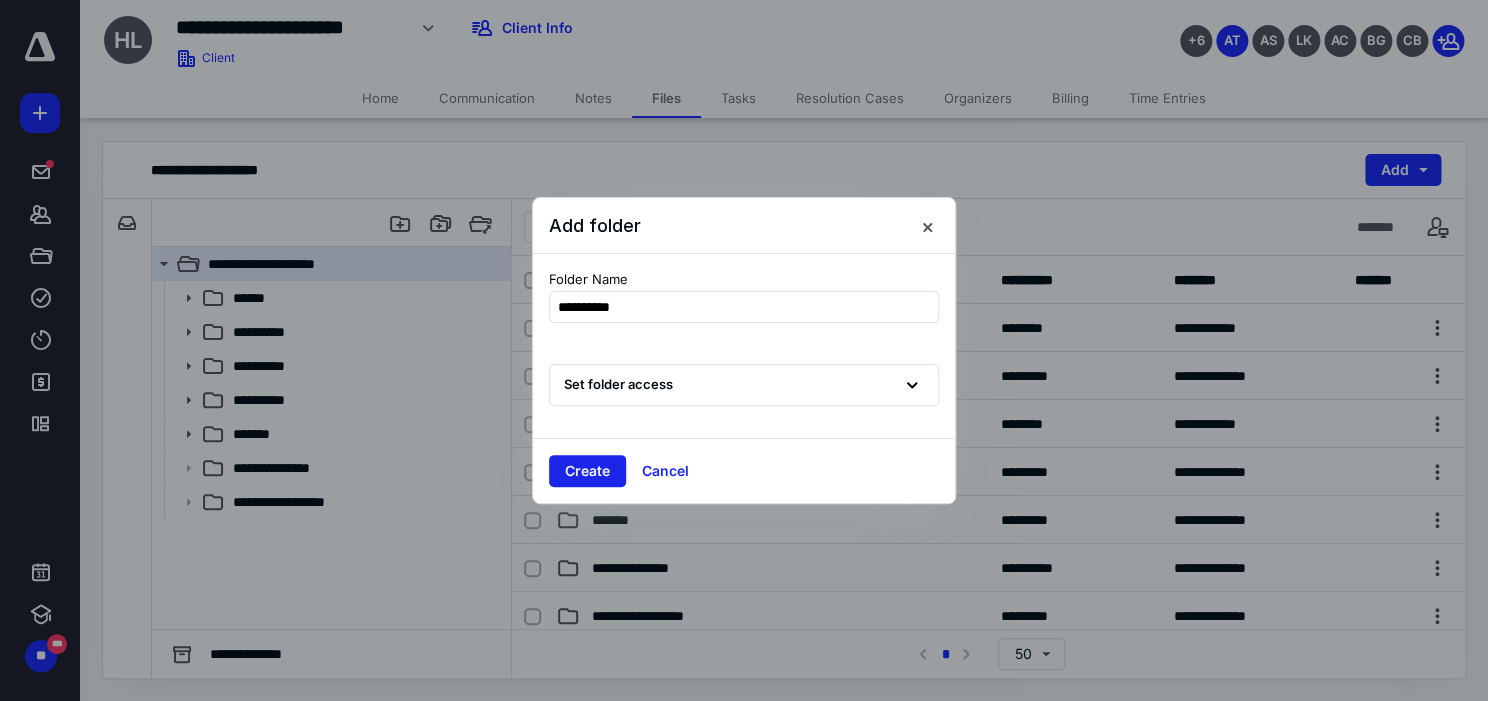 type on "**********" 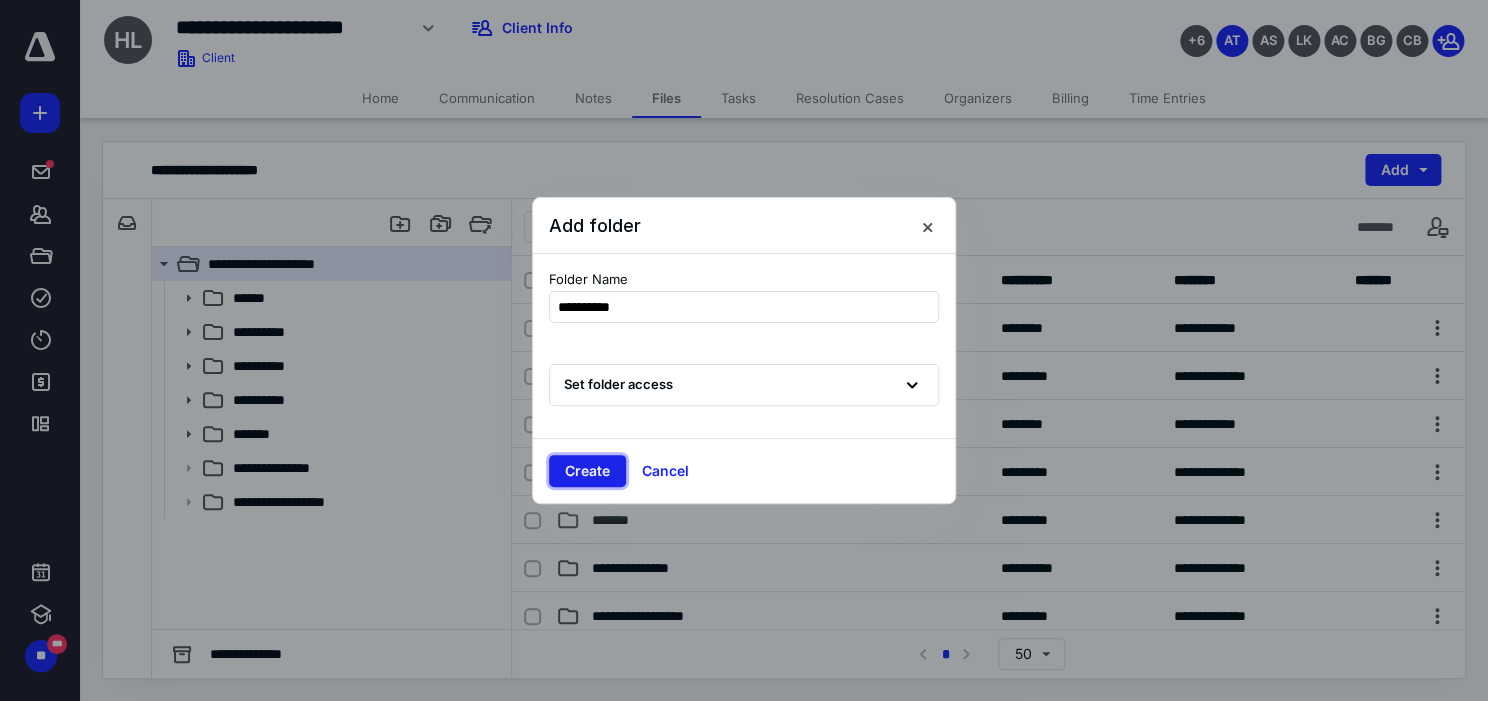 click on "Create" at bounding box center (587, 471) 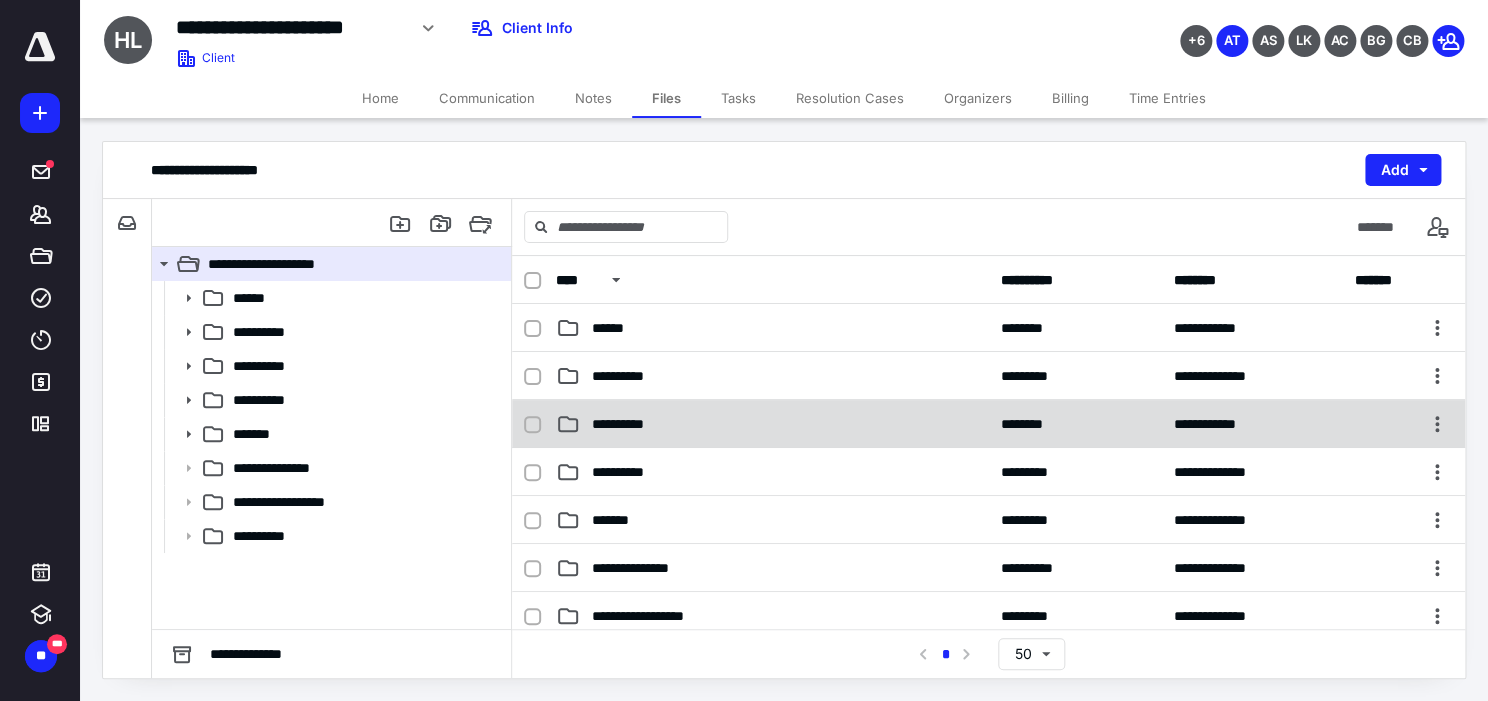 scroll, scrollTop: 99, scrollLeft: 0, axis: vertical 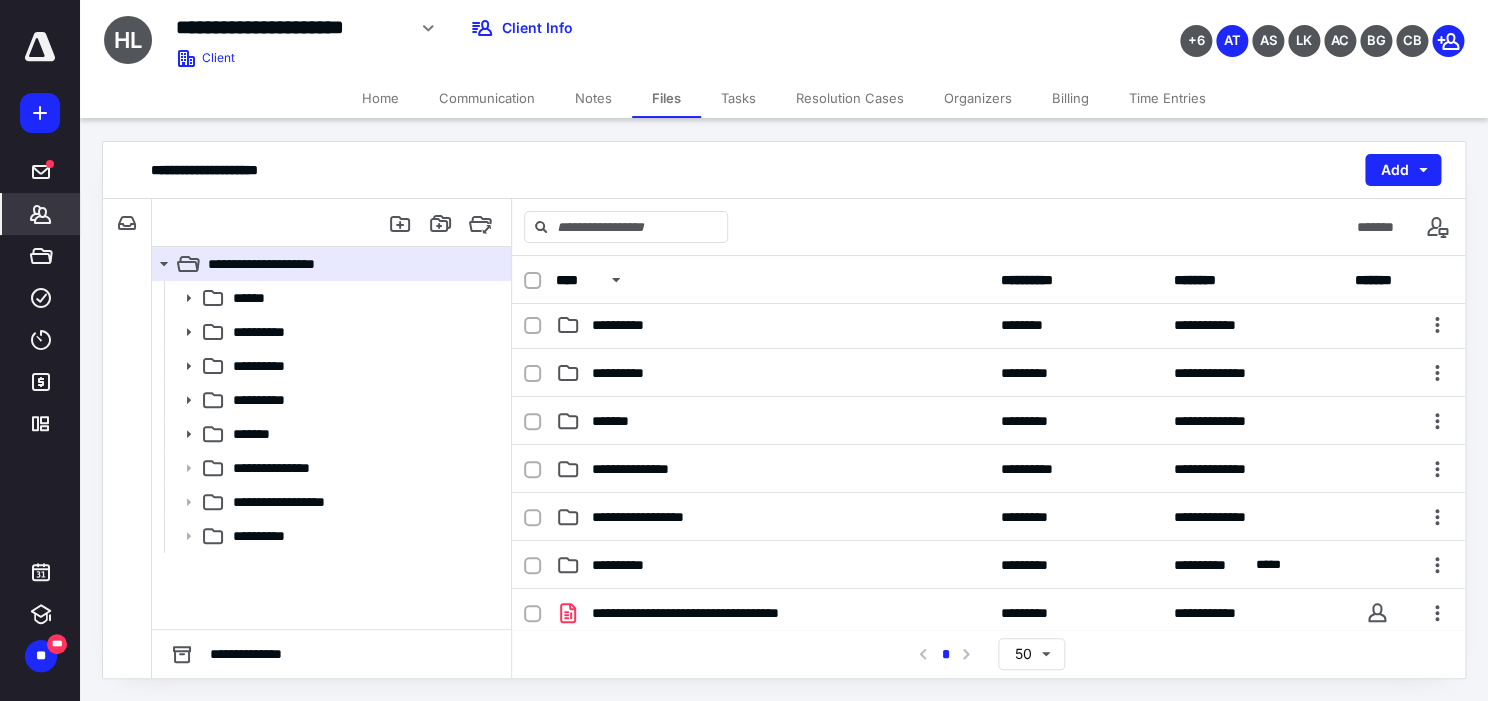 click on "*******" at bounding box center [41, 214] 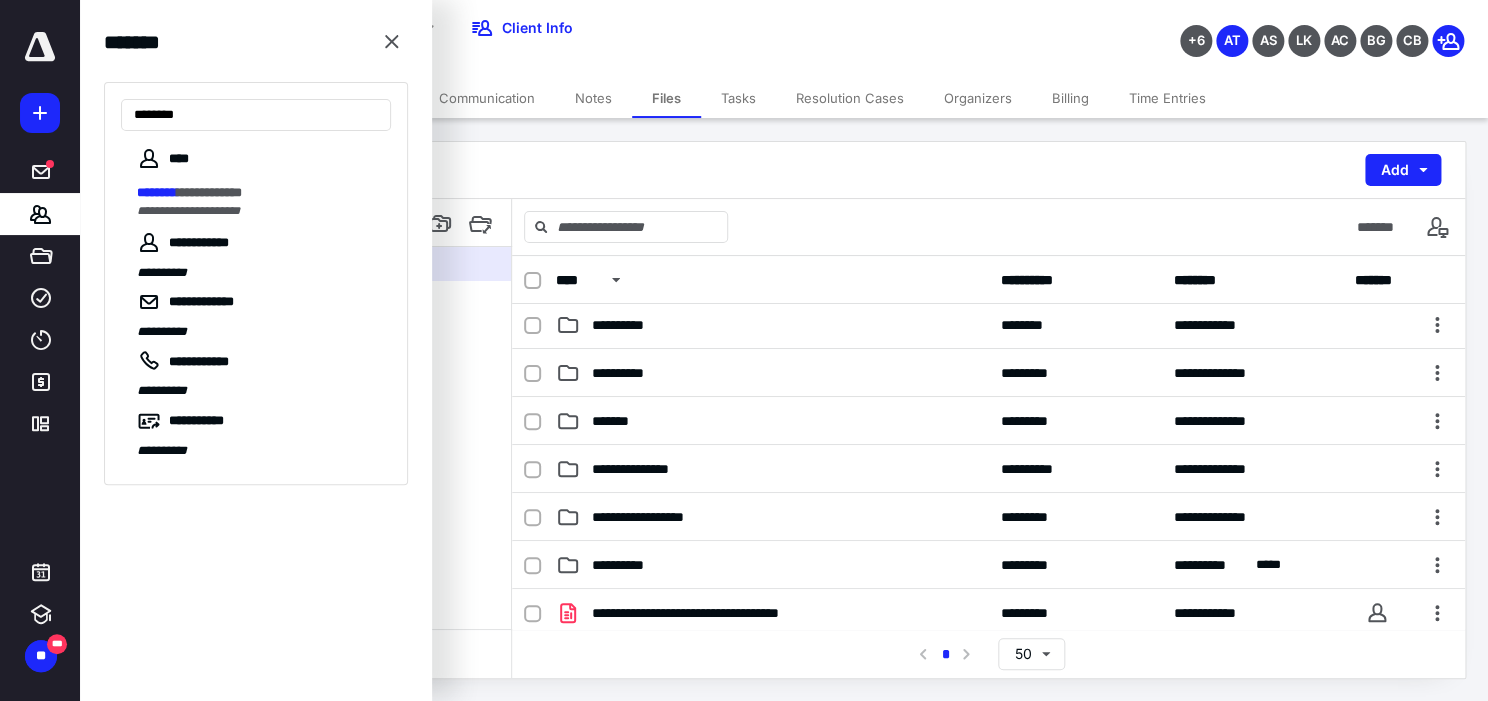 type on "********" 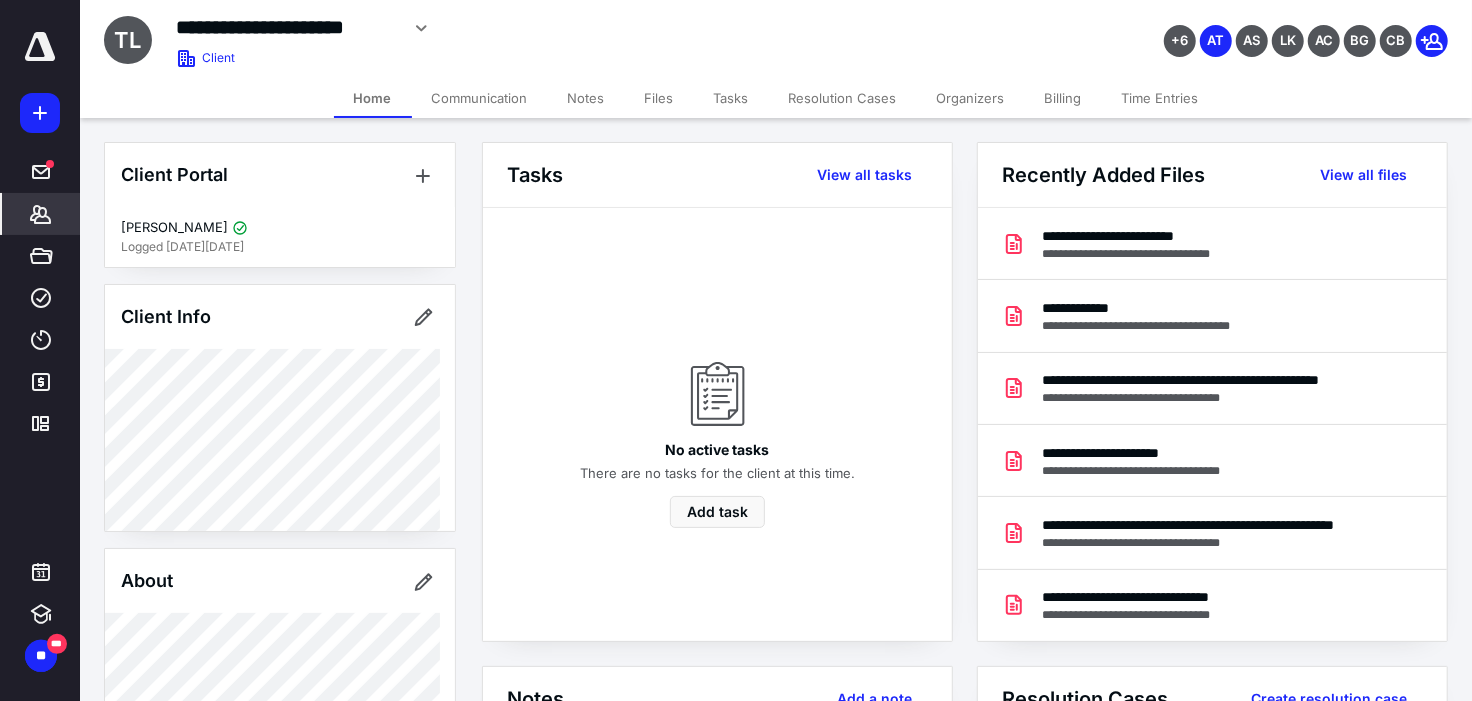 click on "Files" at bounding box center (659, 98) 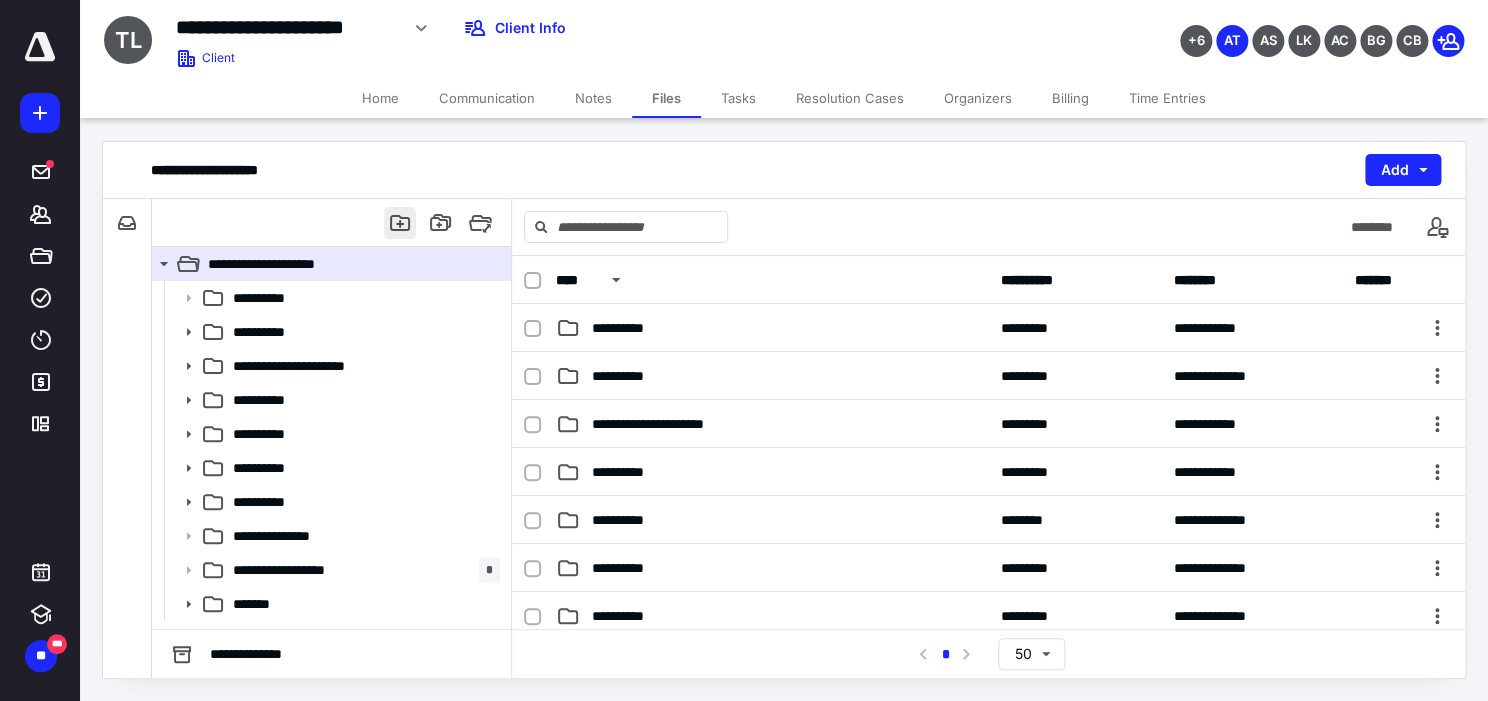 click at bounding box center (400, 223) 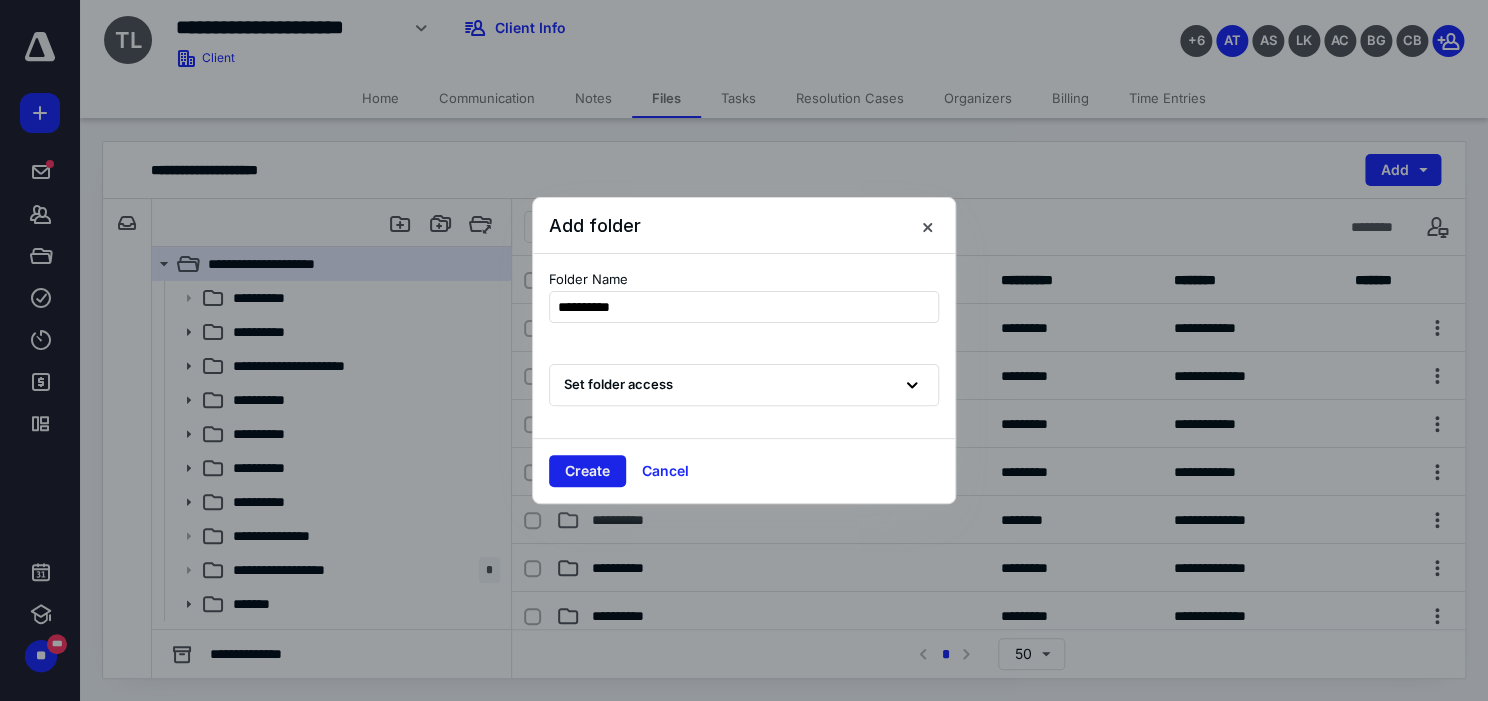 type on "**********" 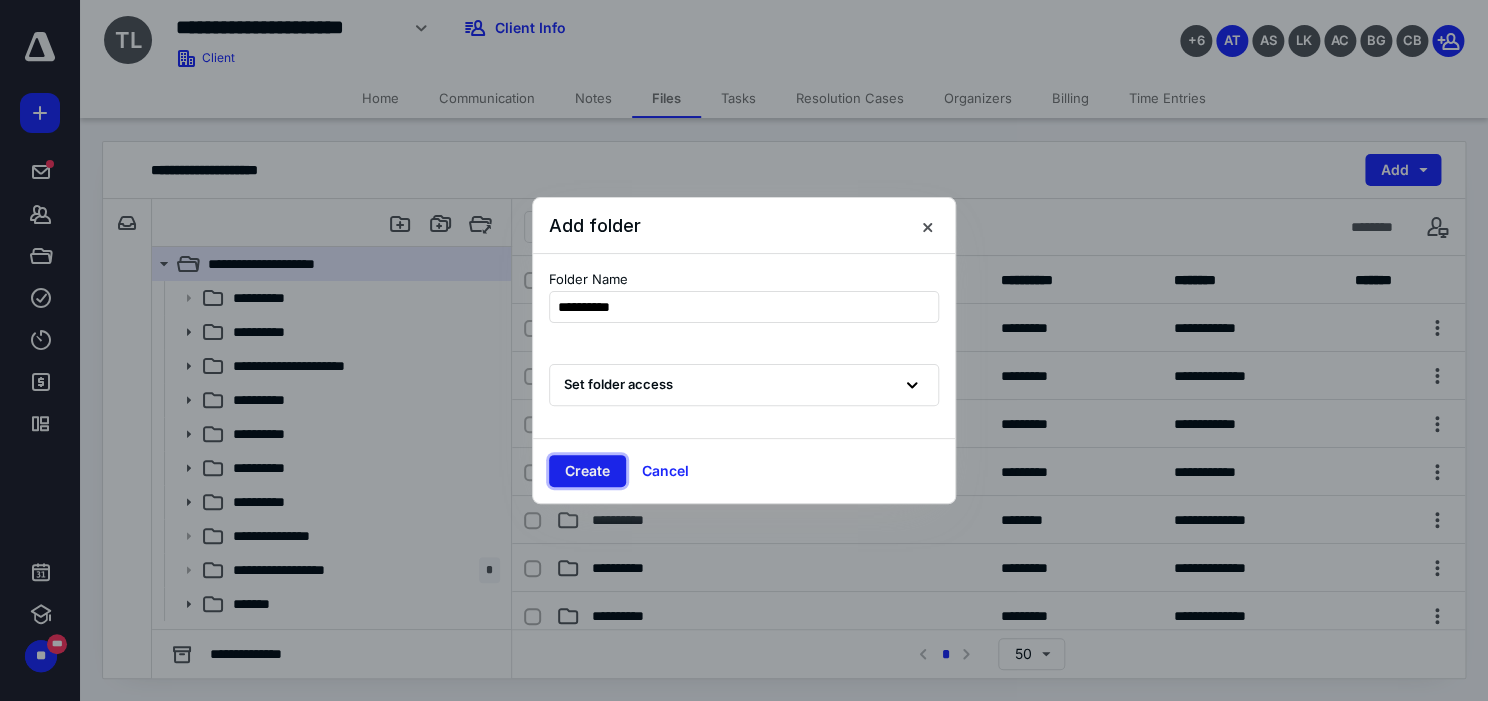 click on "Create" at bounding box center (587, 471) 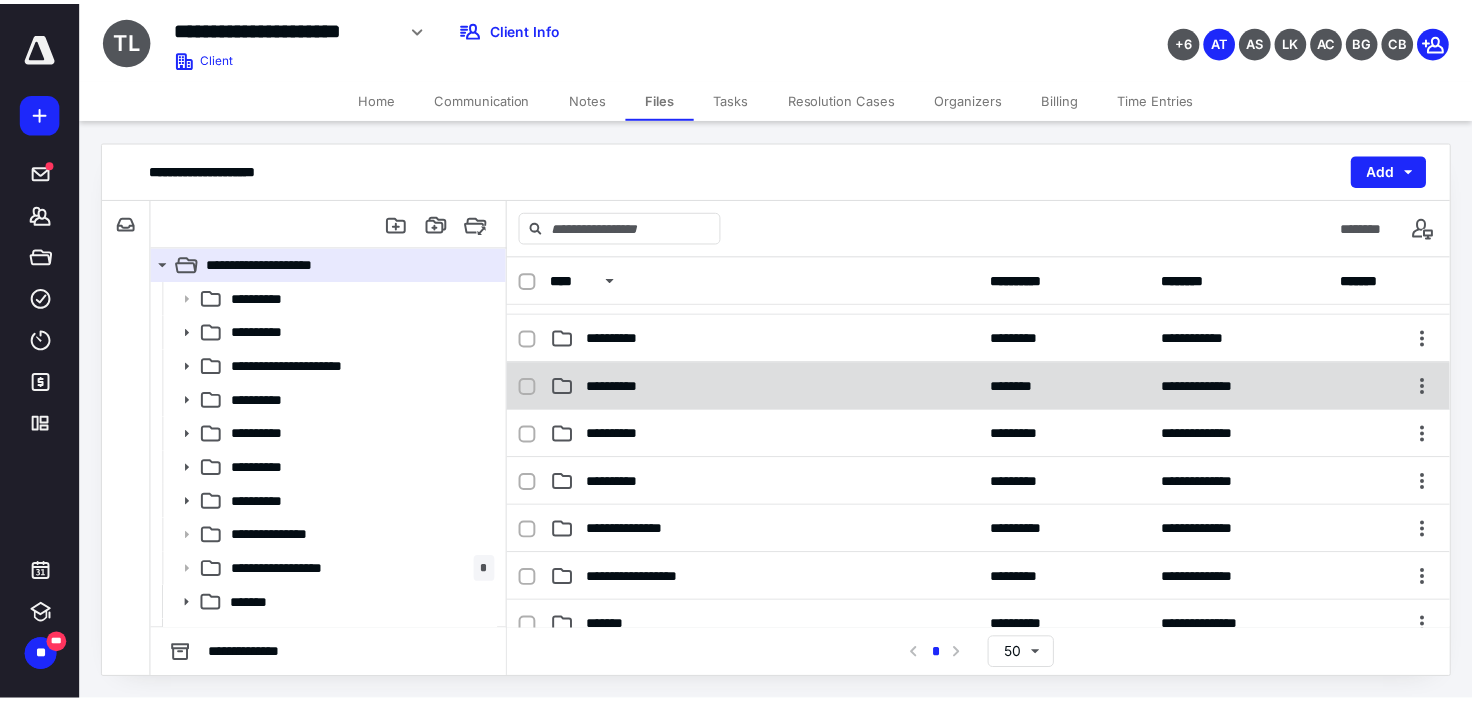scroll, scrollTop: 0, scrollLeft: 0, axis: both 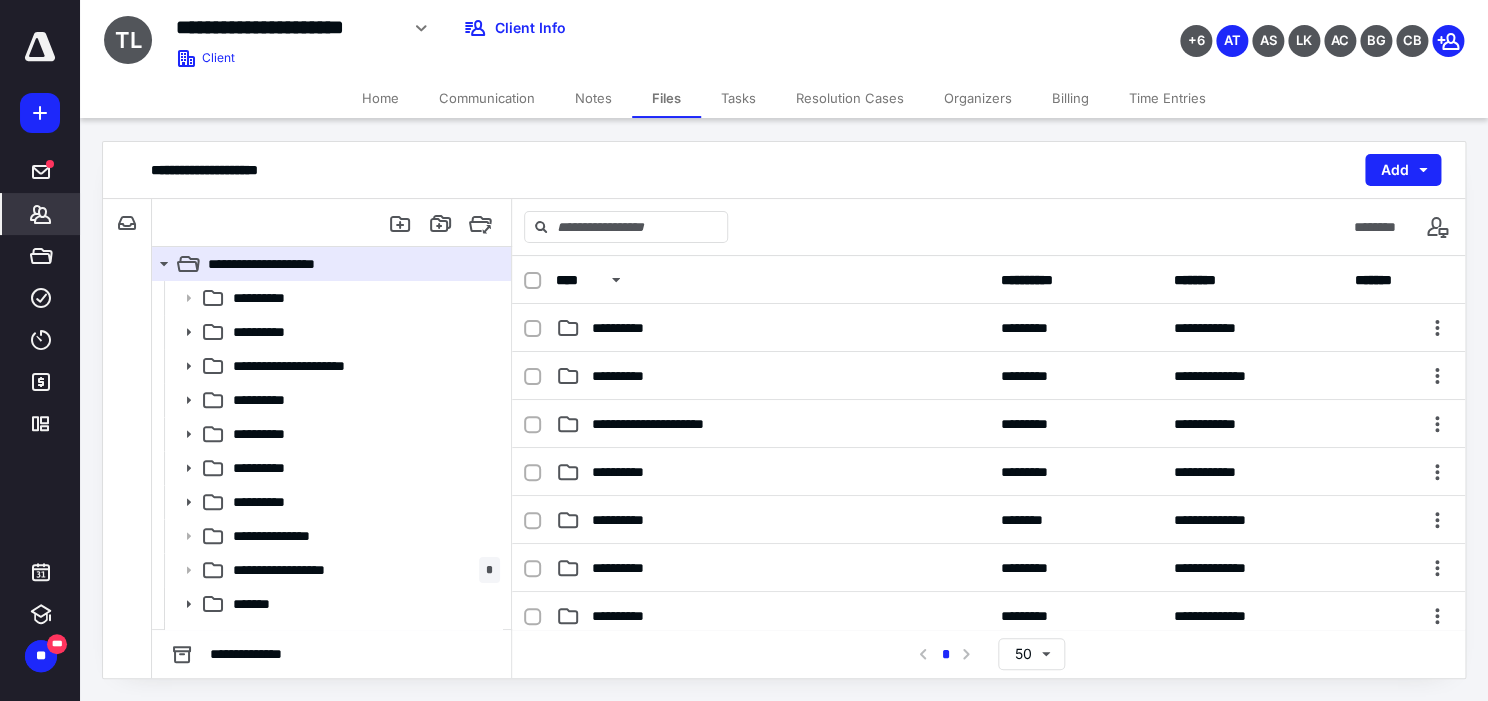 click on "*******" at bounding box center (41, 214) 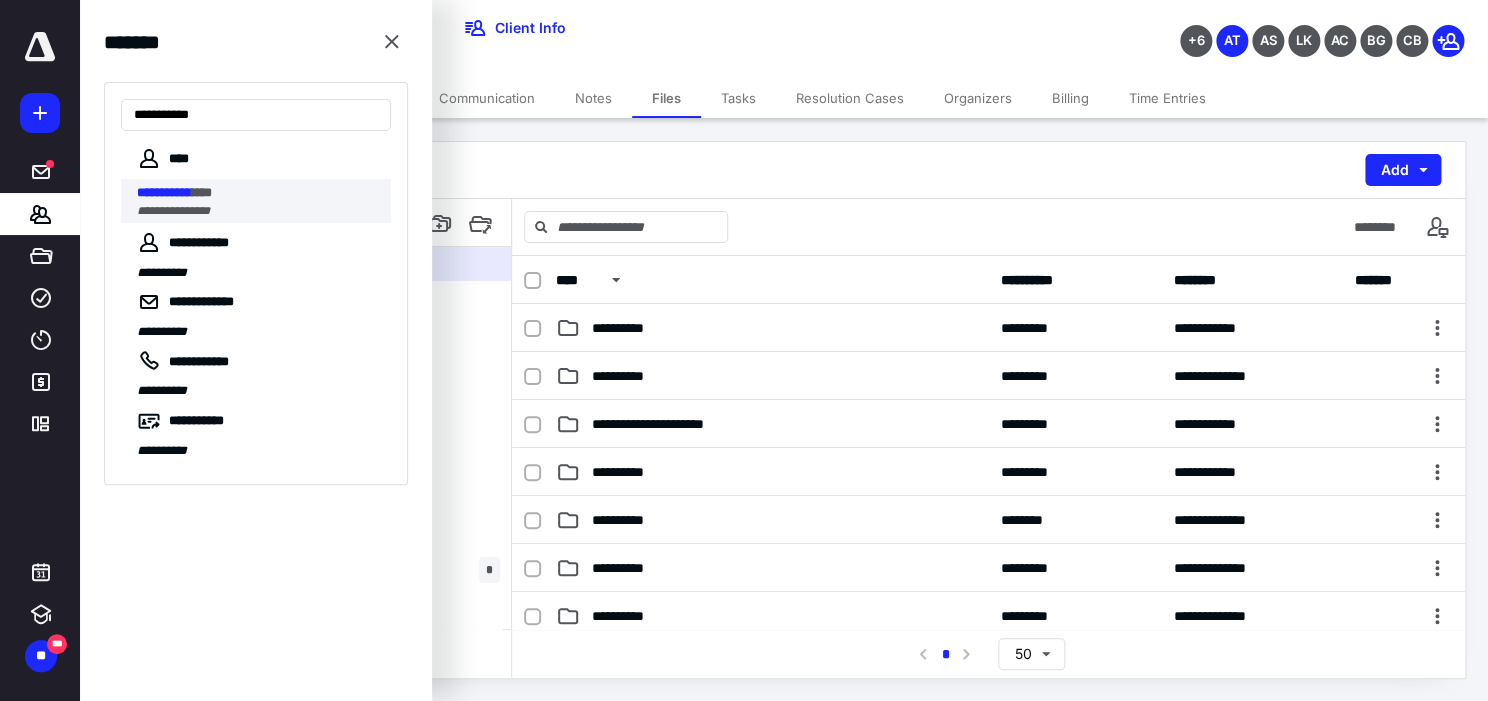 type on "**********" 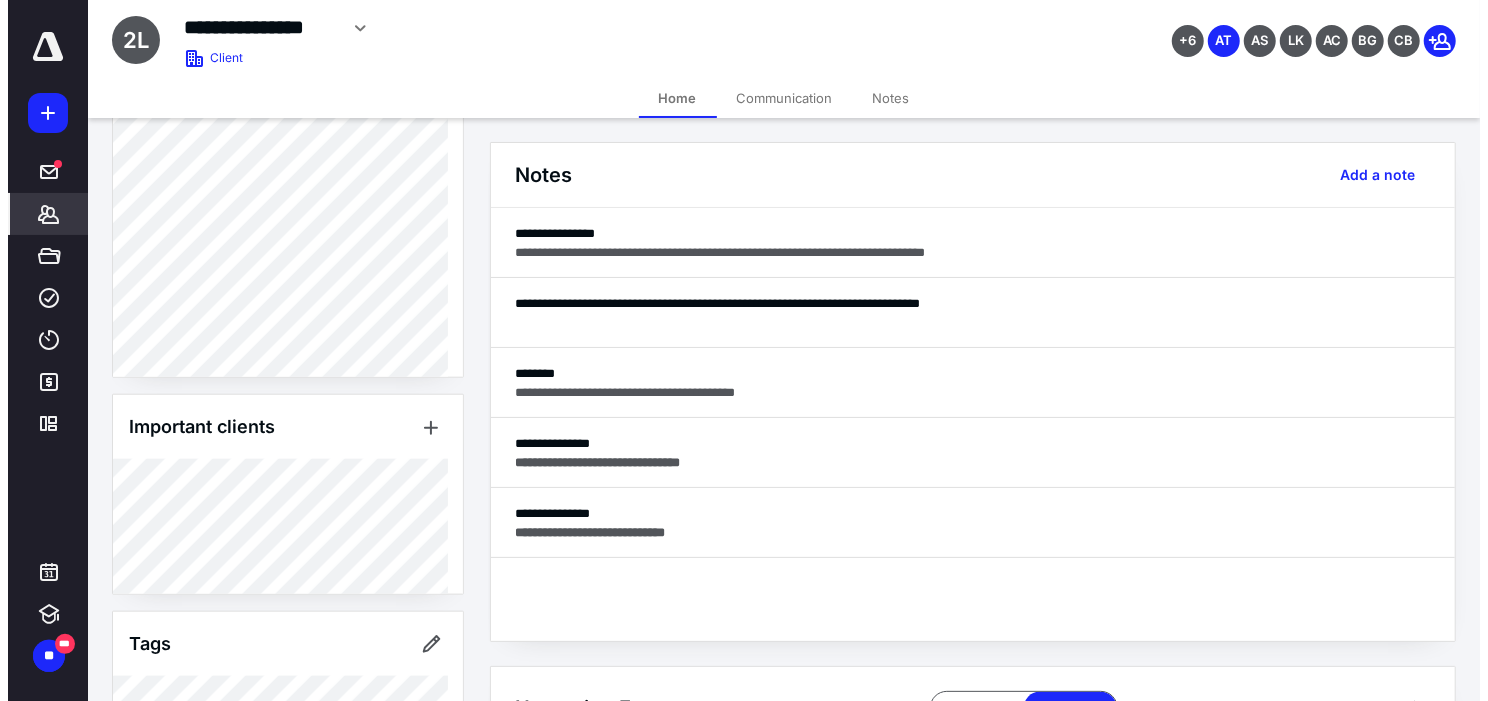 scroll, scrollTop: 1200, scrollLeft: 0, axis: vertical 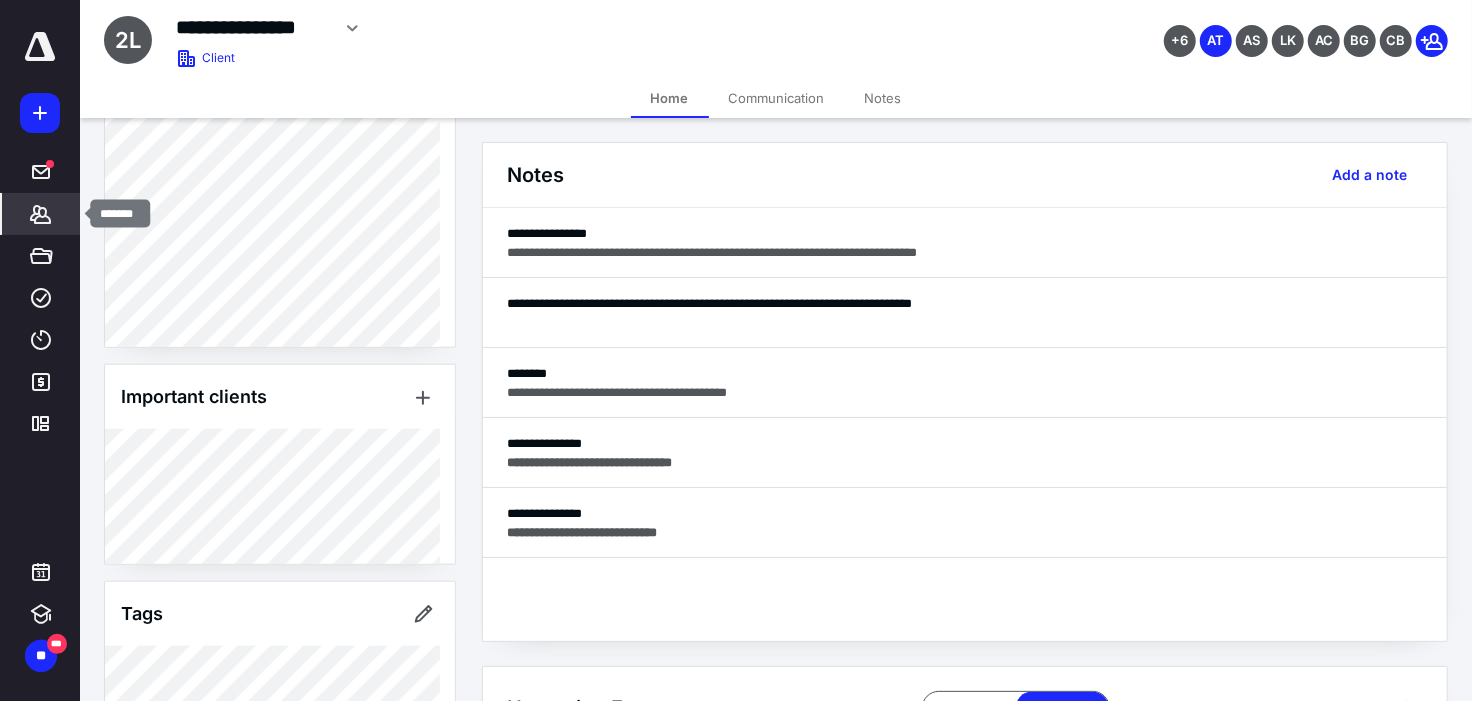 click 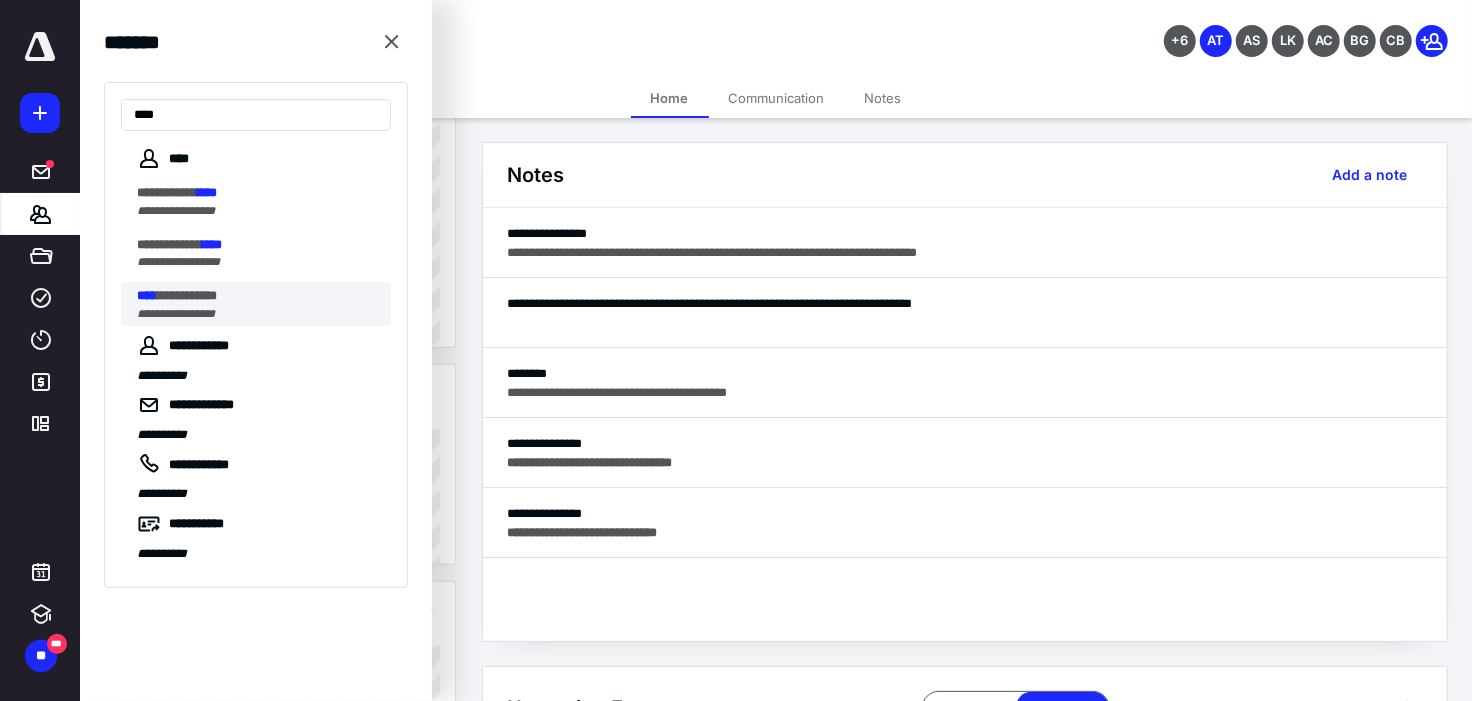 type on "****" 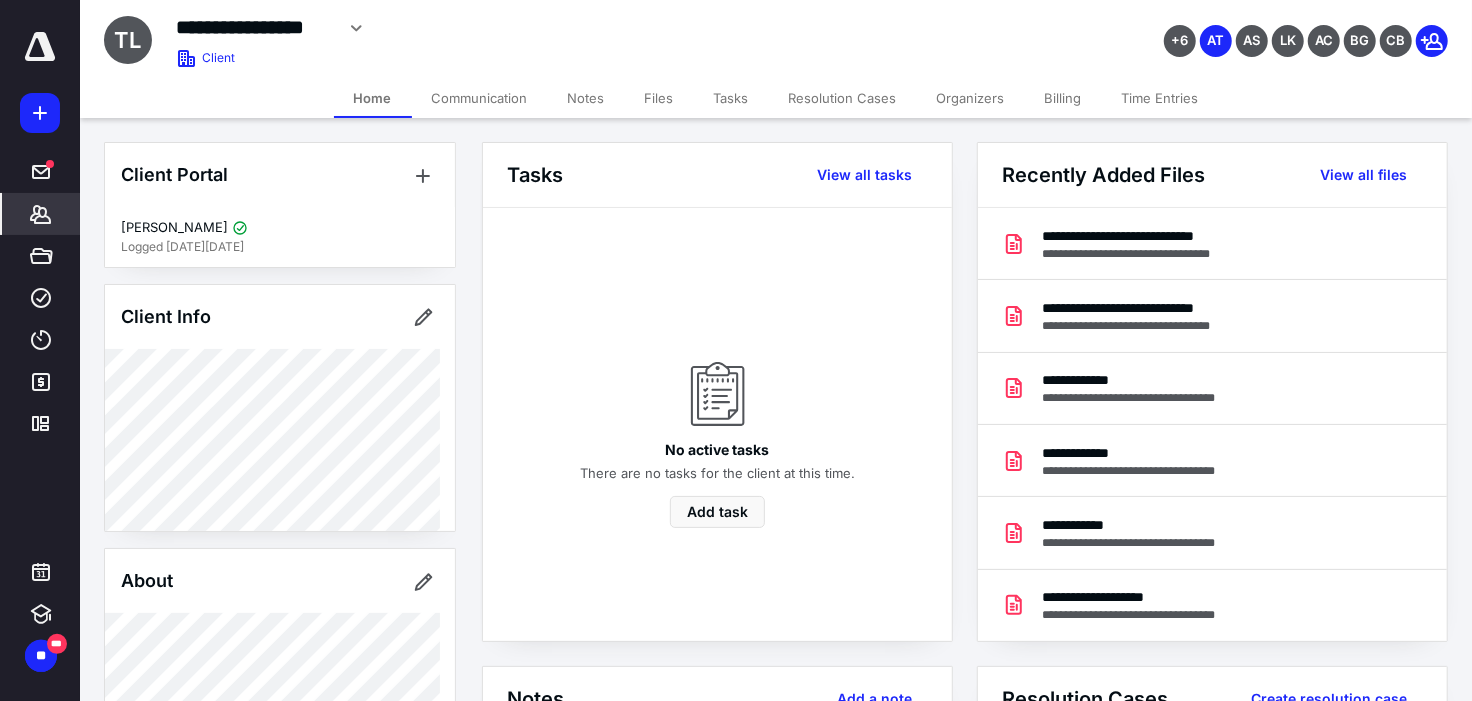 click on "Files" at bounding box center (659, 98) 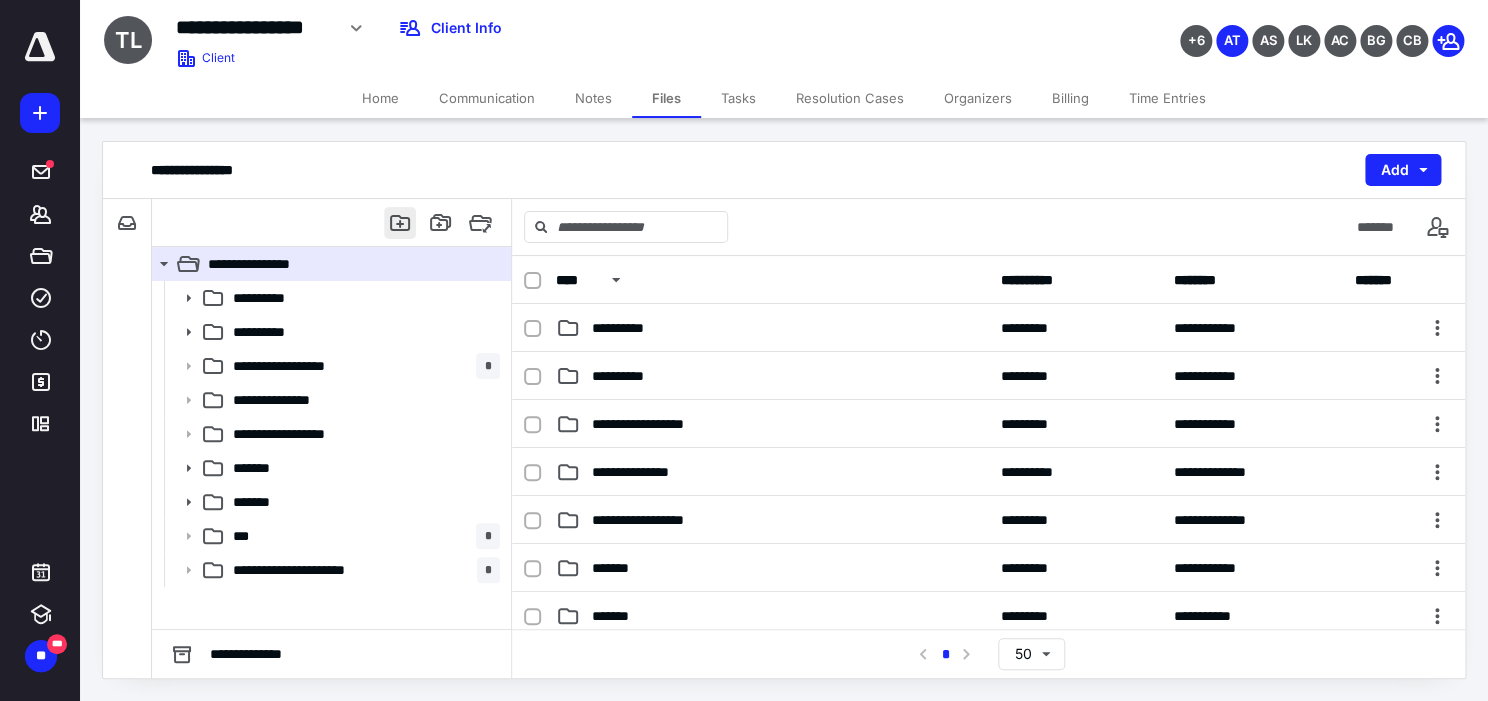 click at bounding box center (400, 223) 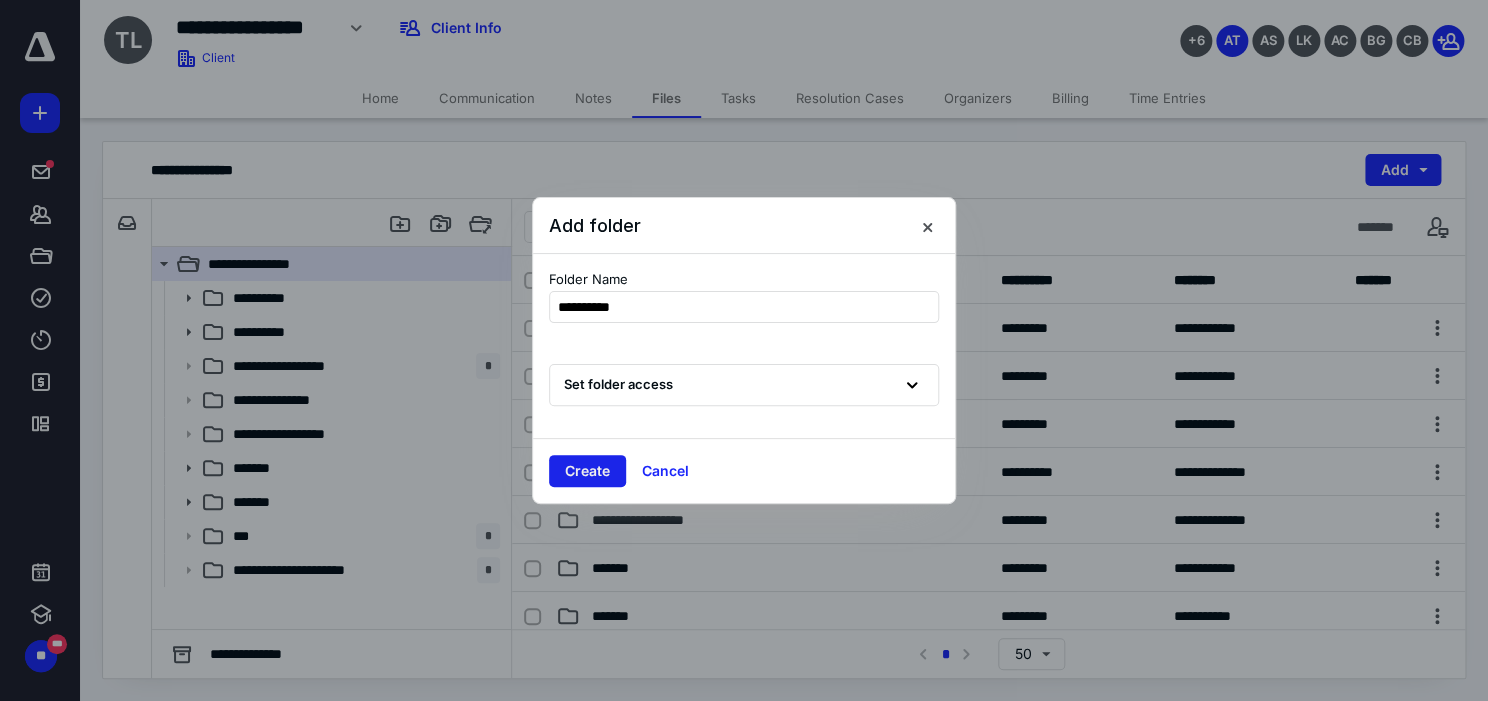 type on "**********" 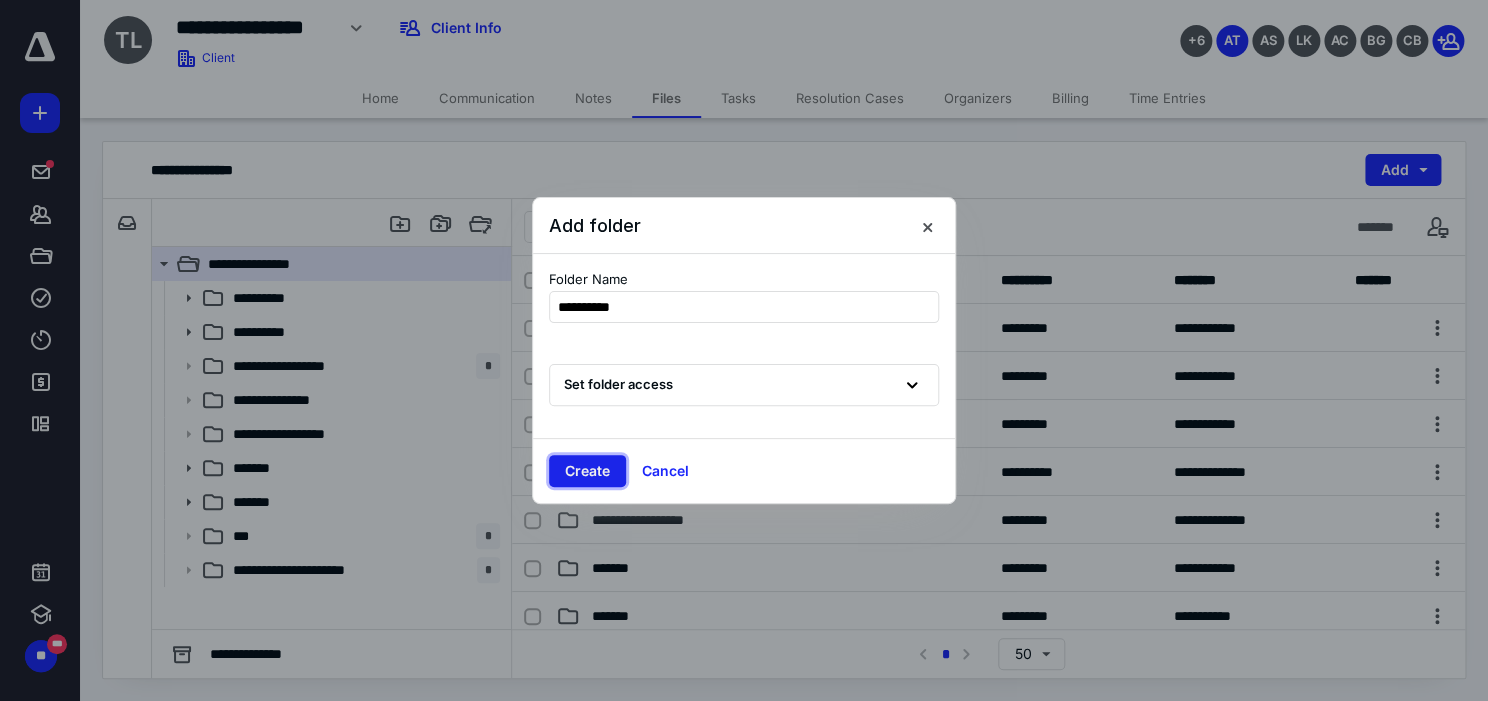 click on "Create" at bounding box center [587, 471] 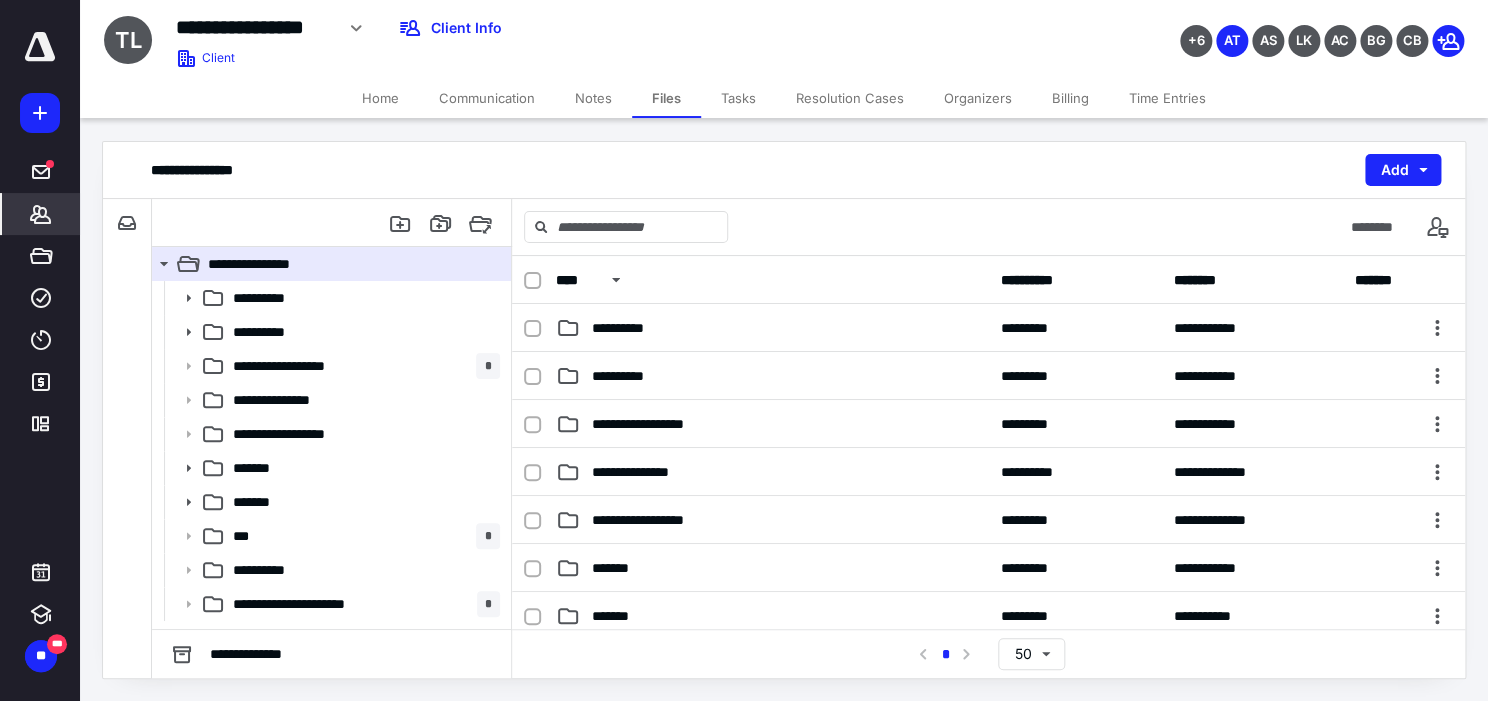 click 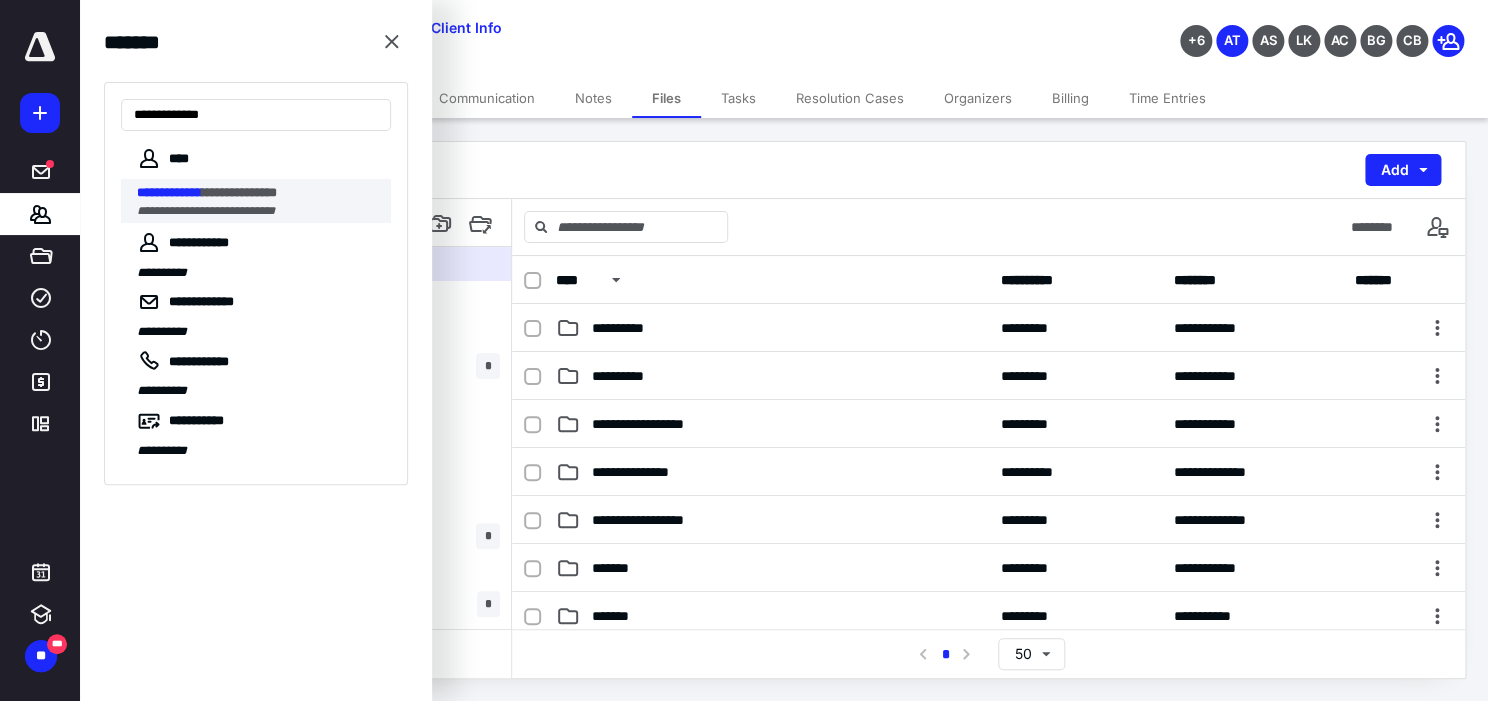 type on "**********" 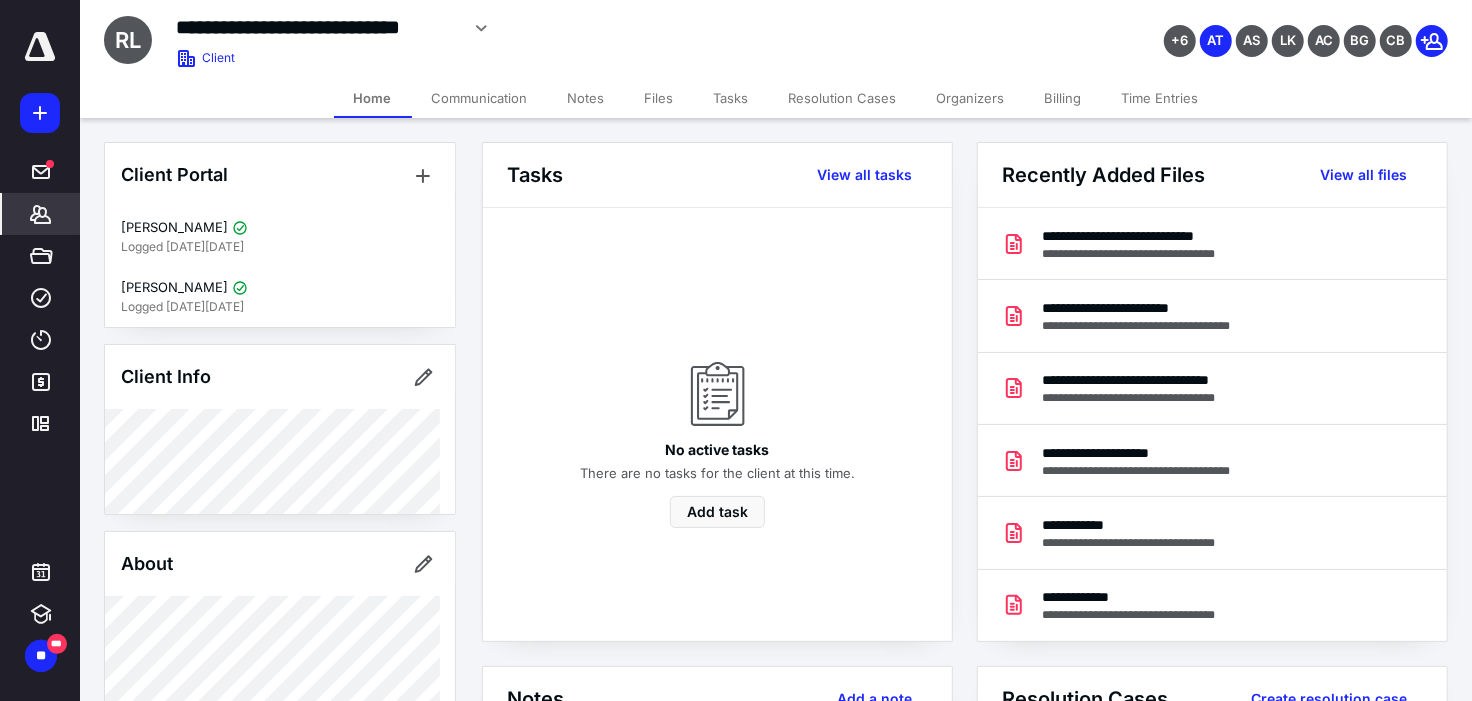 click on "Files" at bounding box center [659, 98] 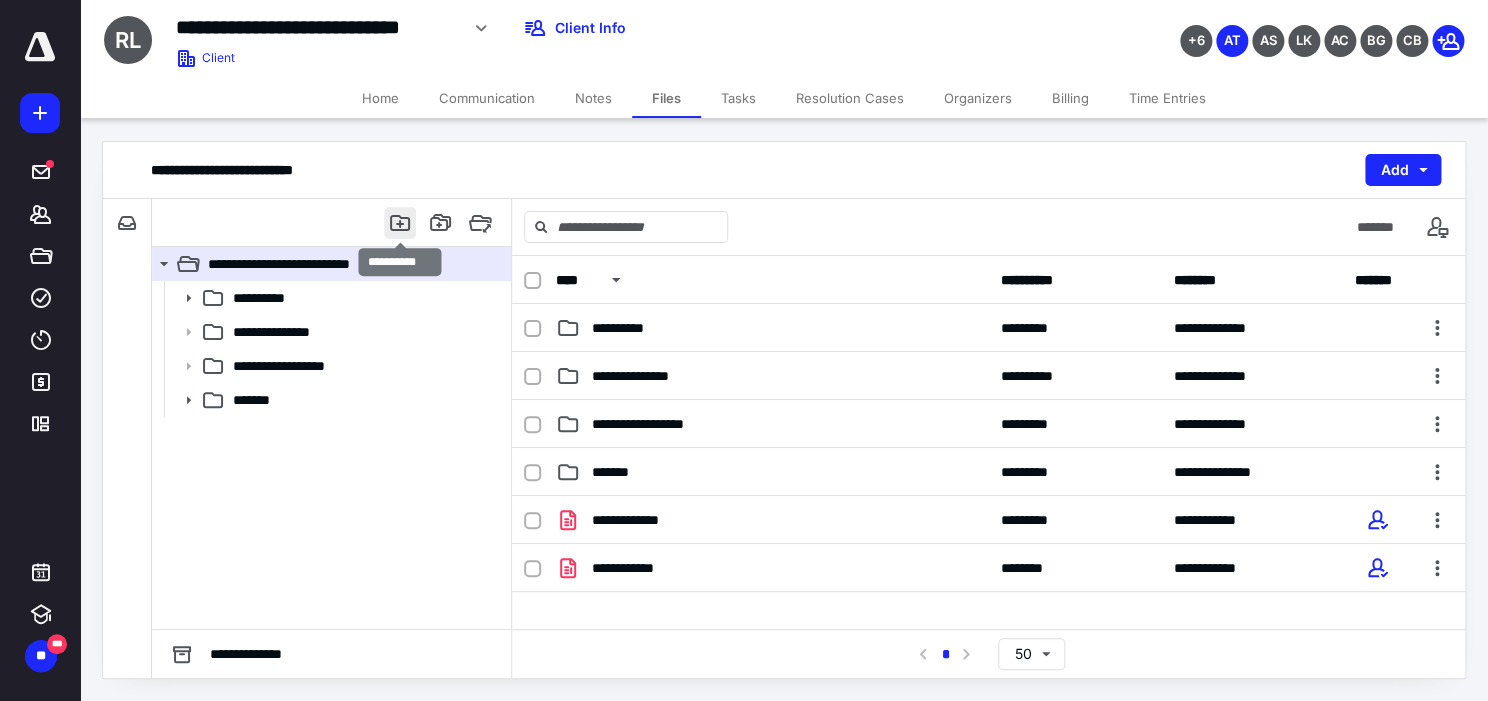 click at bounding box center [400, 223] 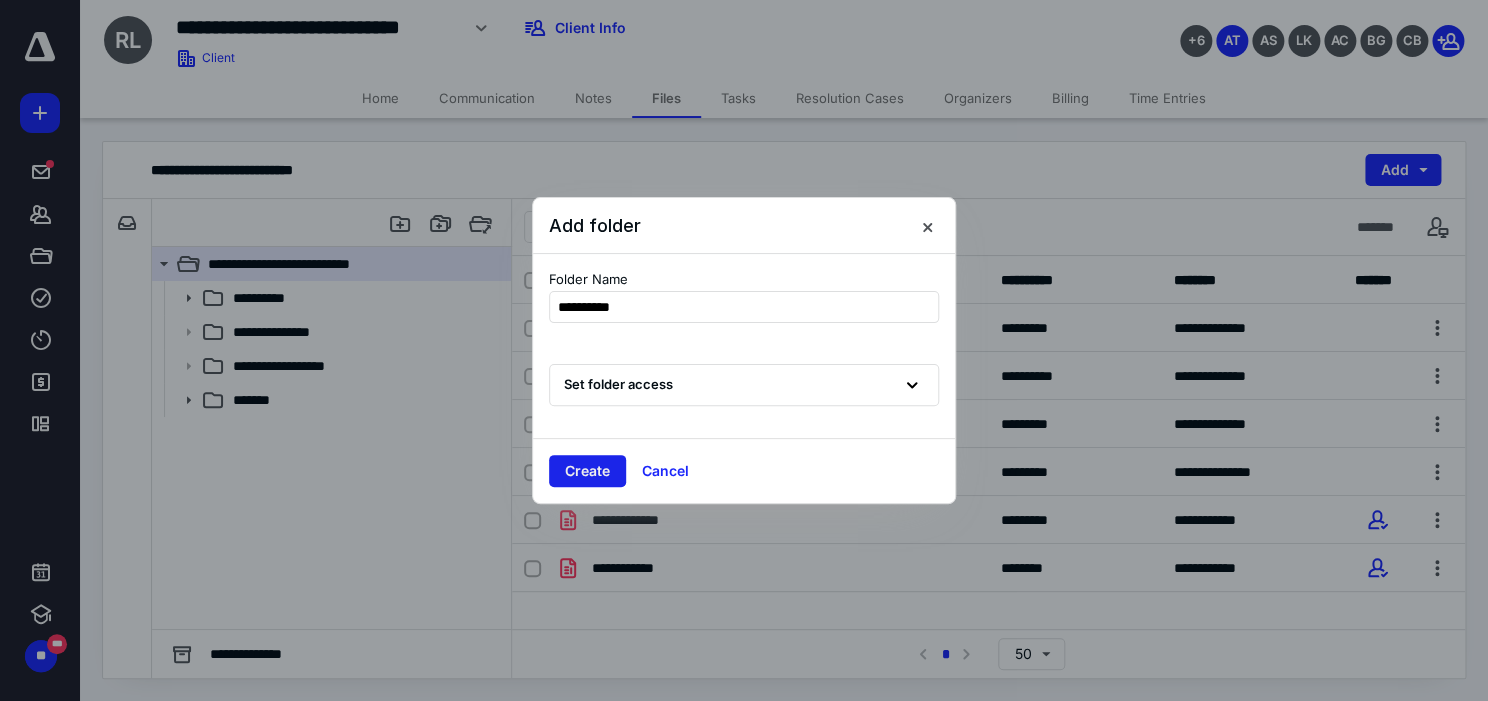 type on "**********" 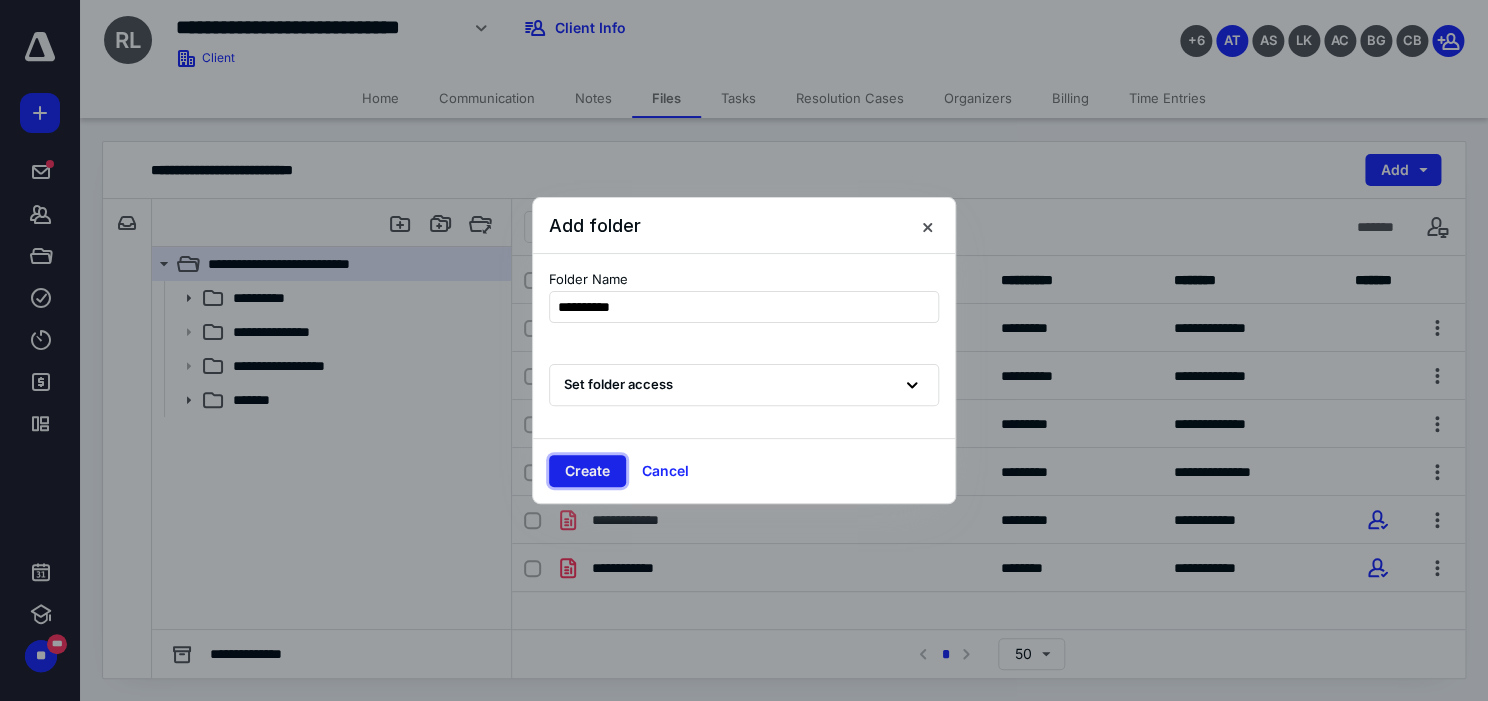click on "Create" at bounding box center [587, 471] 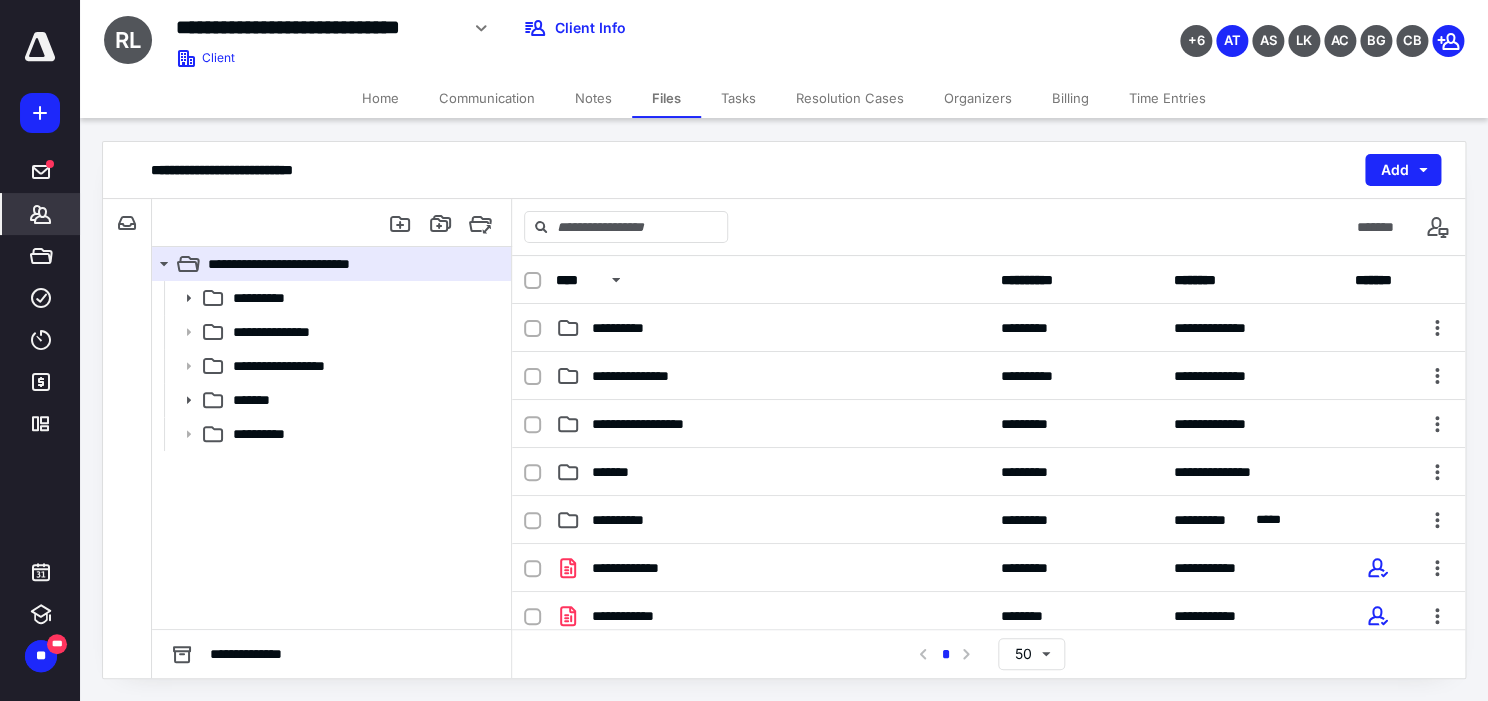 click on "*******" at bounding box center (41, 214) 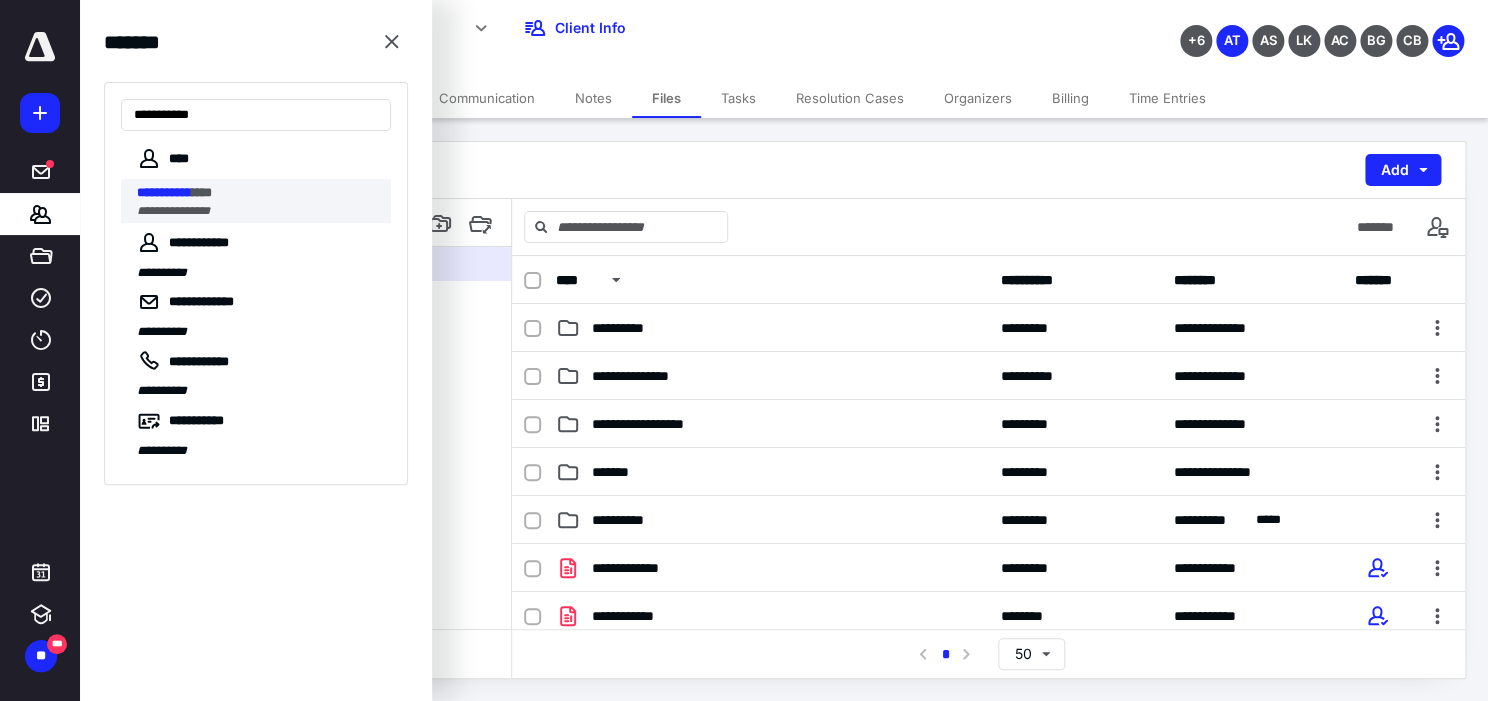 type on "**********" 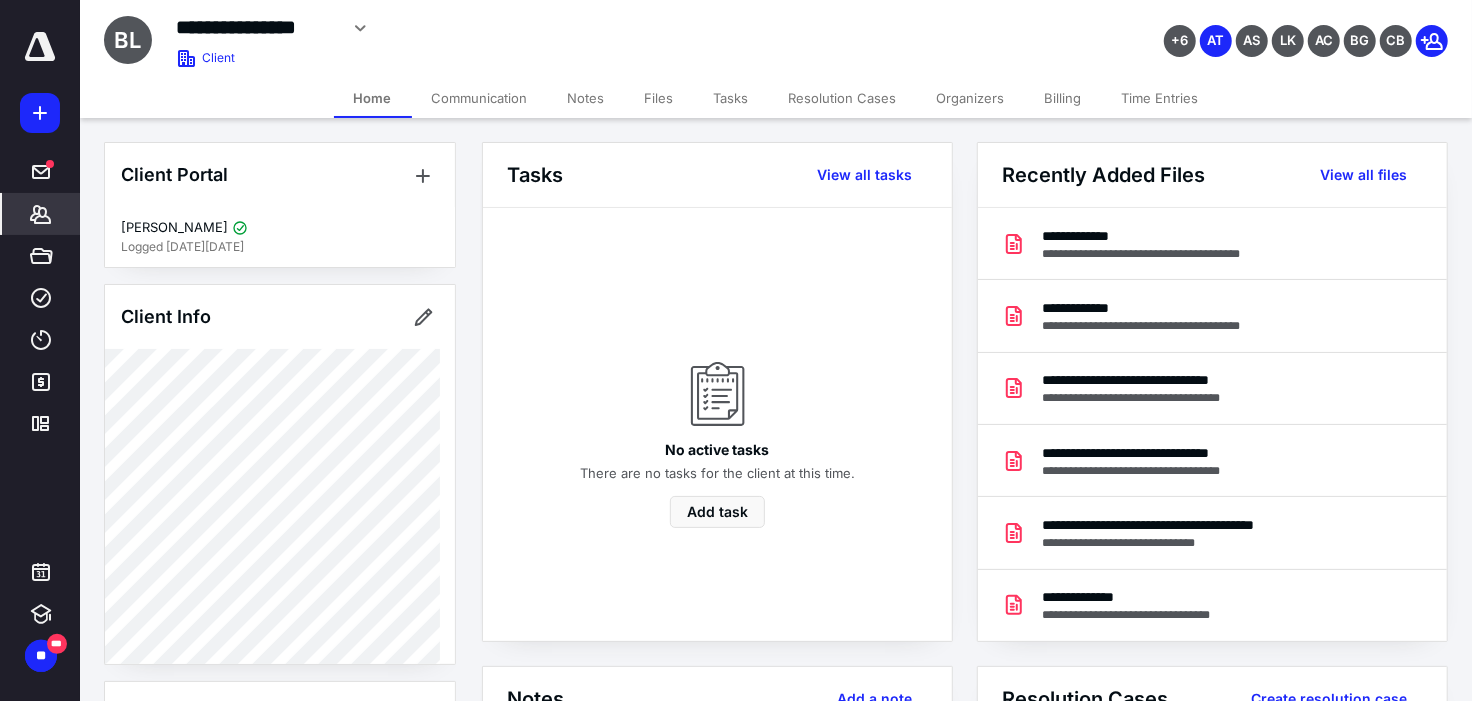 drag, startPoint x: 664, startPoint y: 104, endPoint x: 650, endPoint y: 118, distance: 19.79899 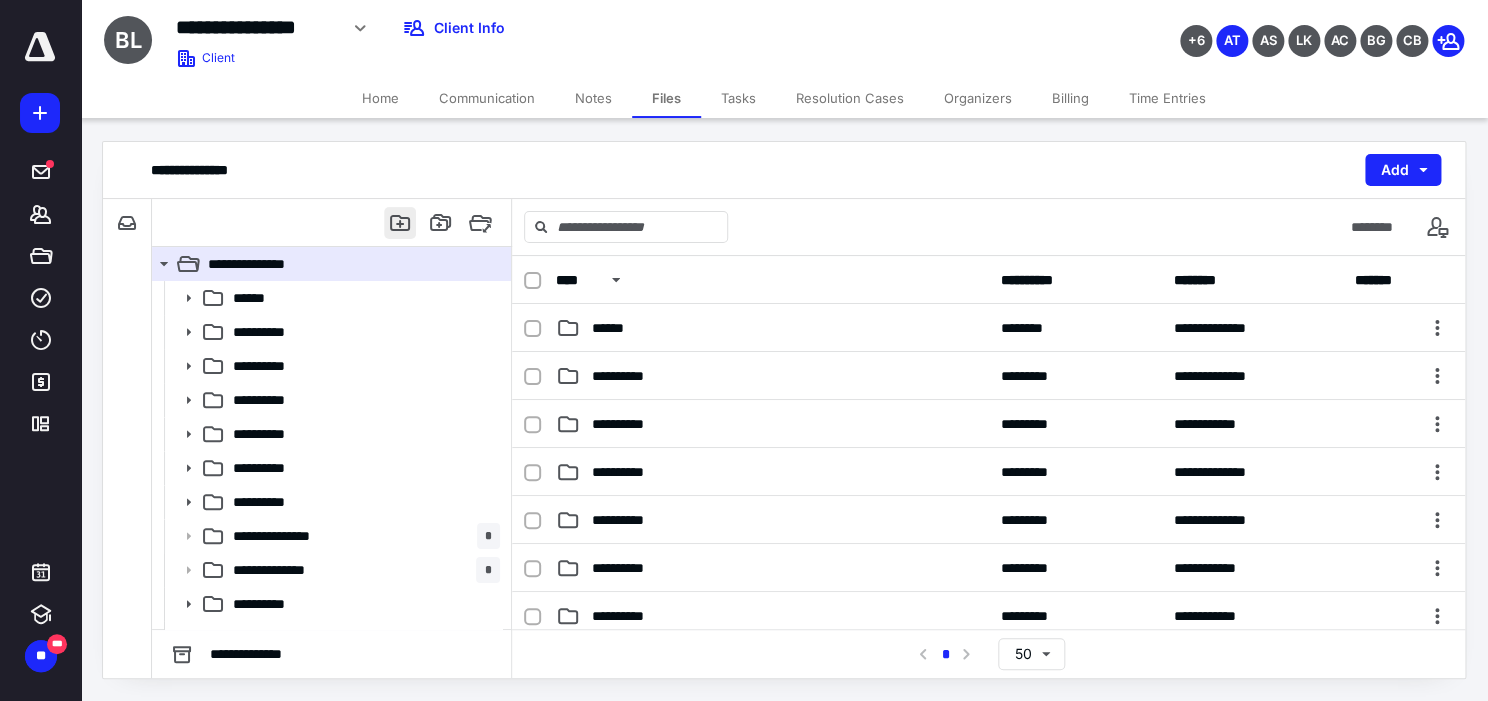 click at bounding box center [400, 223] 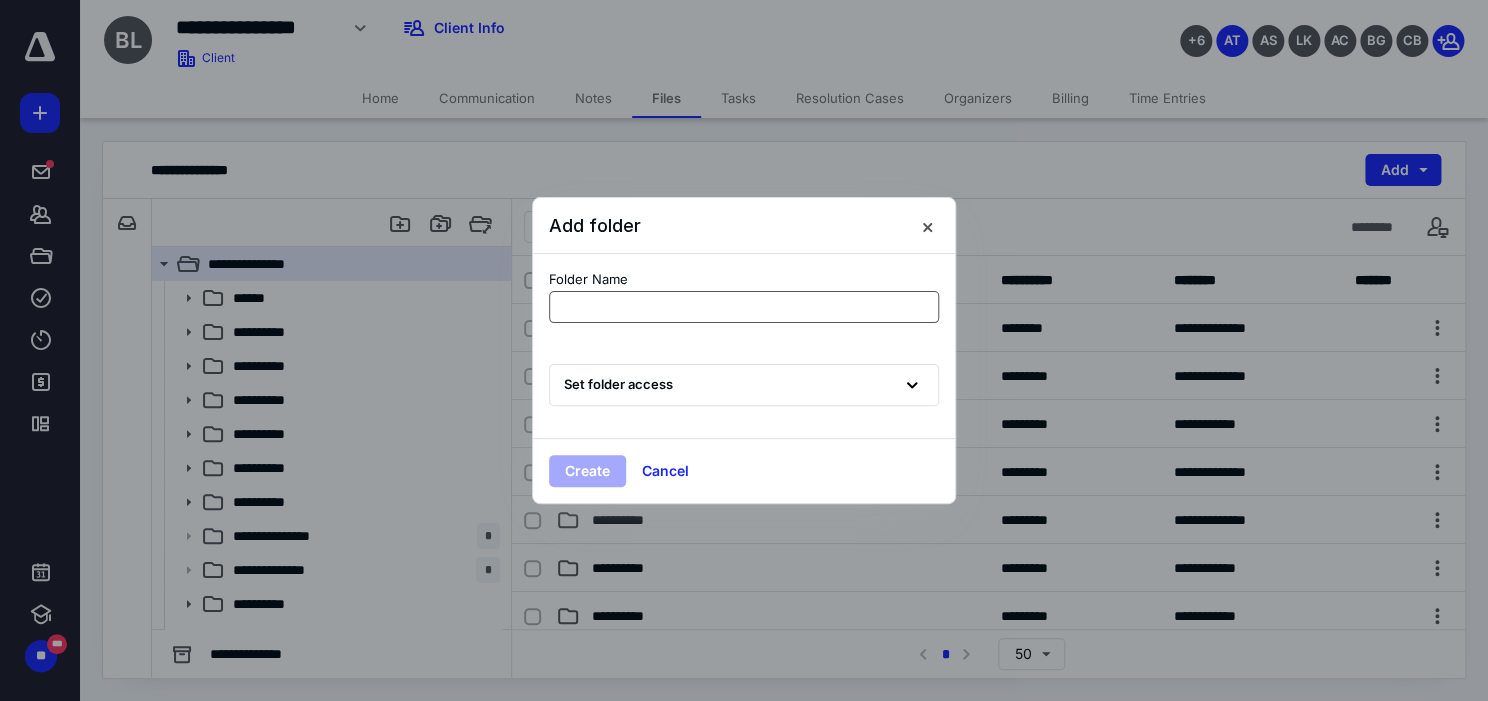 type on "**********" 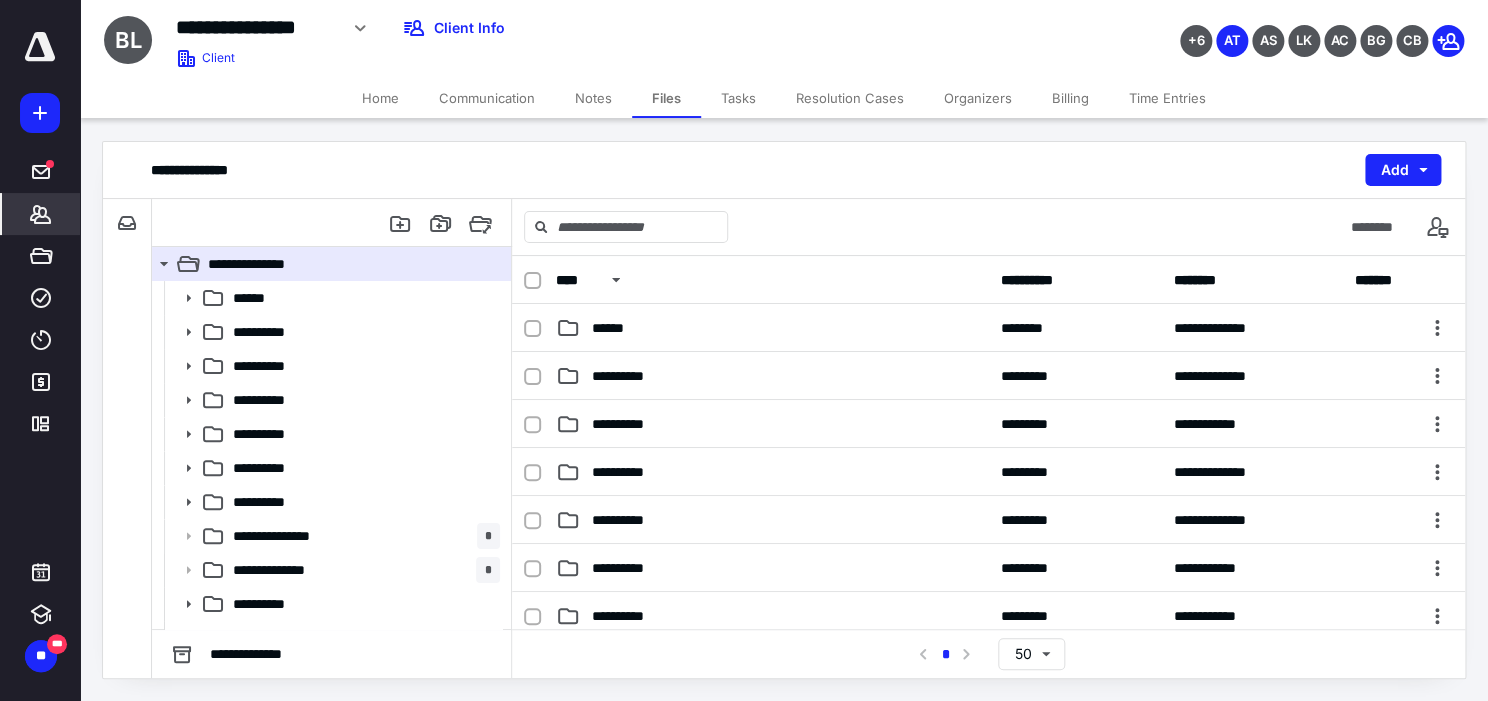click 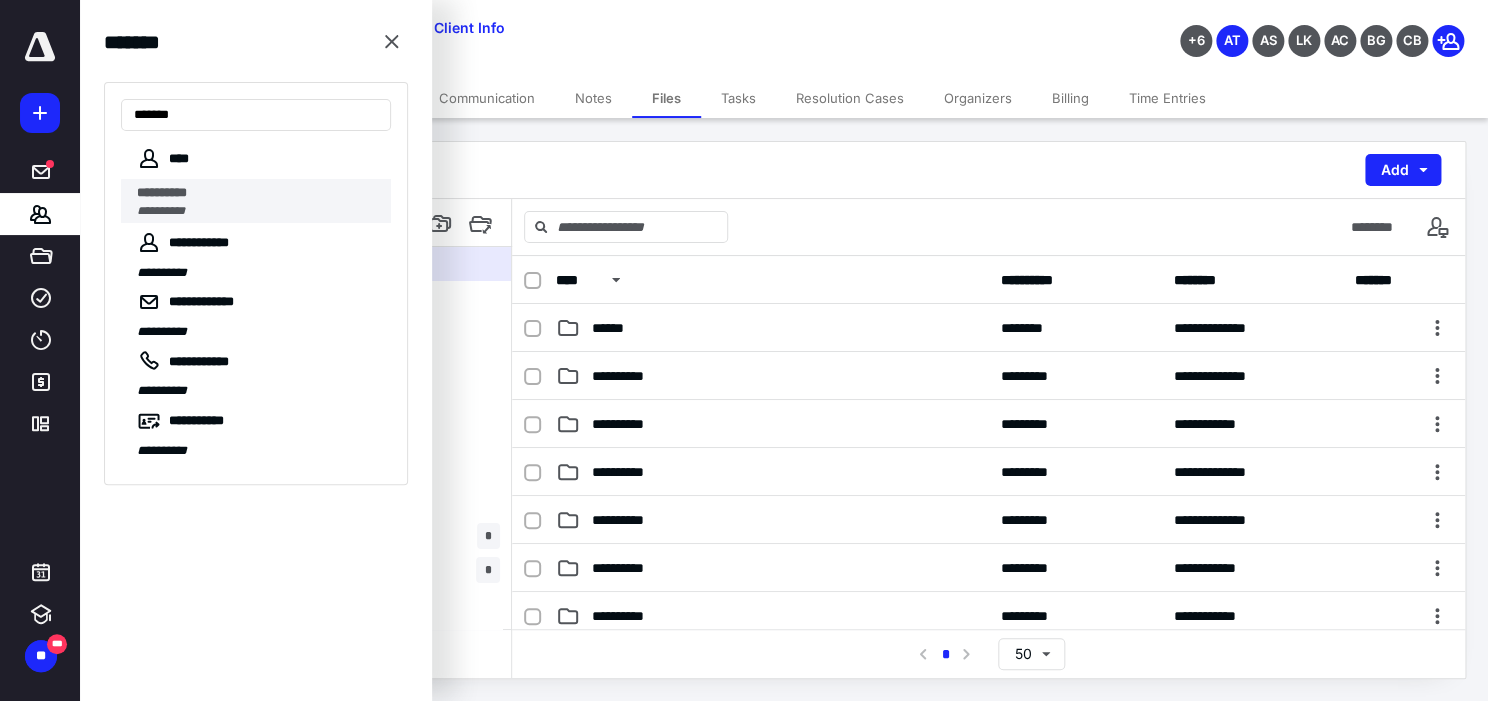 type on "*******" 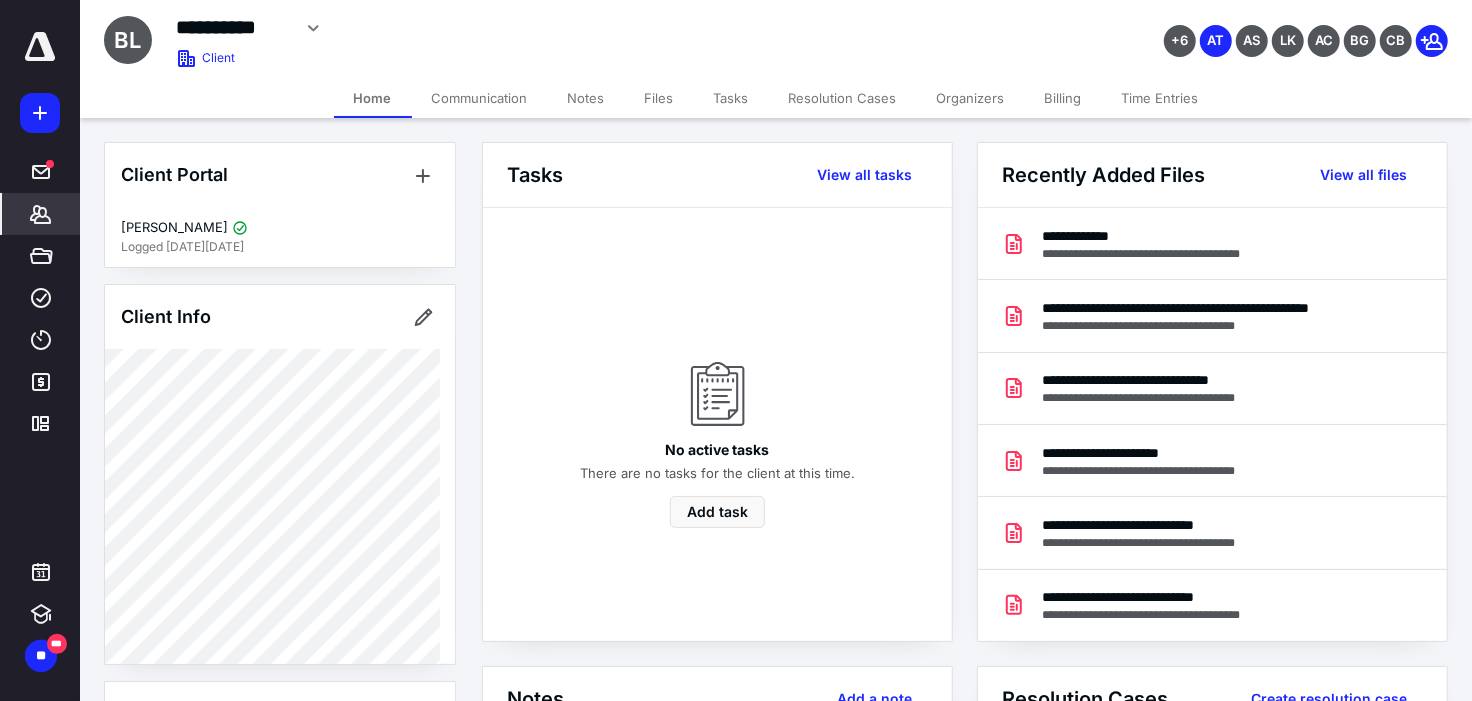 click on "Files" at bounding box center [659, 98] 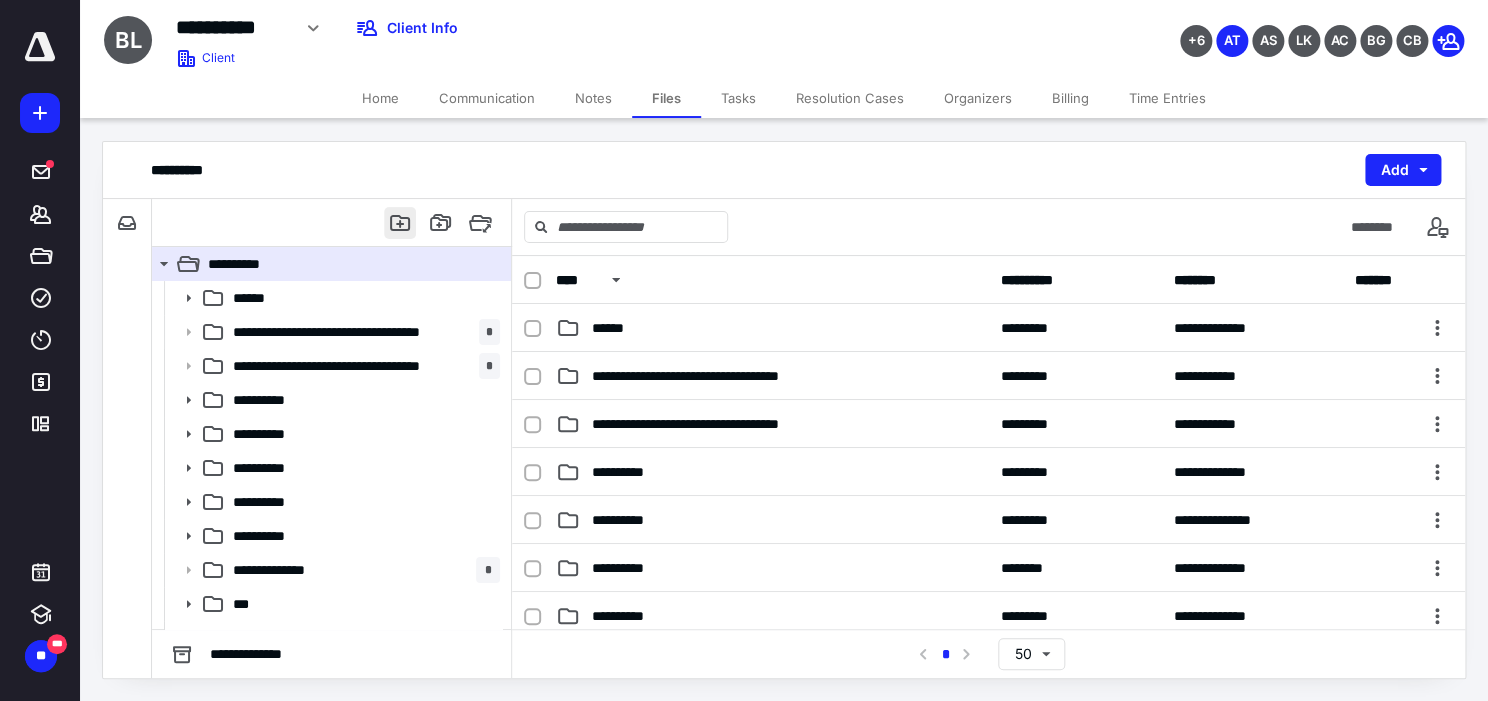 click at bounding box center (332, 223) 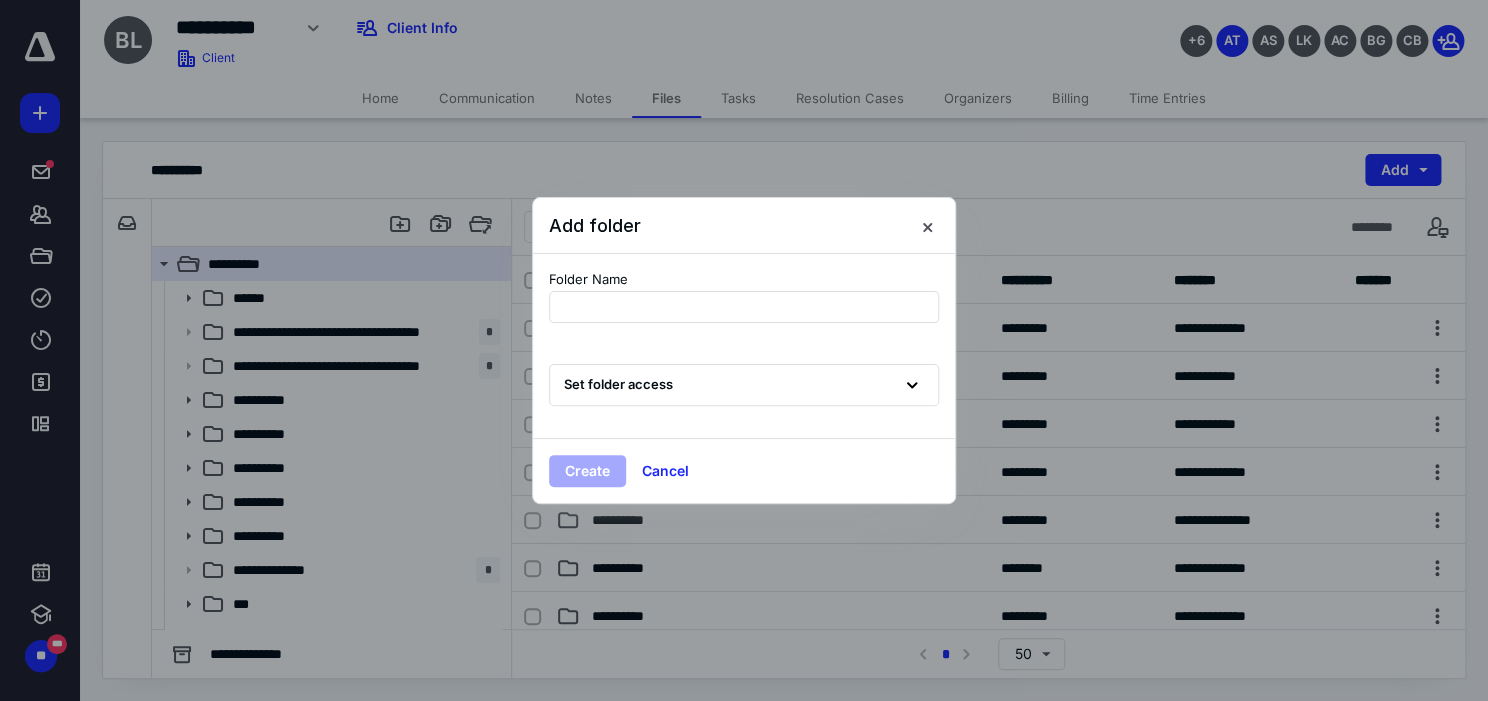 type on "**********" 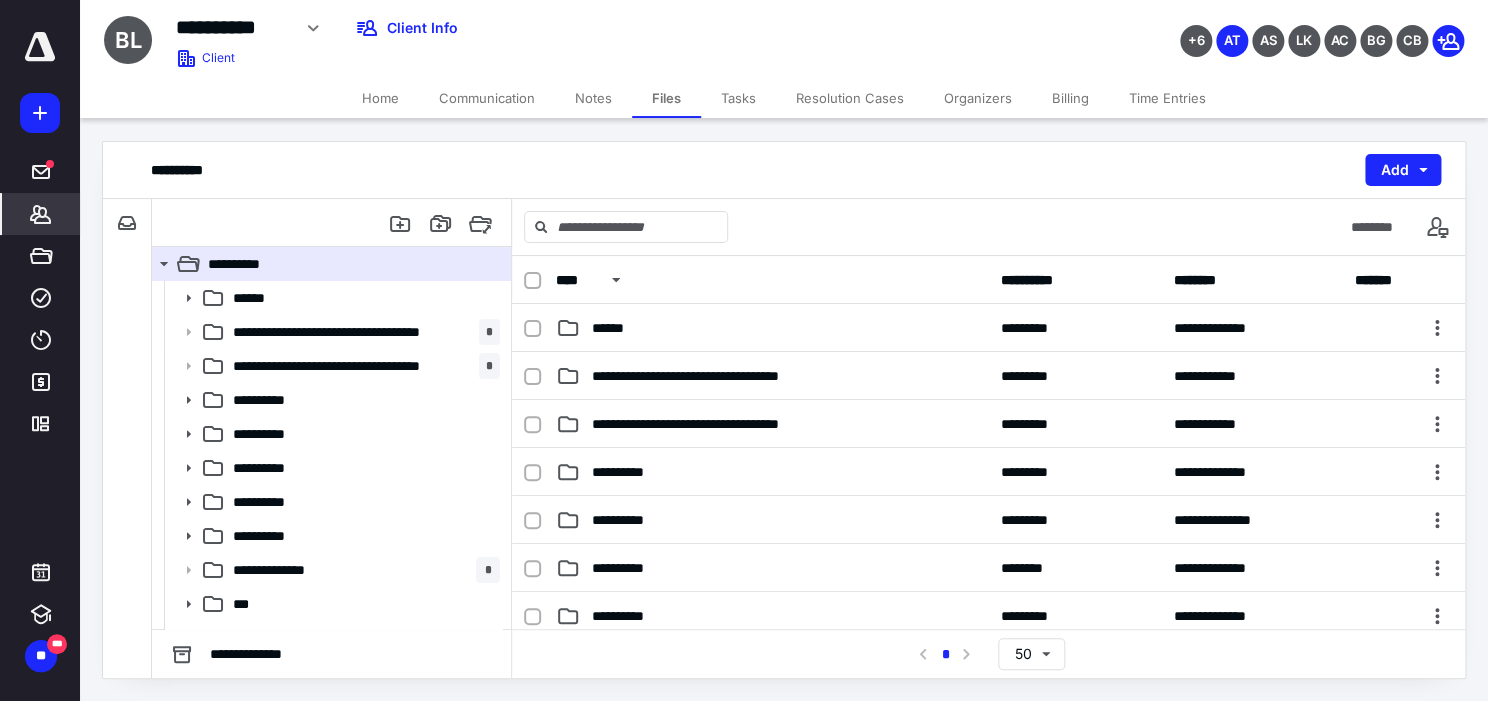 click 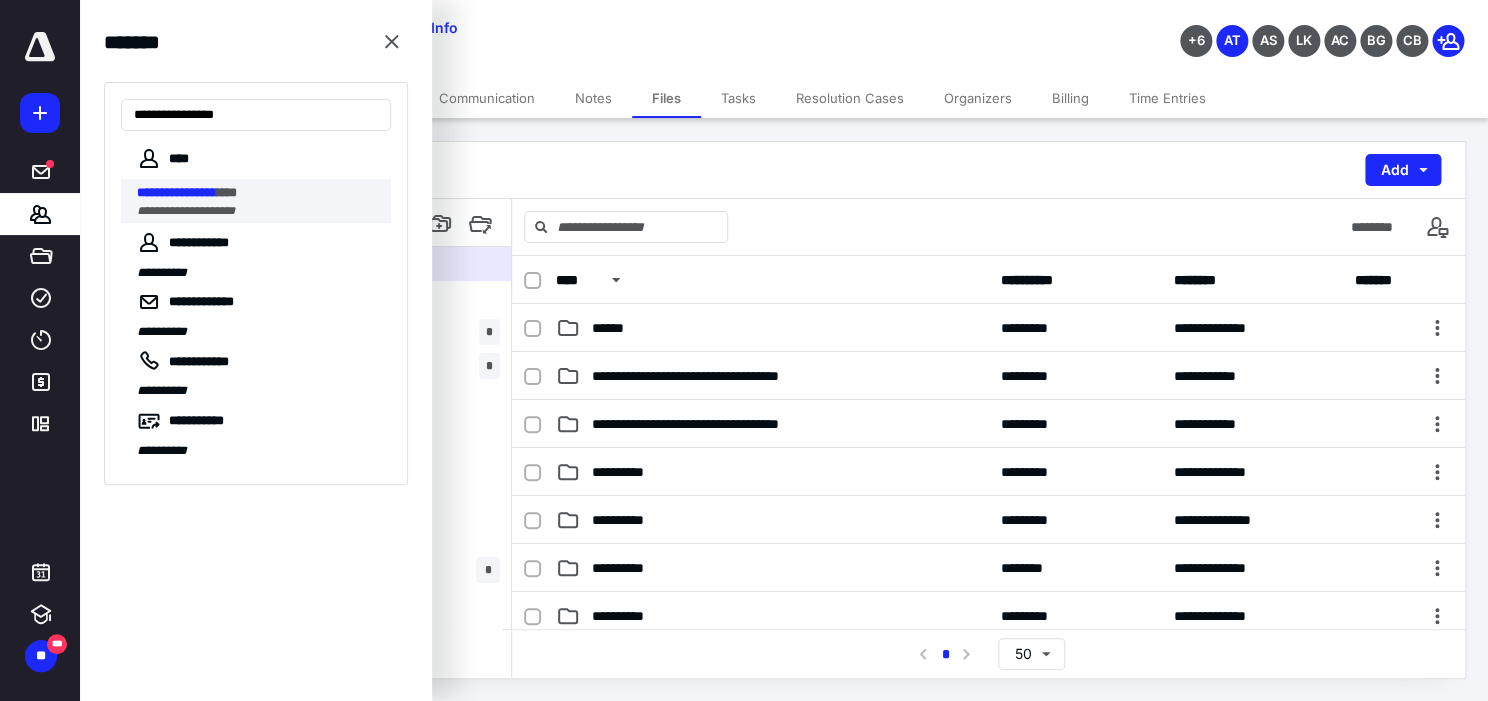 type on "**********" 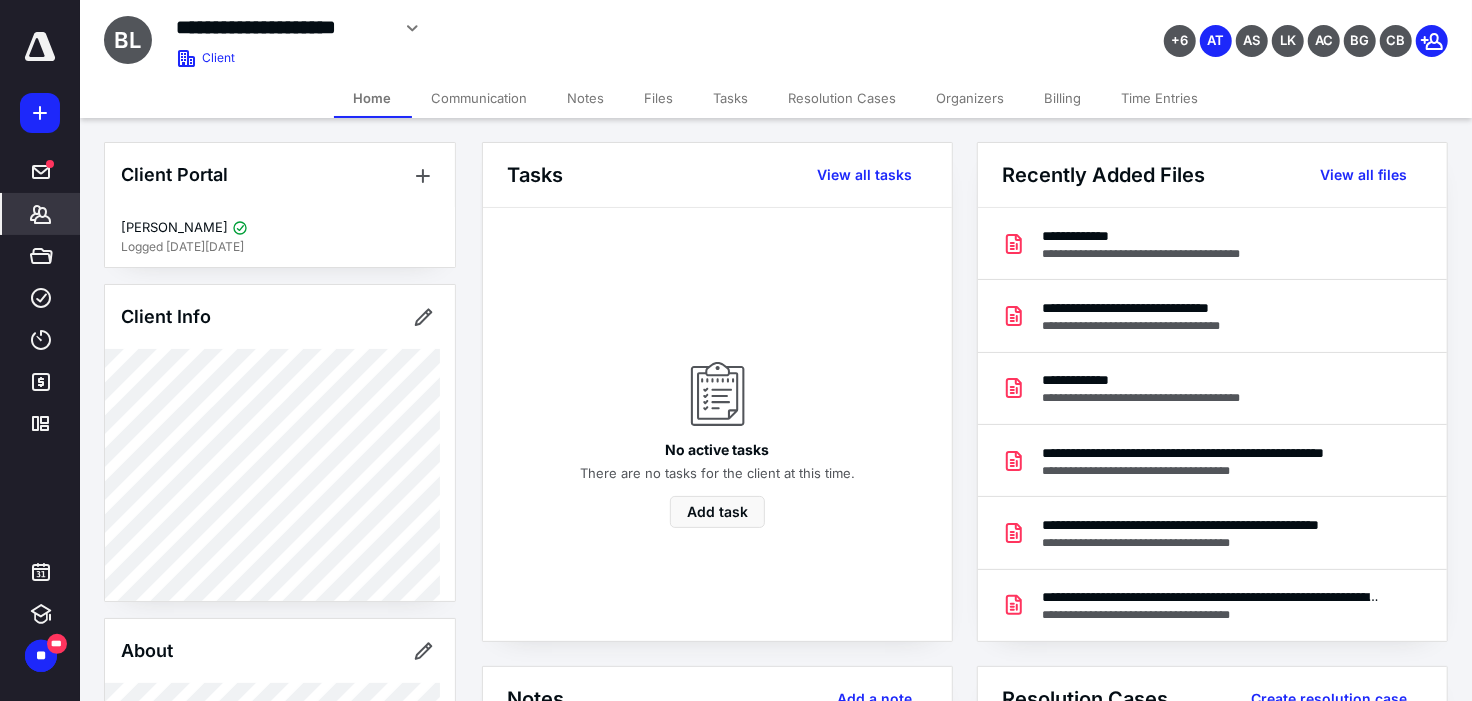 click on "Files" at bounding box center (659, 98) 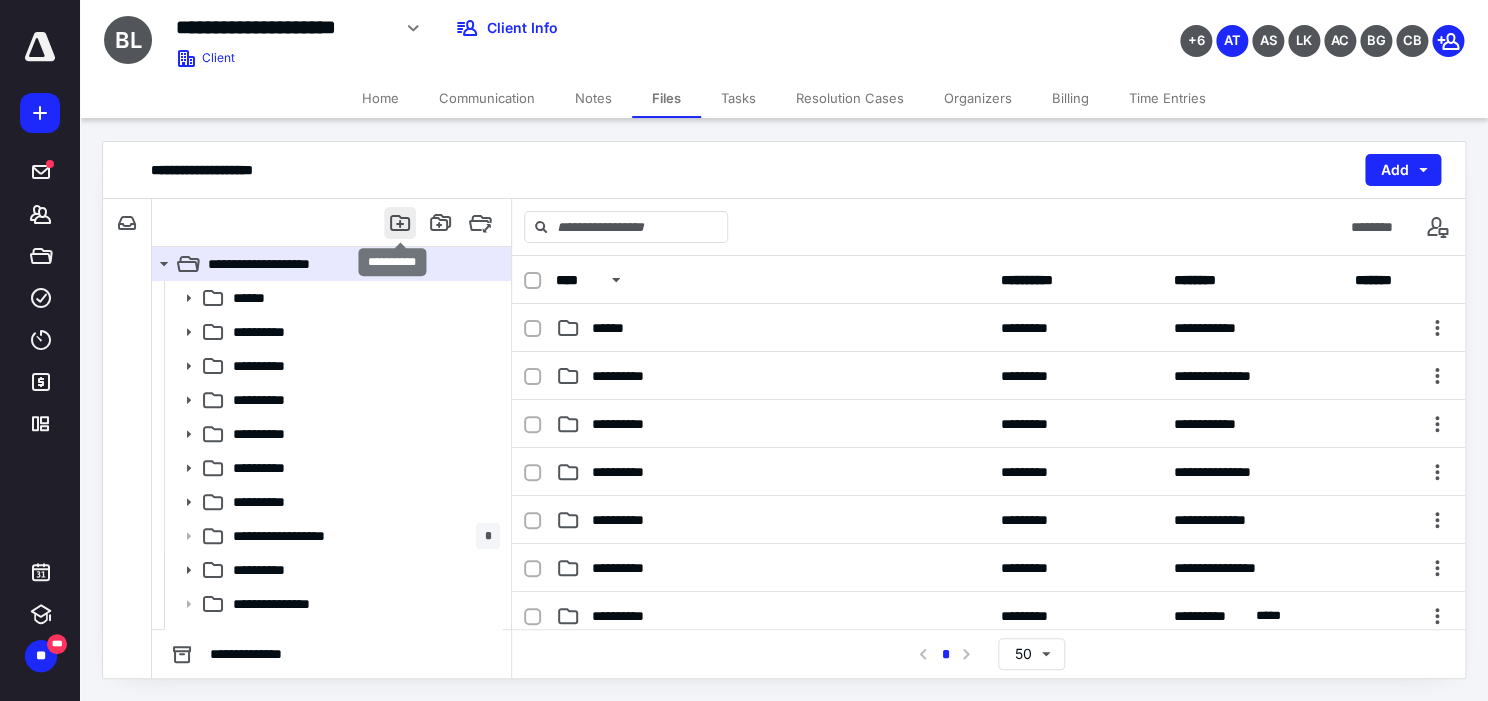 click at bounding box center (400, 223) 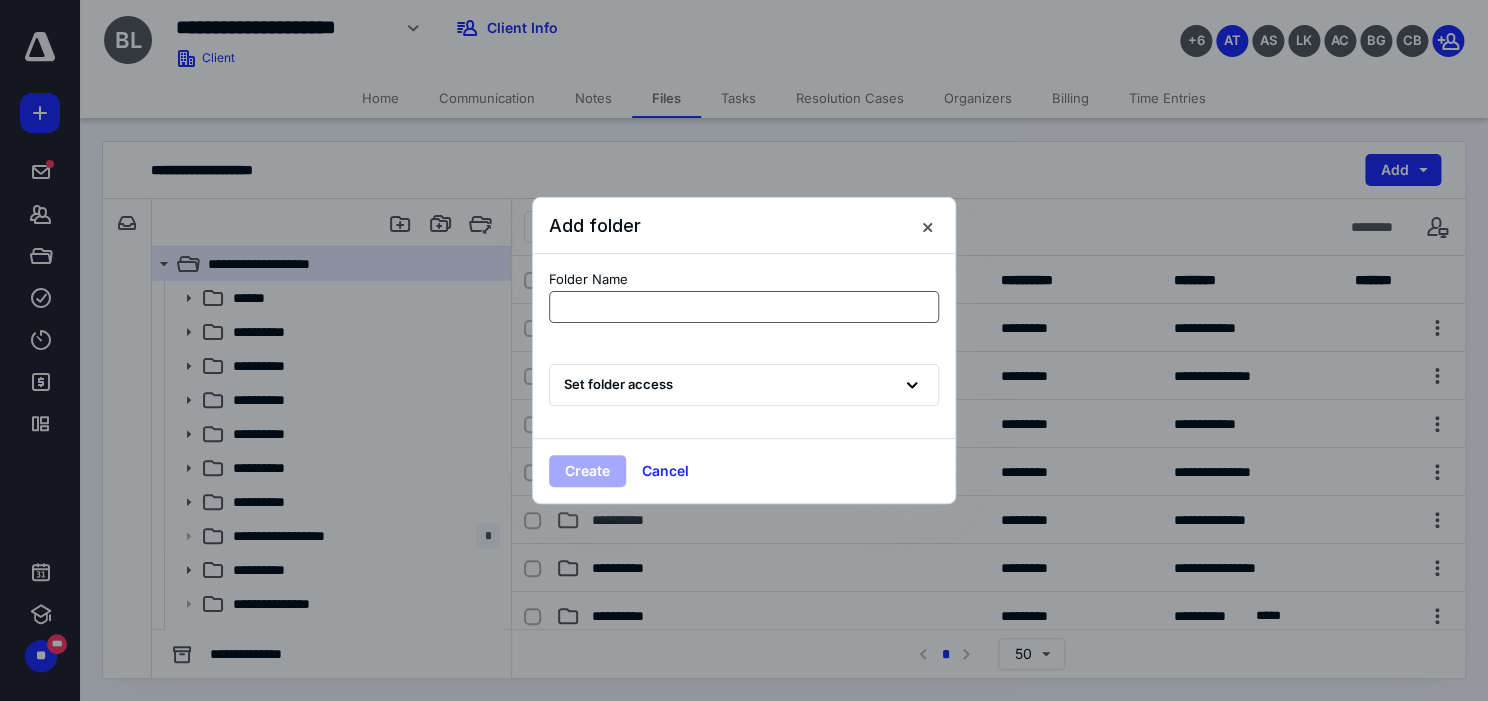 type on "**********" 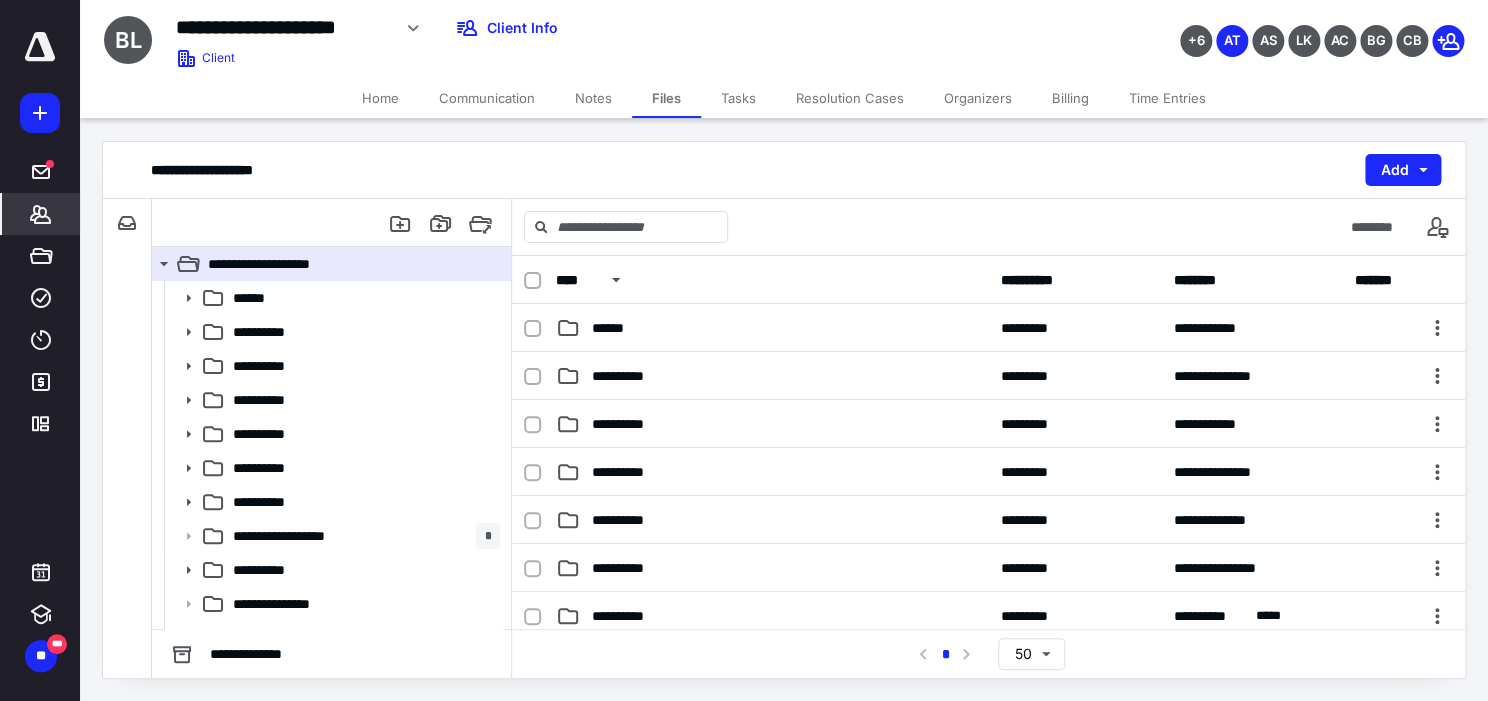 click on "*******" at bounding box center [41, 214] 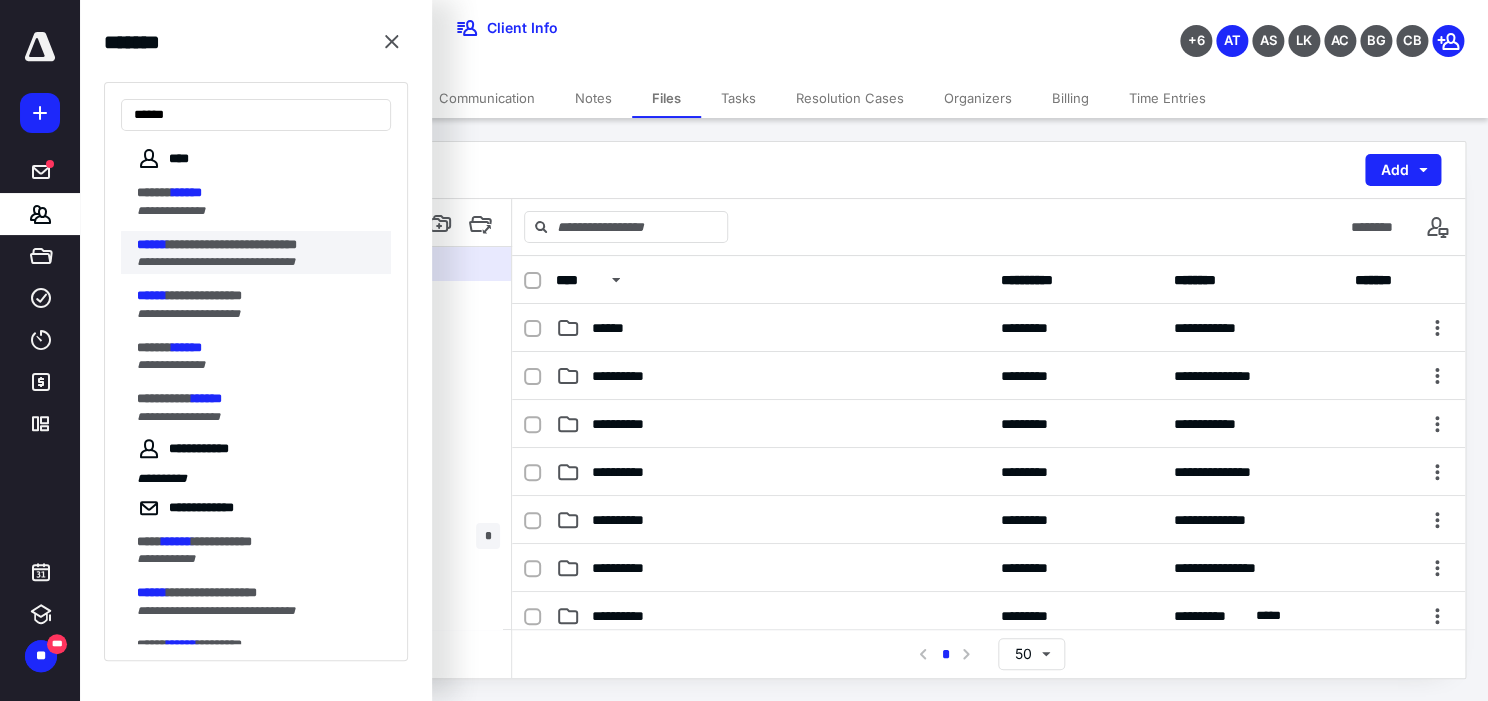 type on "******" 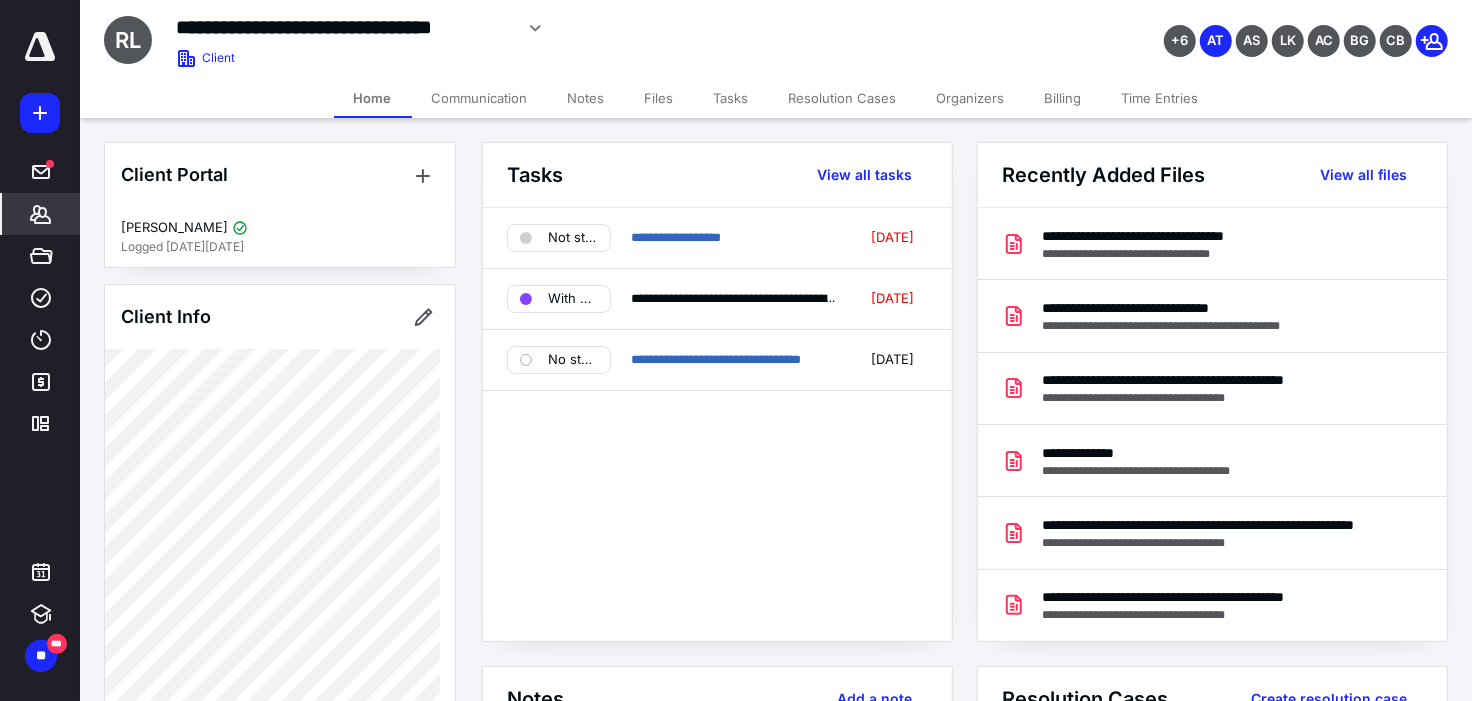 click on "Files" at bounding box center [659, 98] 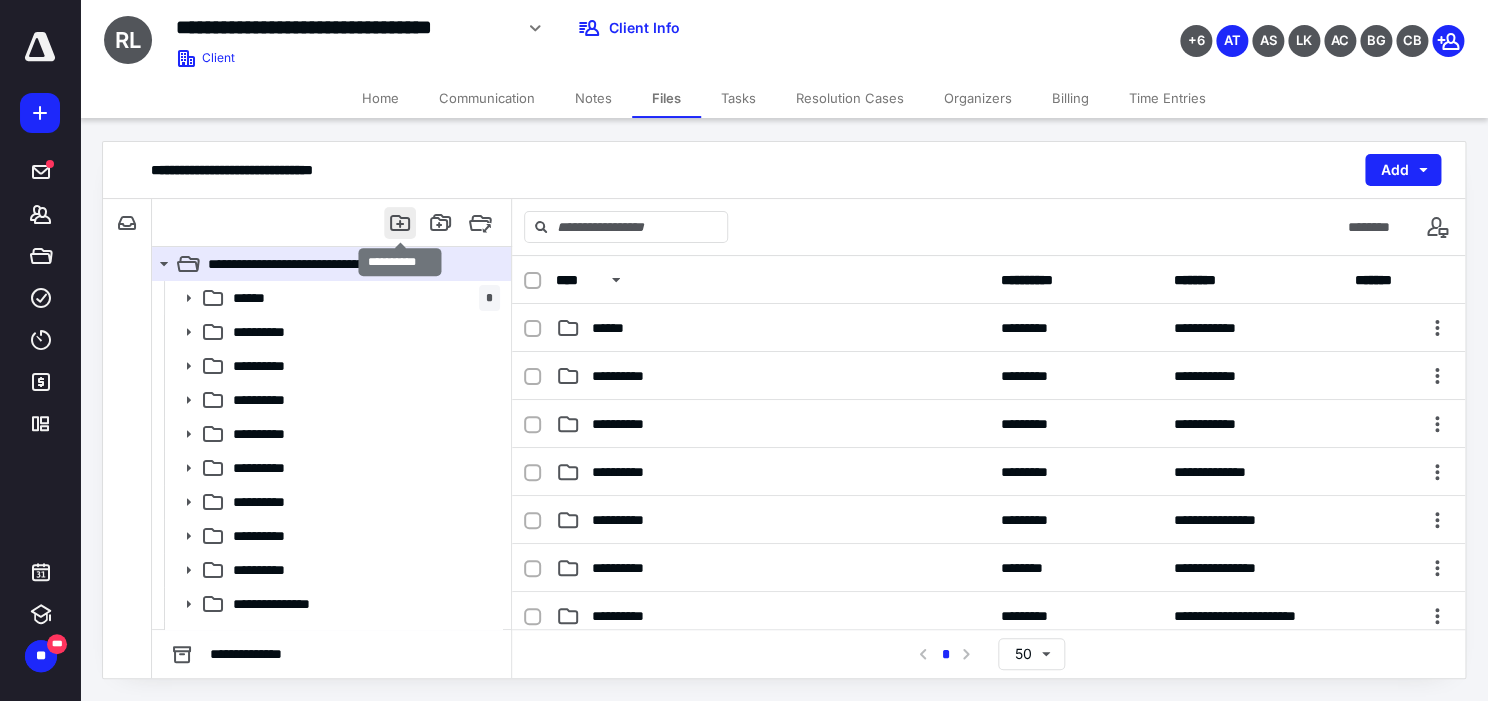 click at bounding box center (400, 223) 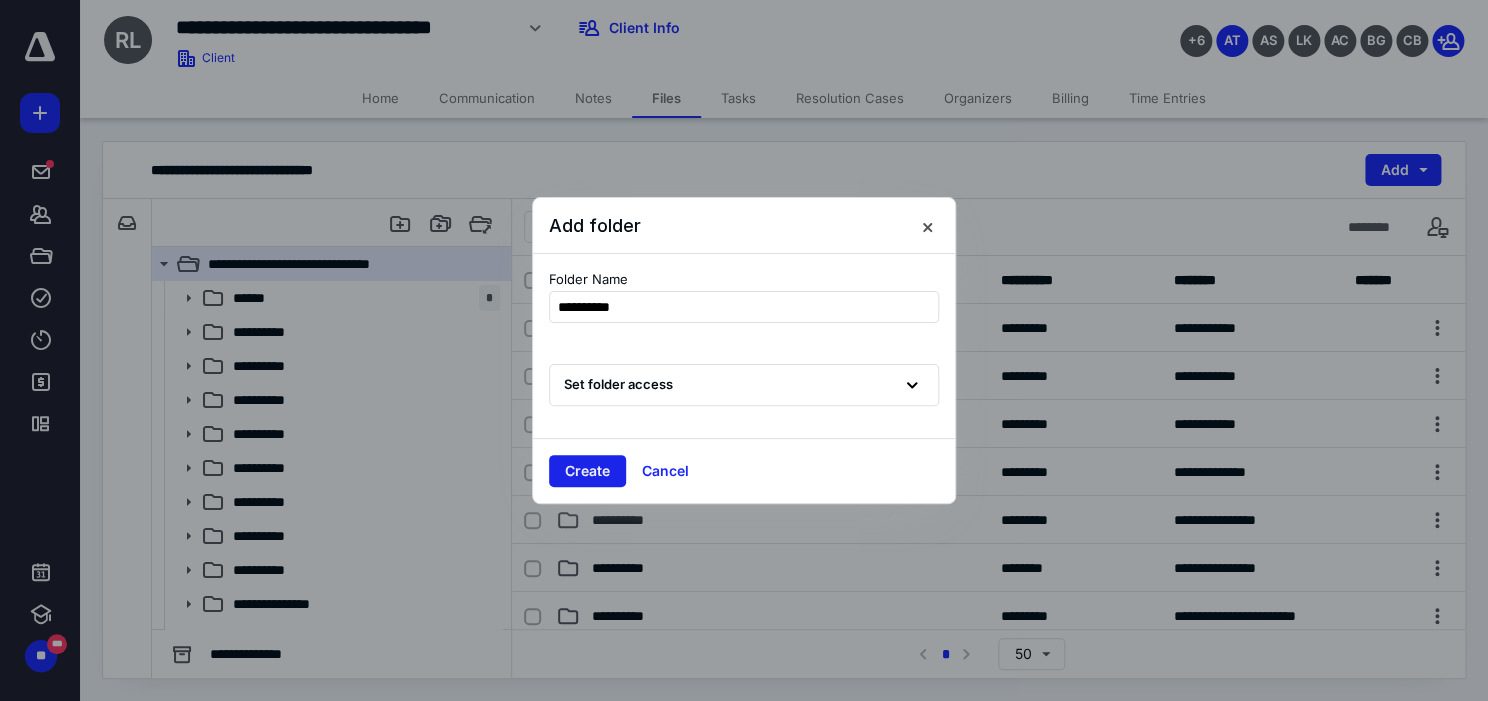 type on "**********" 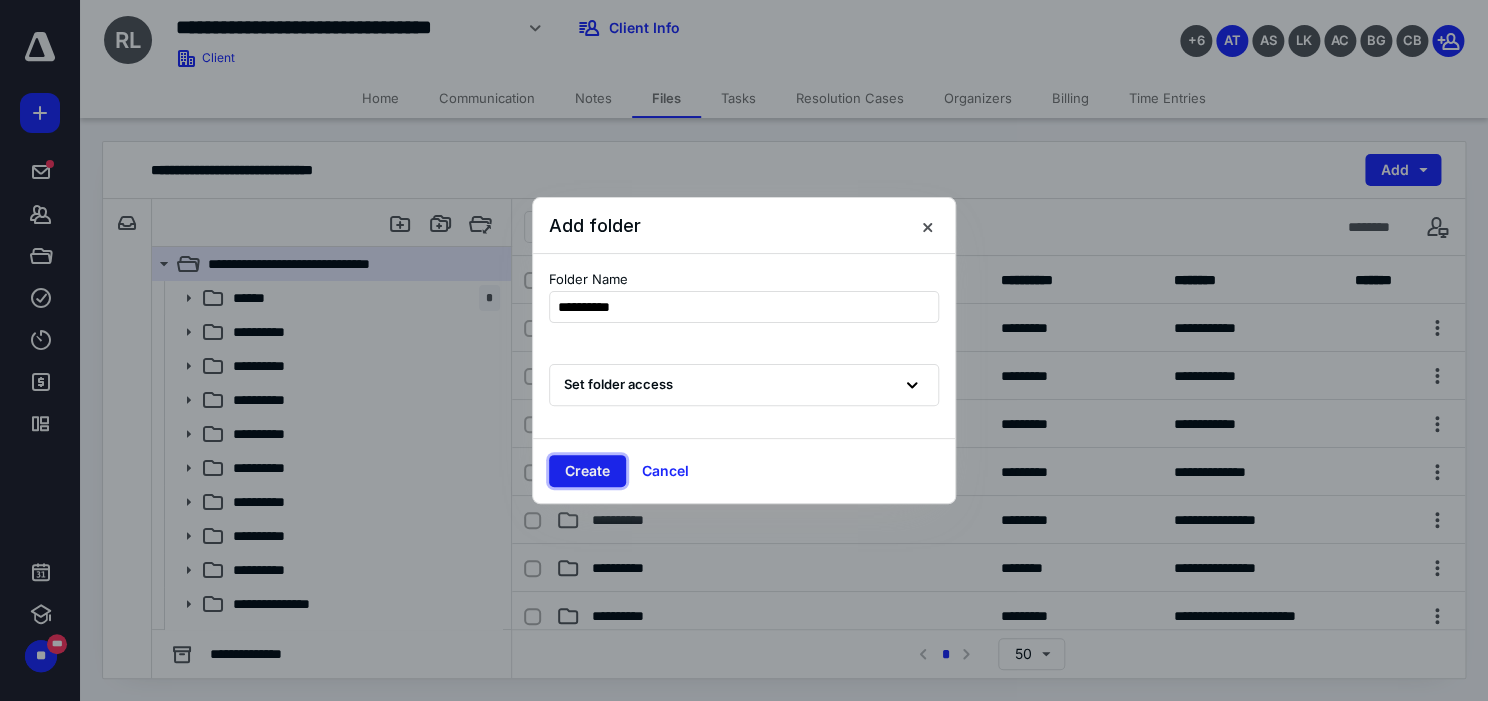 click on "Create" at bounding box center (587, 471) 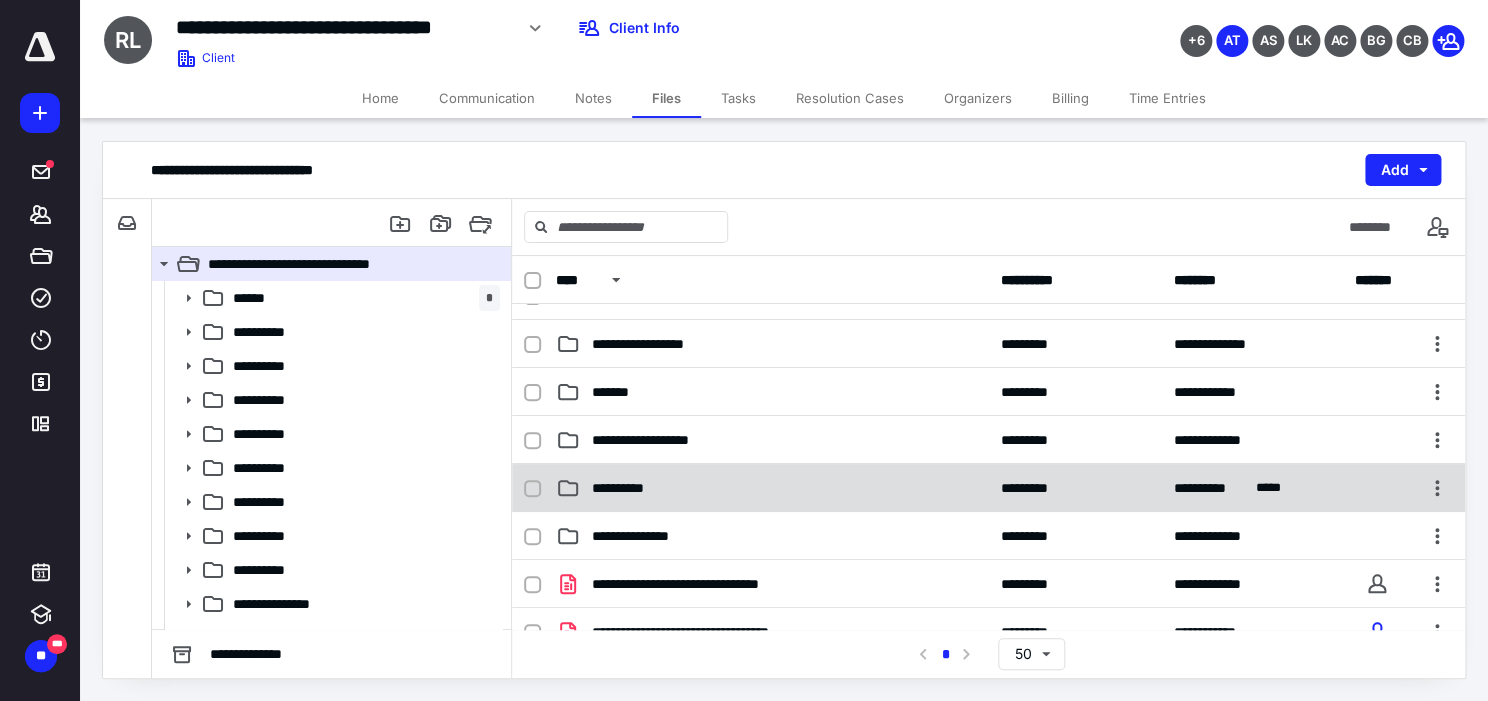 scroll, scrollTop: 1028, scrollLeft: 0, axis: vertical 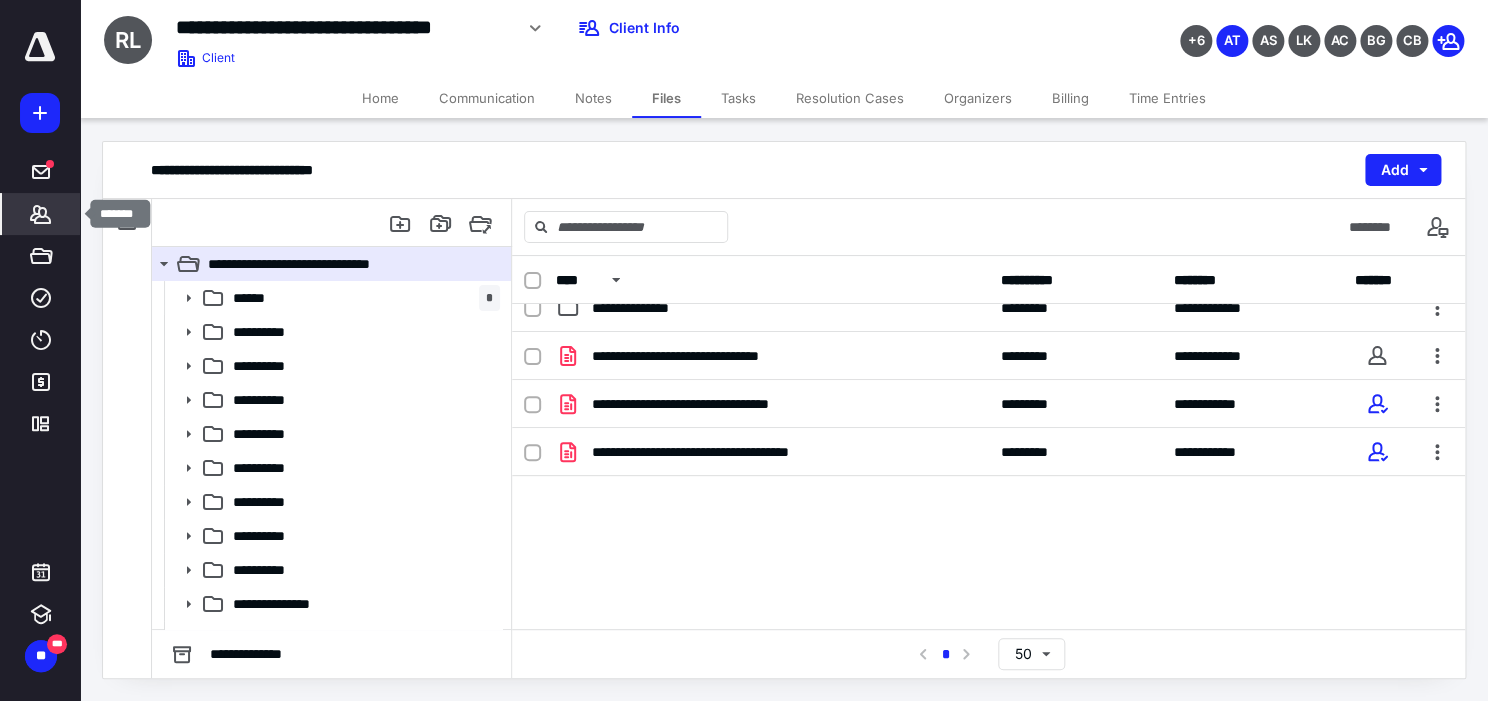 drag, startPoint x: 23, startPoint y: 229, endPoint x: 32, endPoint y: 223, distance: 10.816654 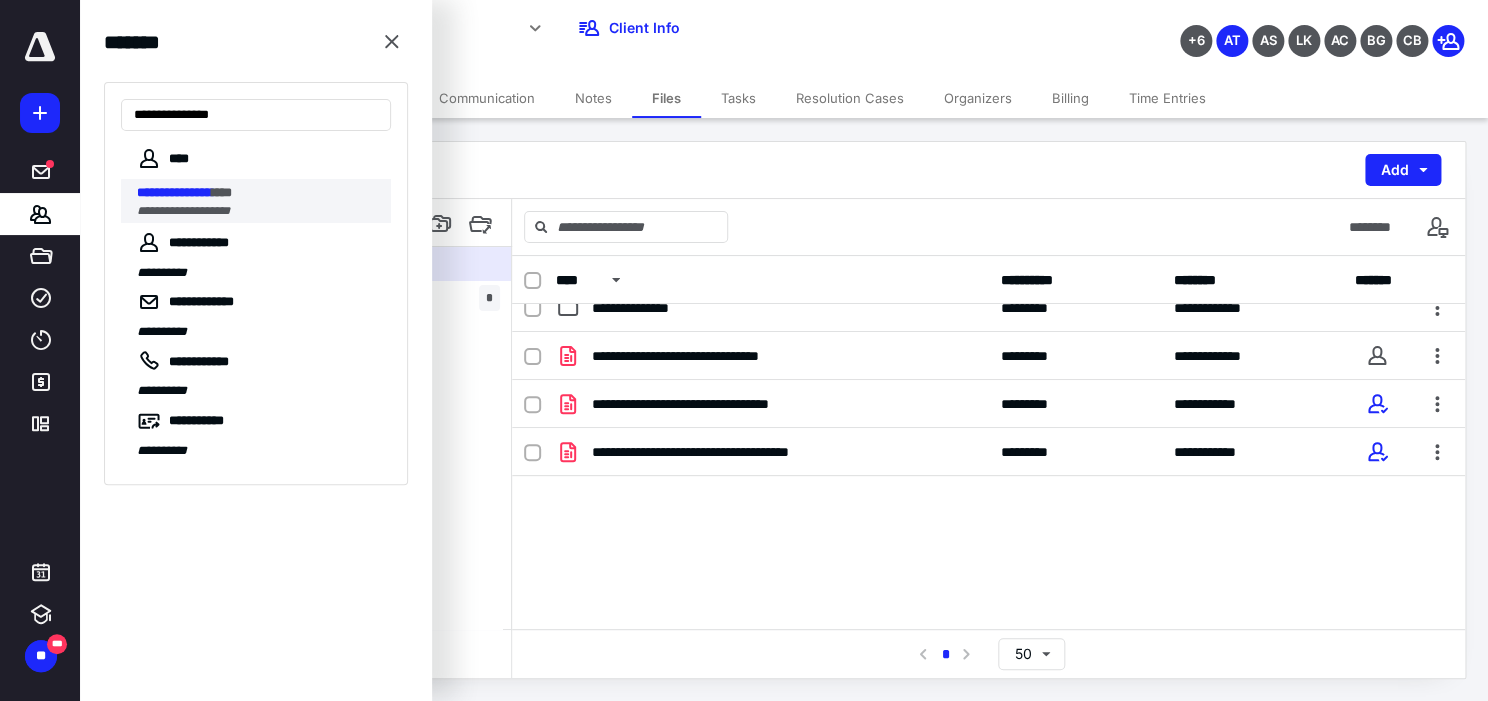 type on "**********" 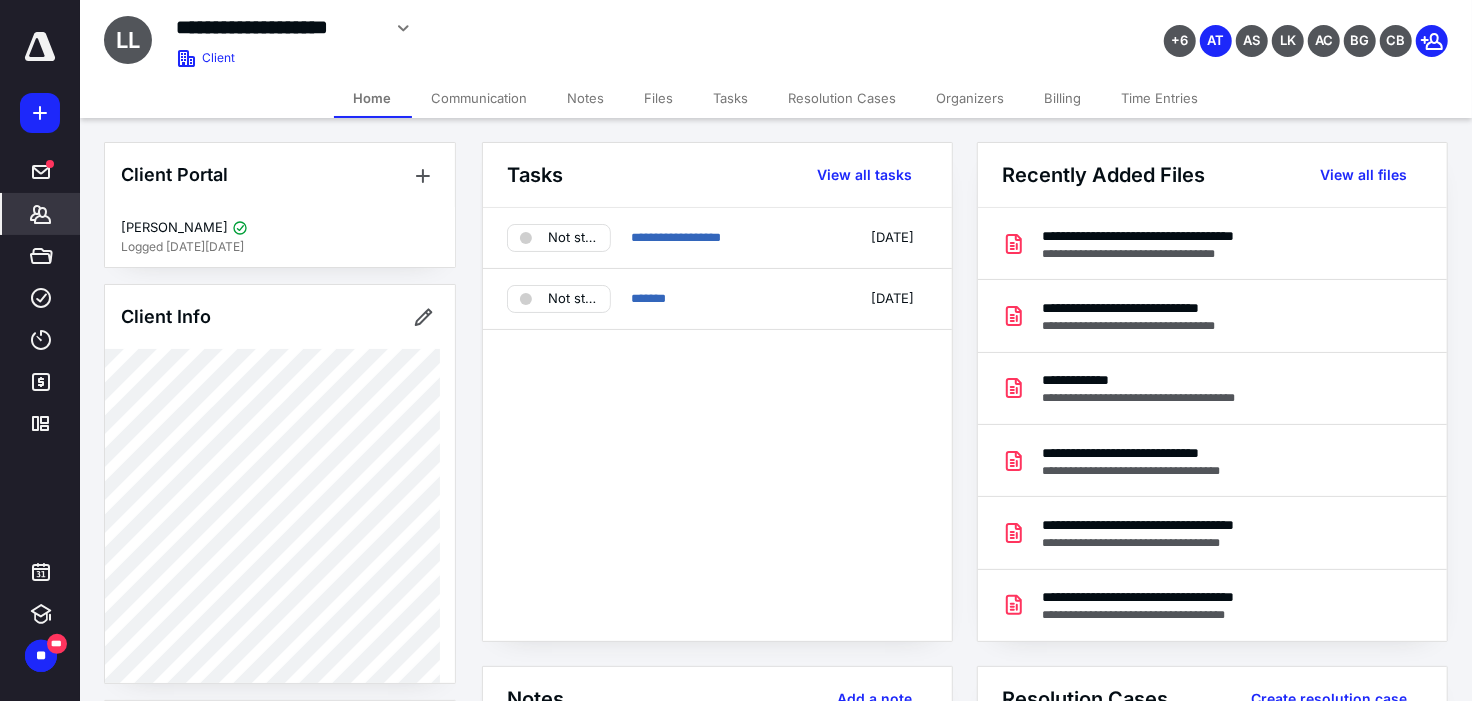 click on "Files" at bounding box center [659, 98] 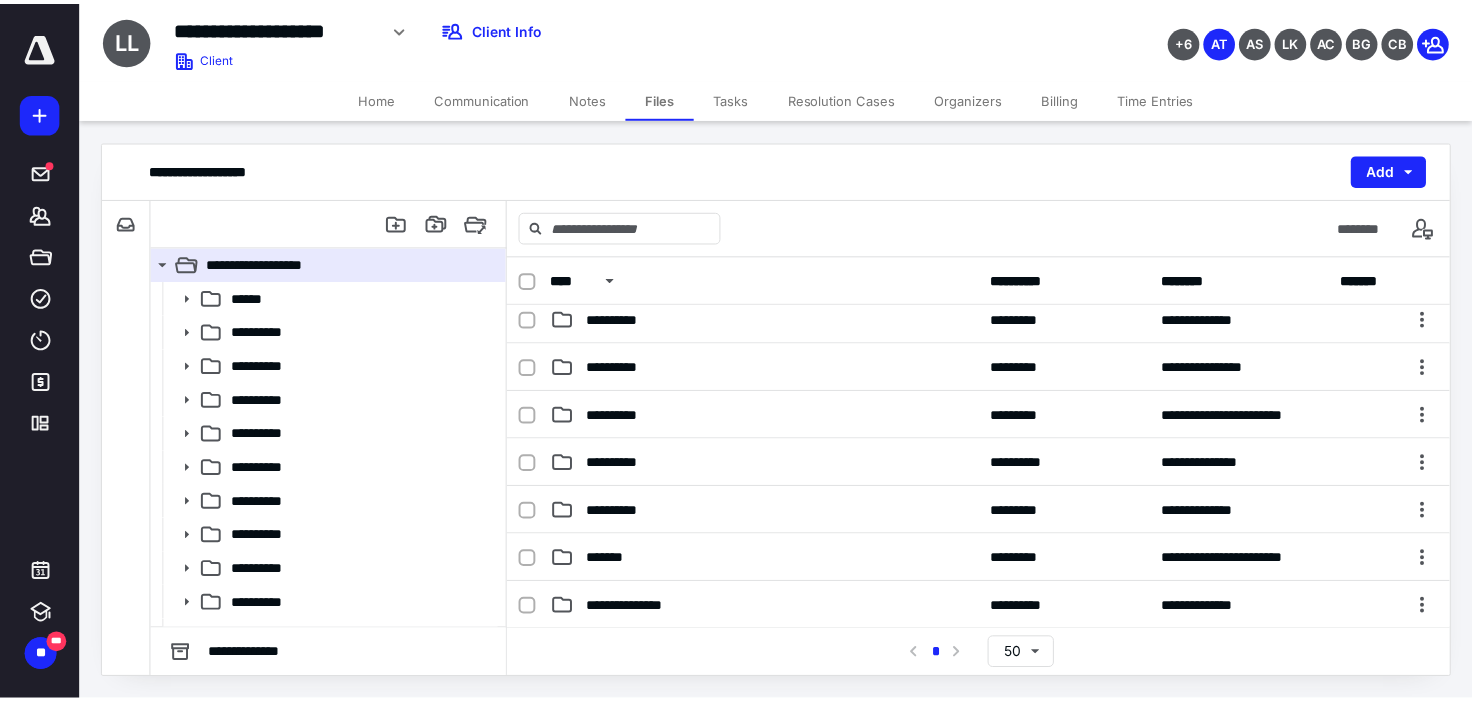 scroll, scrollTop: 699, scrollLeft: 0, axis: vertical 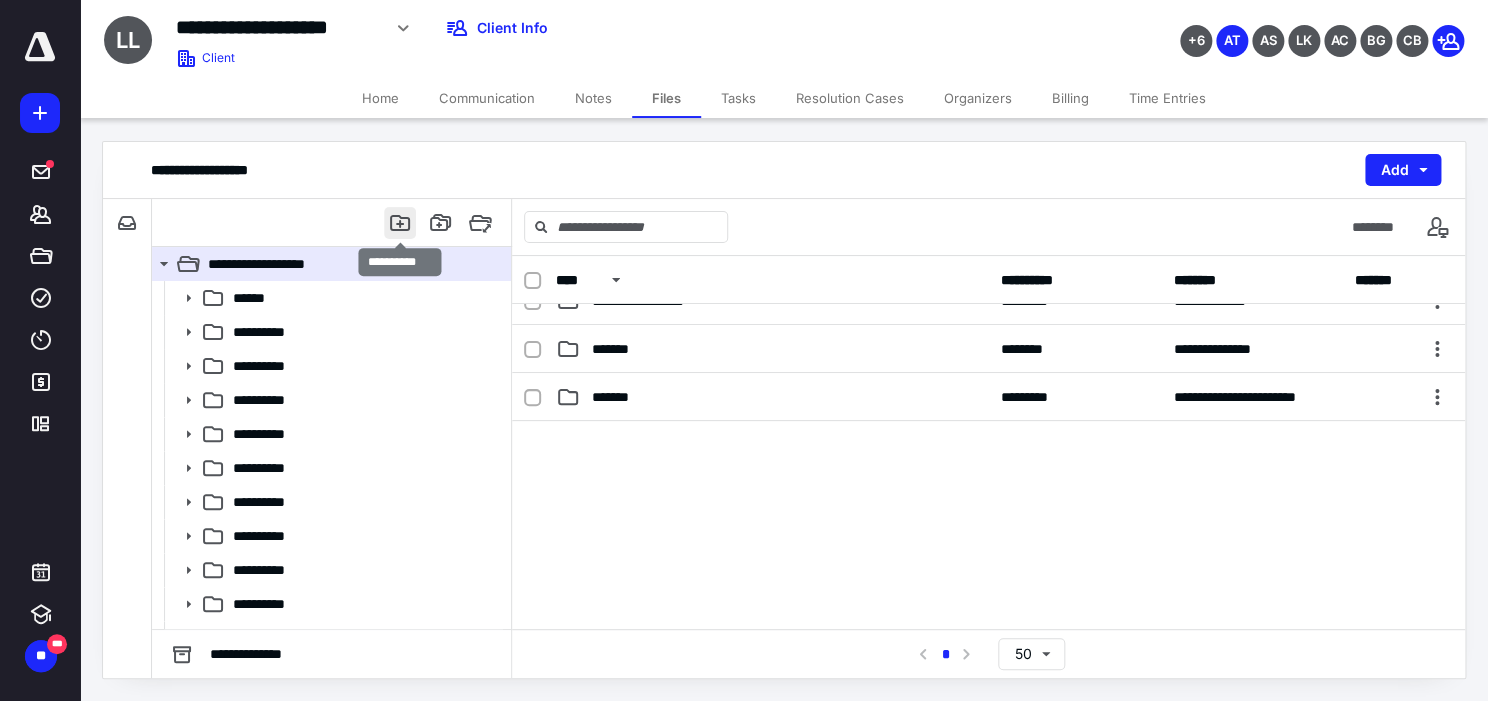 click at bounding box center [400, 223] 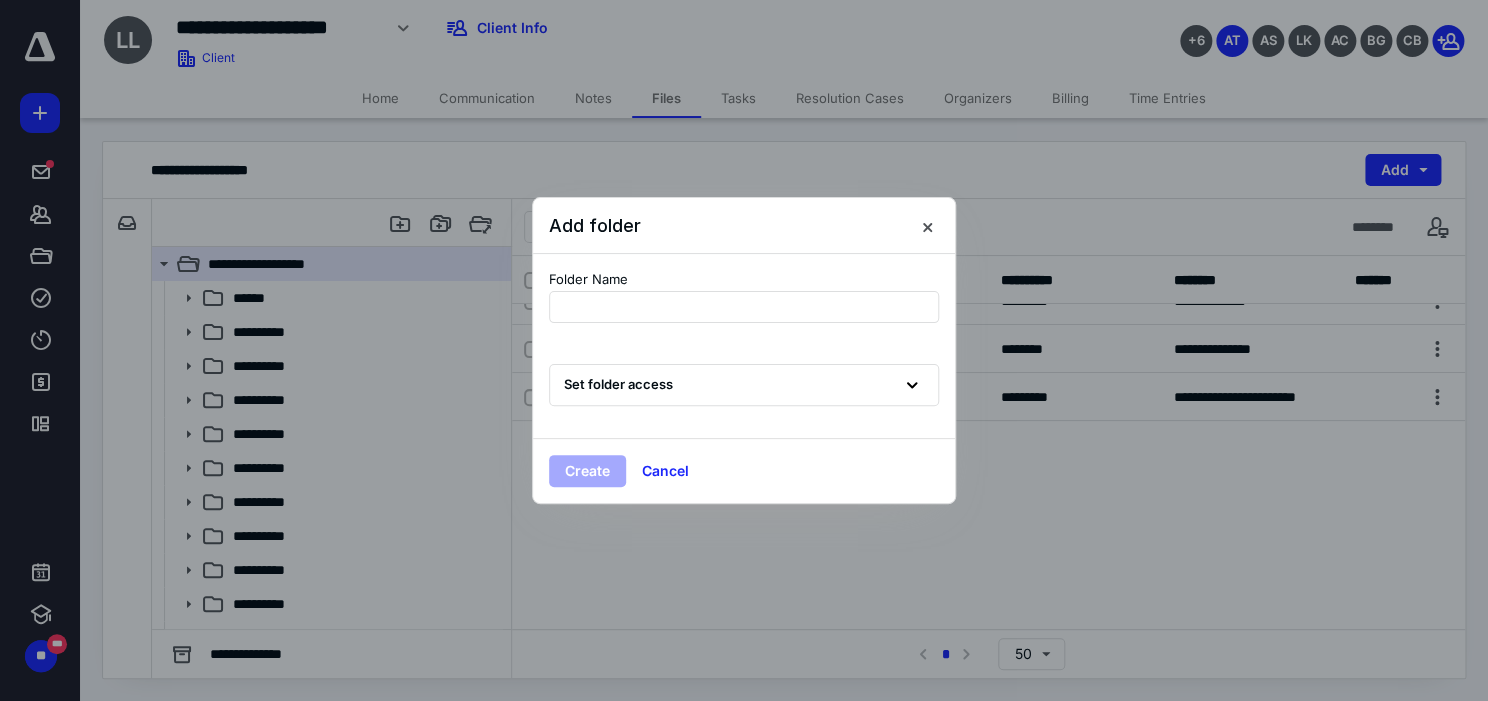 type on "**********" 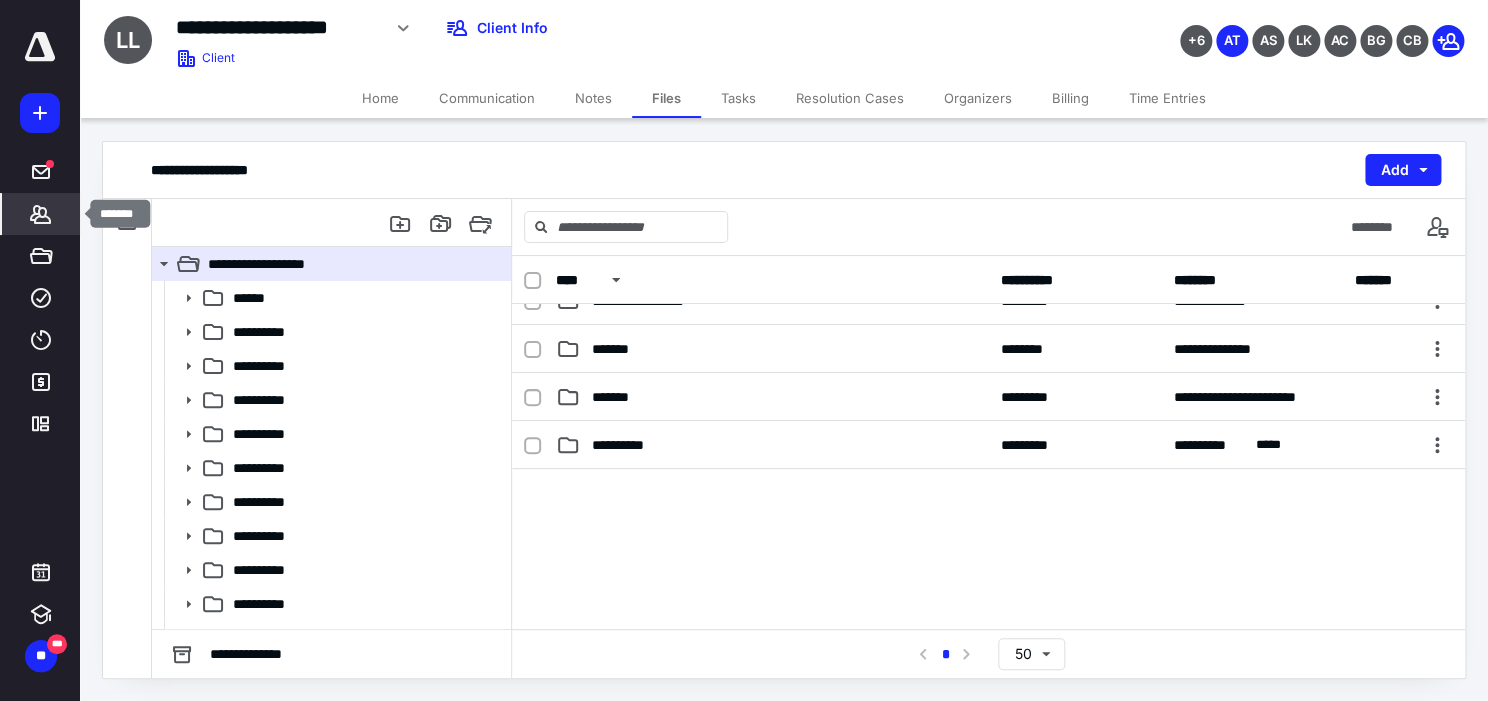 click on "*******" at bounding box center [41, 214] 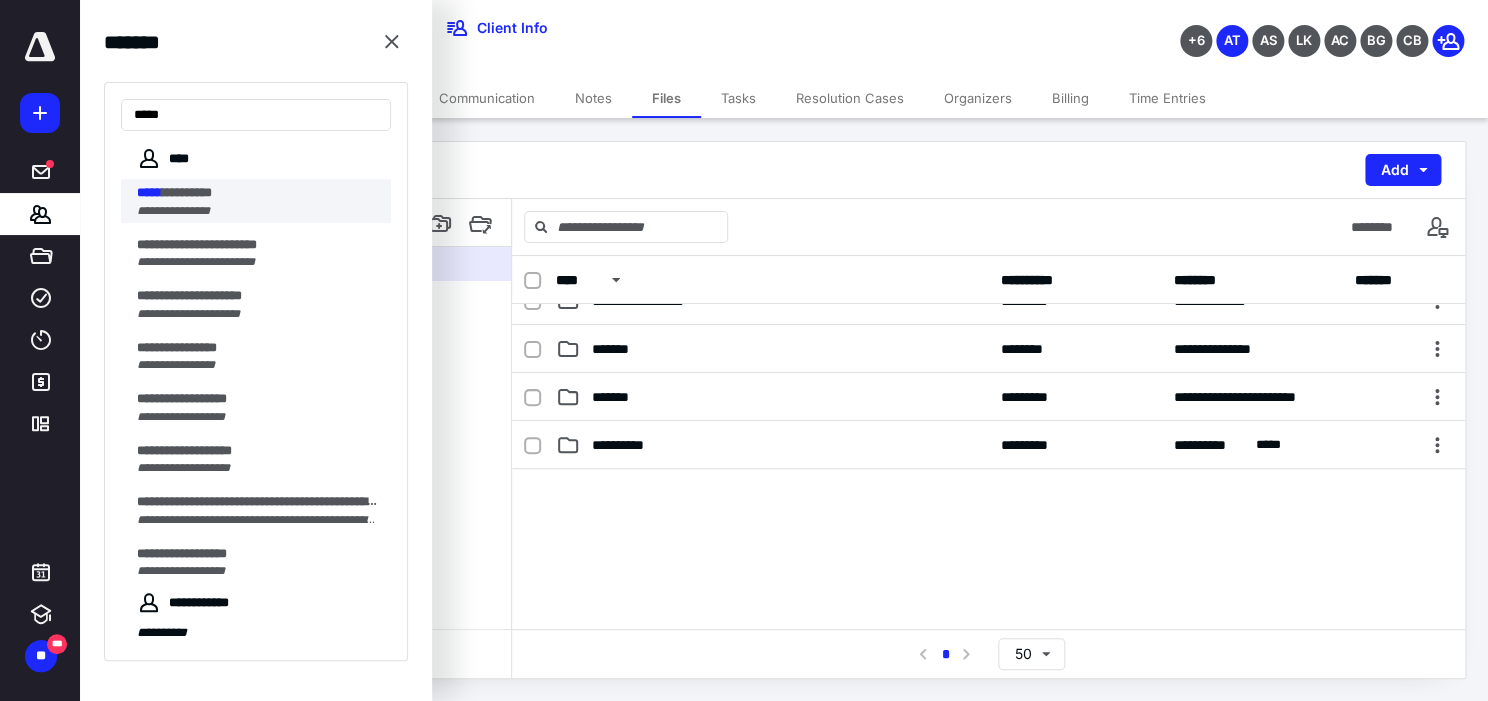 type on "*****" 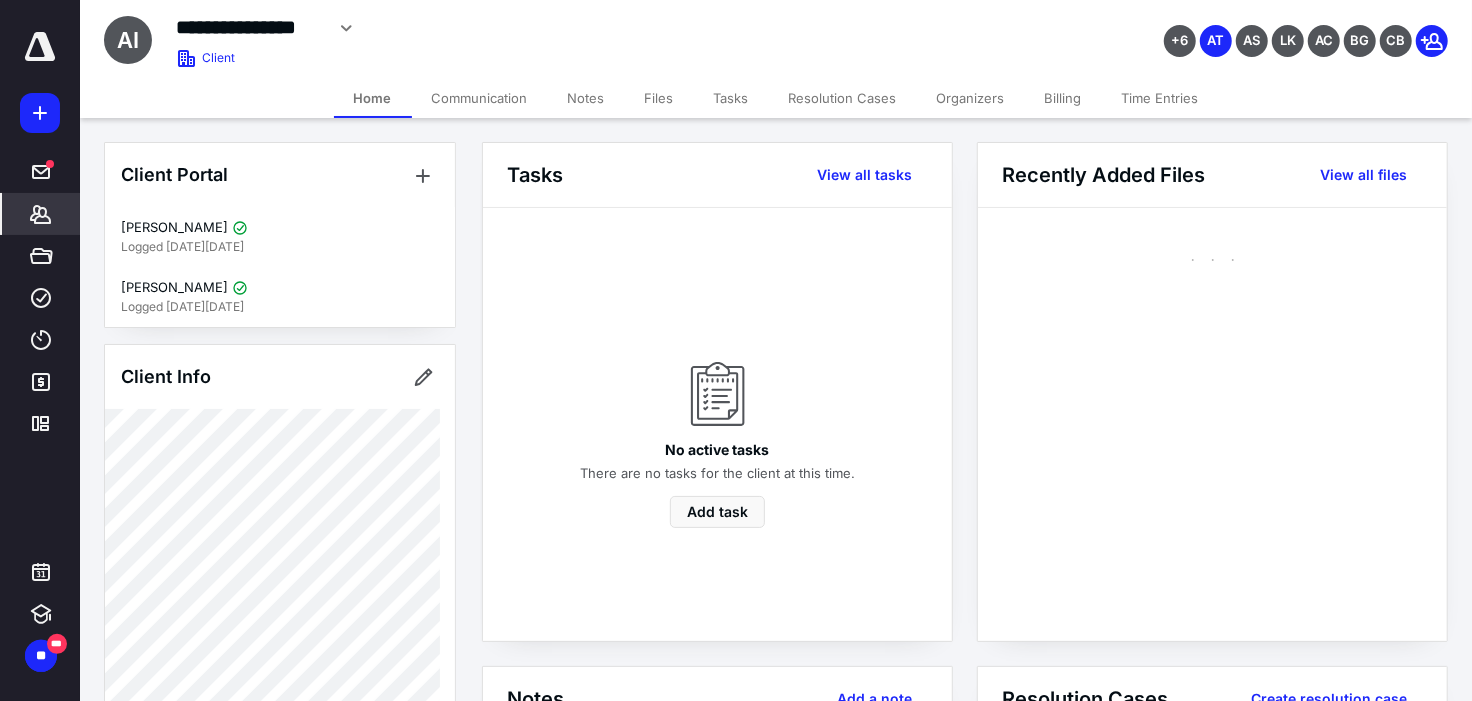 click on "Files" at bounding box center (659, 98) 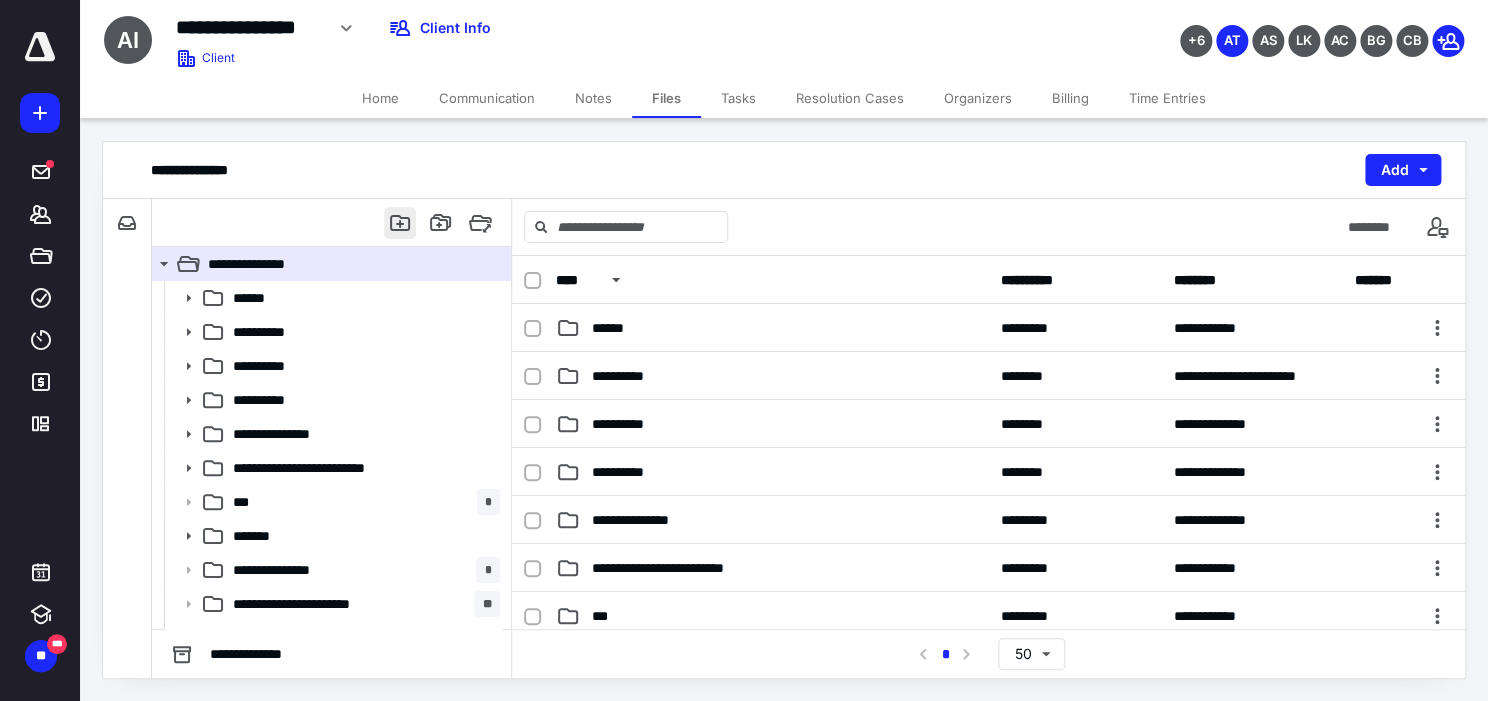 click at bounding box center [400, 223] 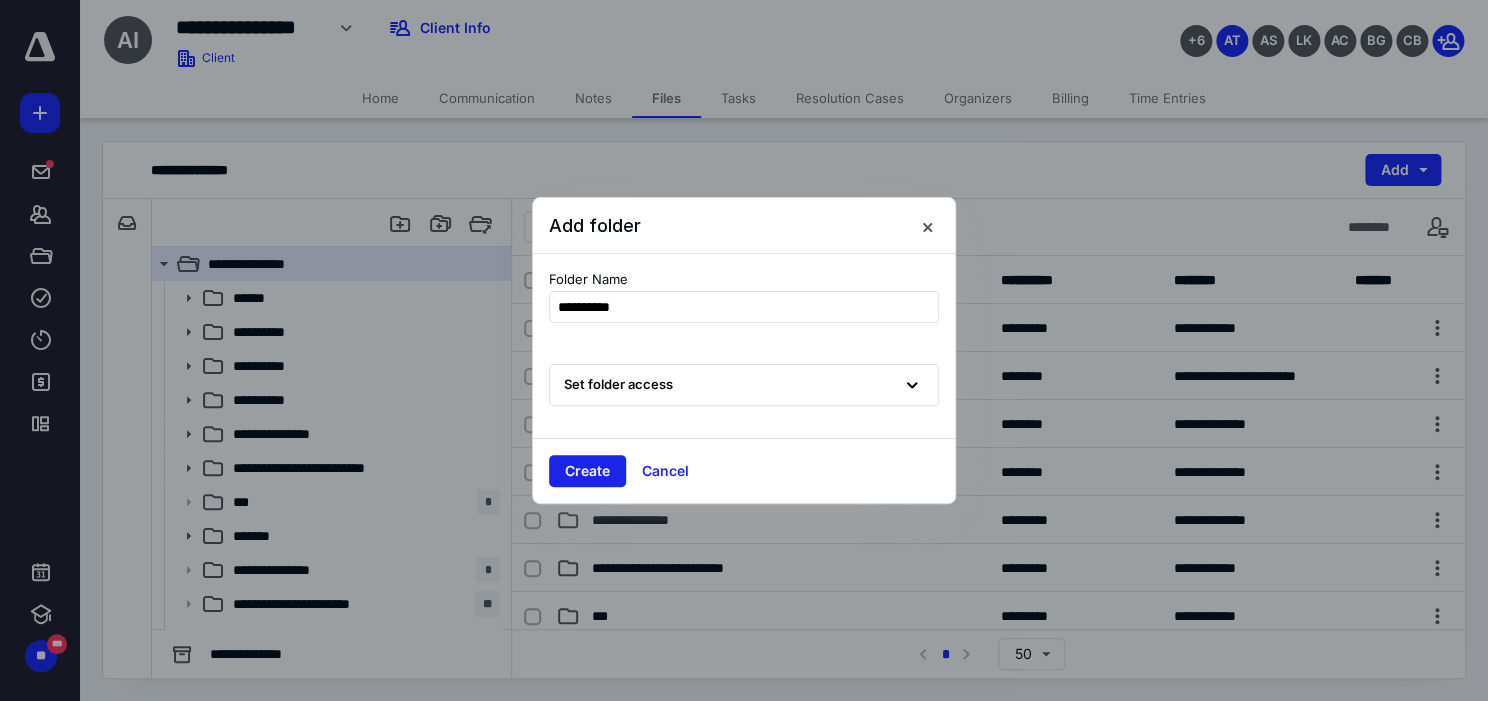 type on "**********" 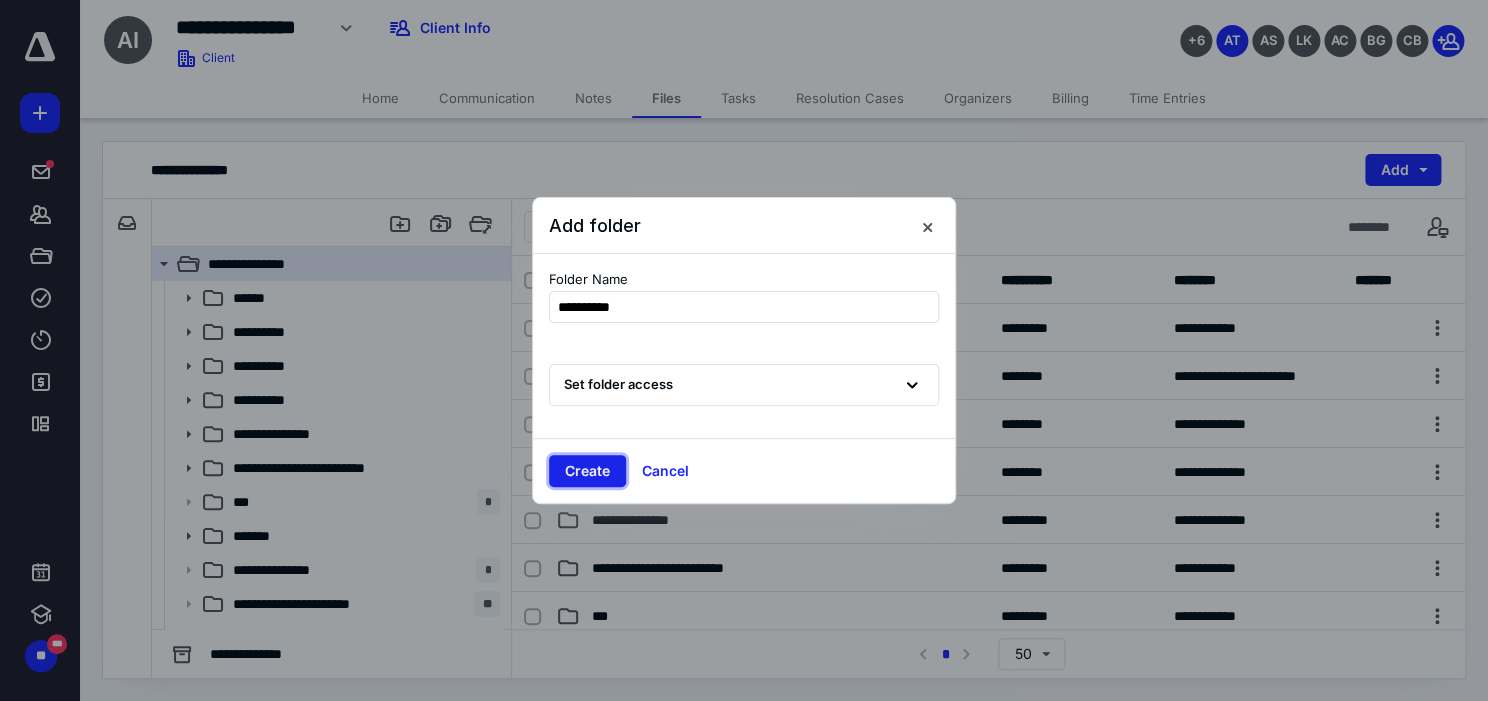 click on "Create" at bounding box center [587, 471] 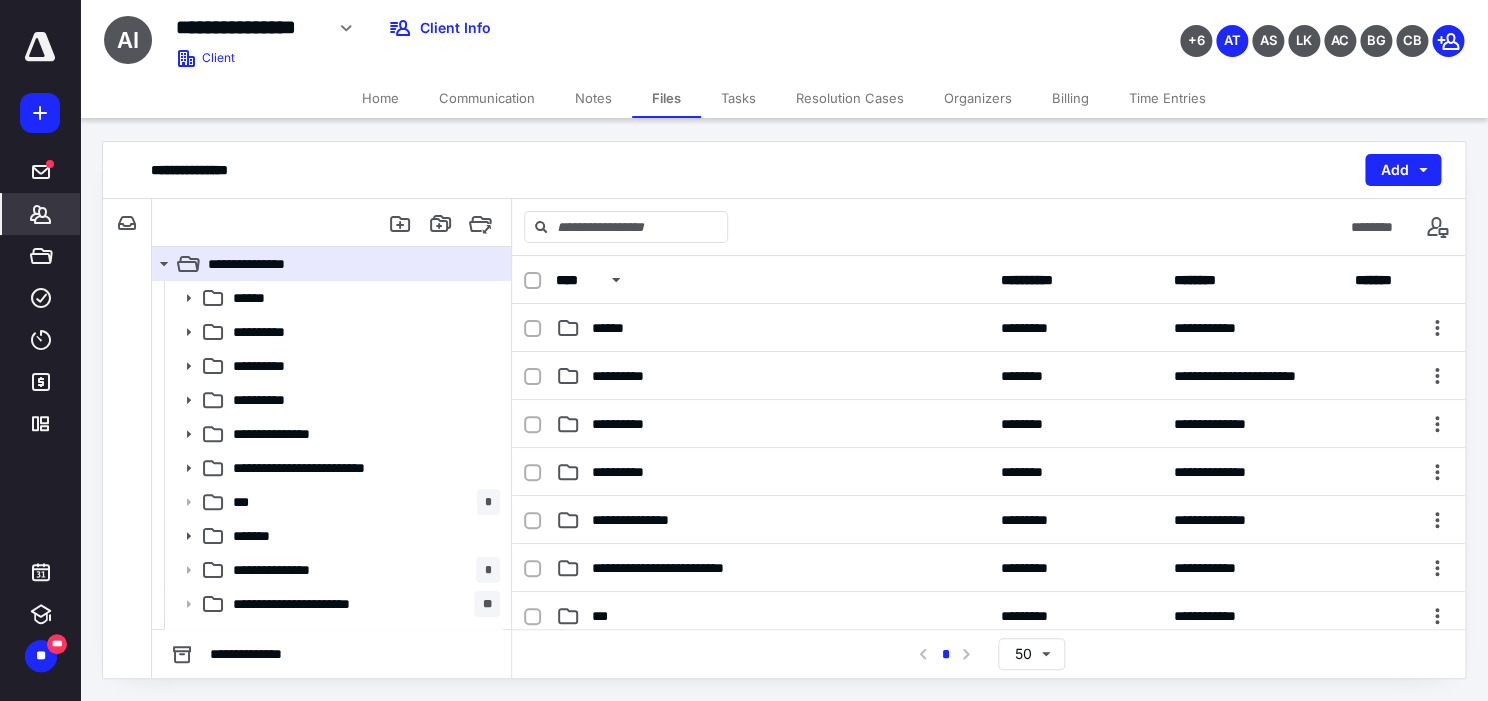 click 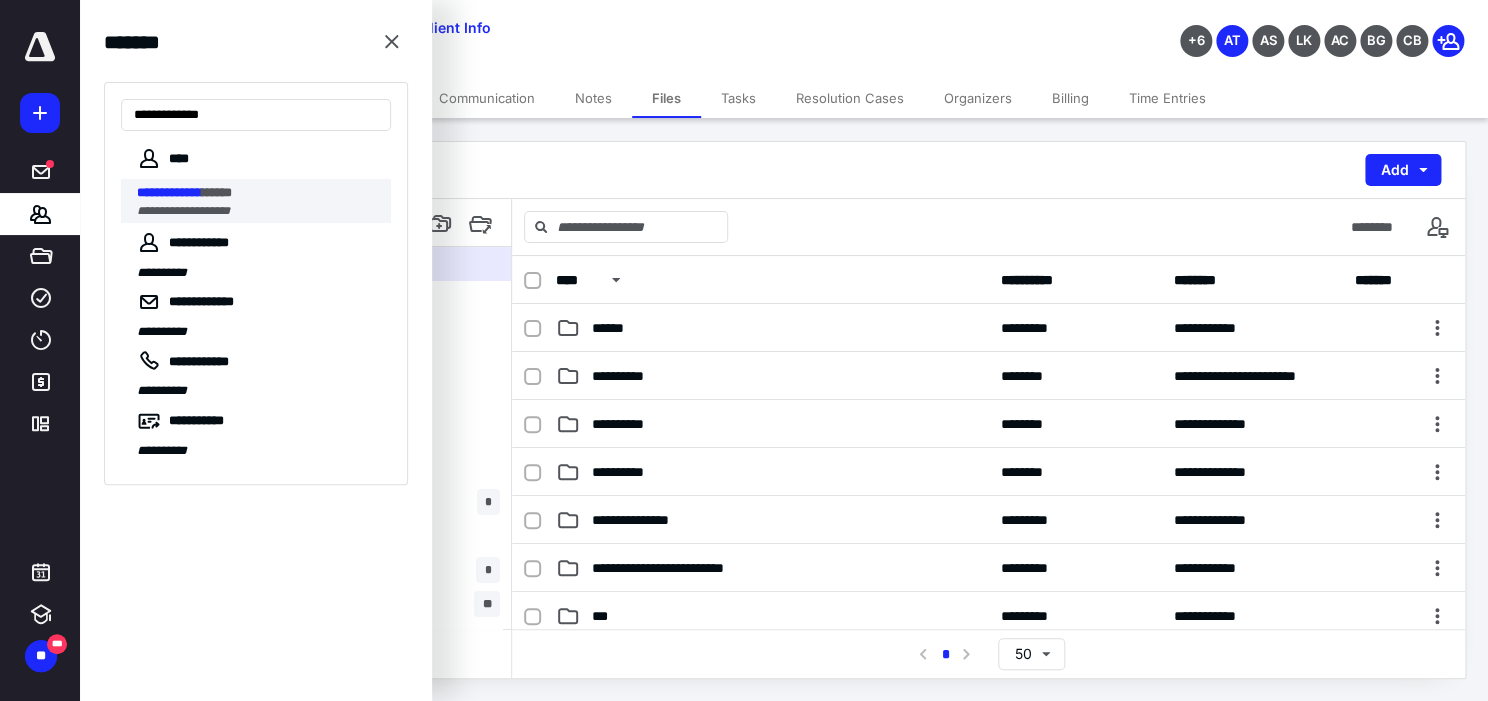 type on "**********" 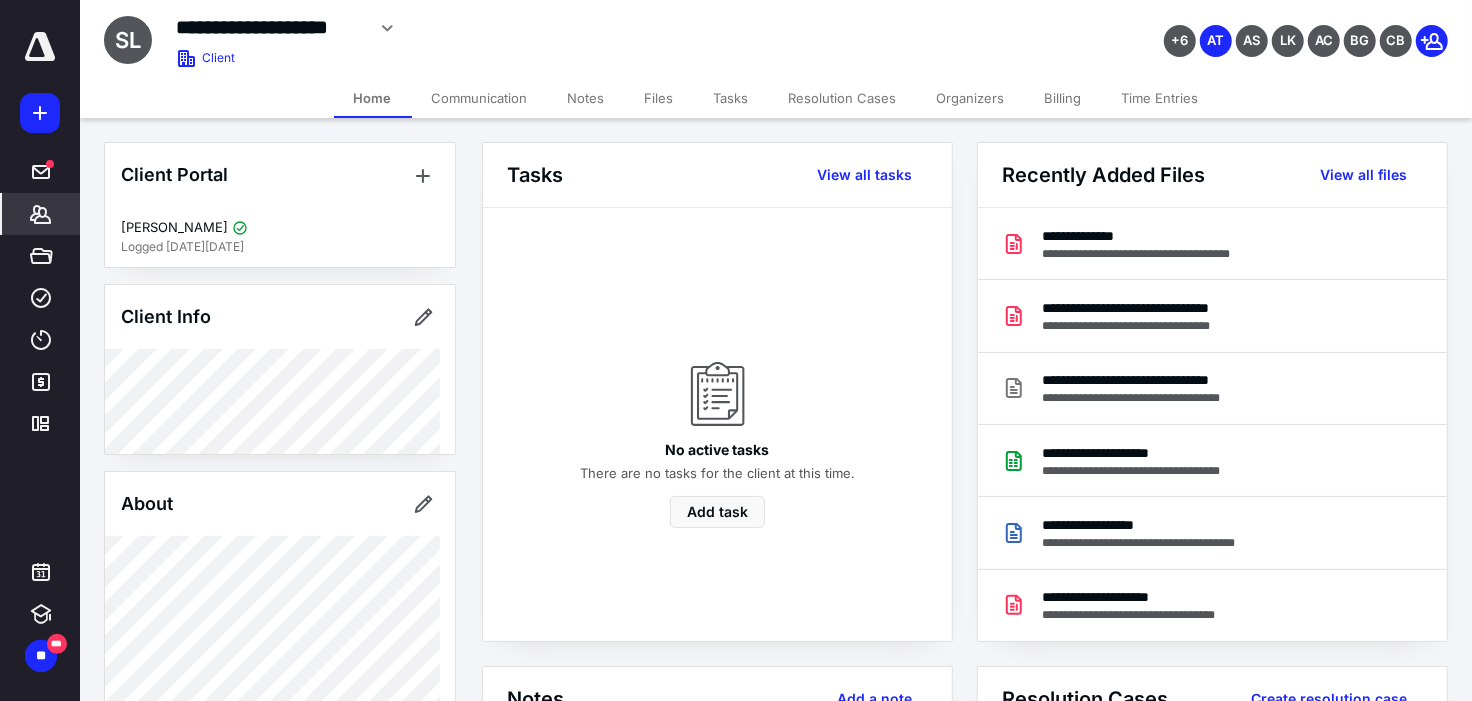 click on "Files" at bounding box center [659, 98] 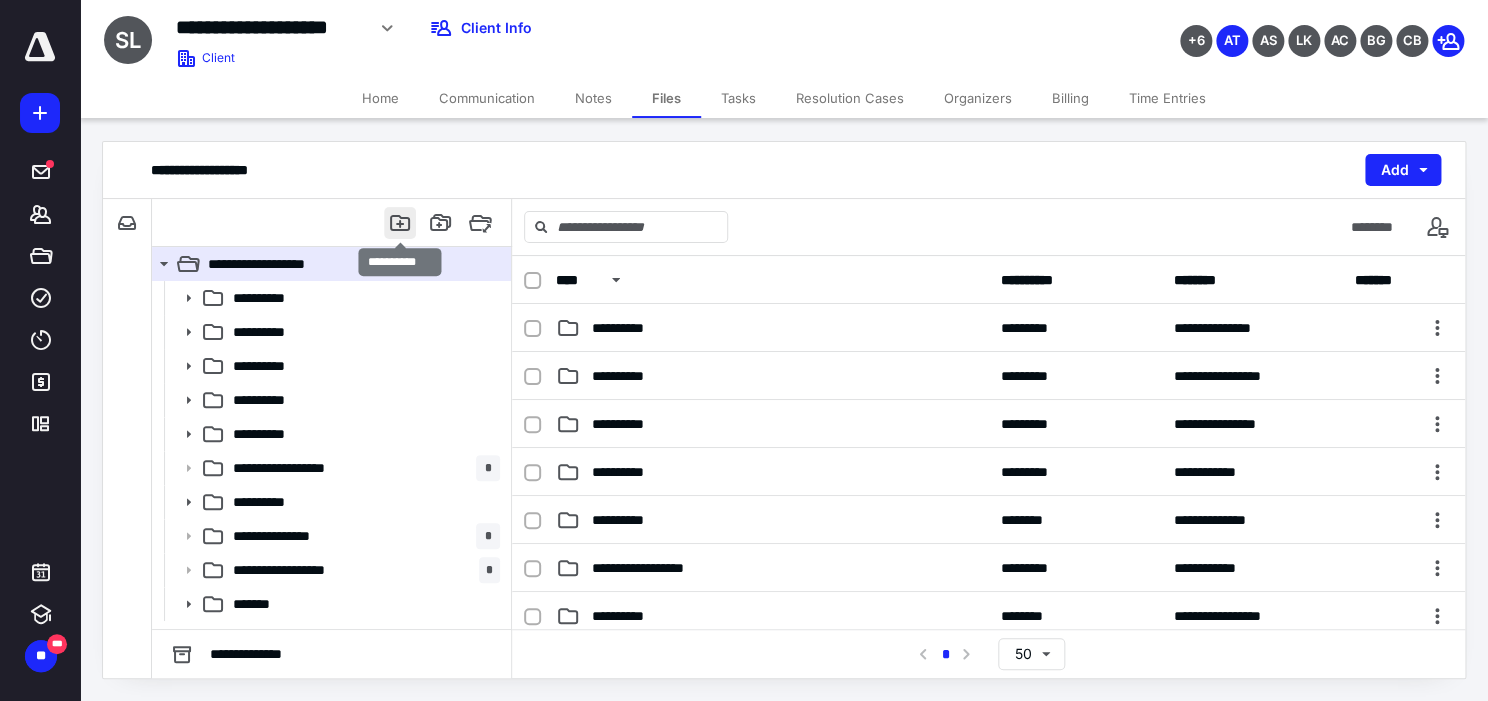 click at bounding box center (400, 223) 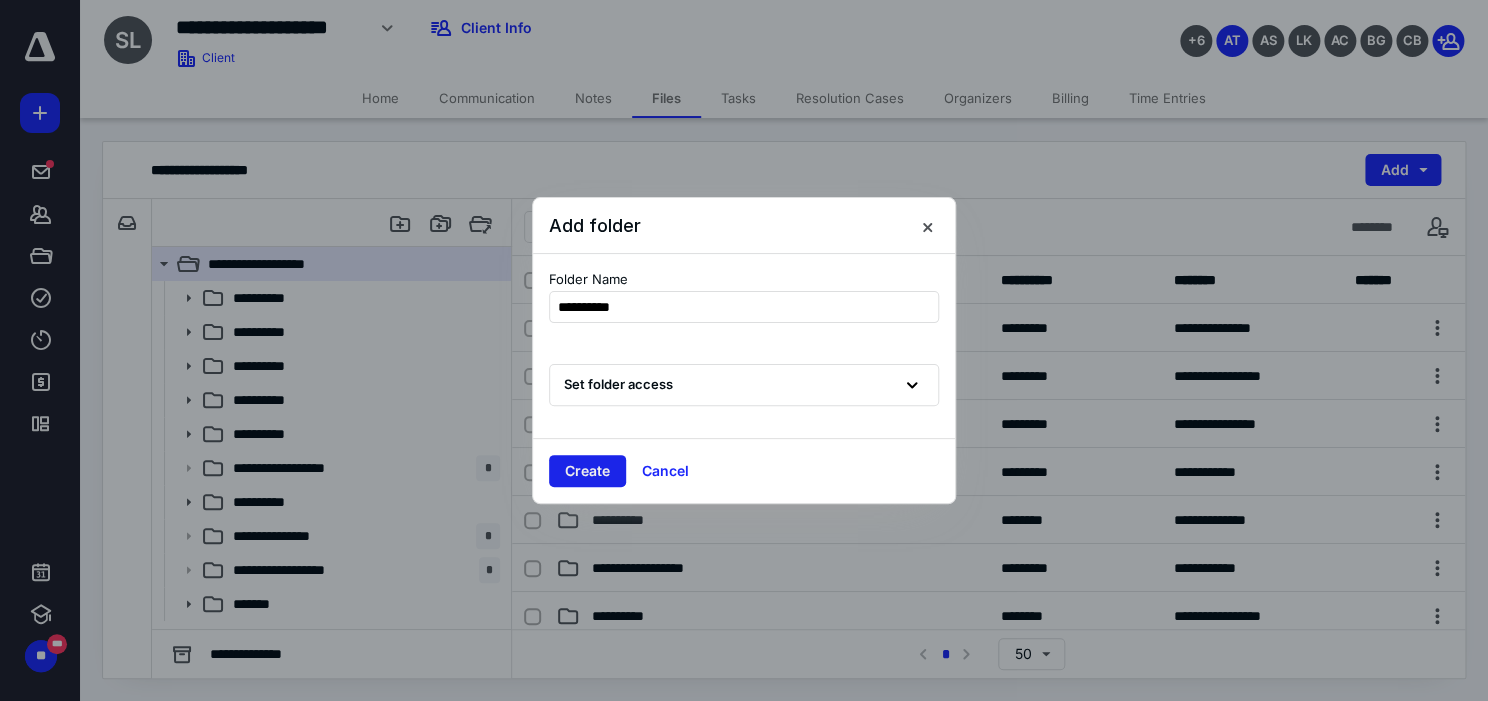 type on "**********" 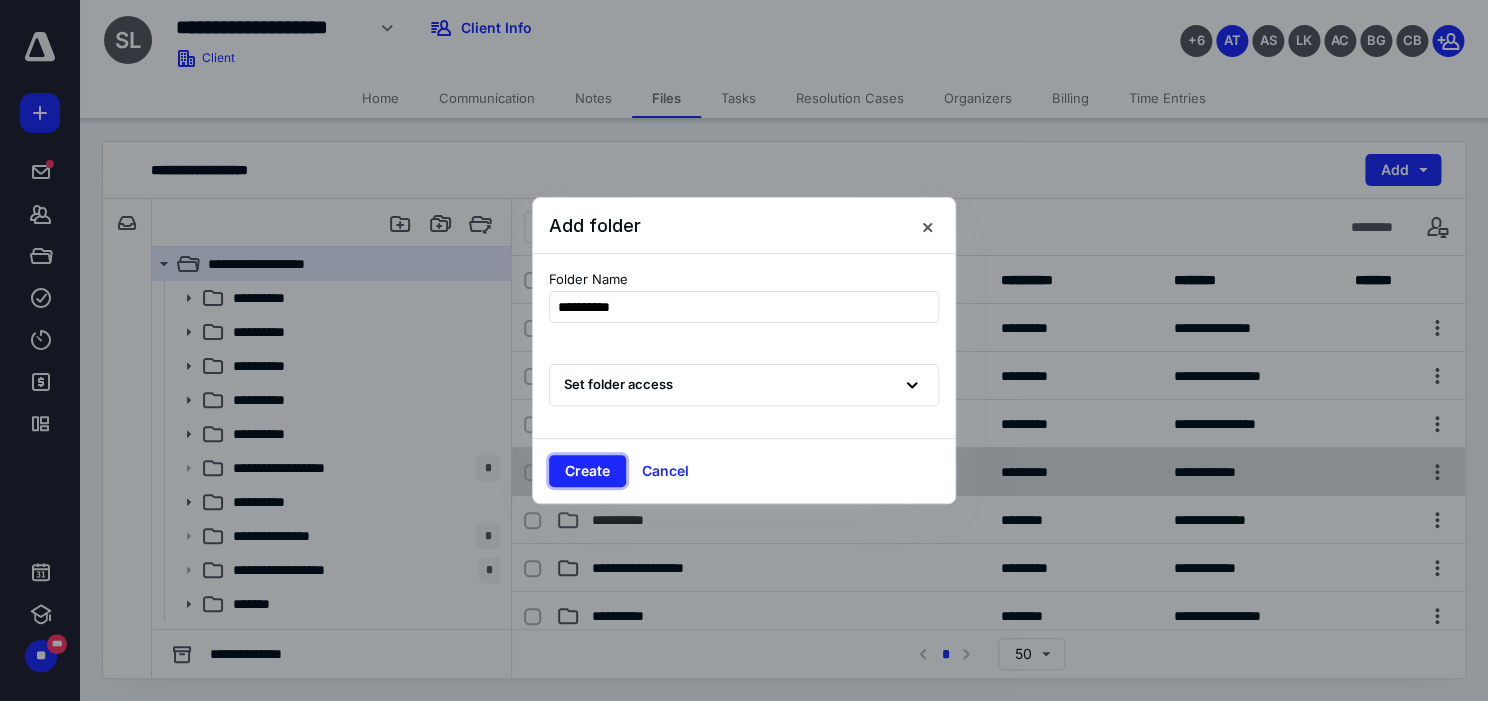 click on "Create" at bounding box center [587, 471] 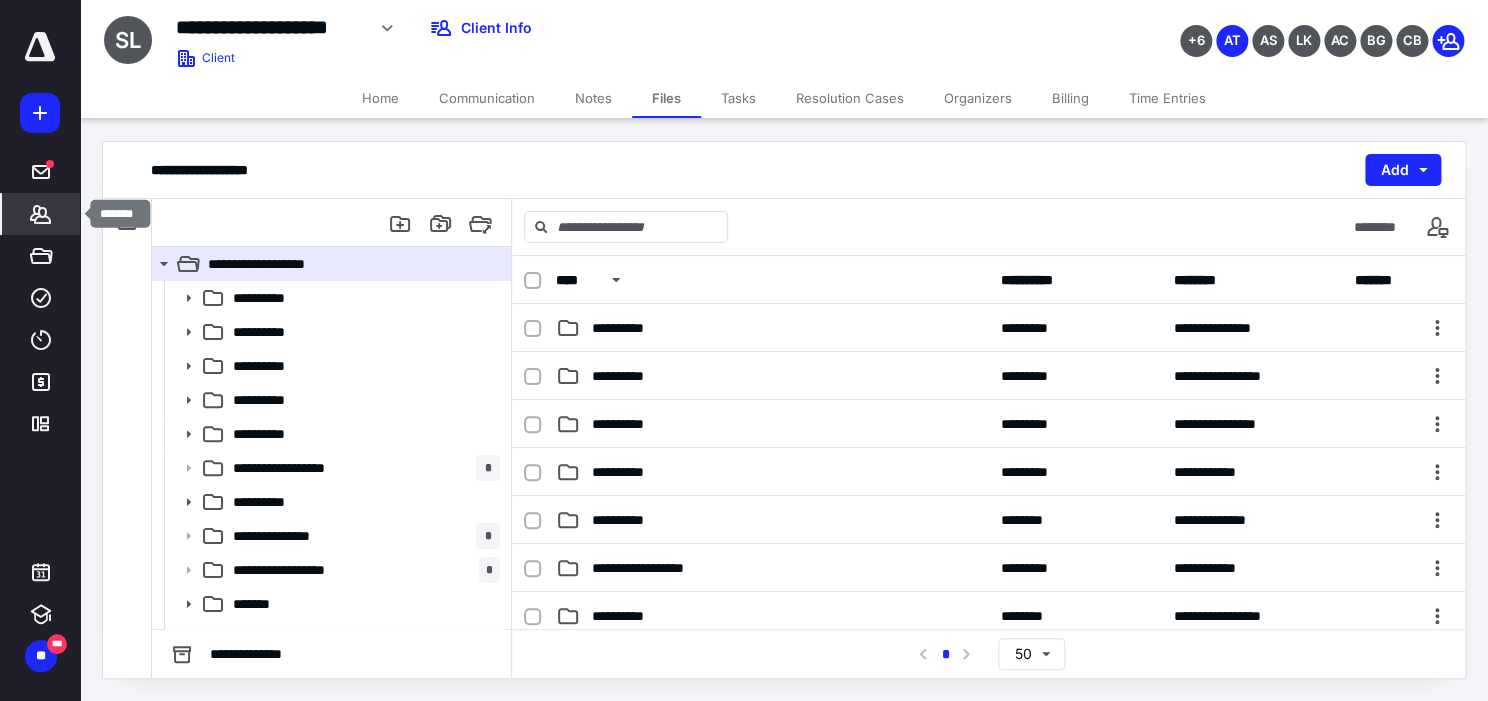 click on "*******" at bounding box center [41, 214] 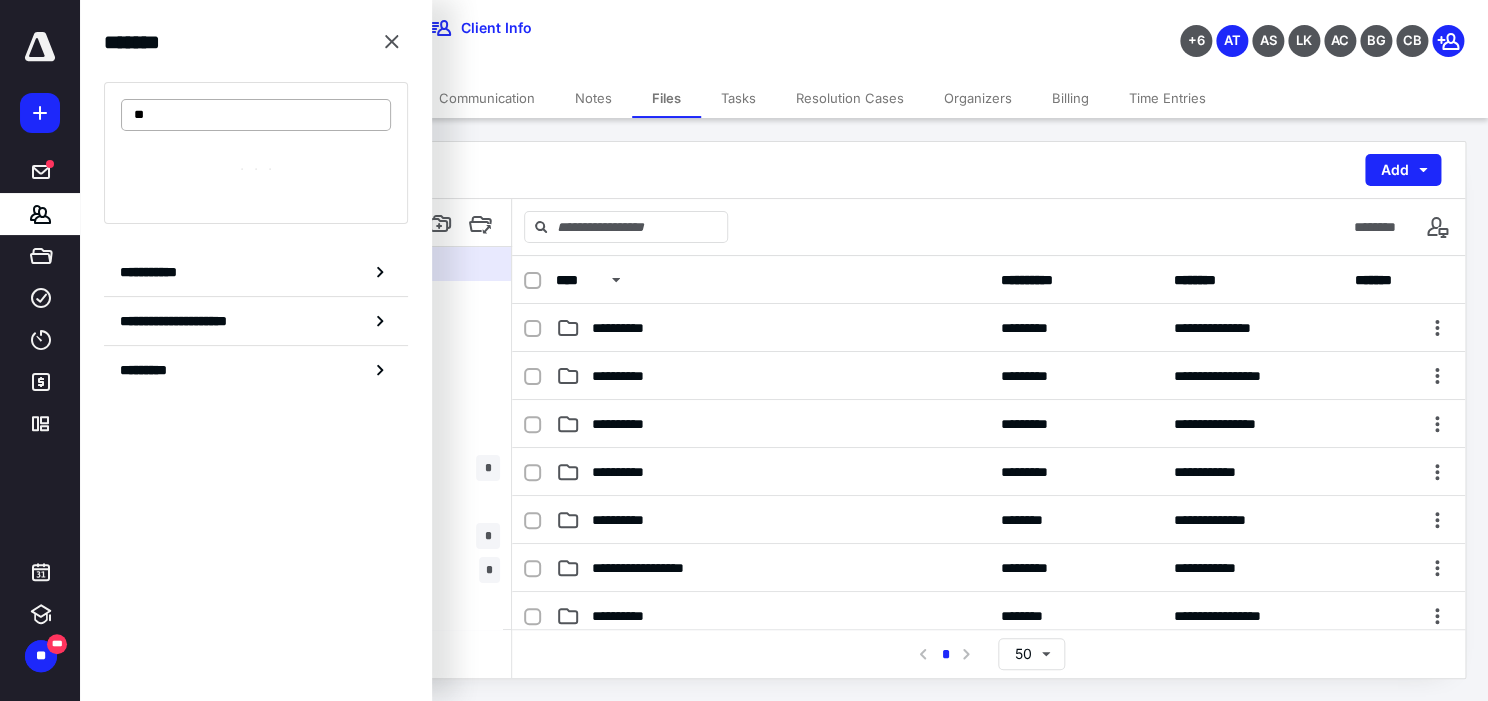 type on "*" 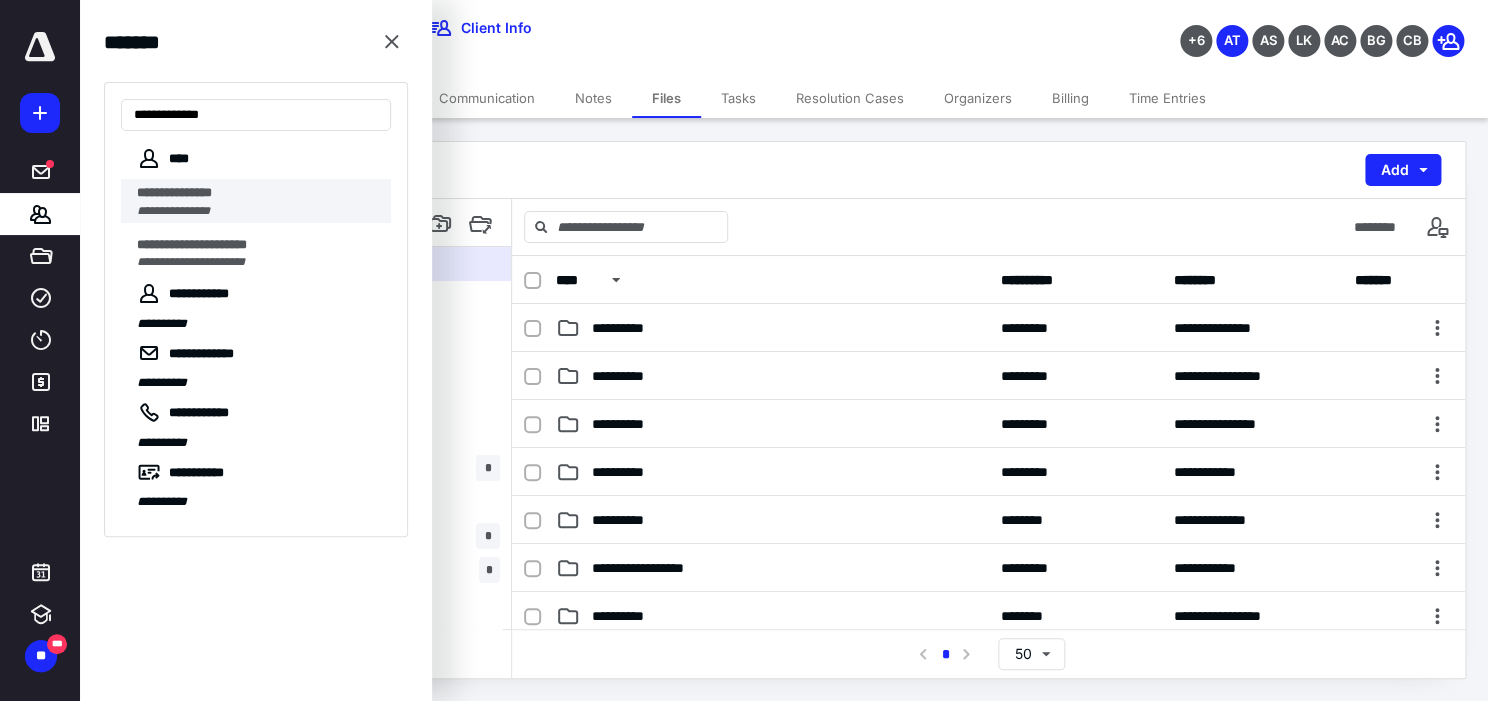 type on "**********" 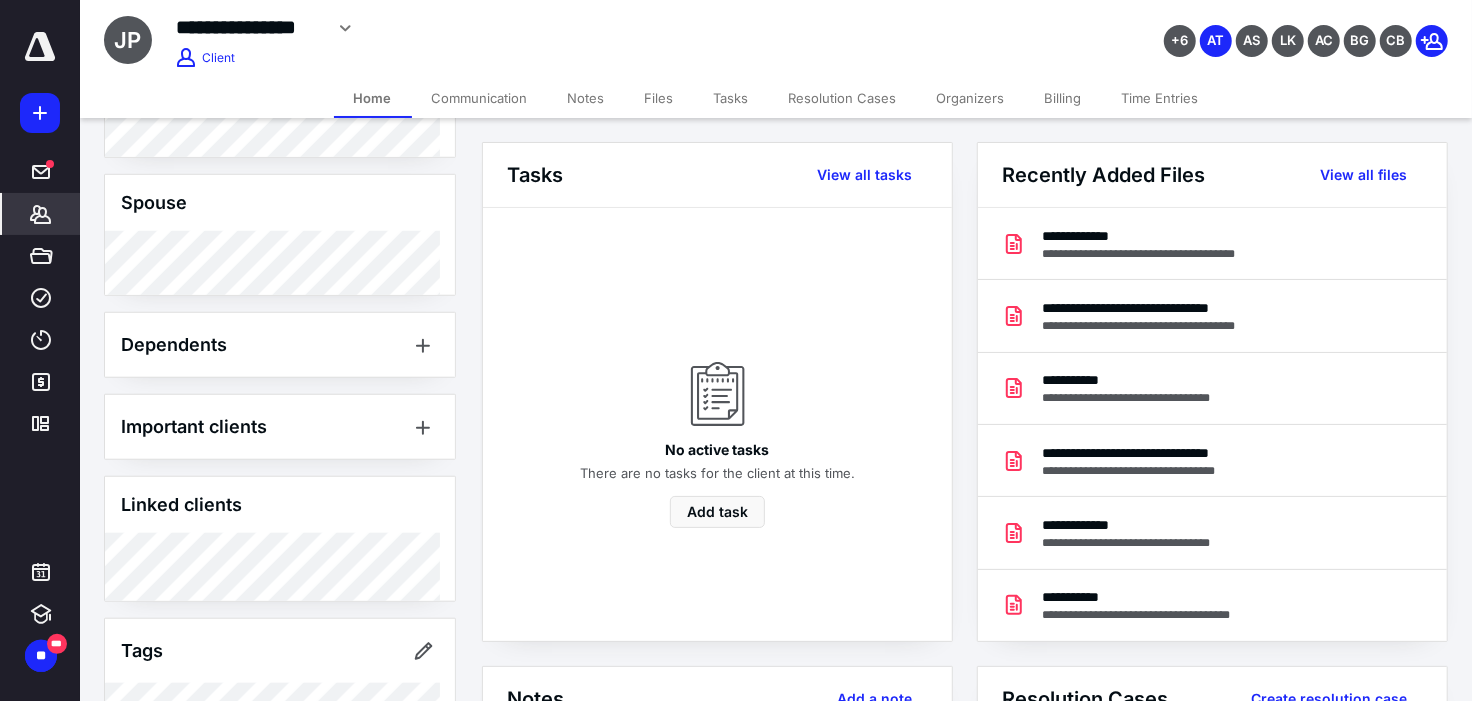 scroll, scrollTop: 1001, scrollLeft: 0, axis: vertical 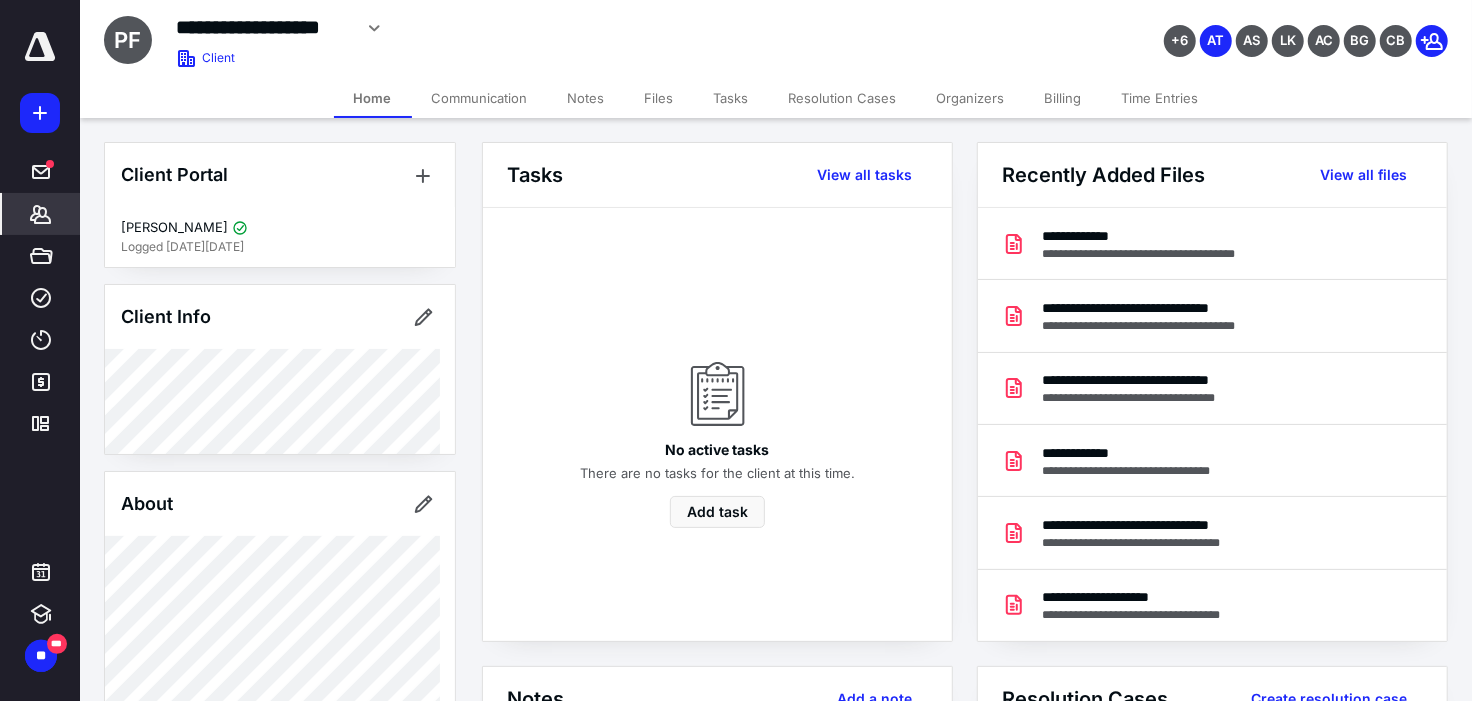 click on "Files" at bounding box center [659, 98] 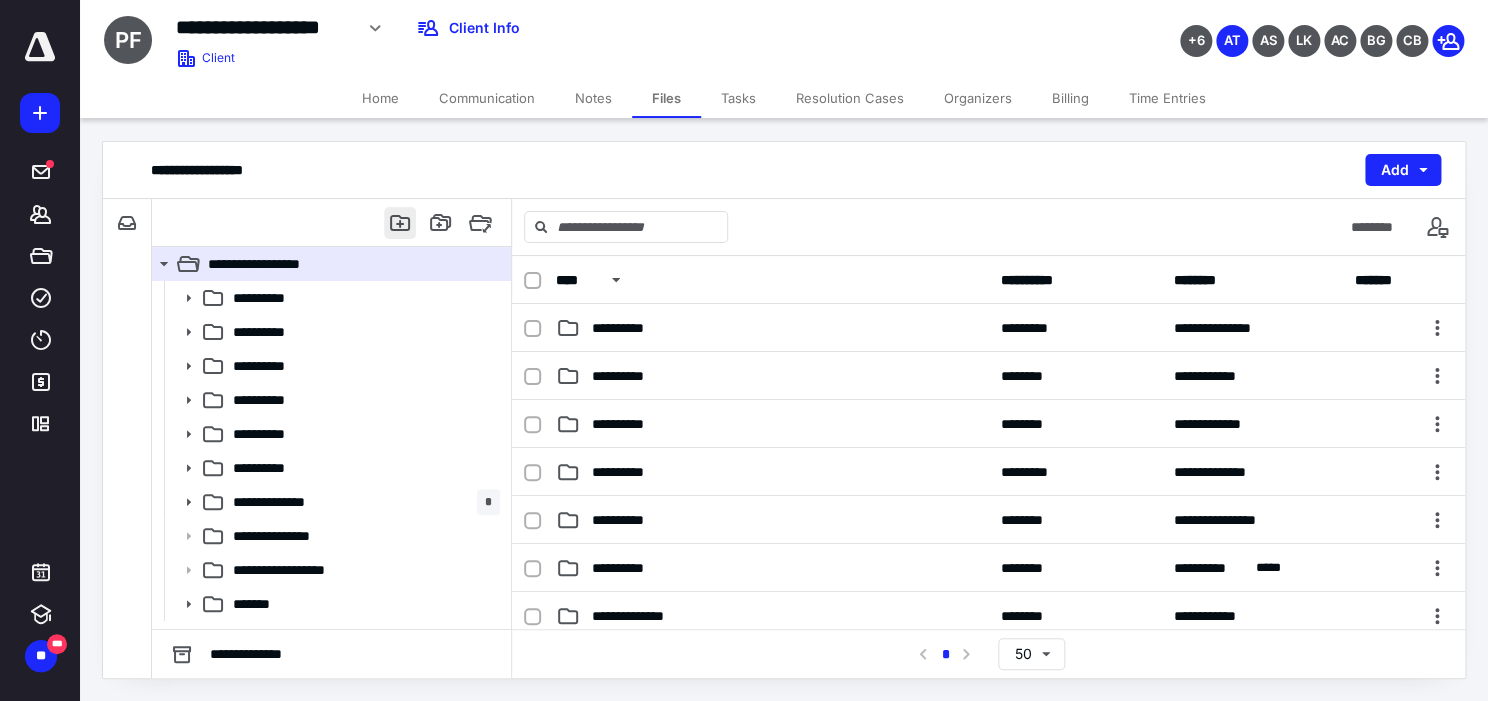 click at bounding box center (400, 223) 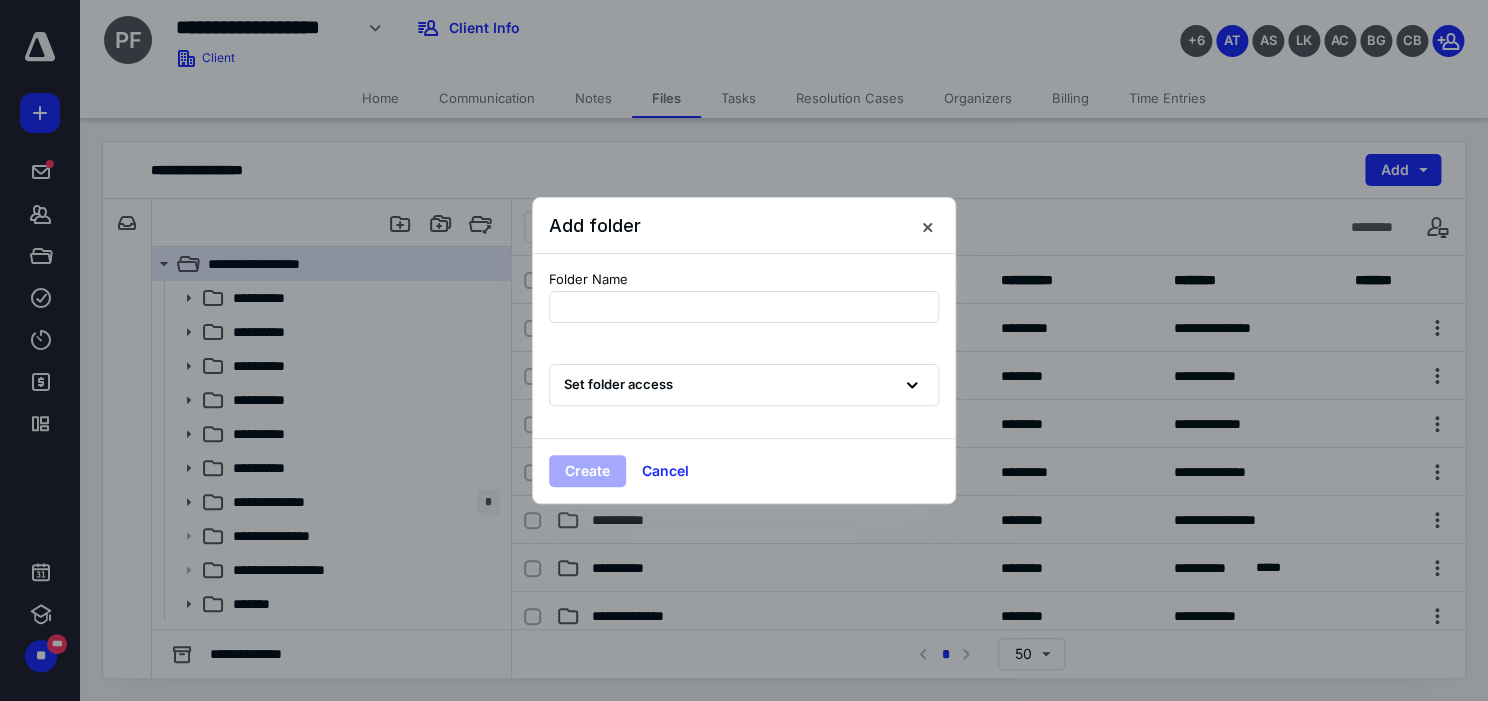 type on "*" 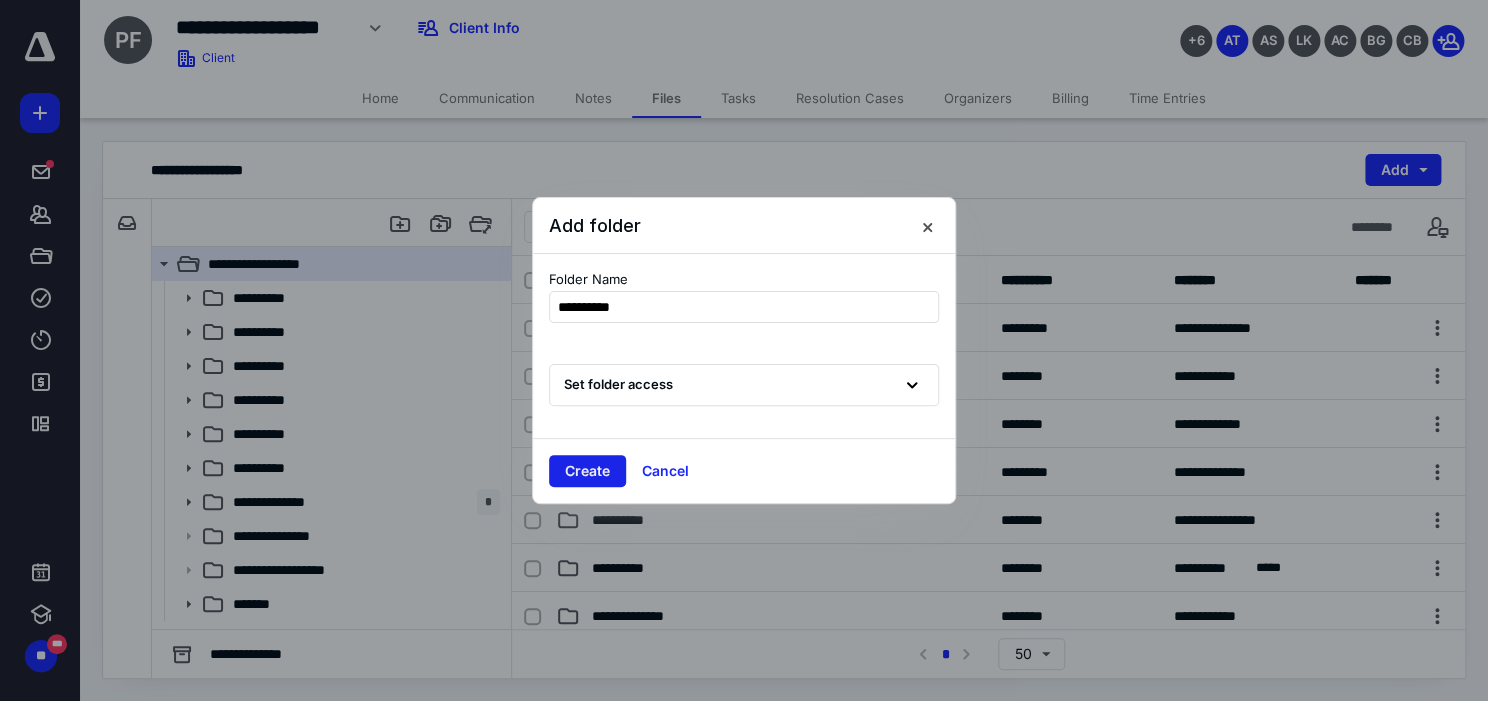 type on "**********" 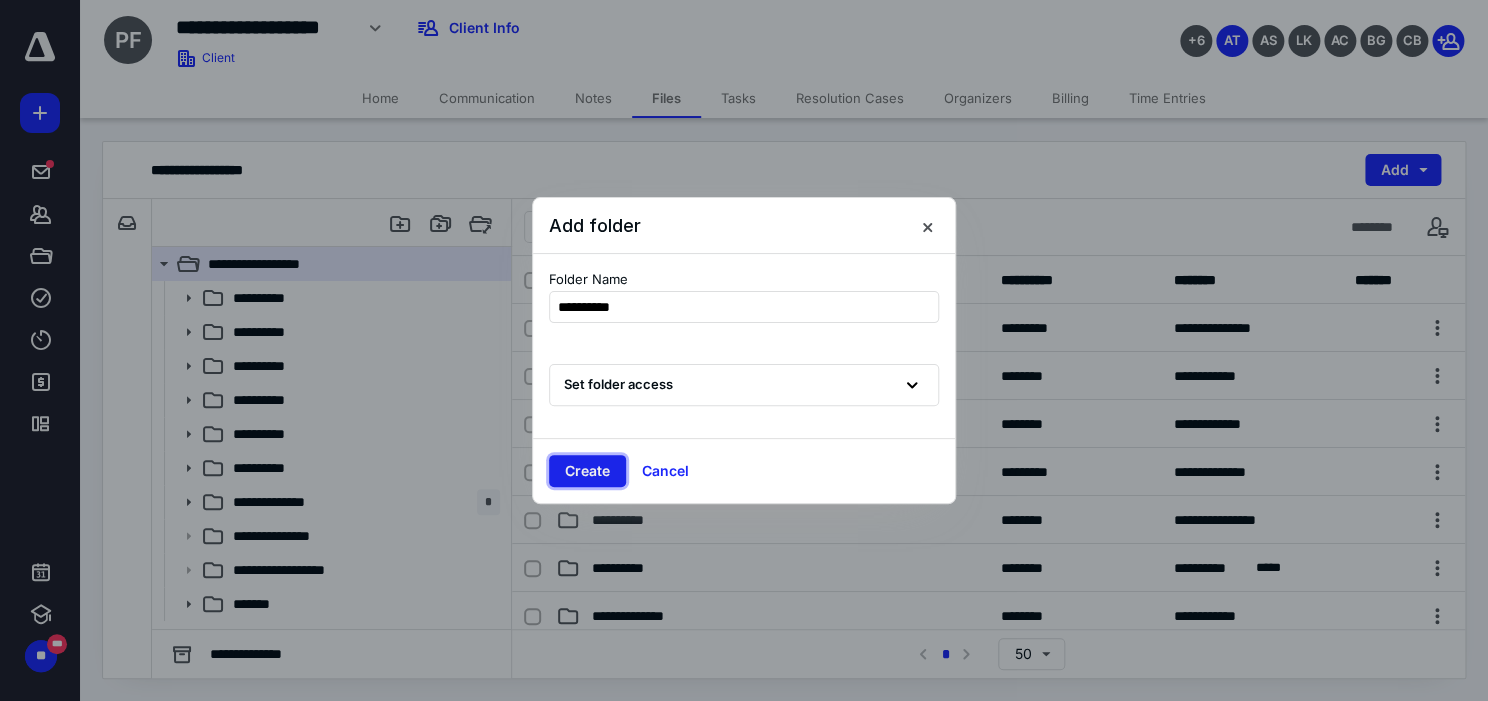 click on "Create" at bounding box center (587, 471) 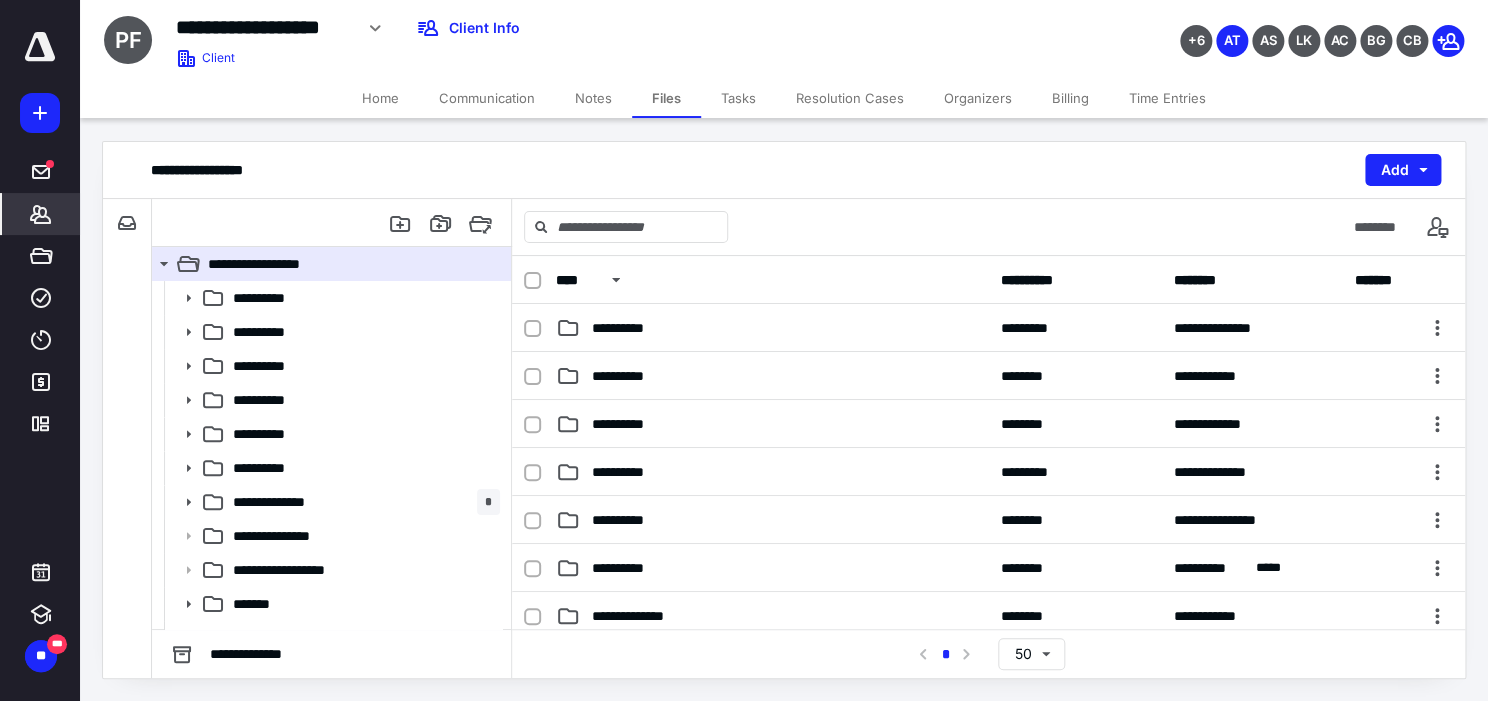 click 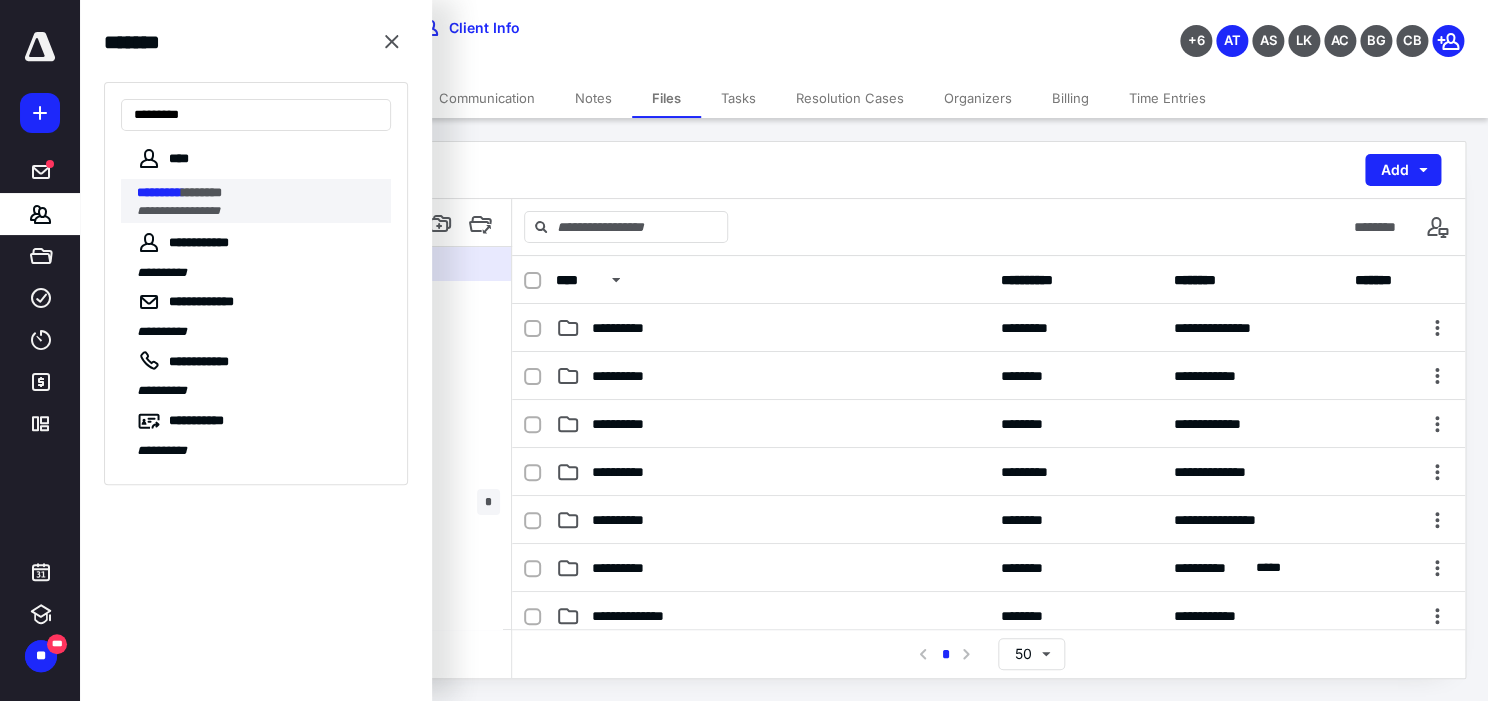 type on "*********" 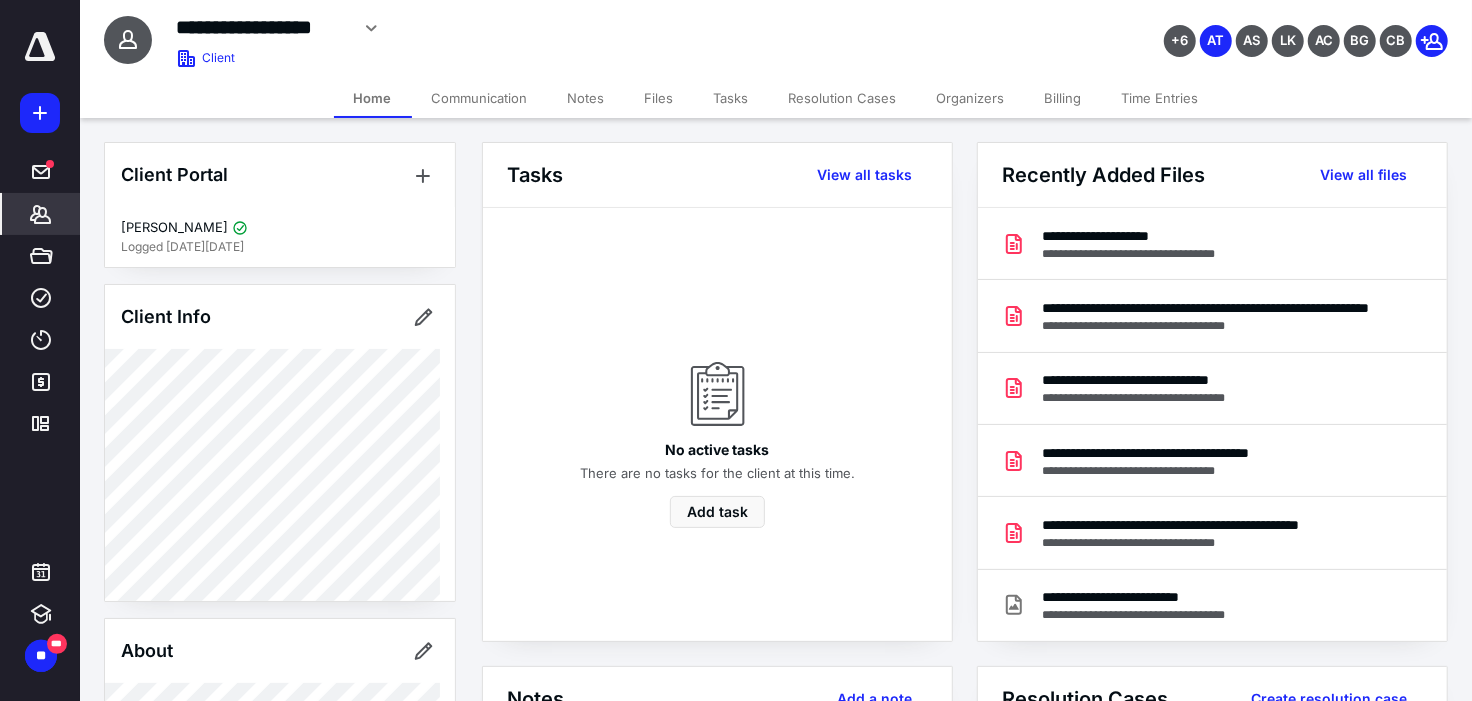 click on "Files" at bounding box center [659, 98] 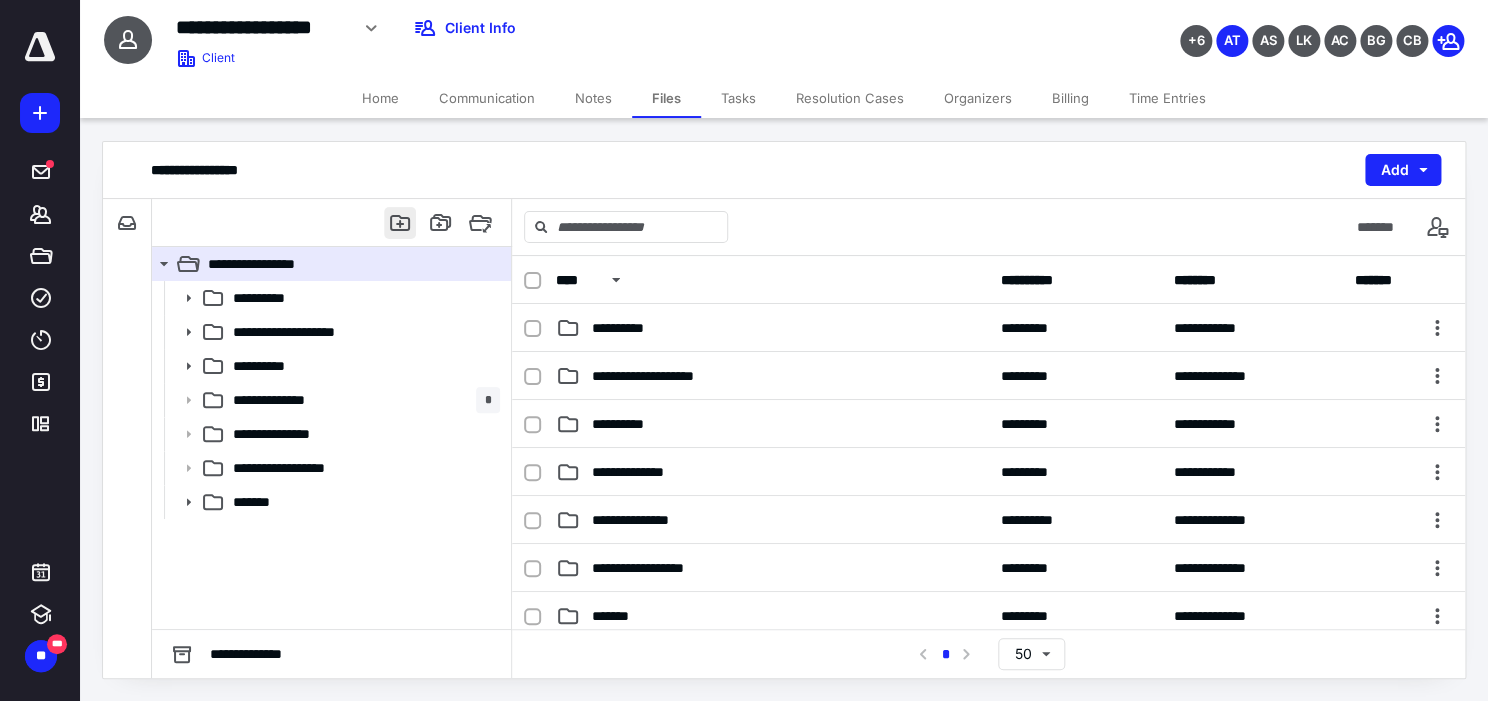 click at bounding box center [400, 223] 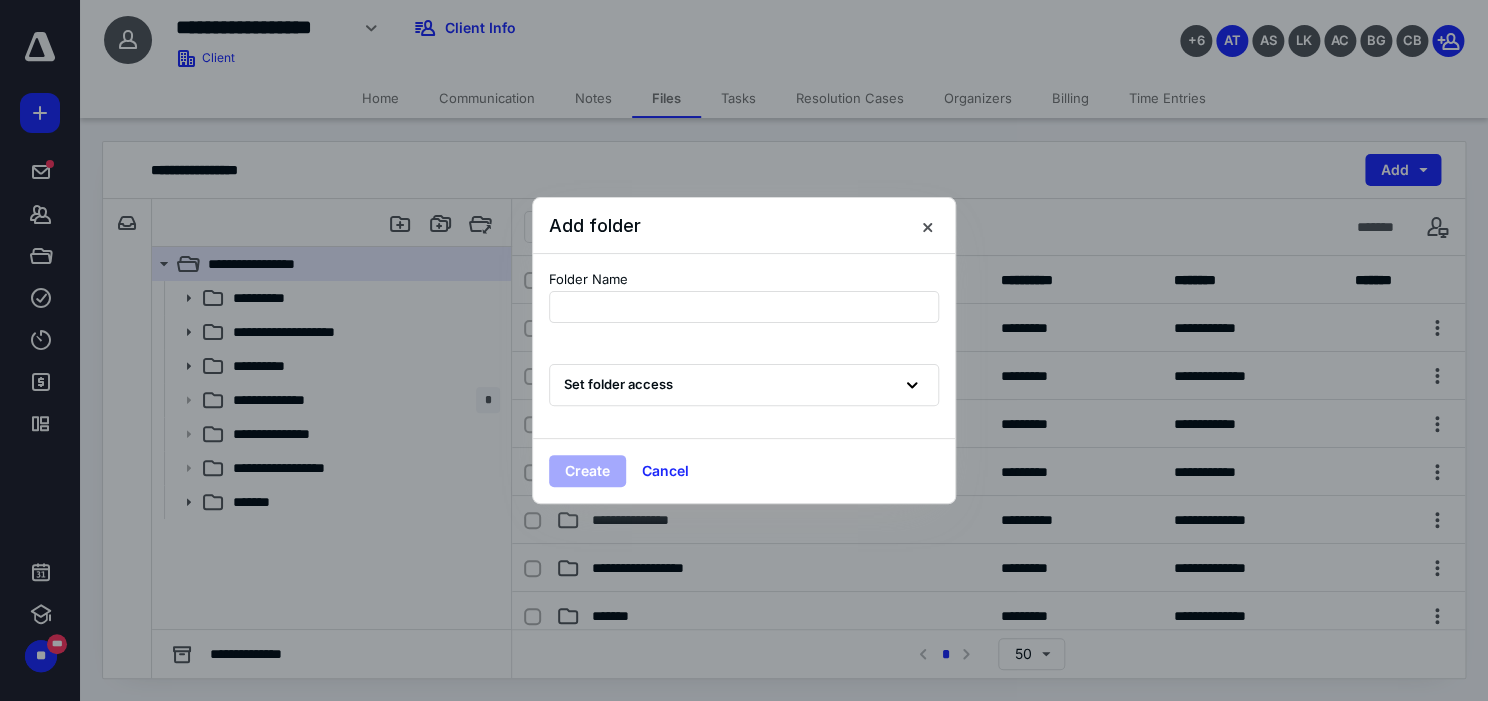 type on "**********" 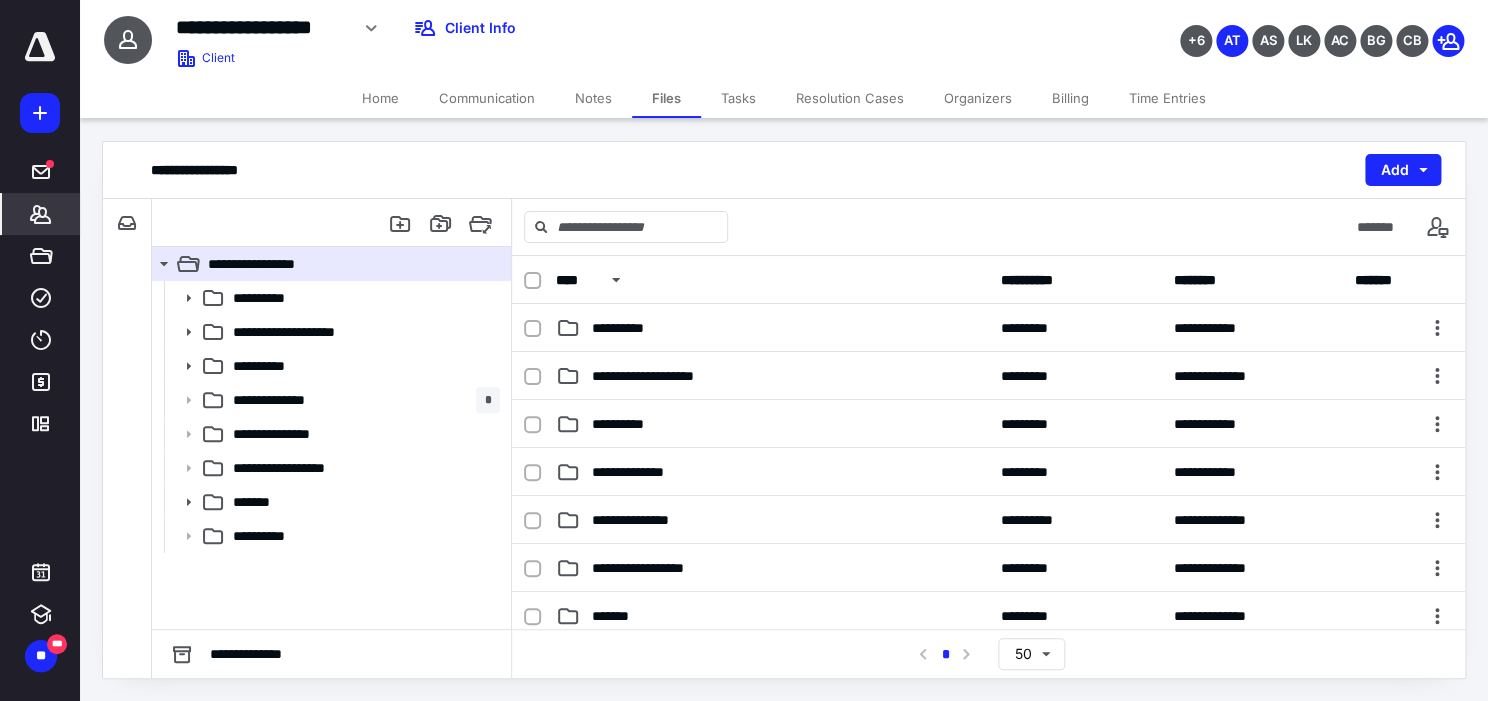 drag, startPoint x: 0, startPoint y: 210, endPoint x: 17, endPoint y: 213, distance: 17.262676 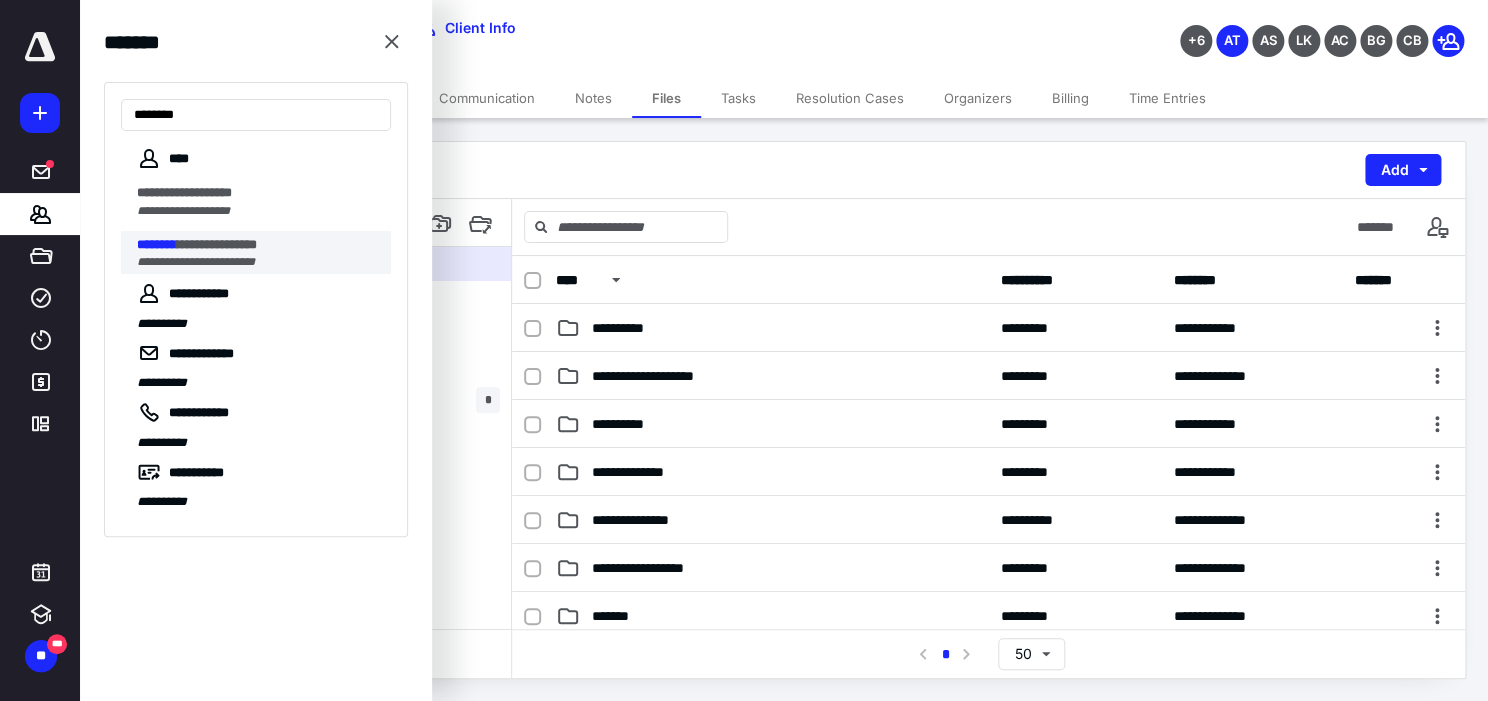 type on "********" 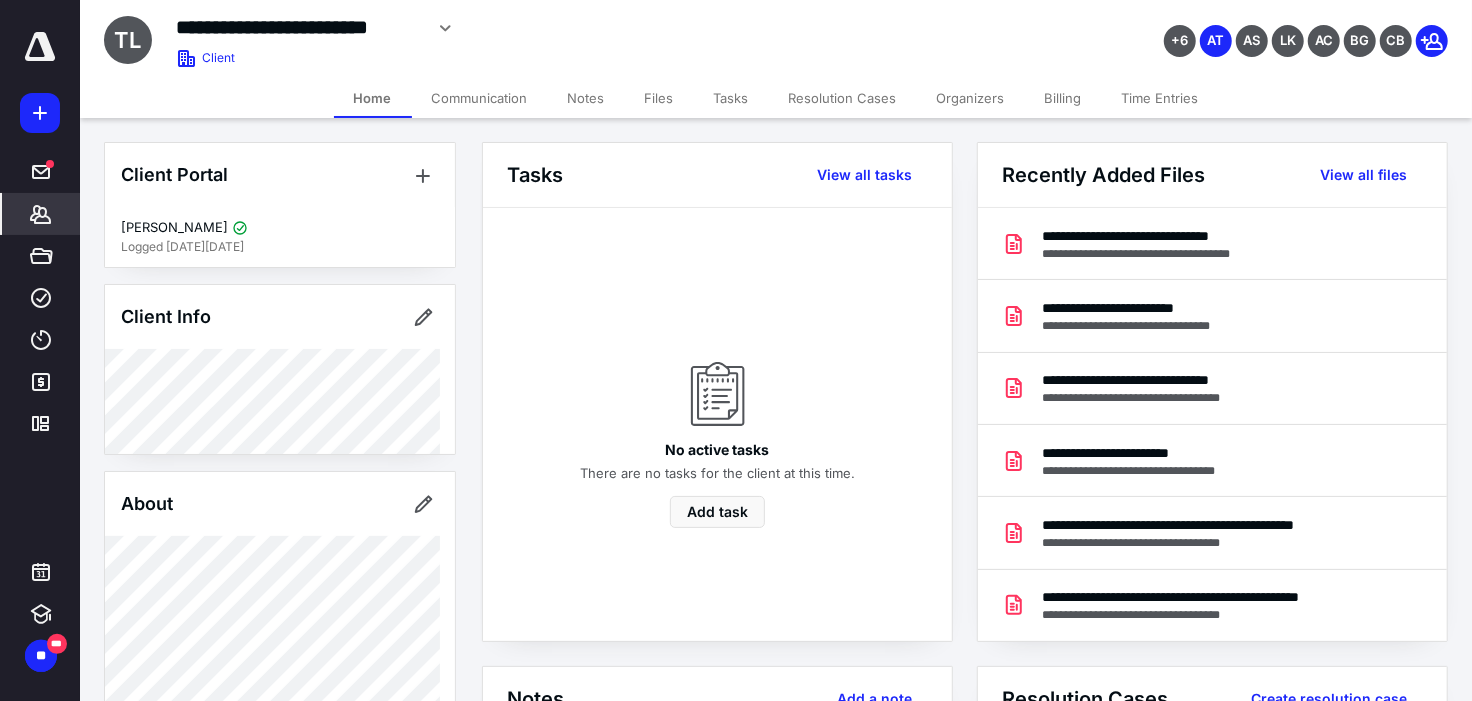 click on "Files" at bounding box center [659, 98] 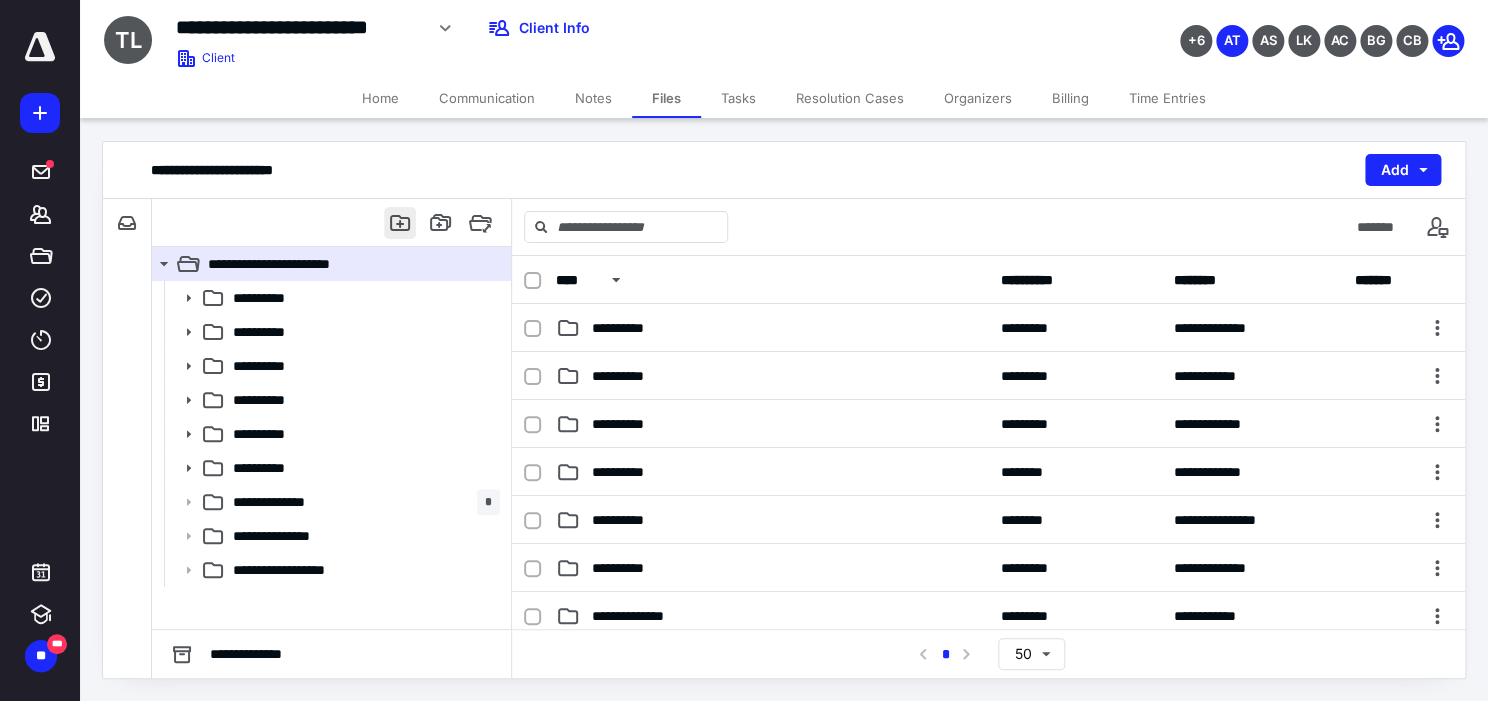 click at bounding box center [400, 223] 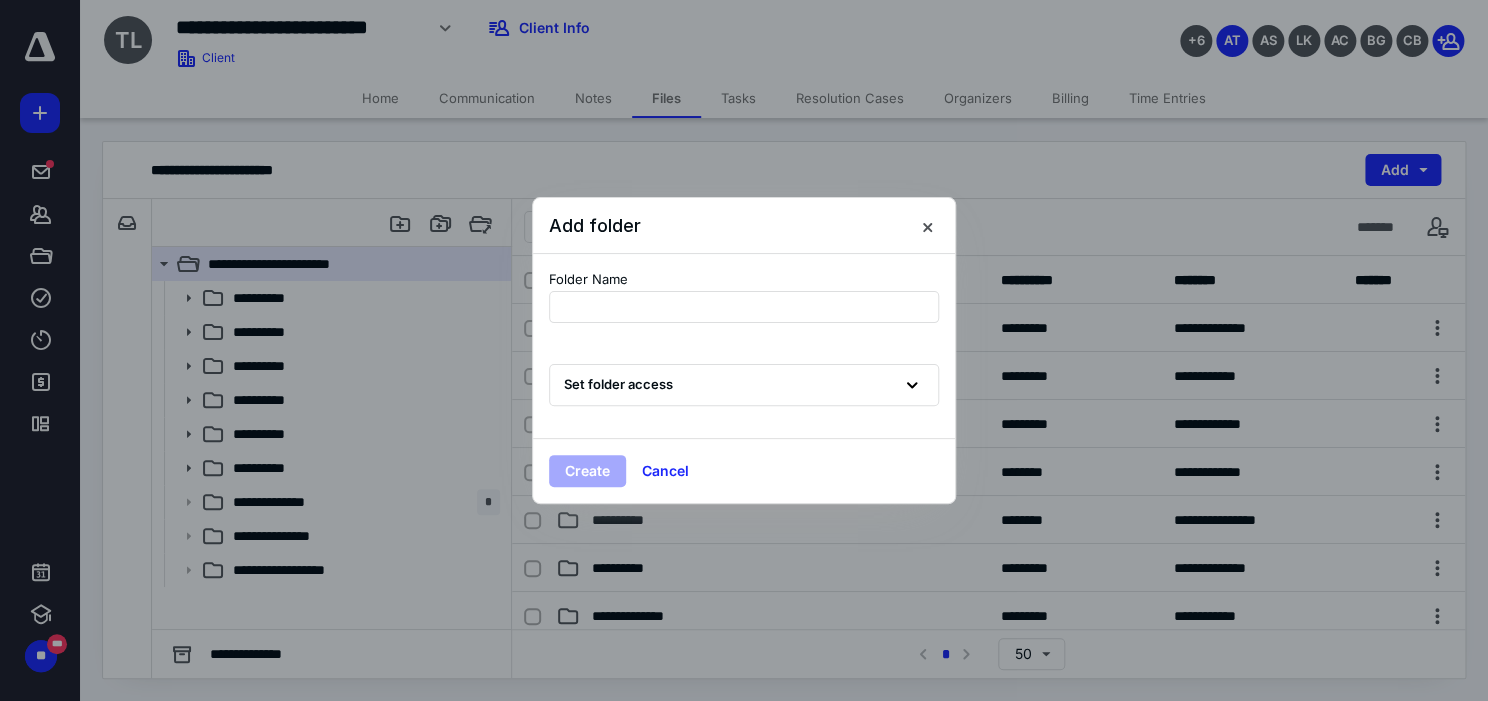 type on "**********" 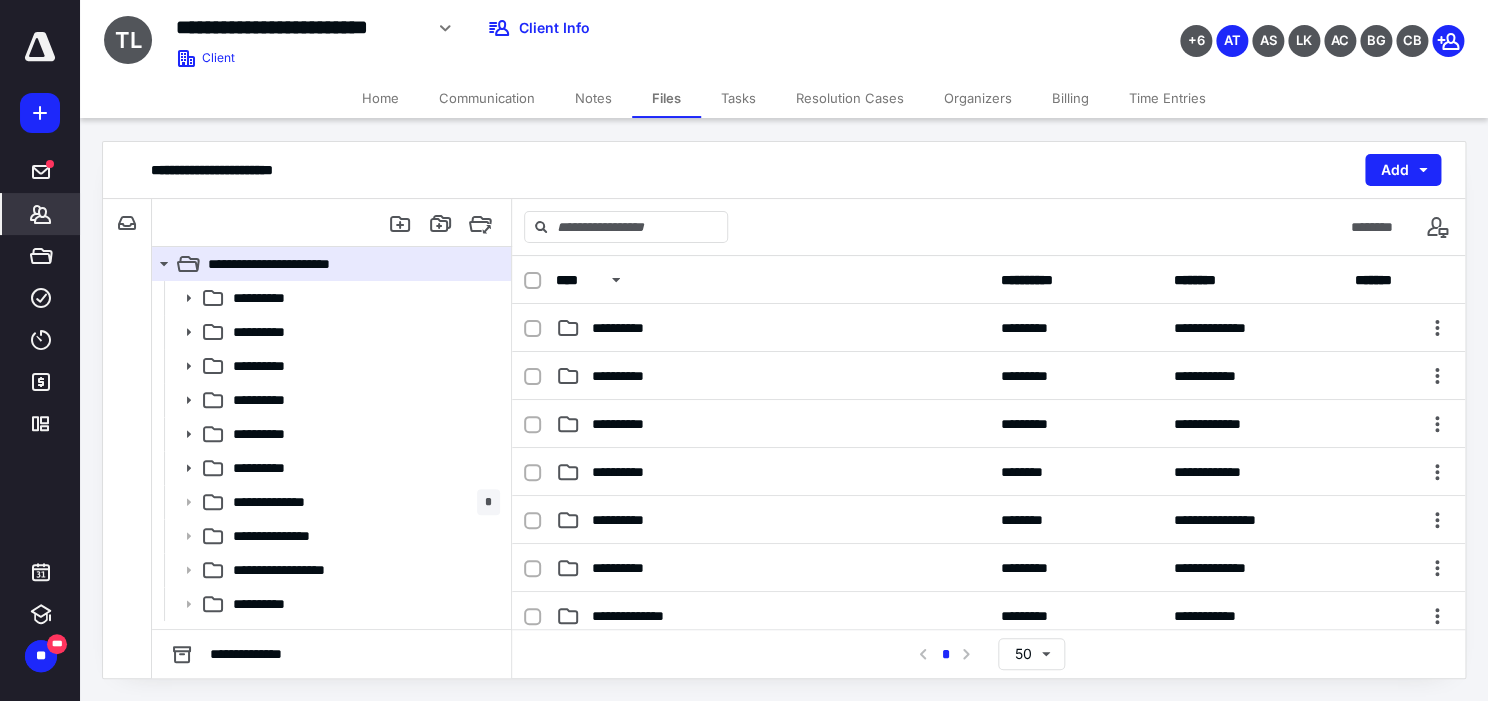 click 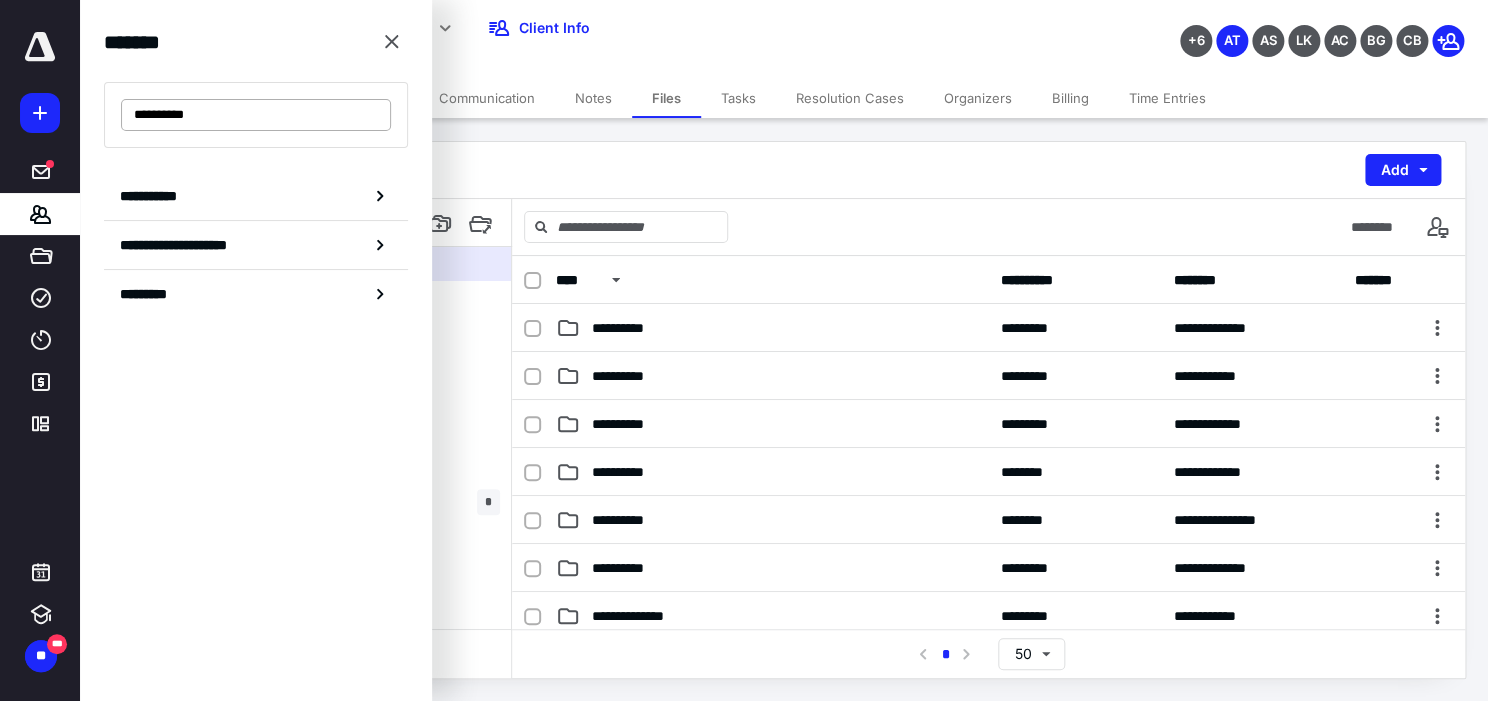 click on "**********" at bounding box center [256, 115] 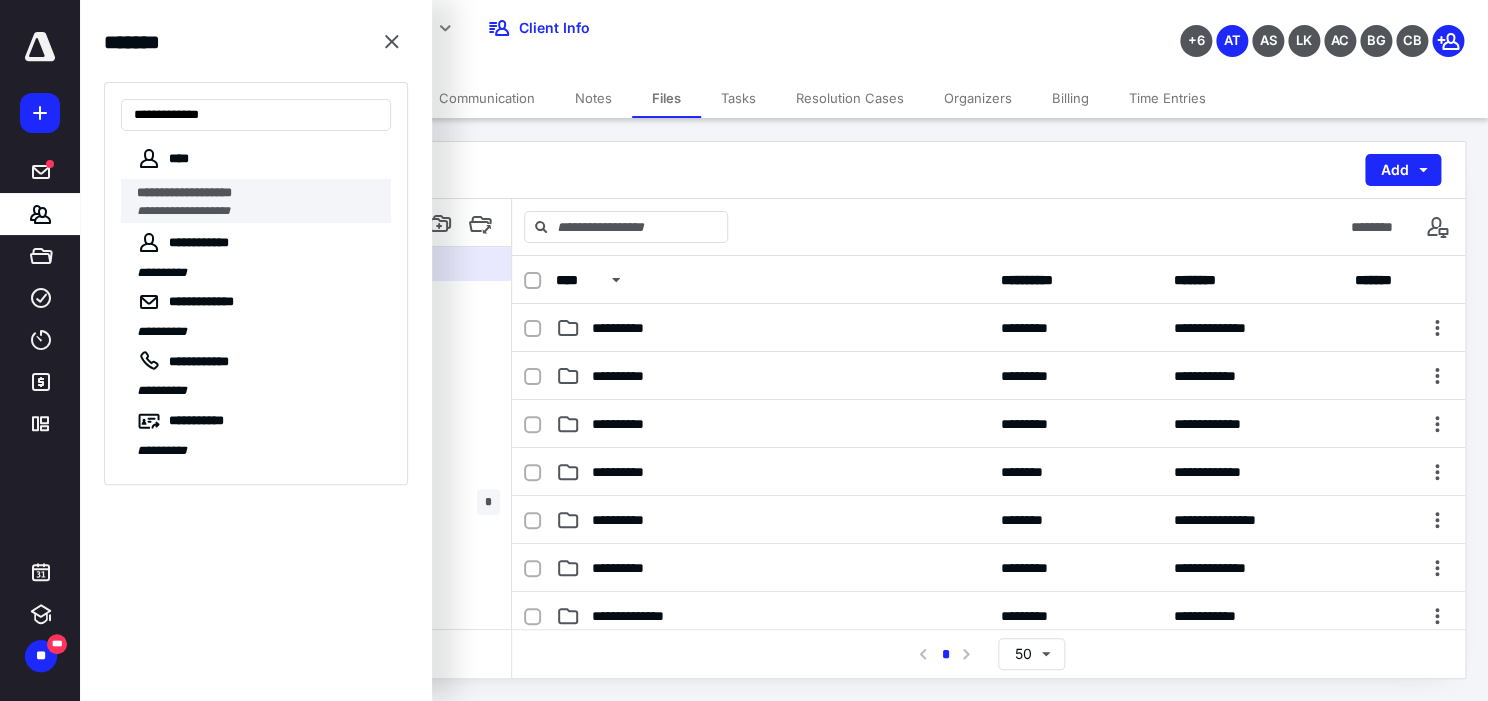 type on "**********" 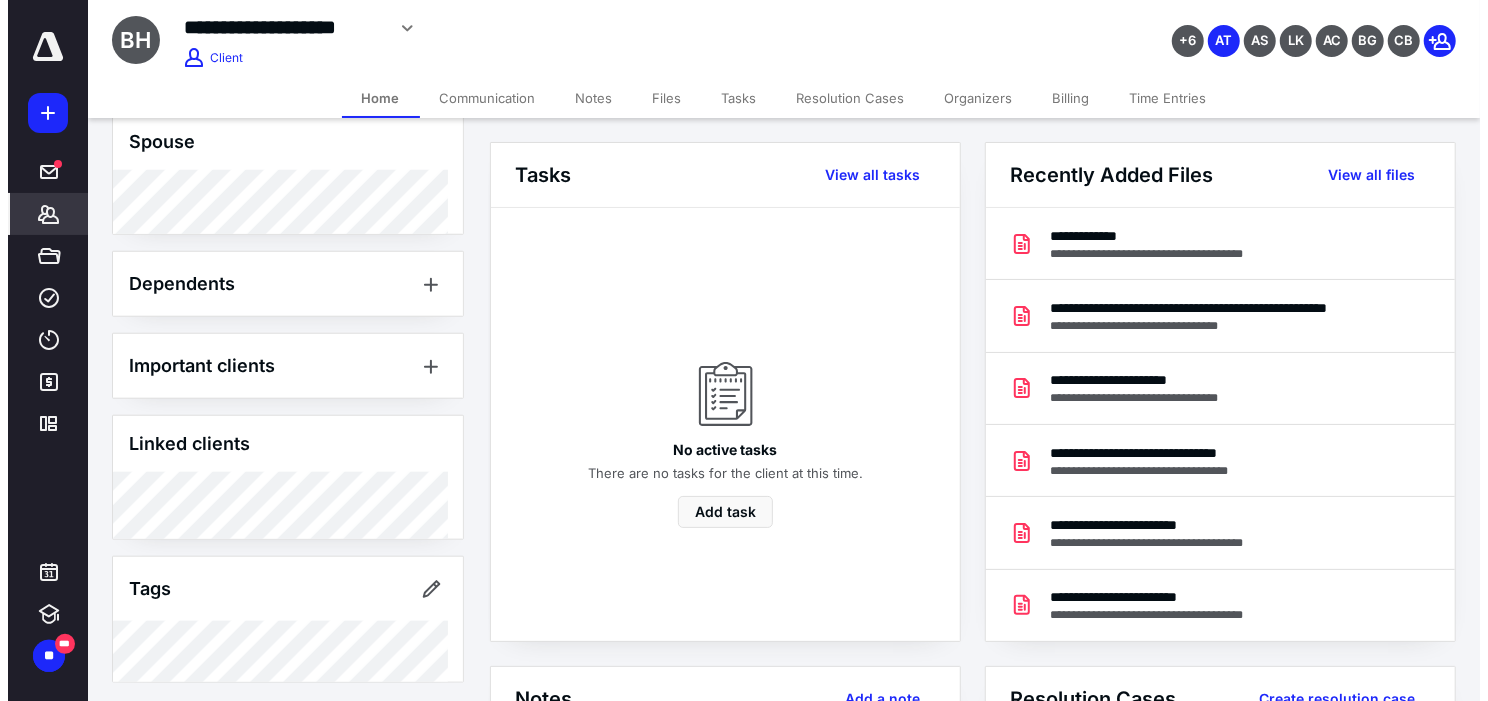 scroll, scrollTop: 1041, scrollLeft: 0, axis: vertical 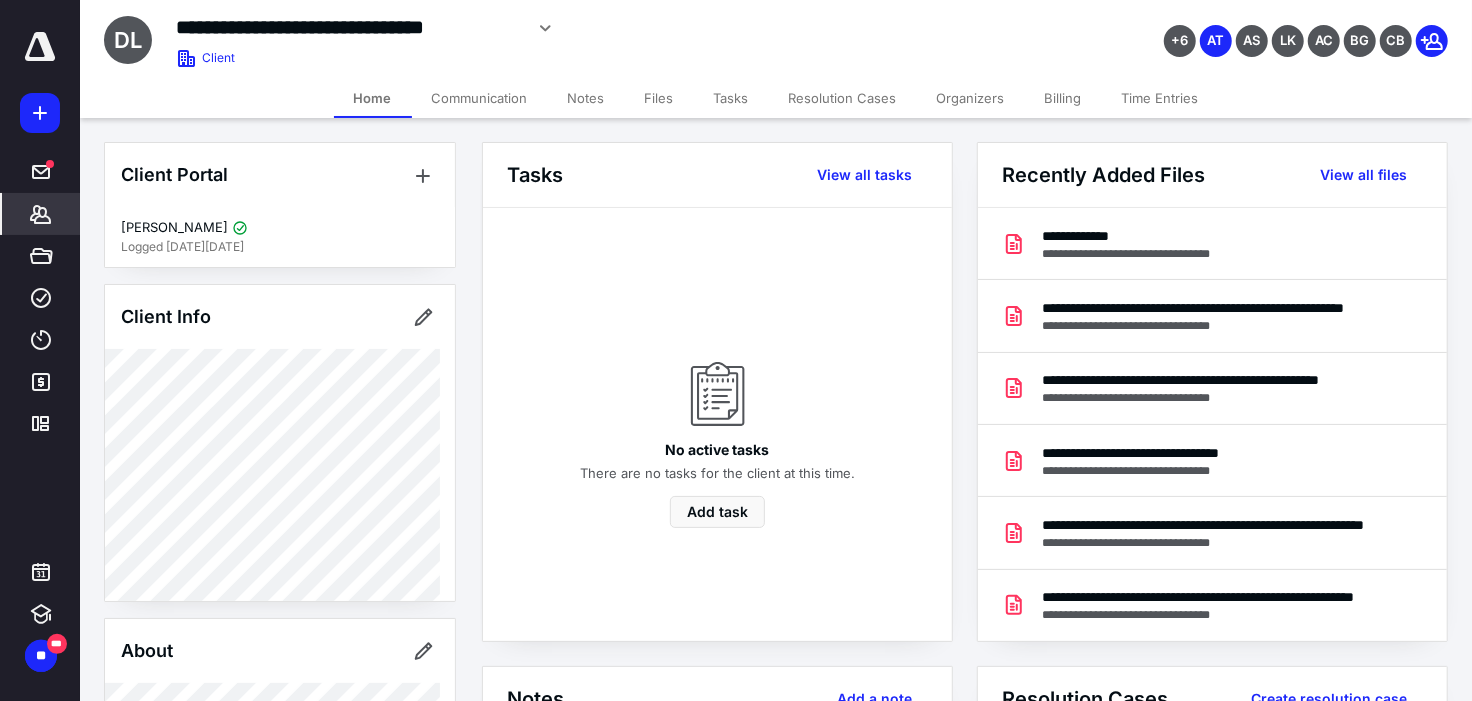 click on "Files" at bounding box center (659, 98) 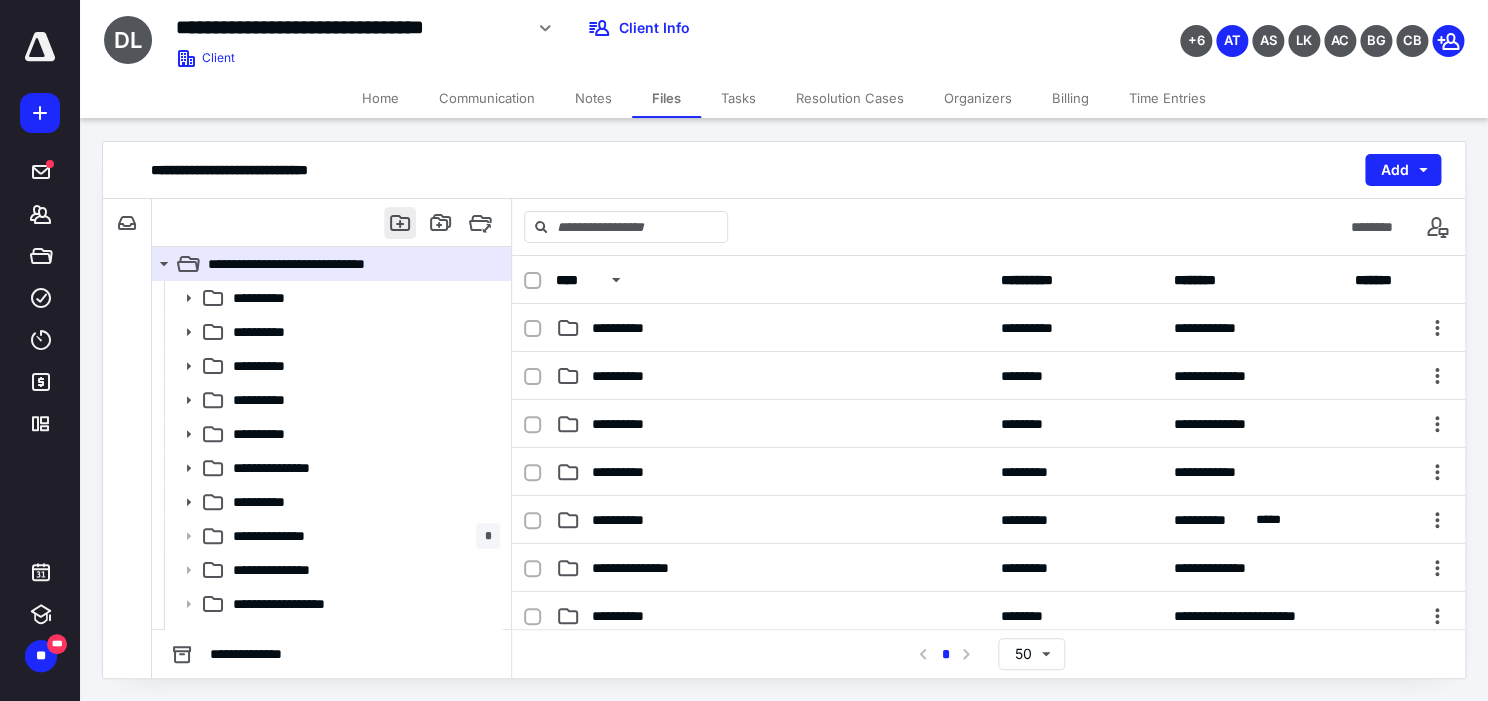 click at bounding box center [400, 223] 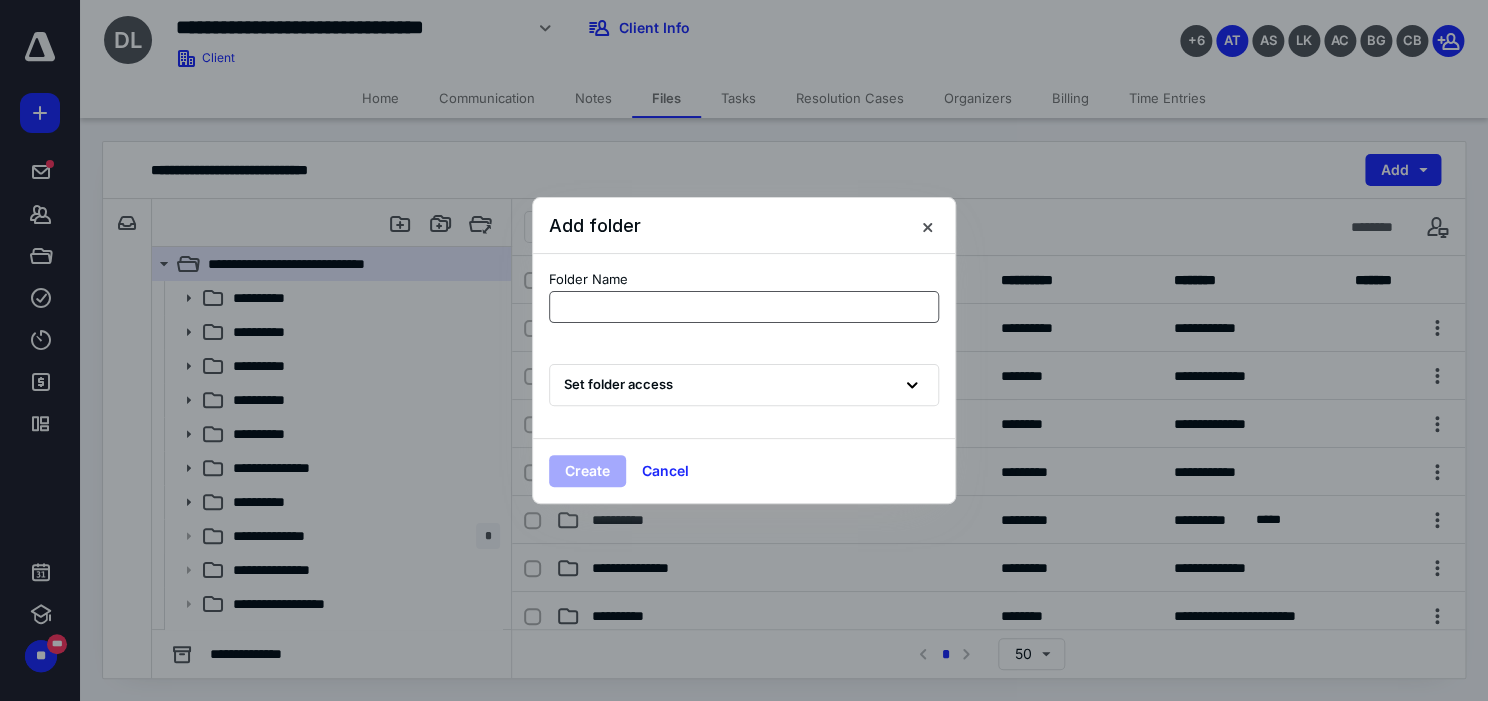 type on "**********" 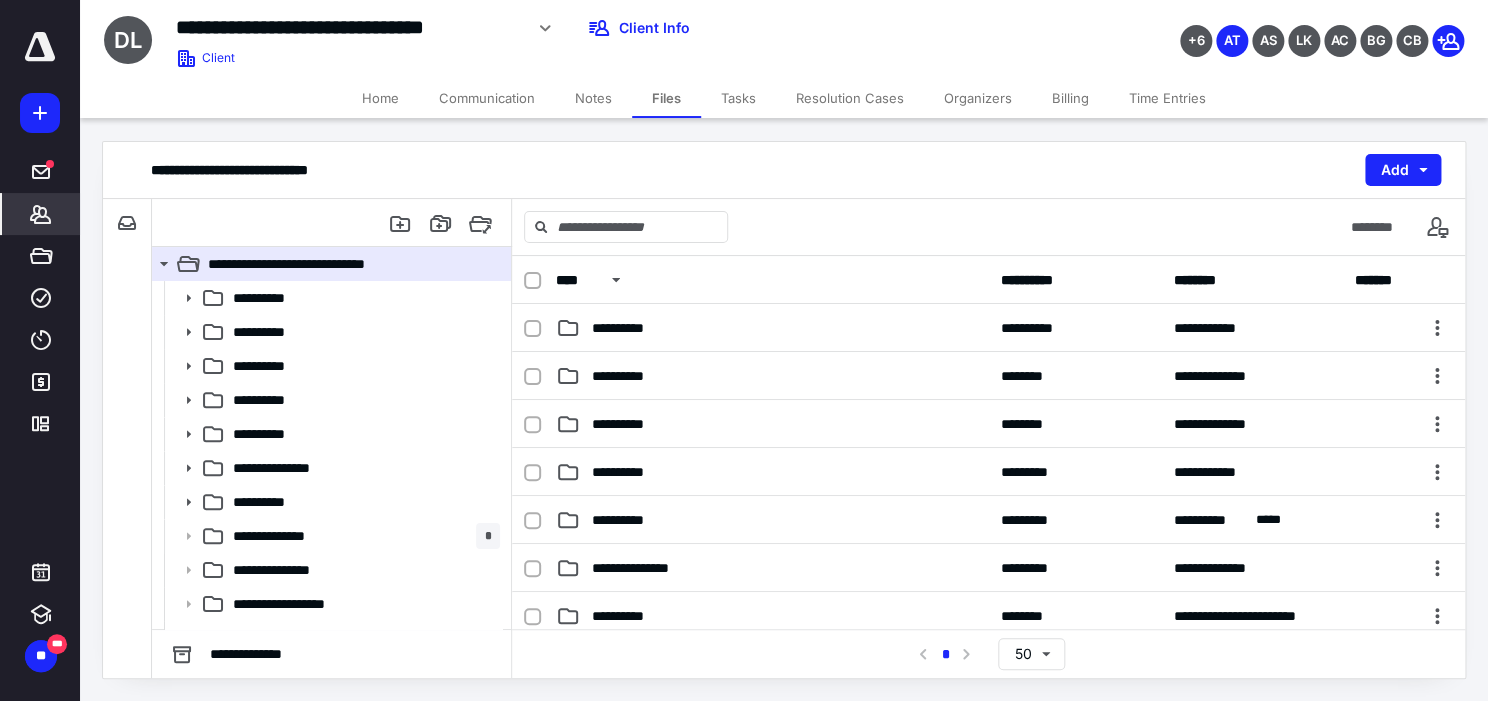 click on "*******" at bounding box center [41, 214] 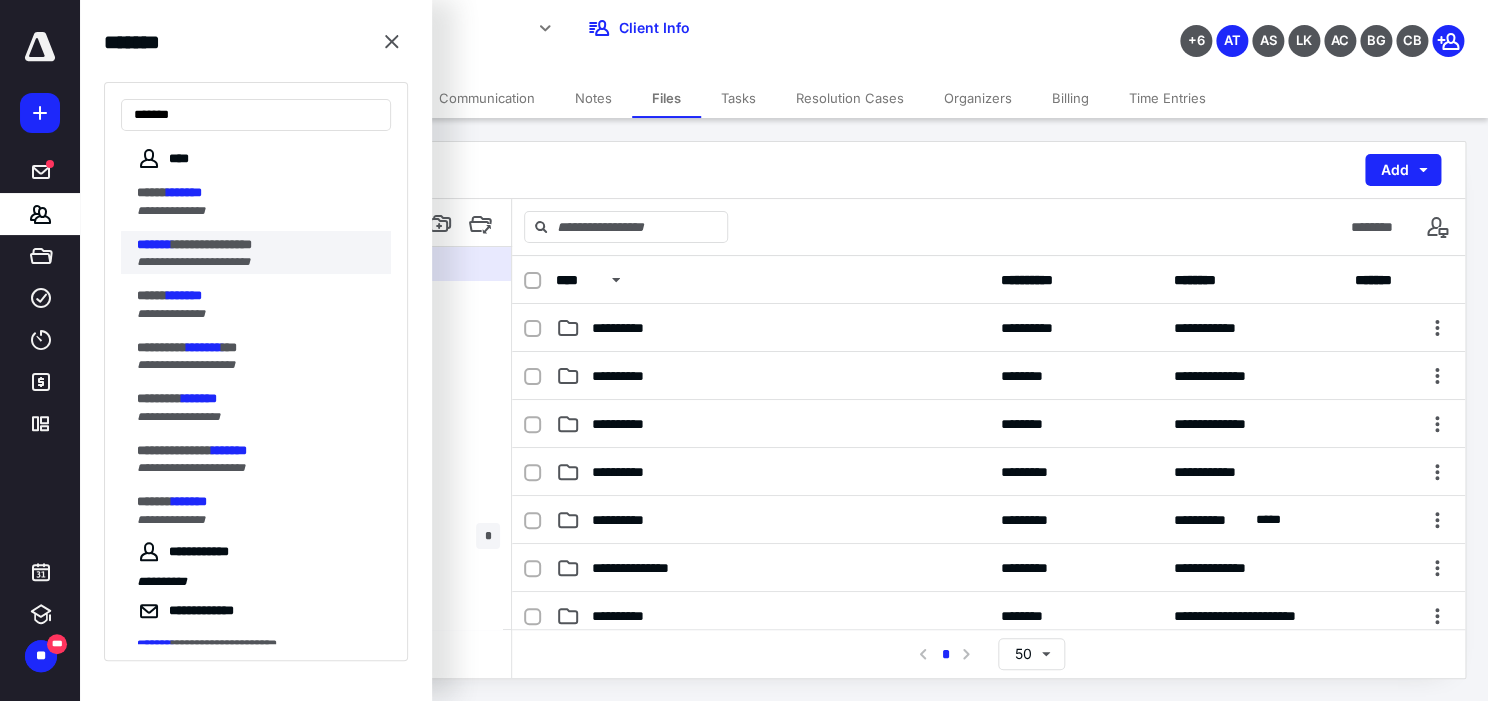 type on "*******" 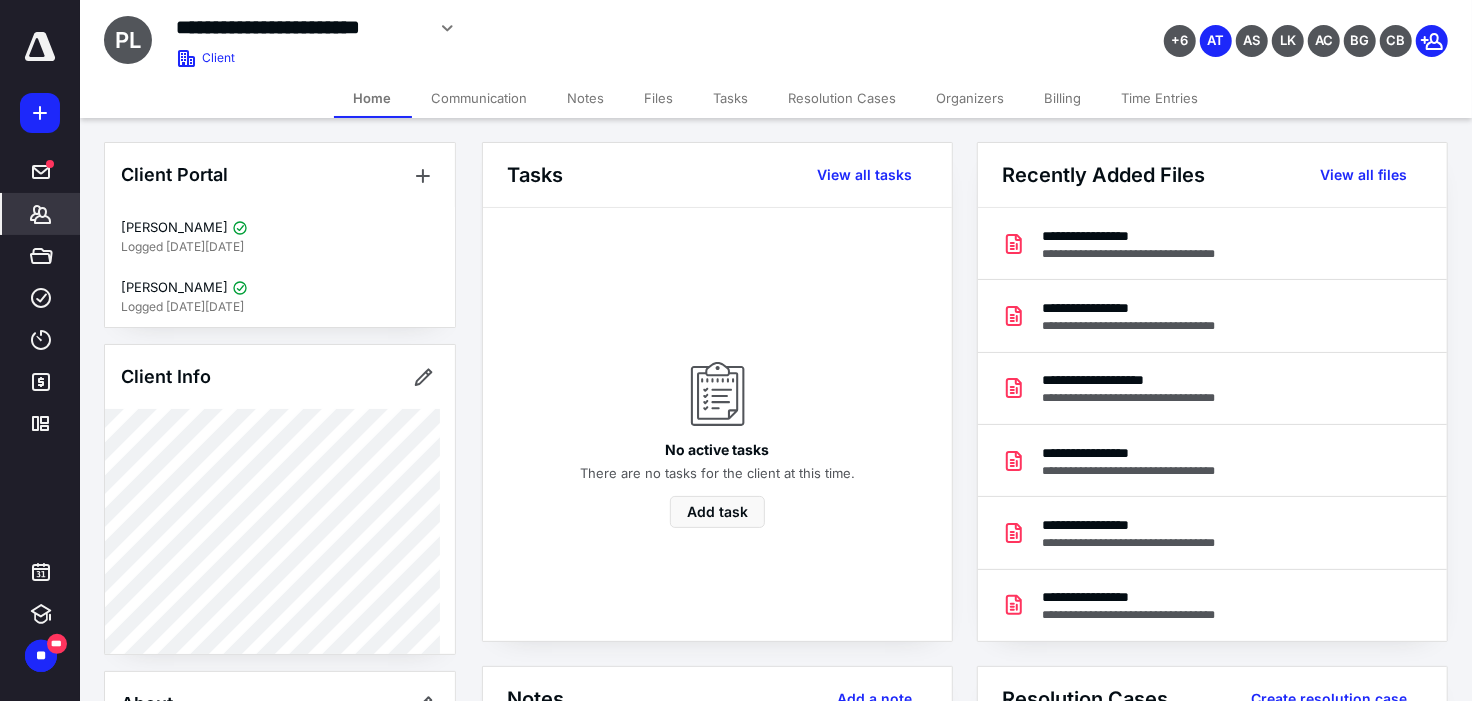 click on "Files" at bounding box center (659, 98) 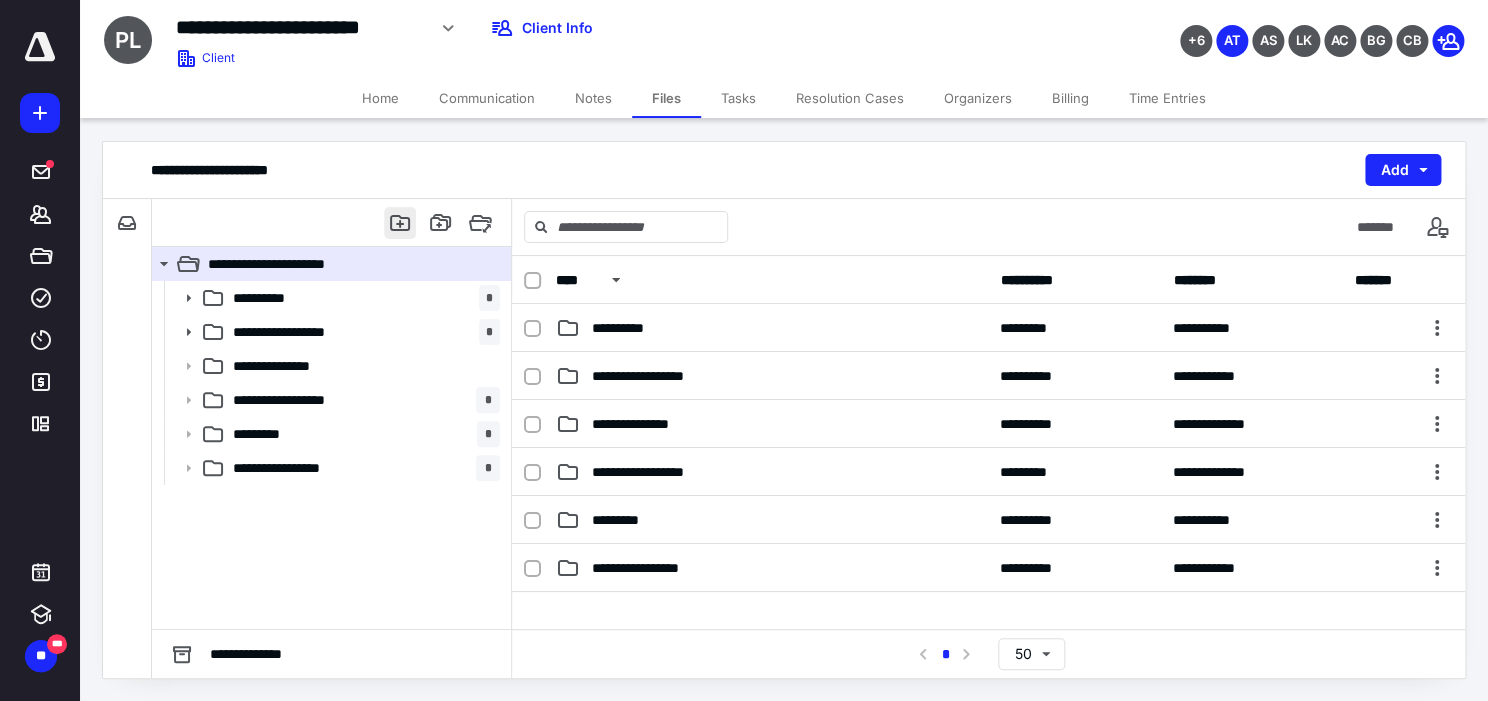 click at bounding box center [400, 223] 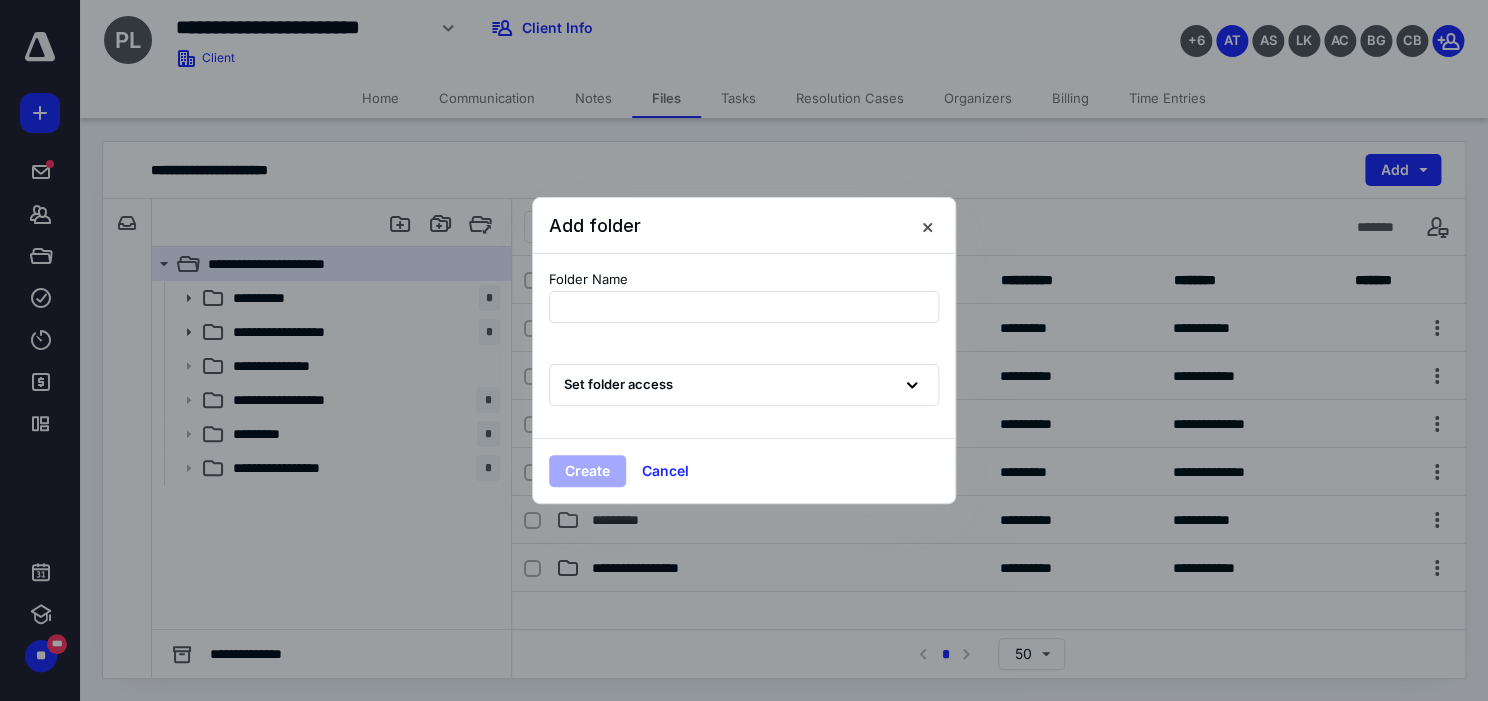 type on "**********" 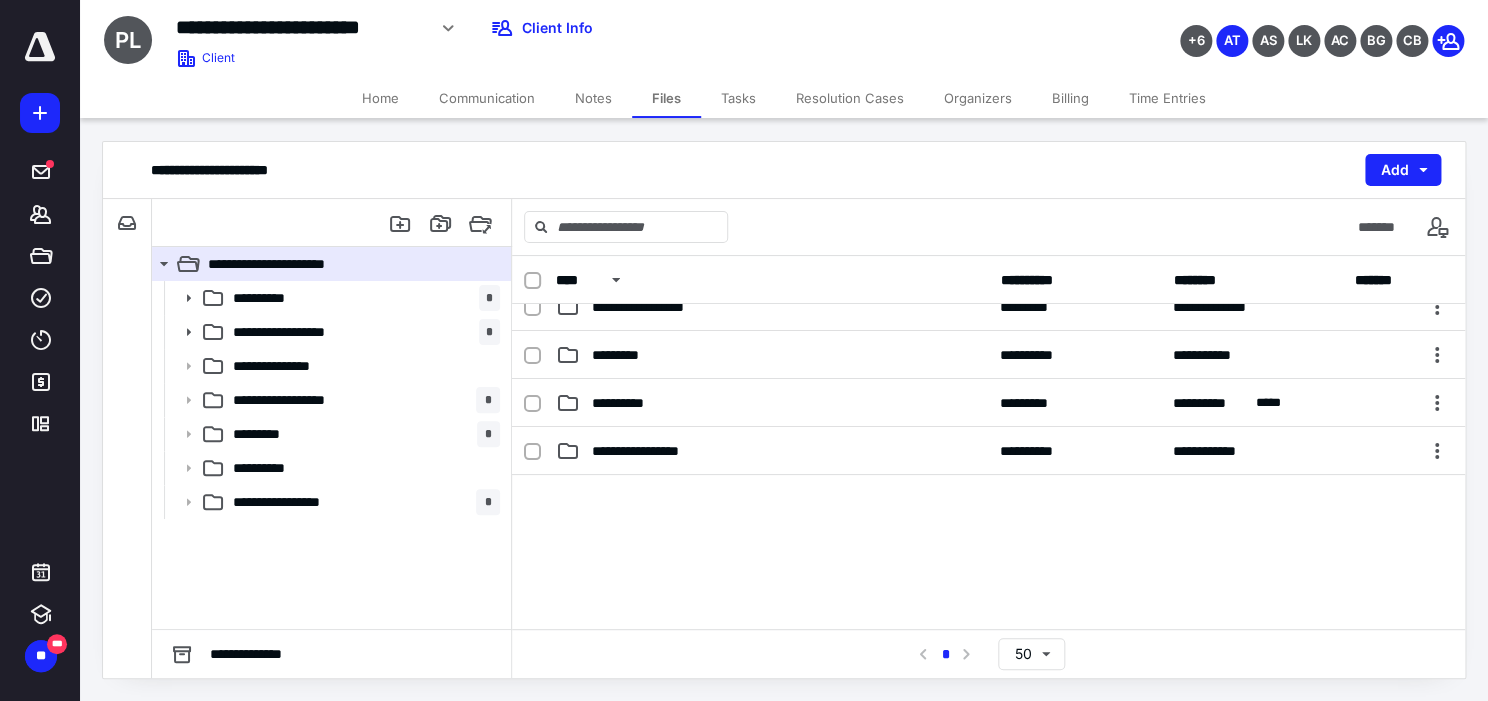 scroll, scrollTop: 9, scrollLeft: 0, axis: vertical 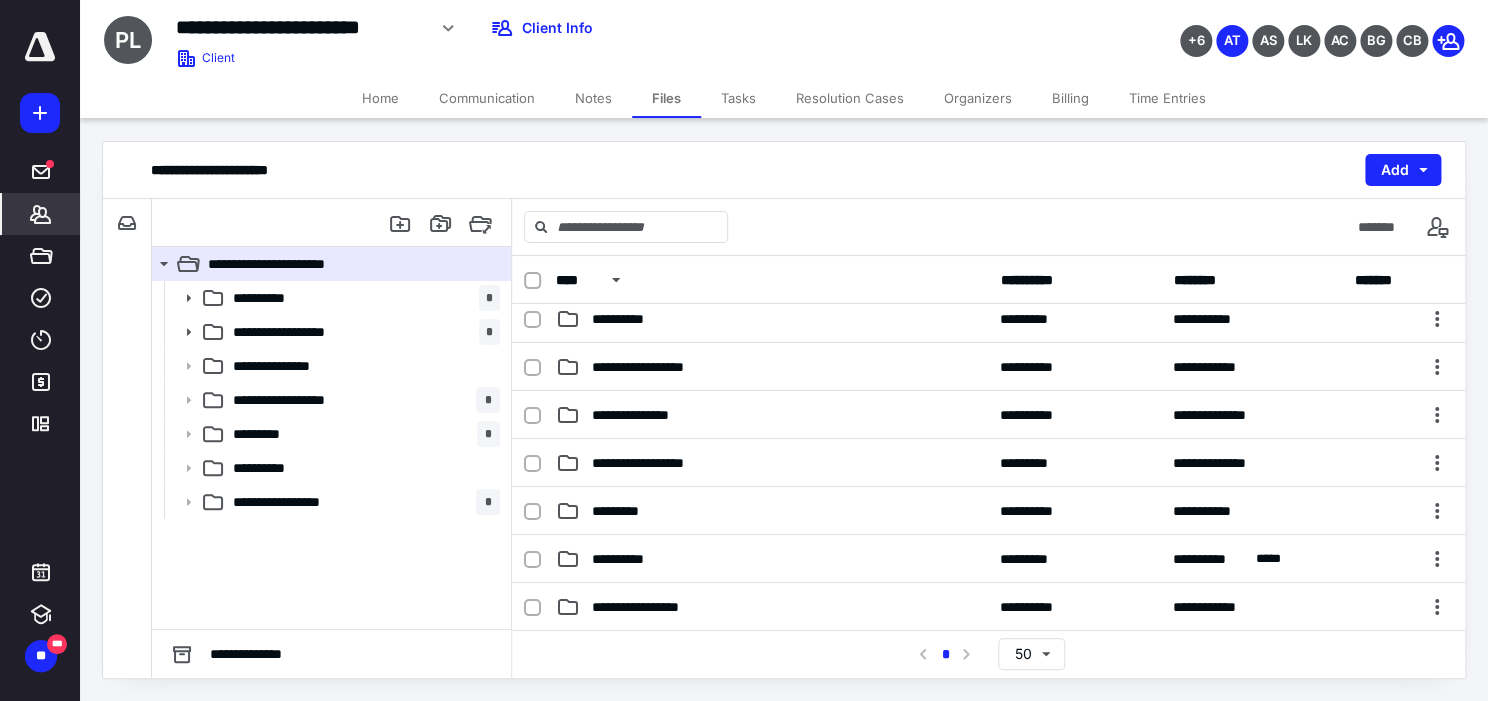 drag, startPoint x: 47, startPoint y: 218, endPoint x: 68, endPoint y: 193, distance: 32.649654 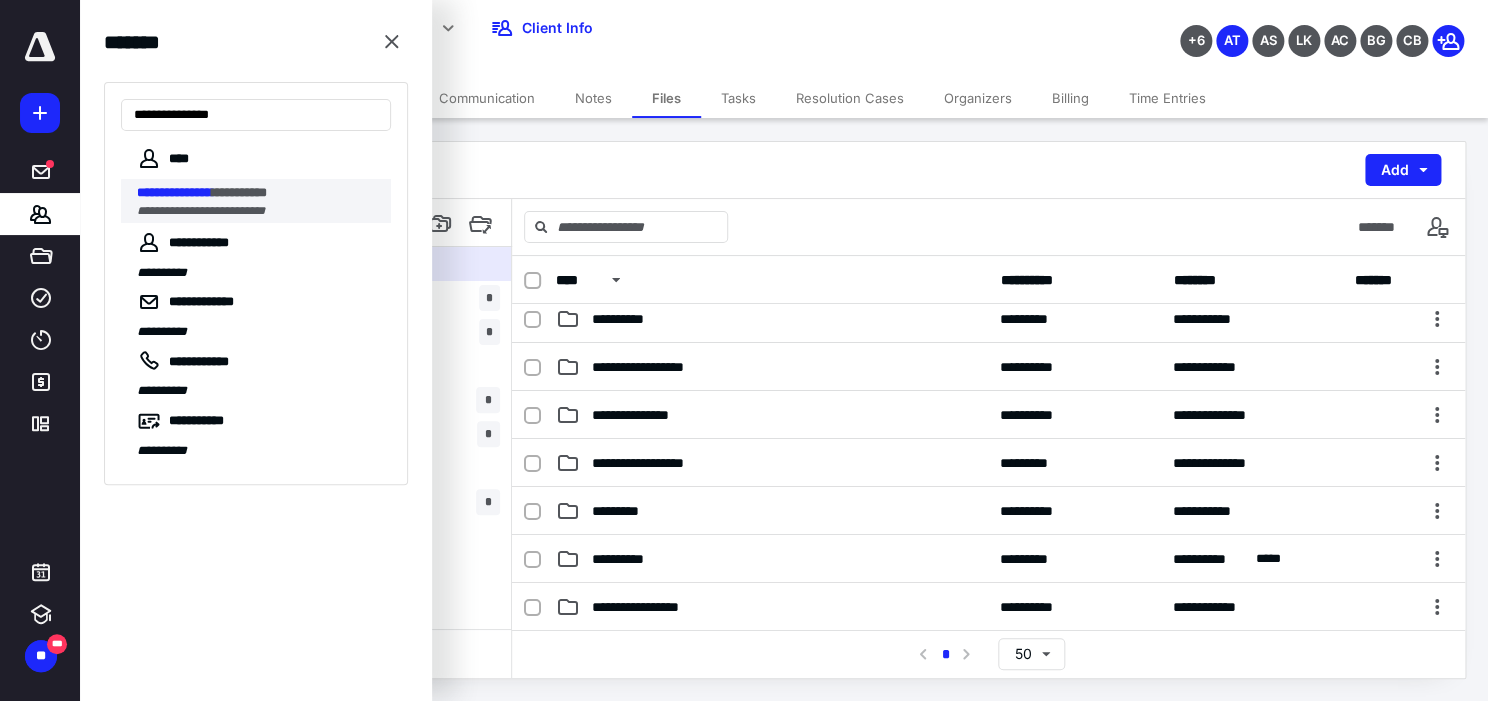 type on "**********" 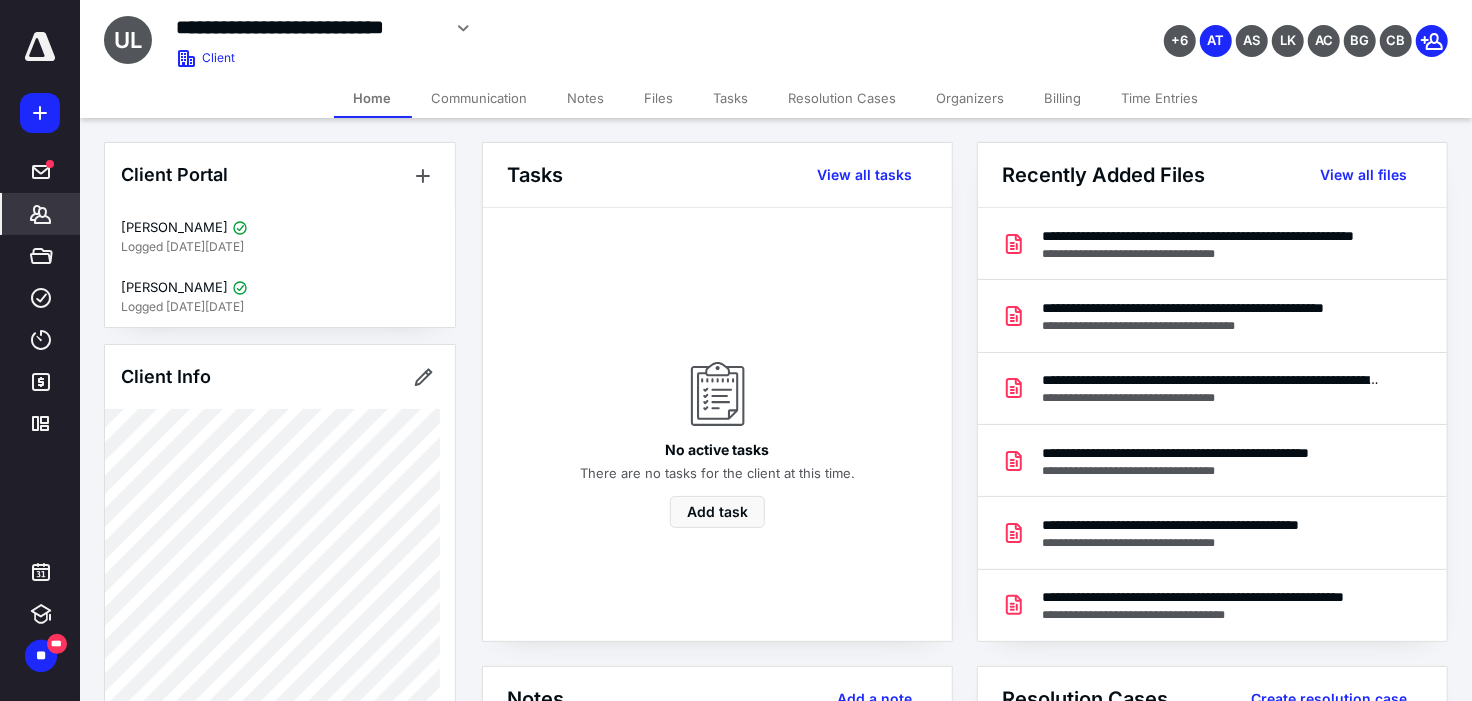 click on "Files" at bounding box center [659, 98] 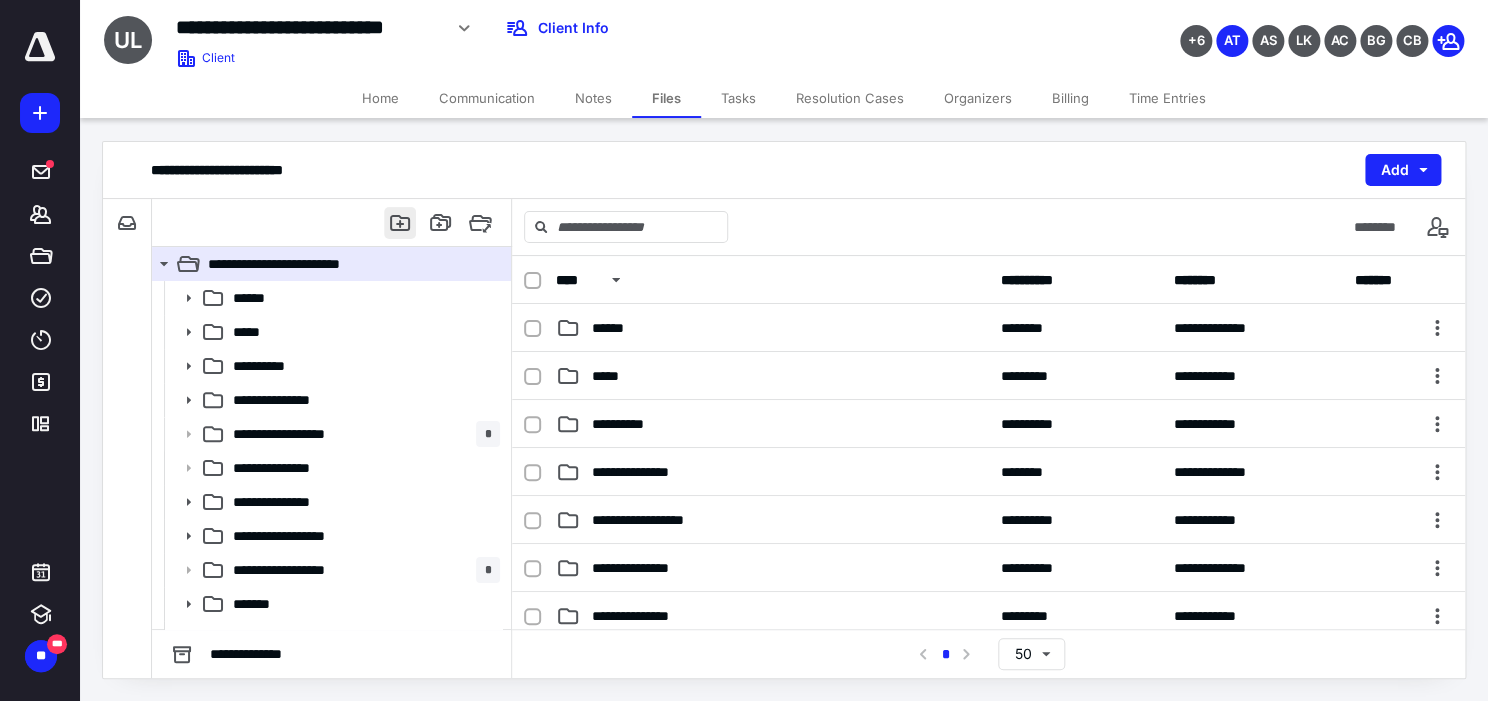 click at bounding box center [400, 223] 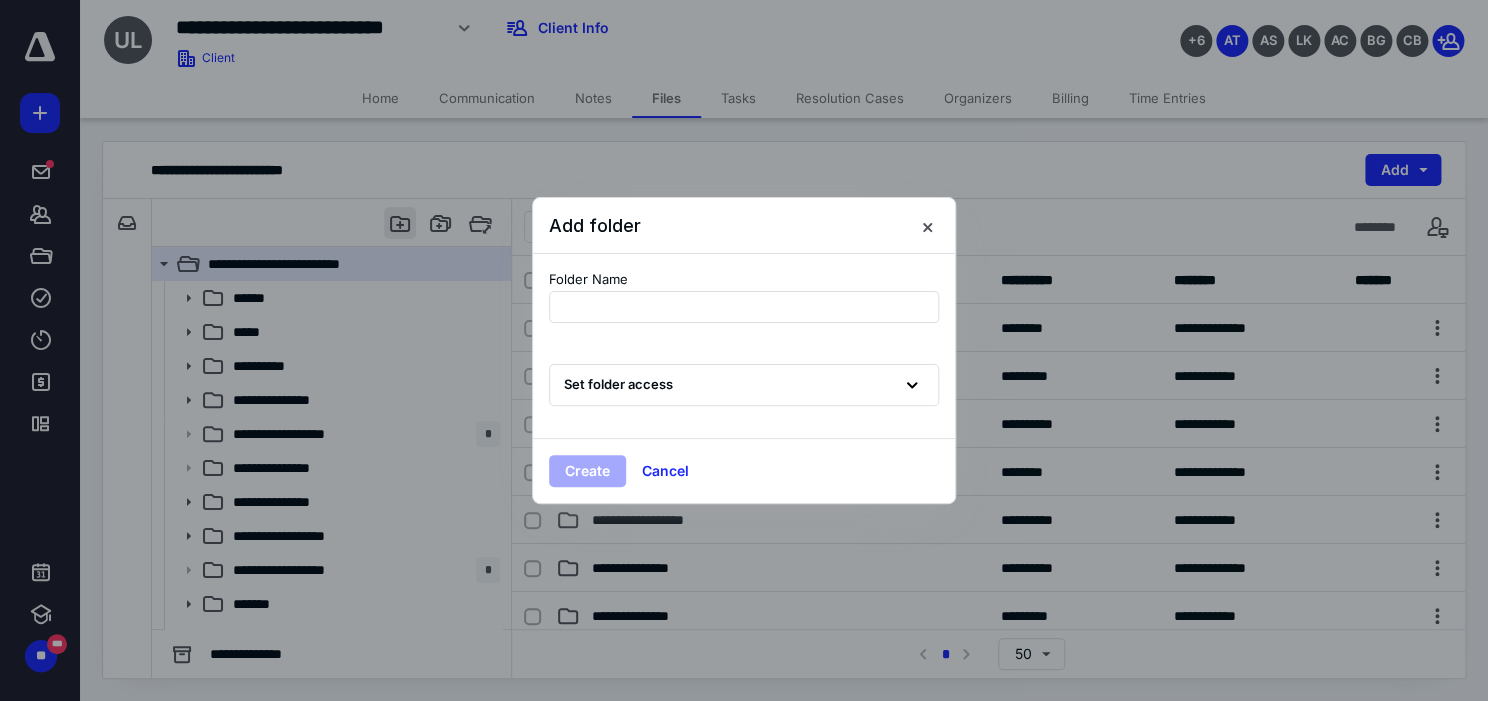 type on "**********" 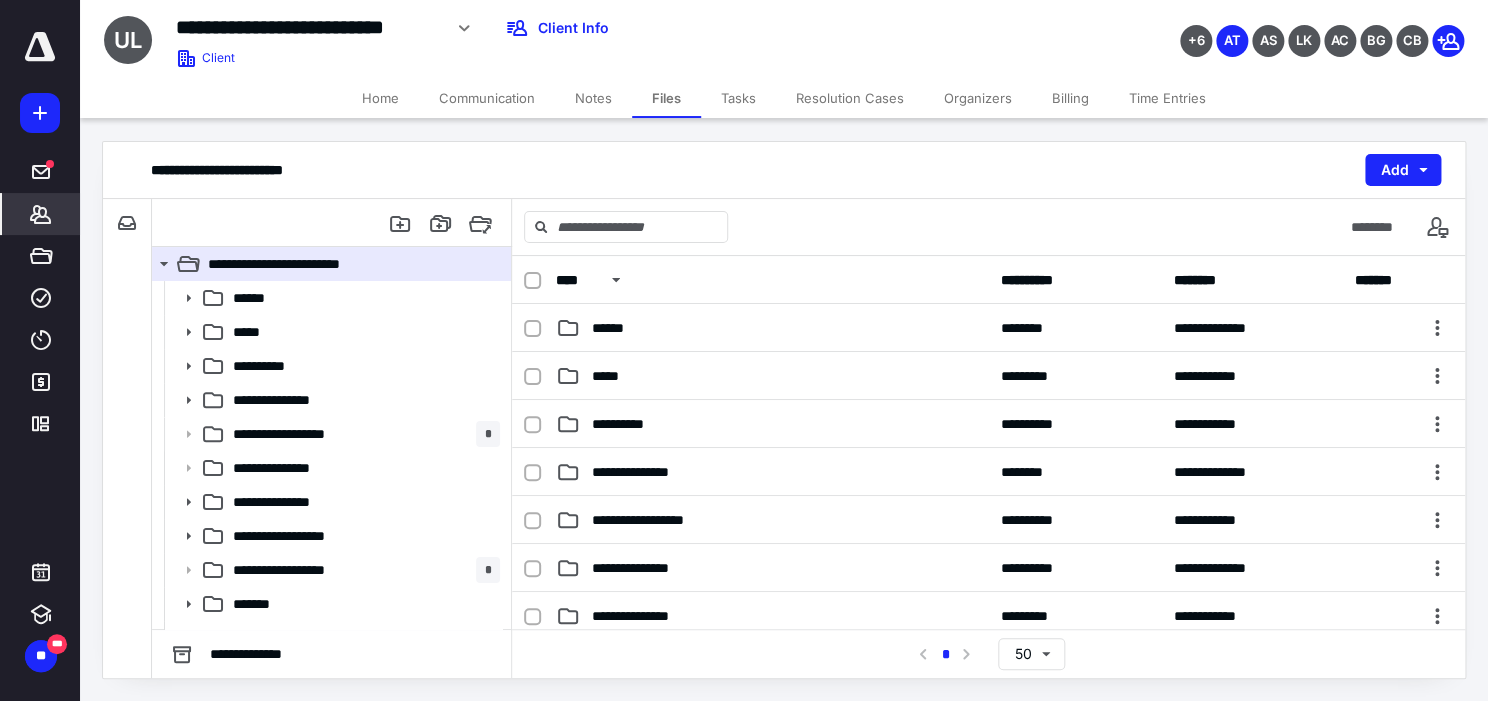 click 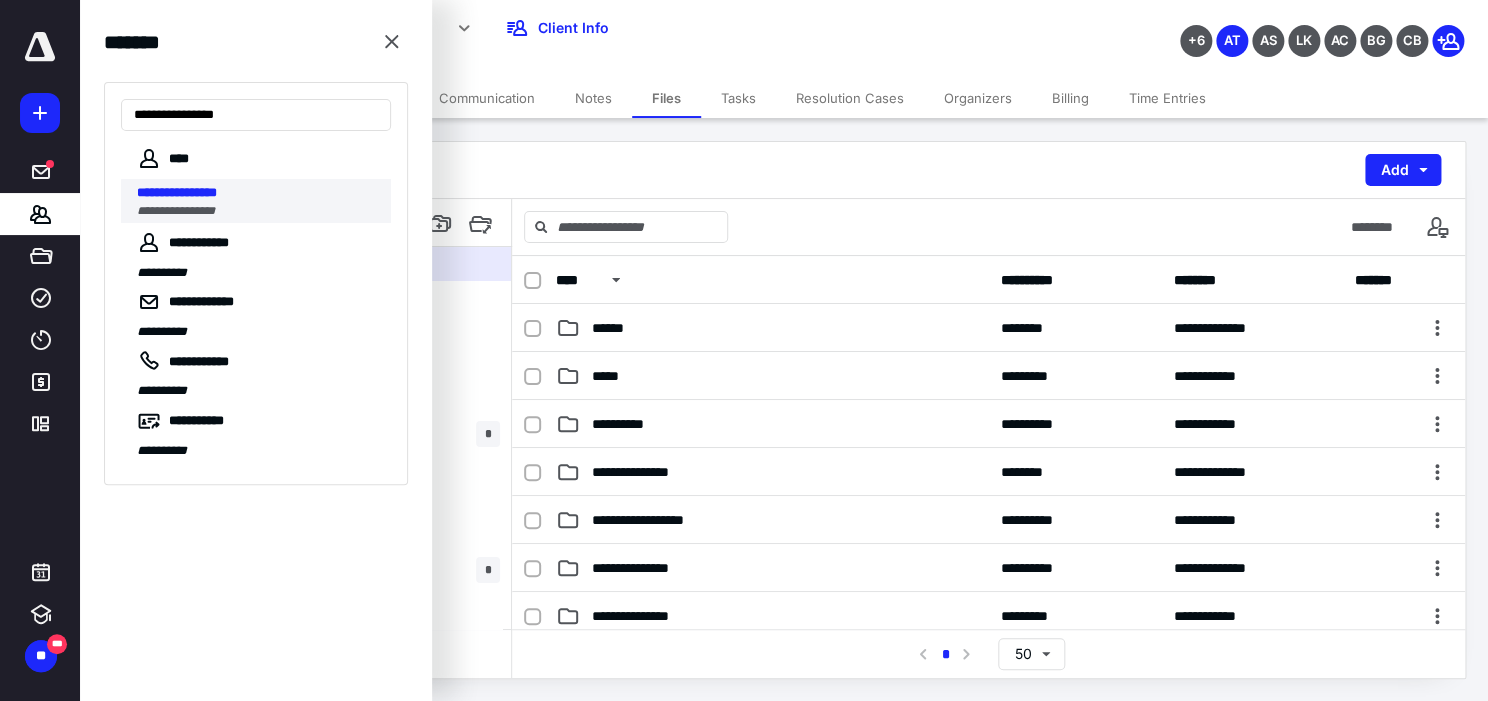 type on "**********" 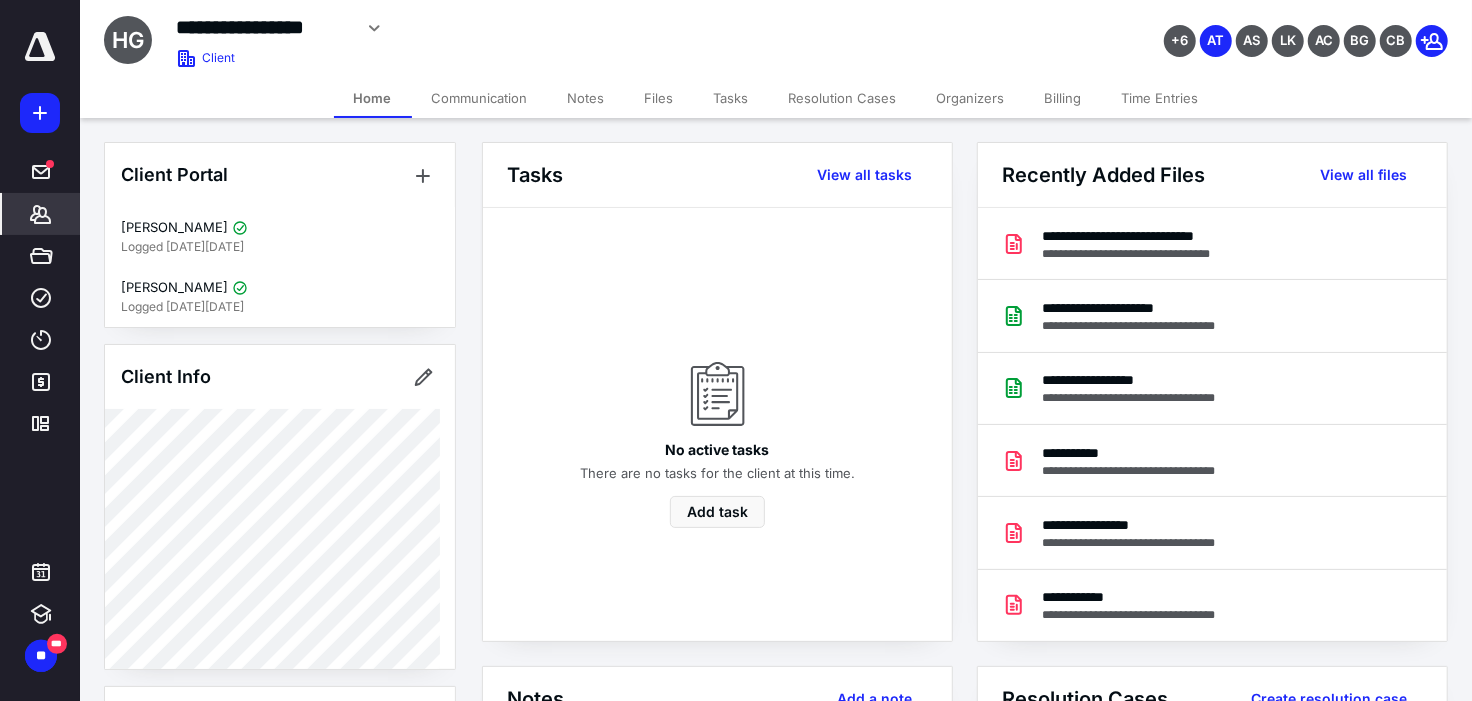 click on "Files" at bounding box center (659, 98) 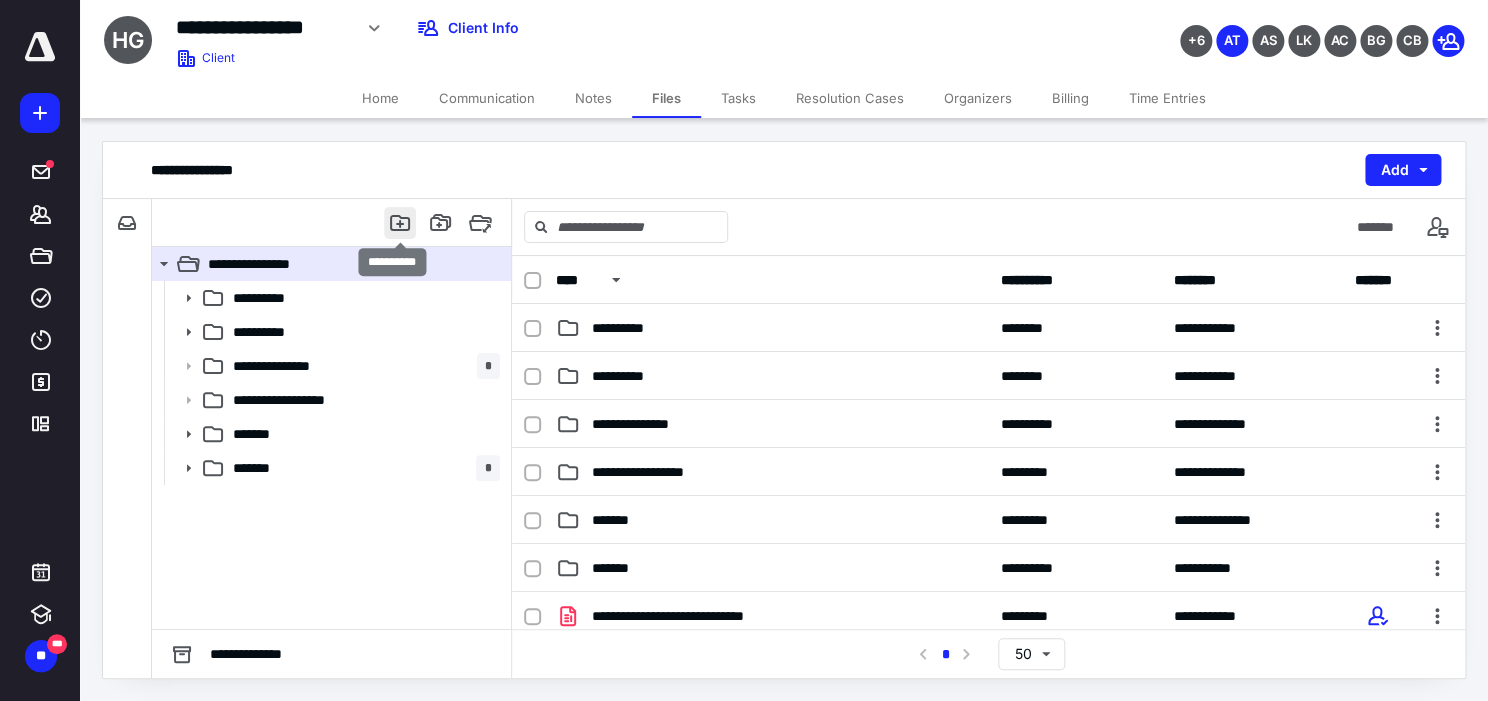 click at bounding box center [400, 223] 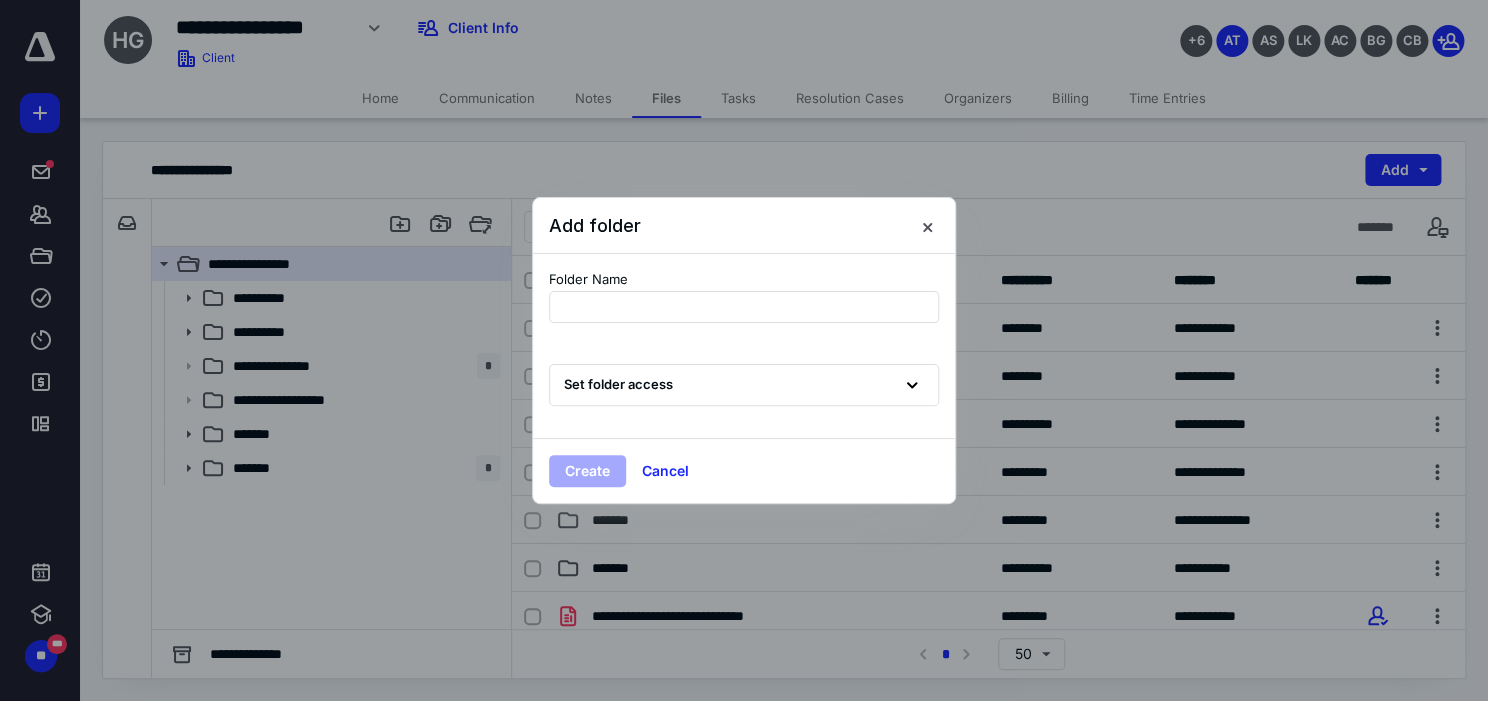 type on "**********" 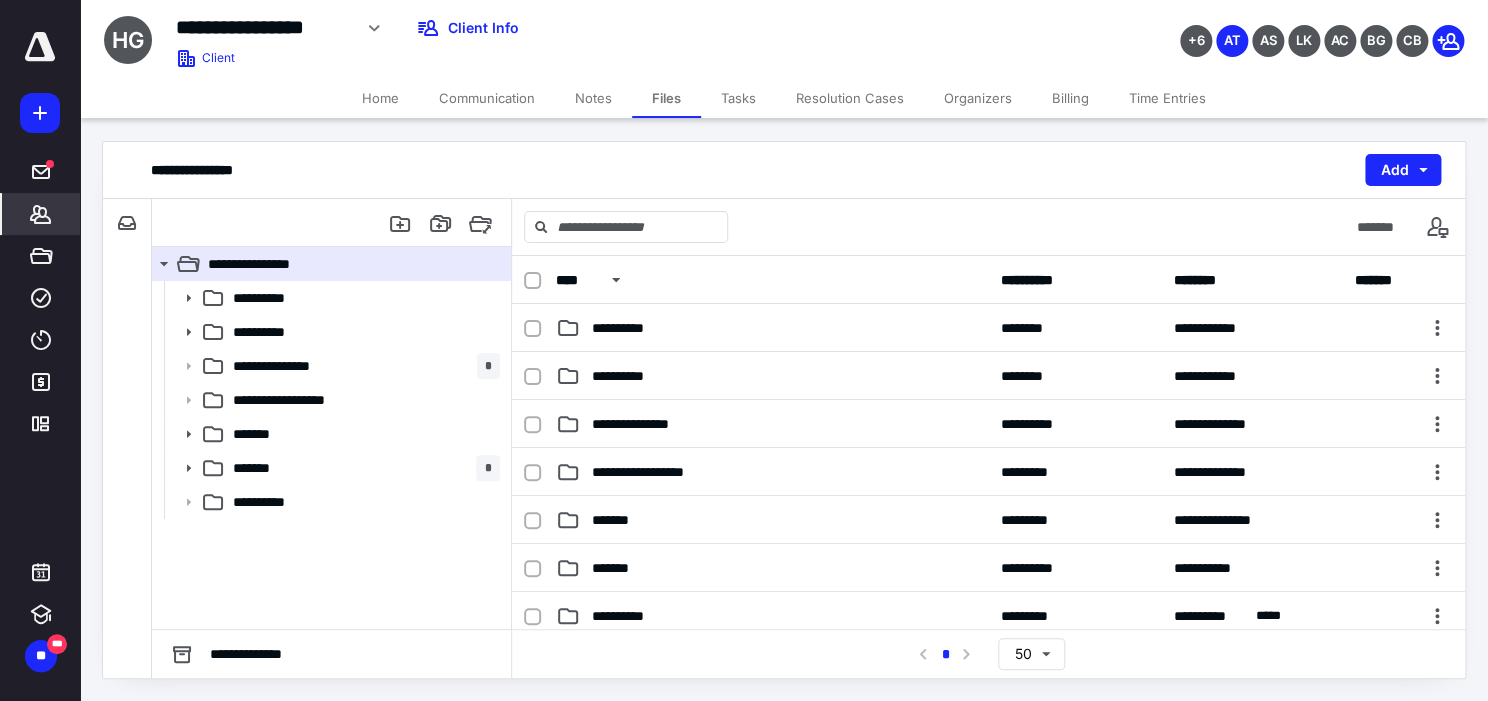 click 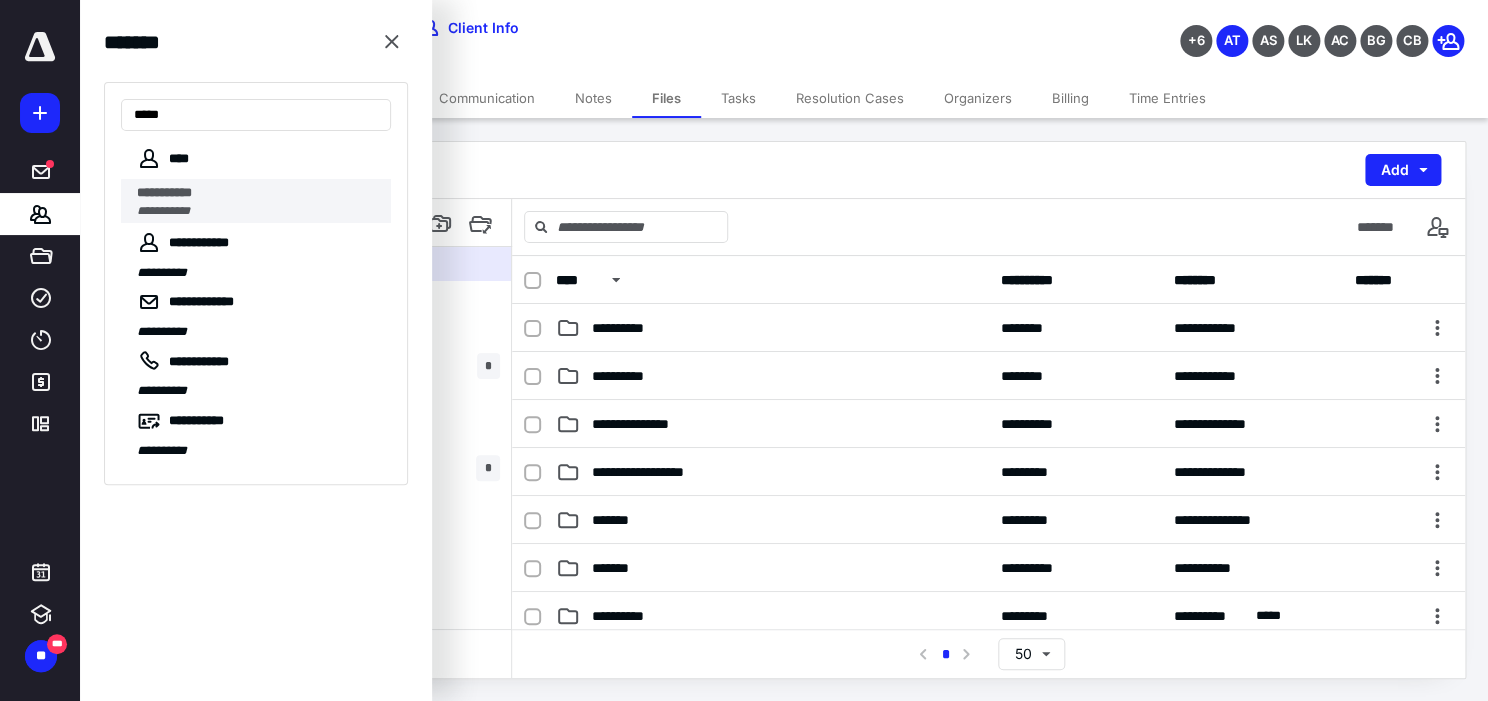 type on "****" 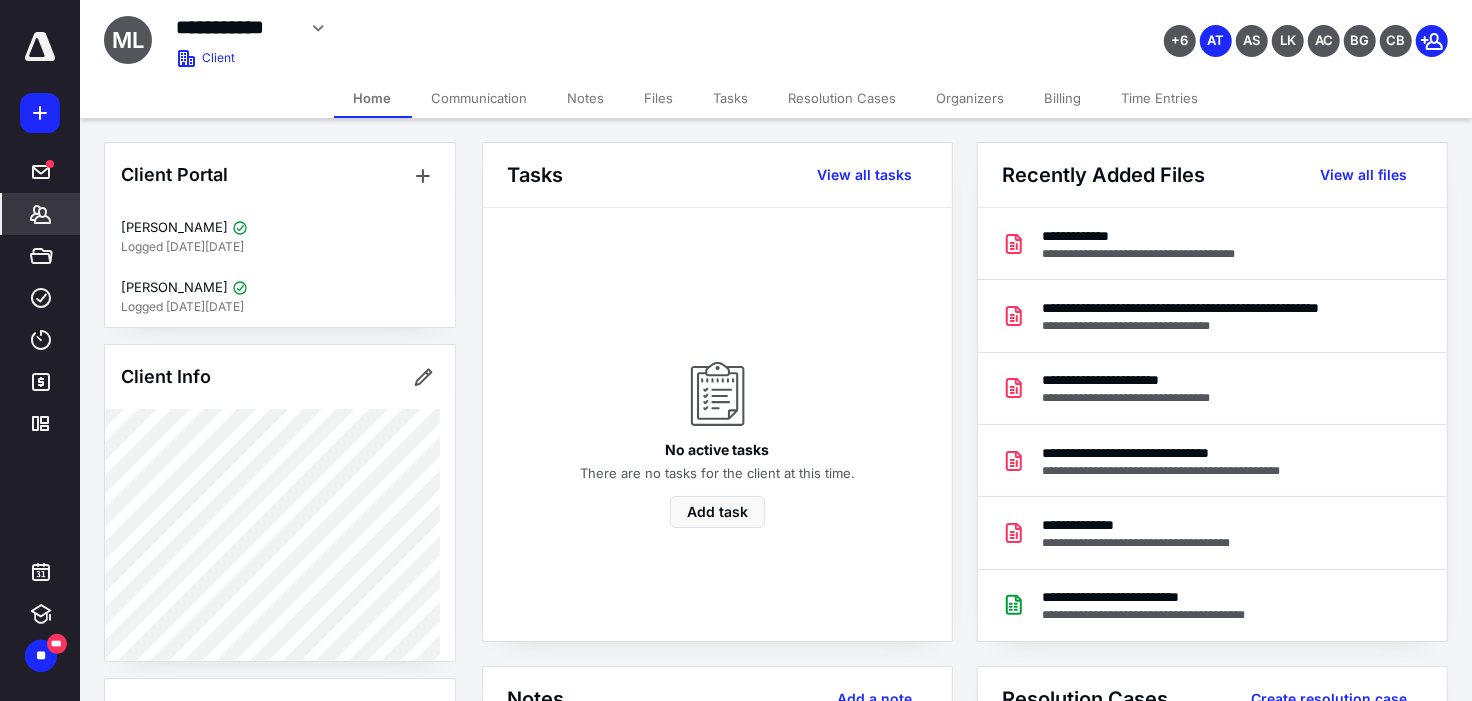 click on "Files" at bounding box center (659, 98) 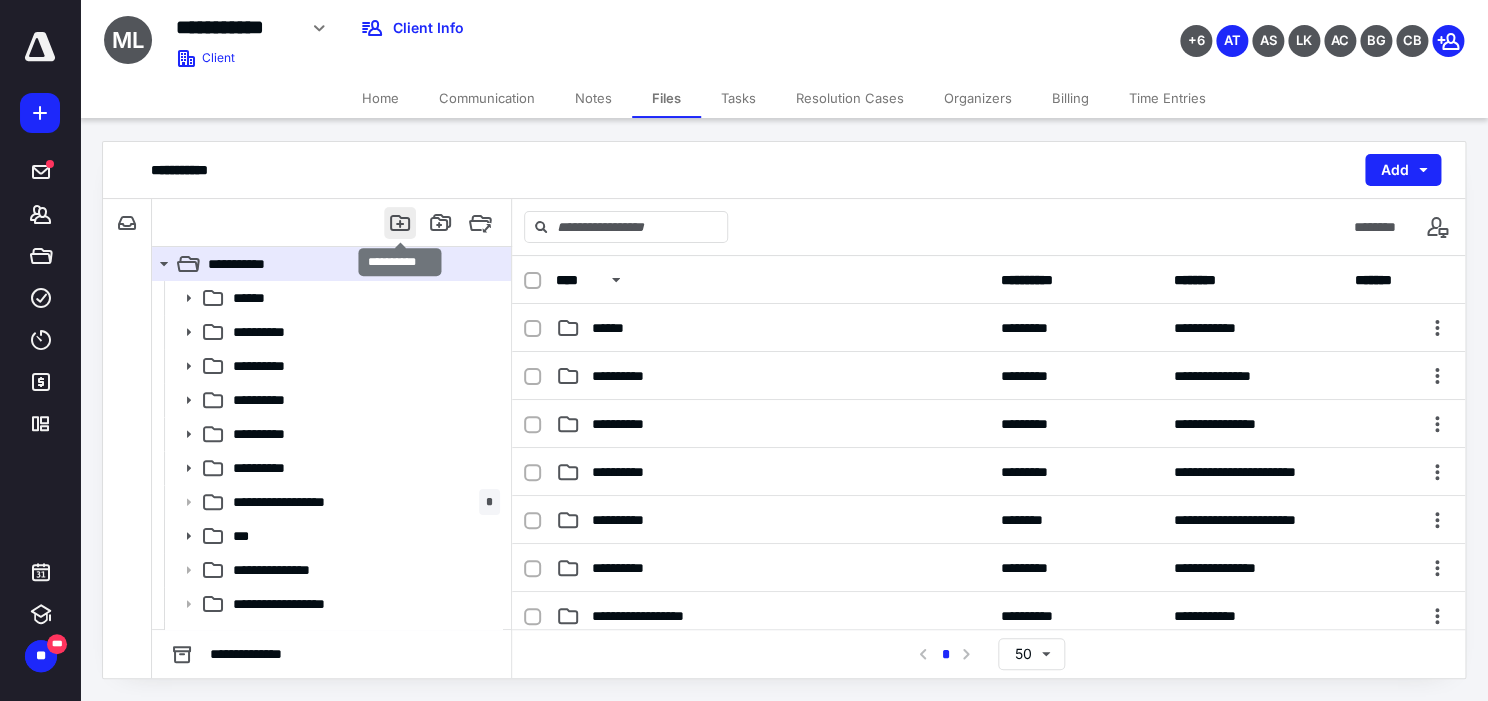 click at bounding box center (400, 223) 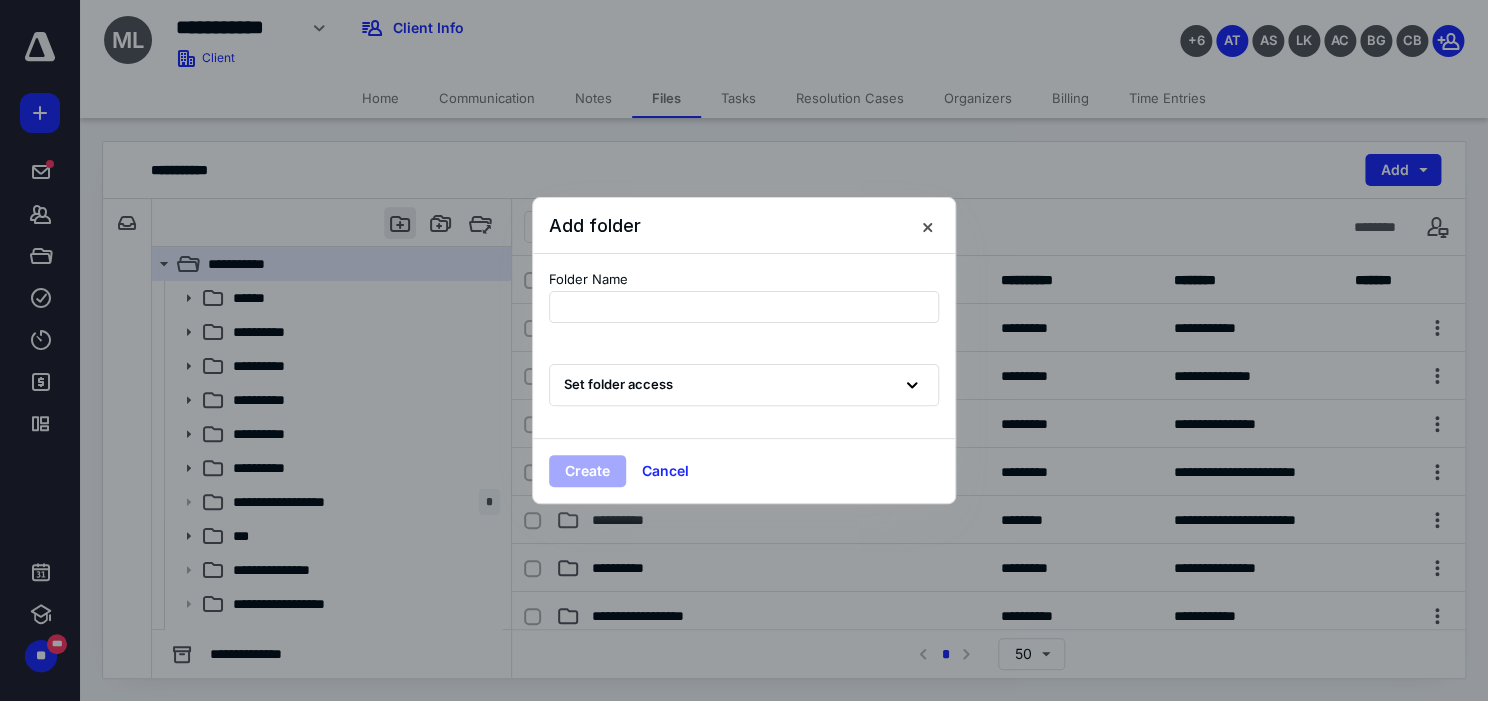 type on "**********" 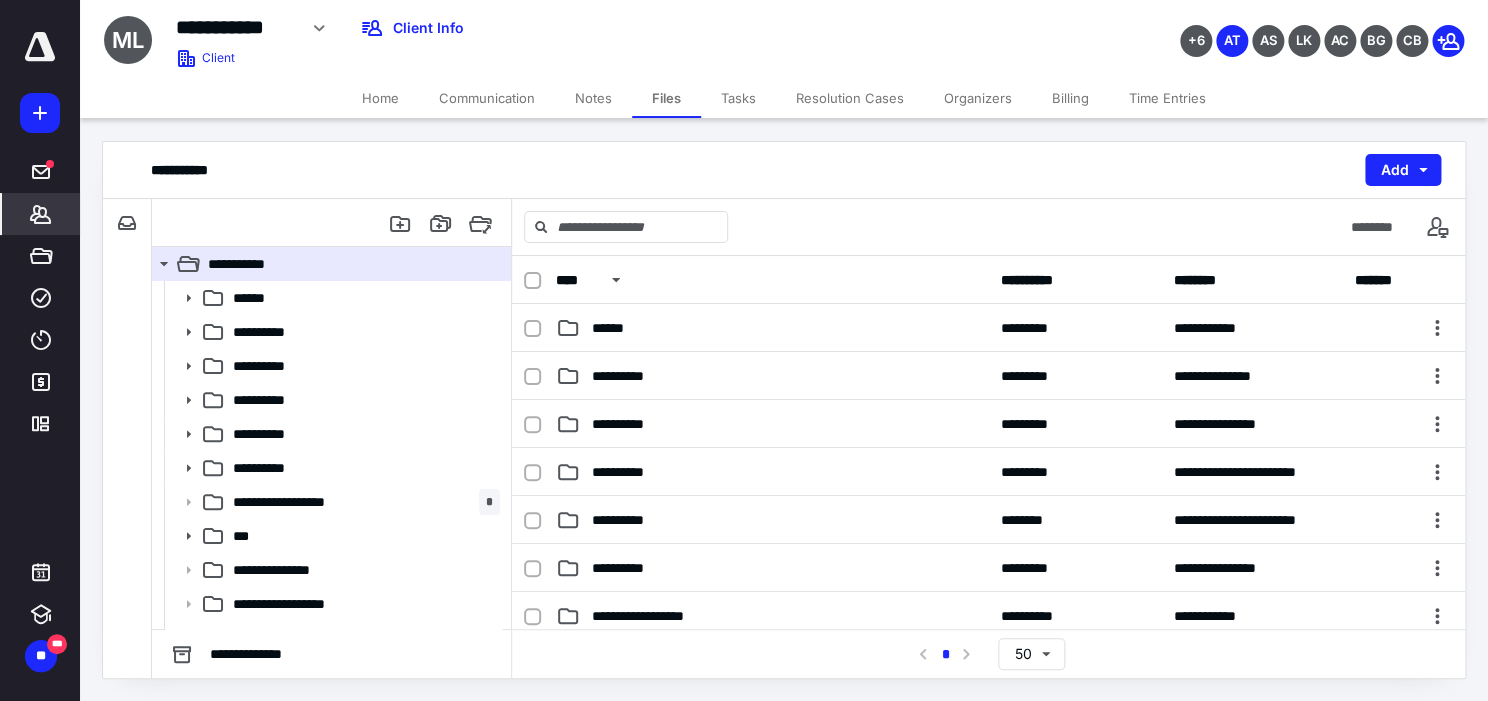 click on "*******" at bounding box center (41, 214) 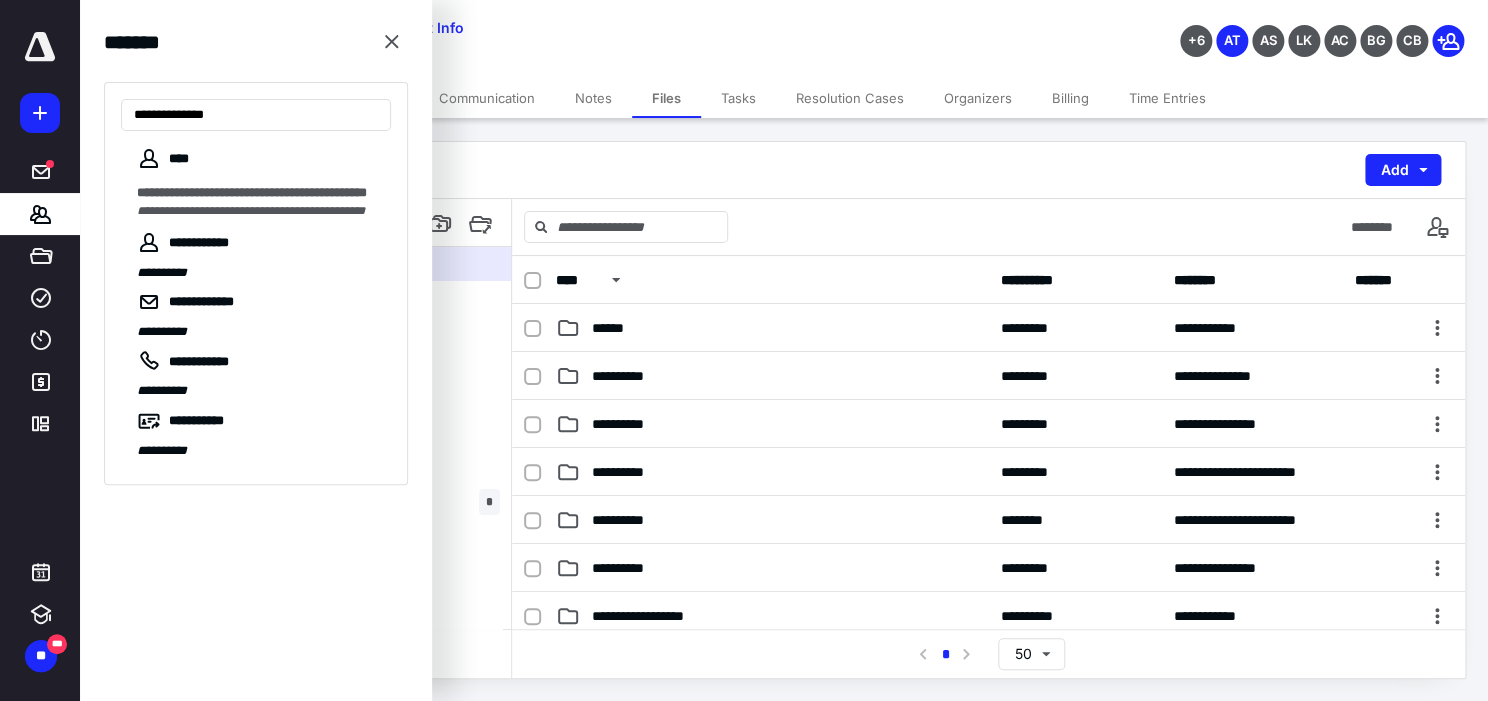 type on "**********" 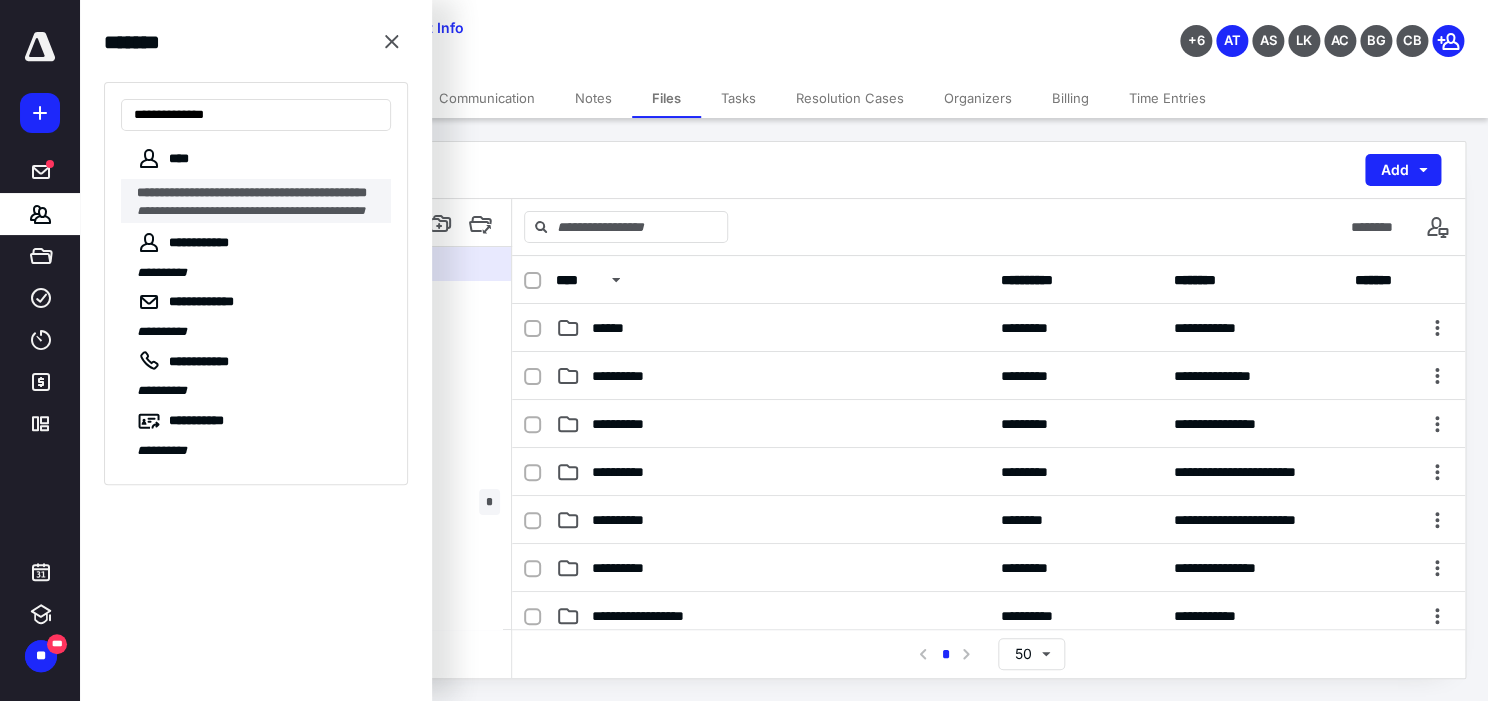 click on "**********" at bounding box center [252, 192] 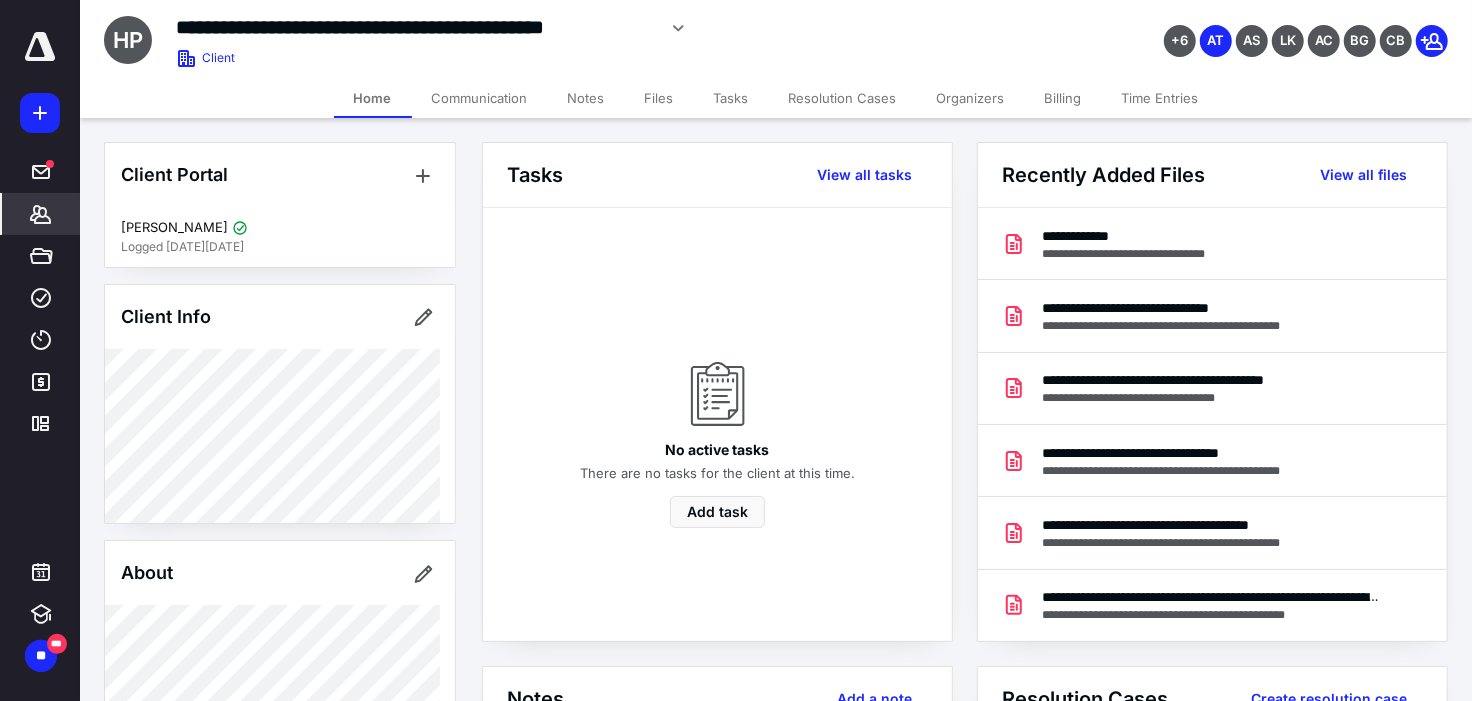 click on "Files" at bounding box center (659, 98) 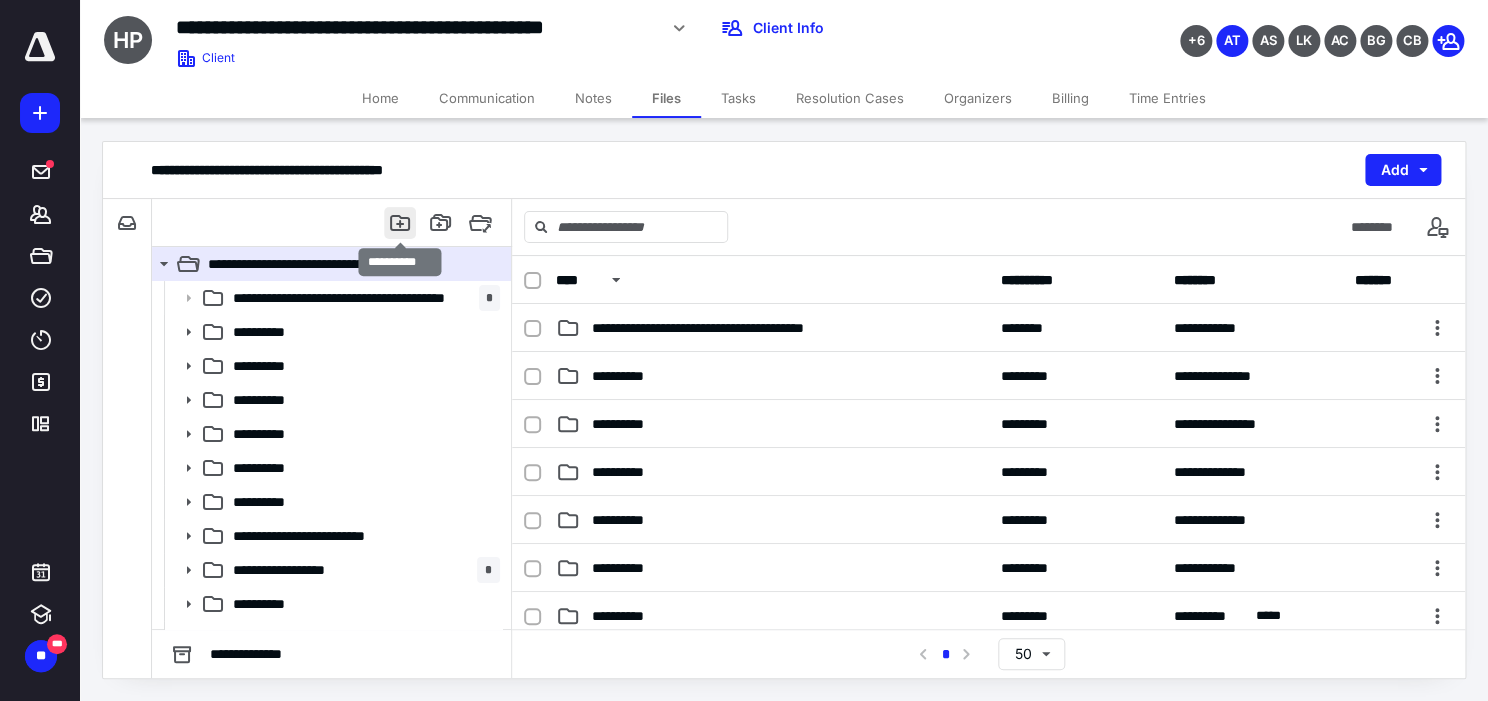 click at bounding box center [400, 223] 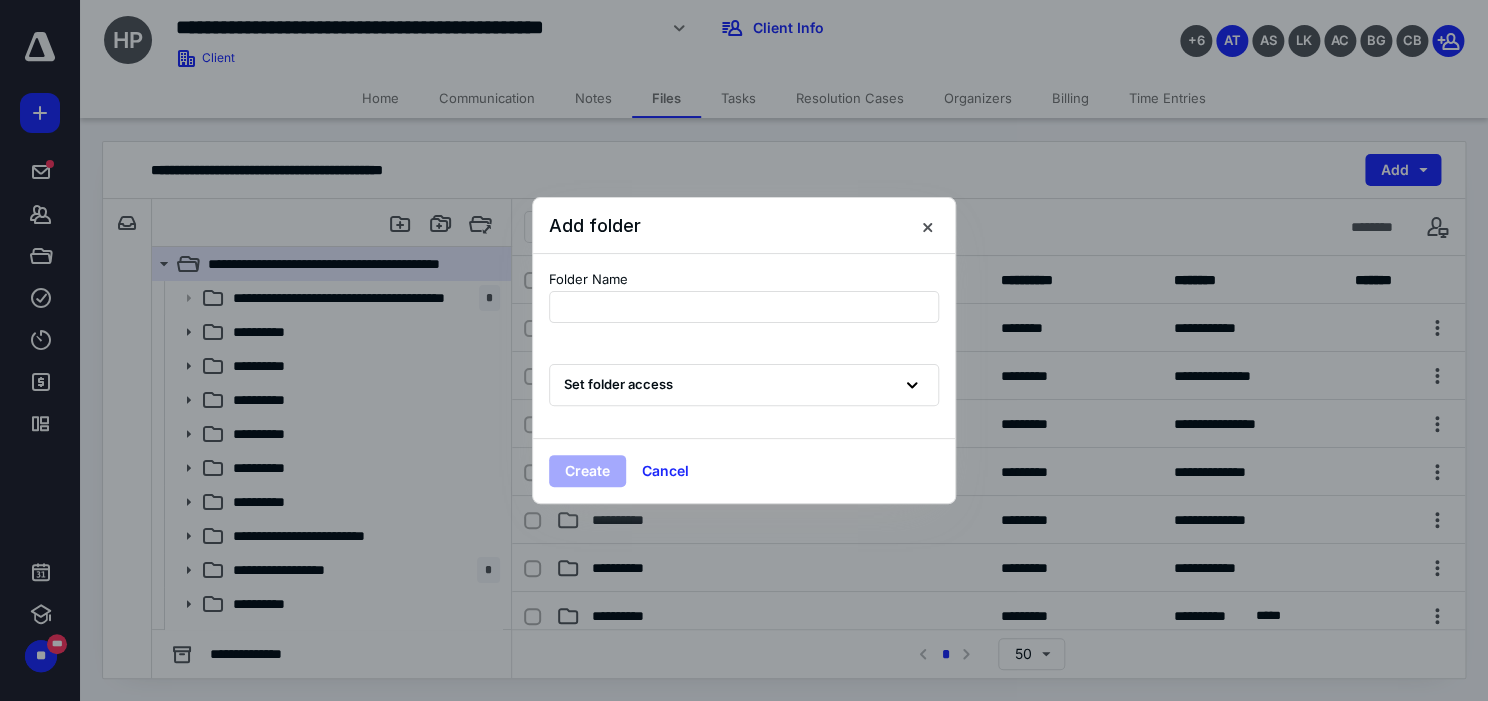 type on "**********" 